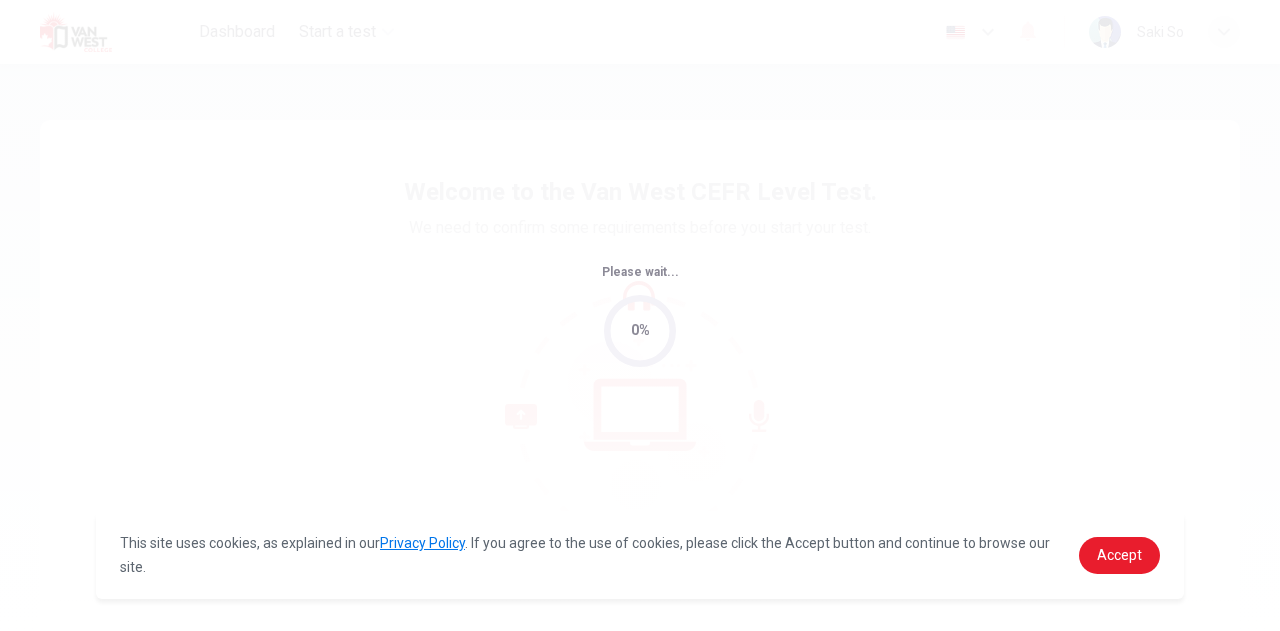 scroll, scrollTop: 0, scrollLeft: 0, axis: both 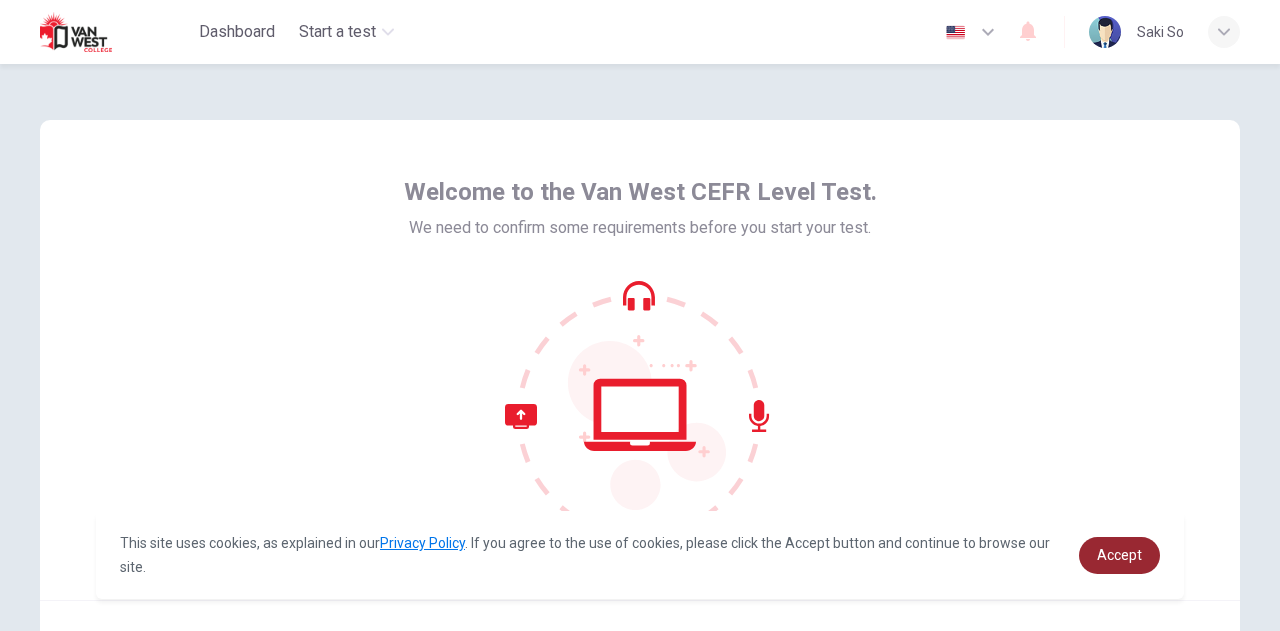 click on "Accept" at bounding box center (1119, 555) 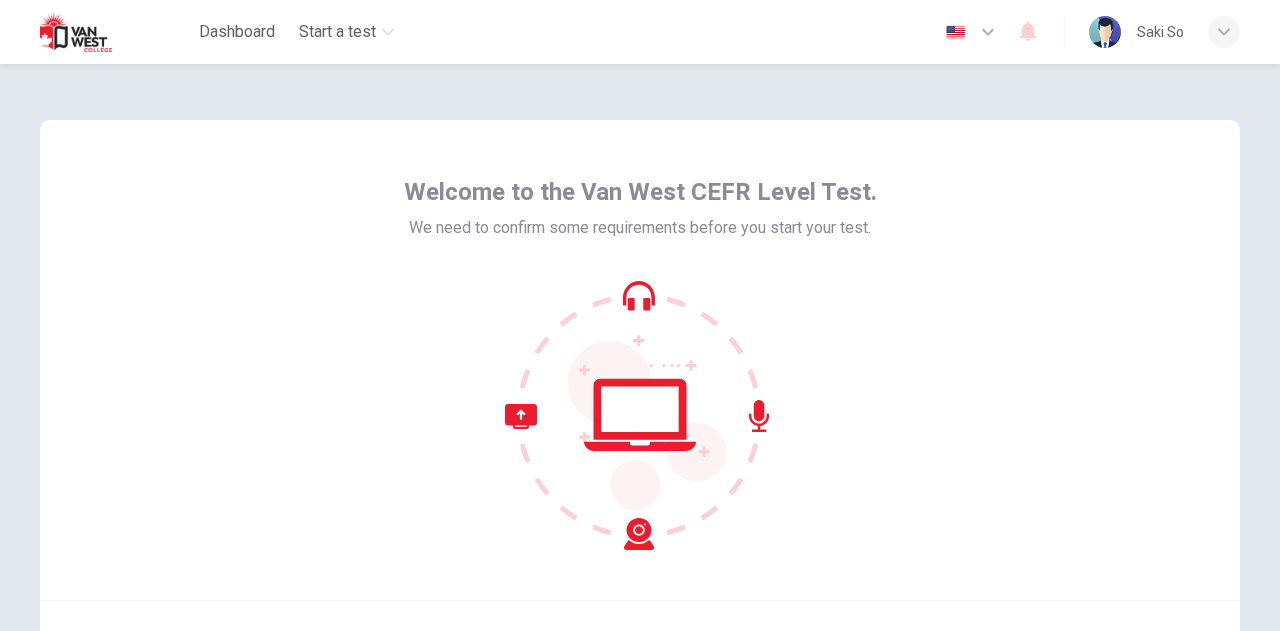 scroll, scrollTop: 201, scrollLeft: 0, axis: vertical 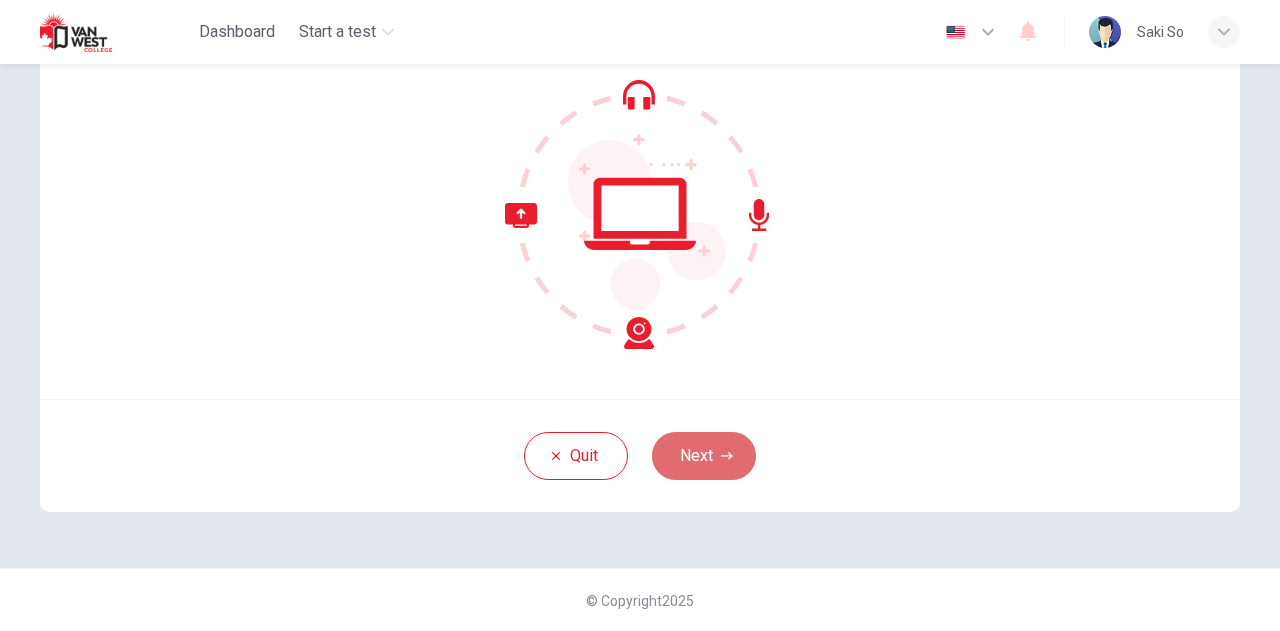 click on "Next" at bounding box center (704, 456) 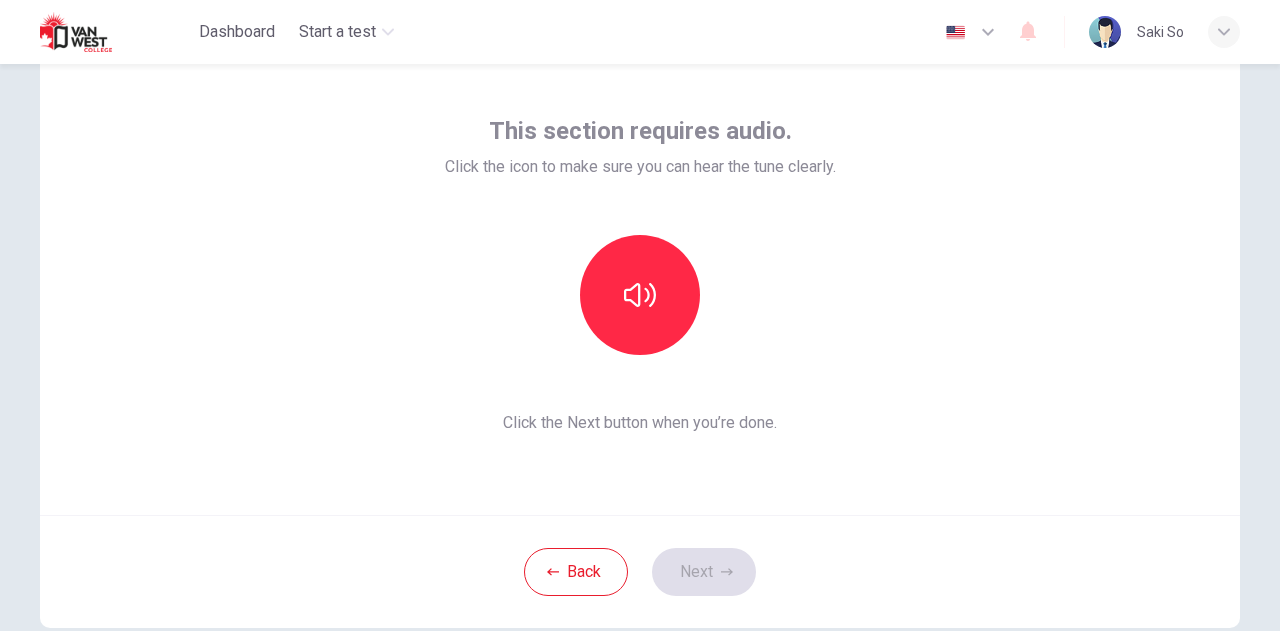 scroll, scrollTop: 83, scrollLeft: 0, axis: vertical 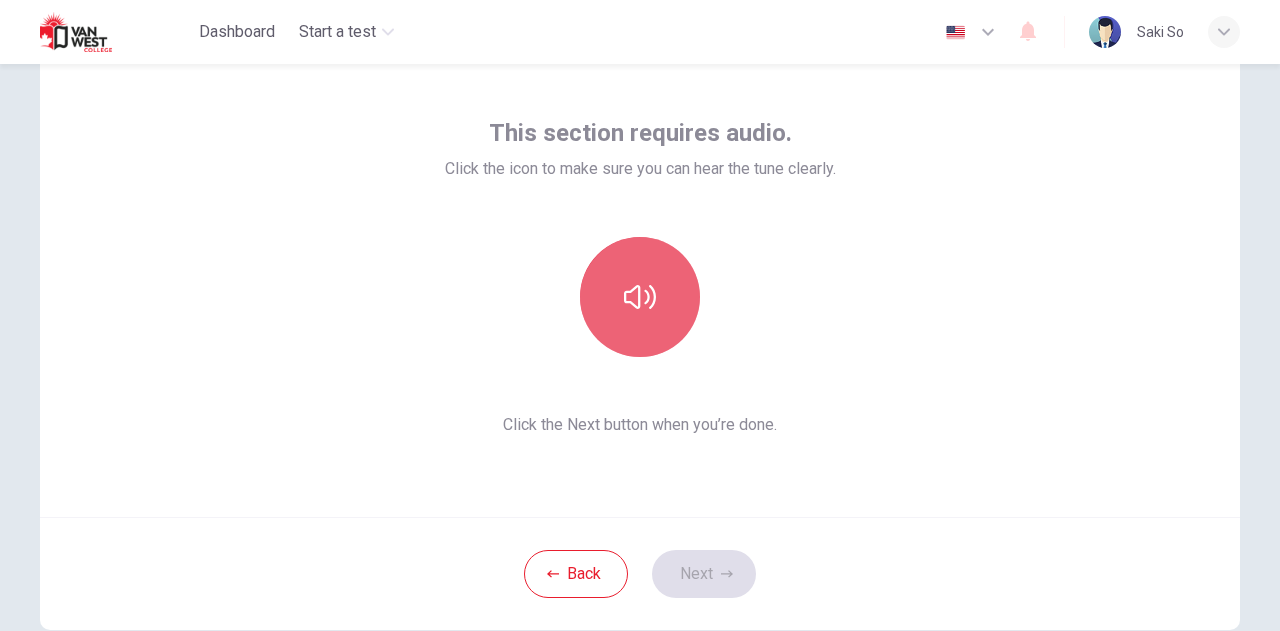 click at bounding box center (640, 297) 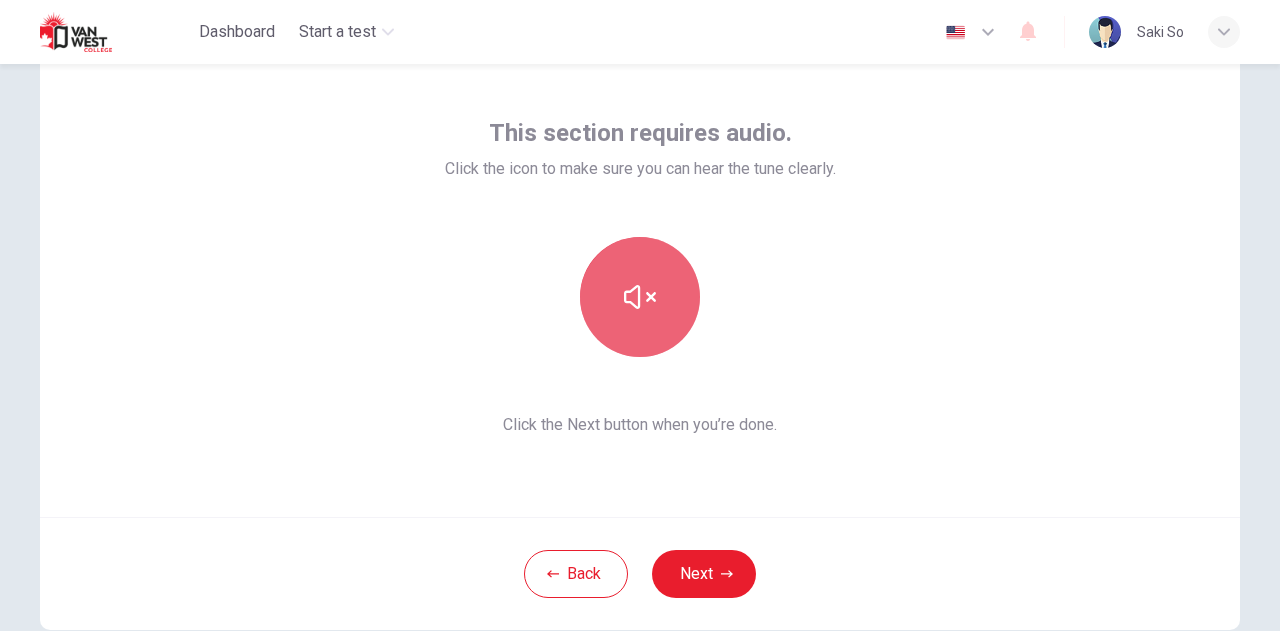 click at bounding box center (640, 297) 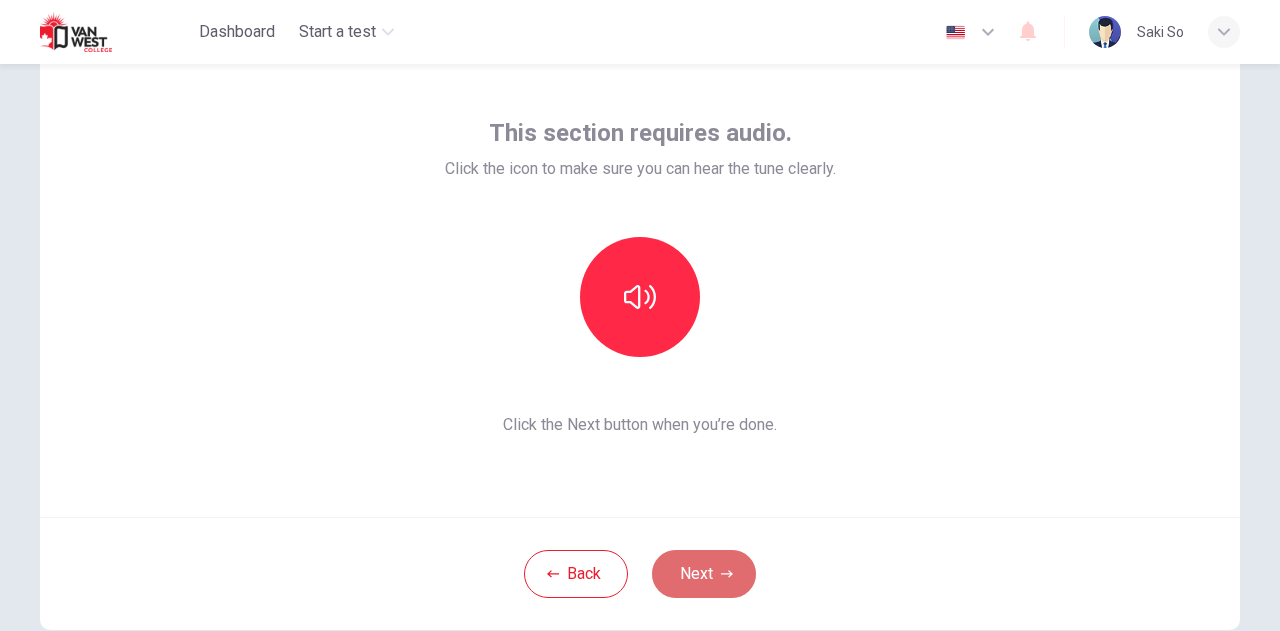click on "Next" at bounding box center [704, 574] 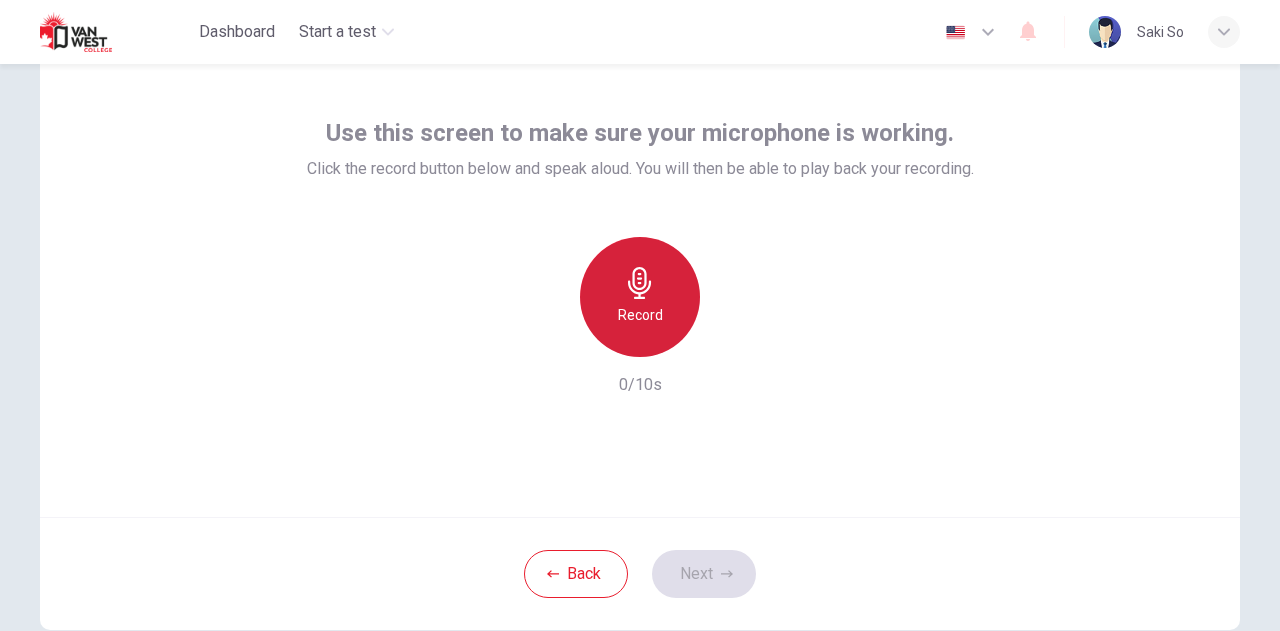 click on "Record" at bounding box center [640, 315] 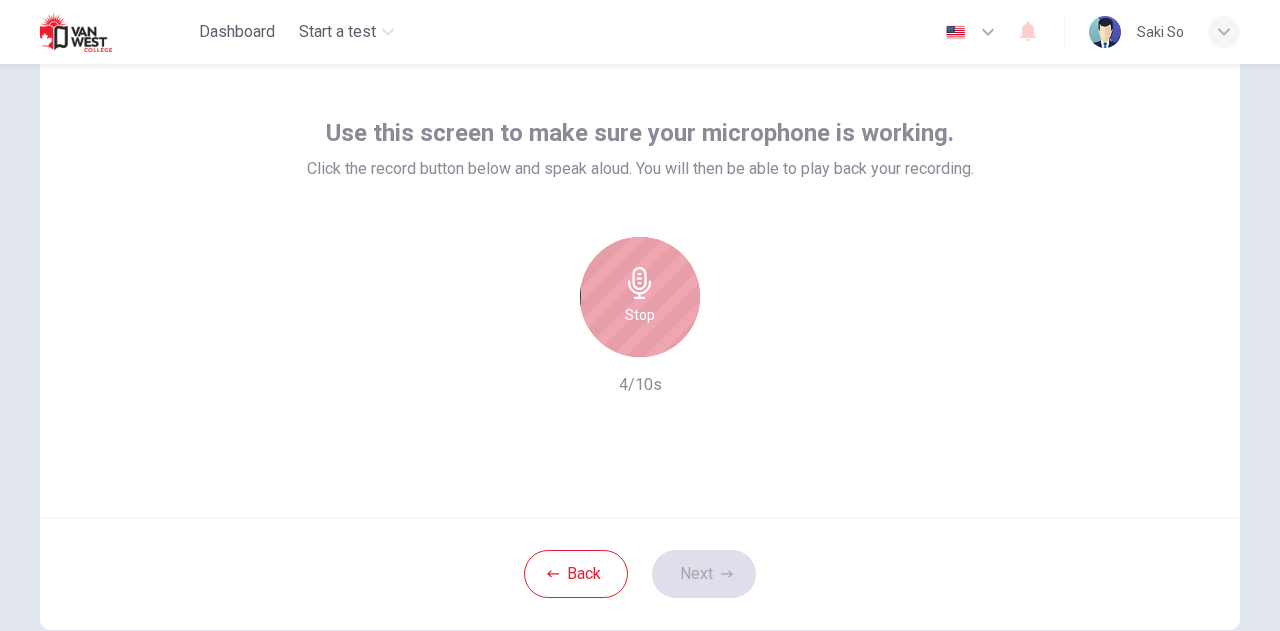 click on "Stop" at bounding box center (640, 315) 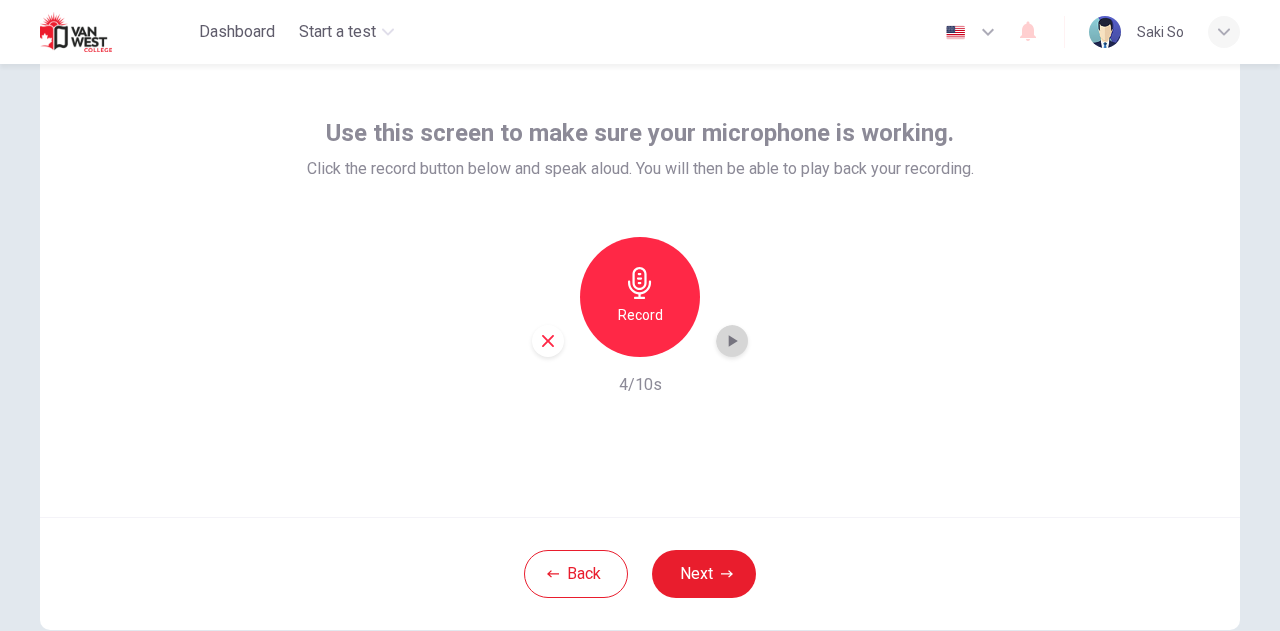 click 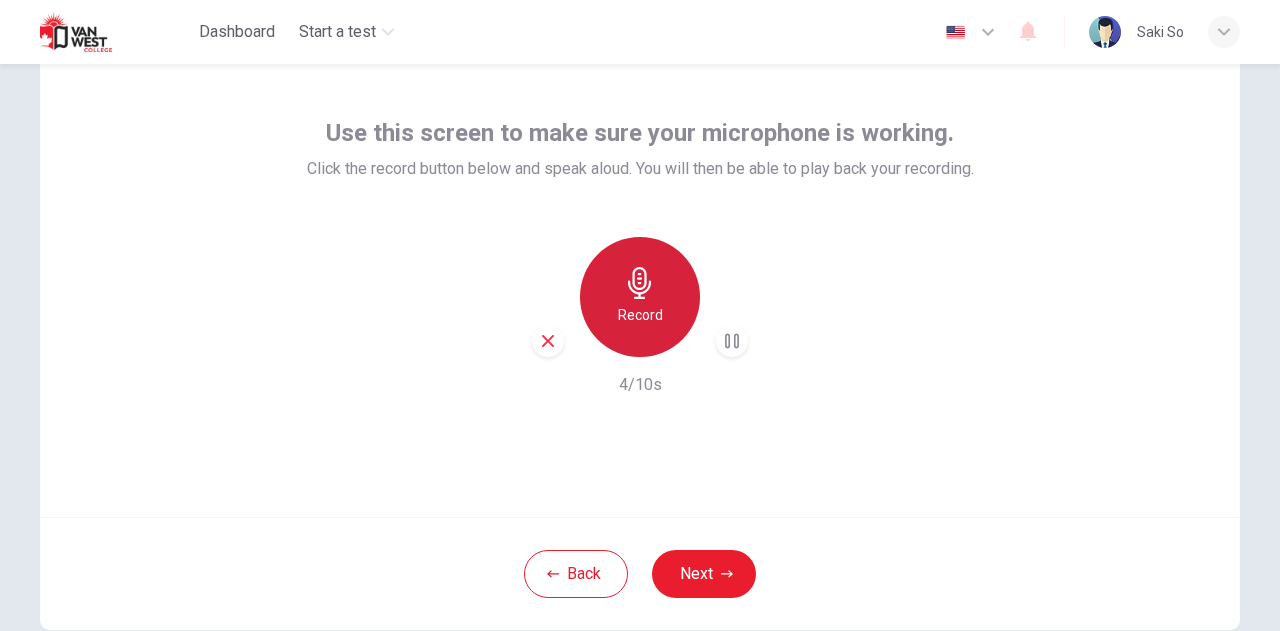 click on "Record" at bounding box center [640, 297] 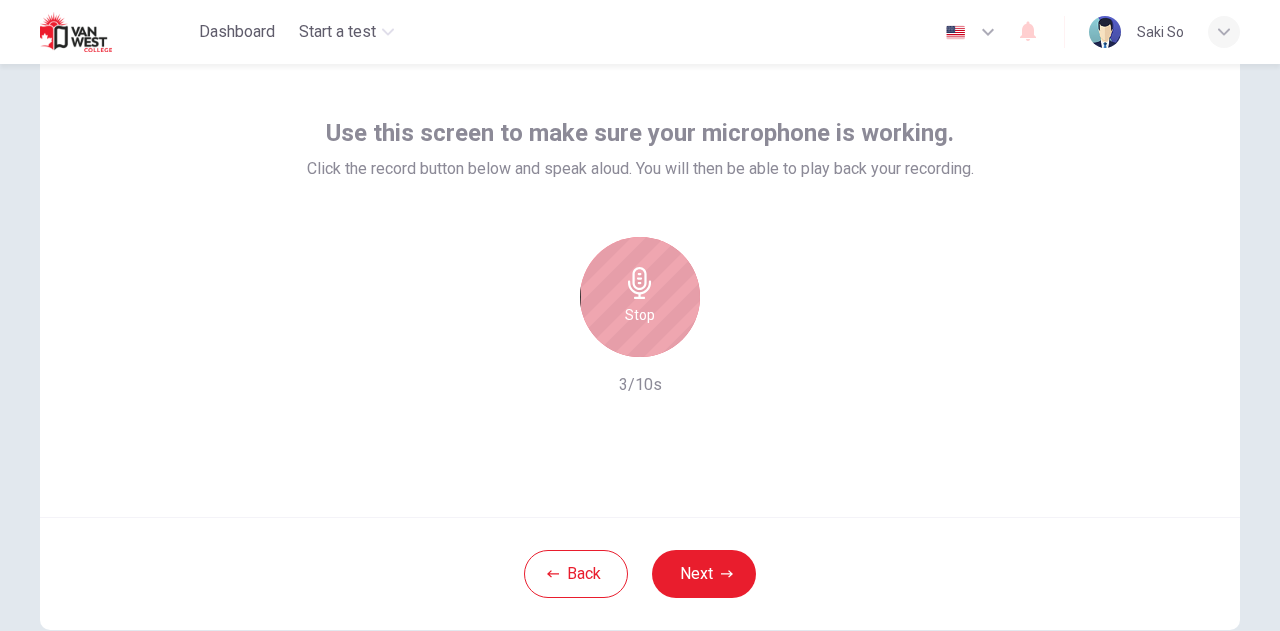 click on "Stop" at bounding box center [640, 297] 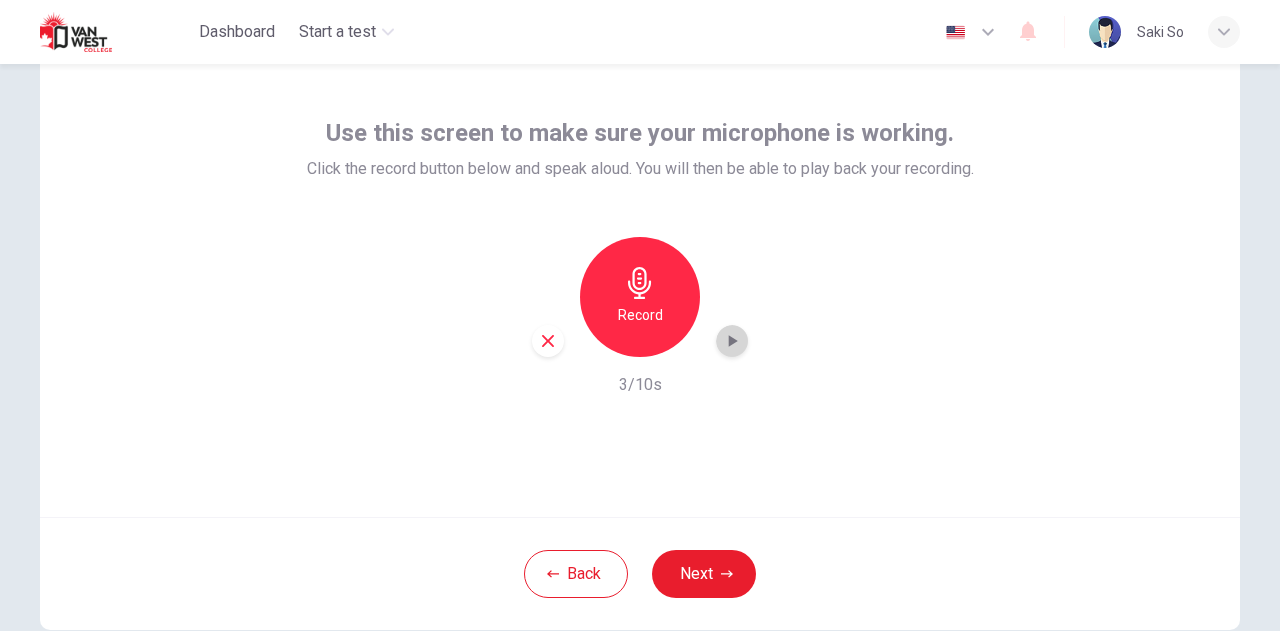 click 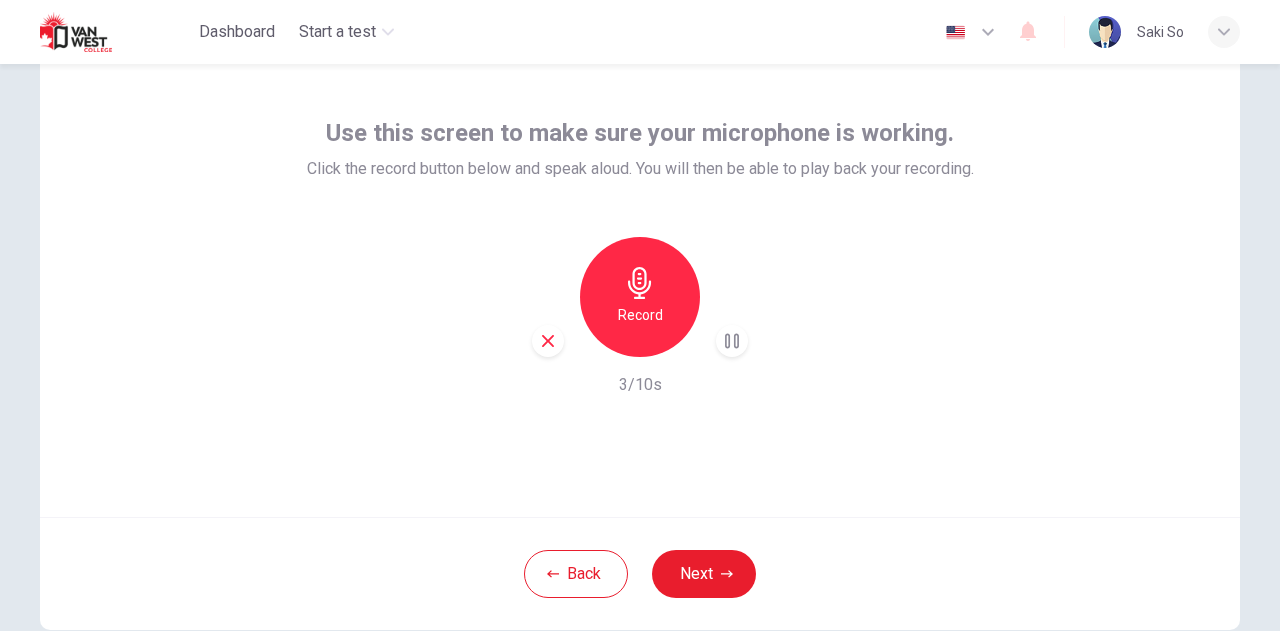 type 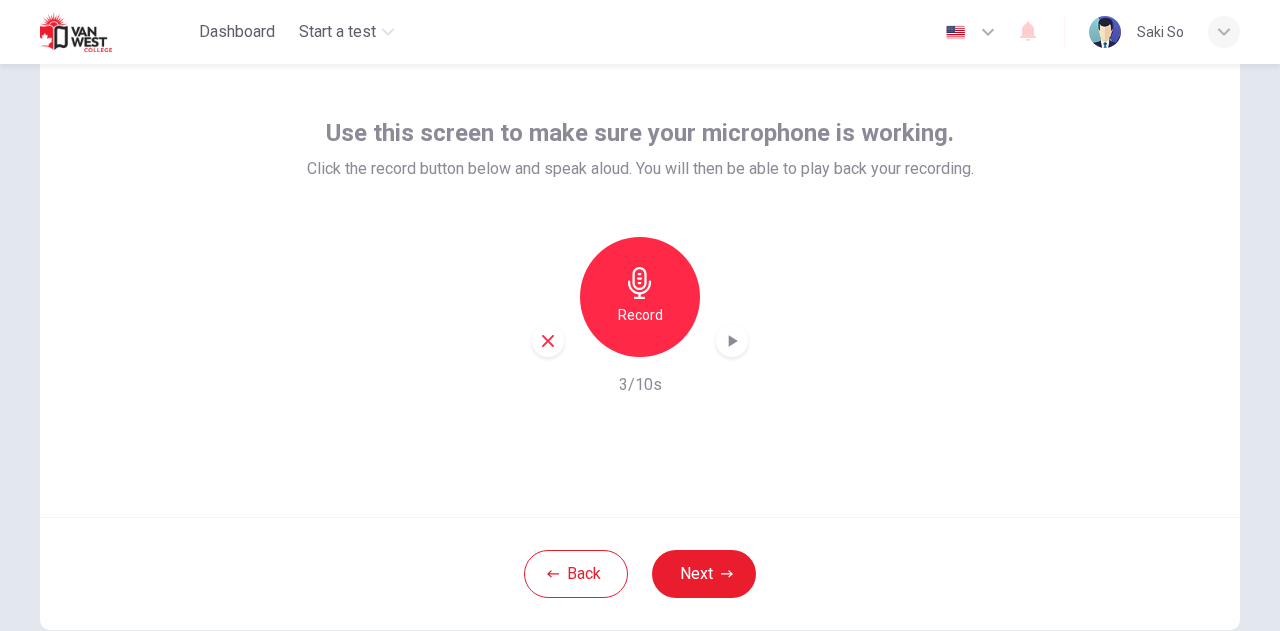 click on "Use this screen to make sure your microphone is working. Click the record button below and speak aloud. You will then be able to play back your recording. Record 3/10s" at bounding box center (640, 277) 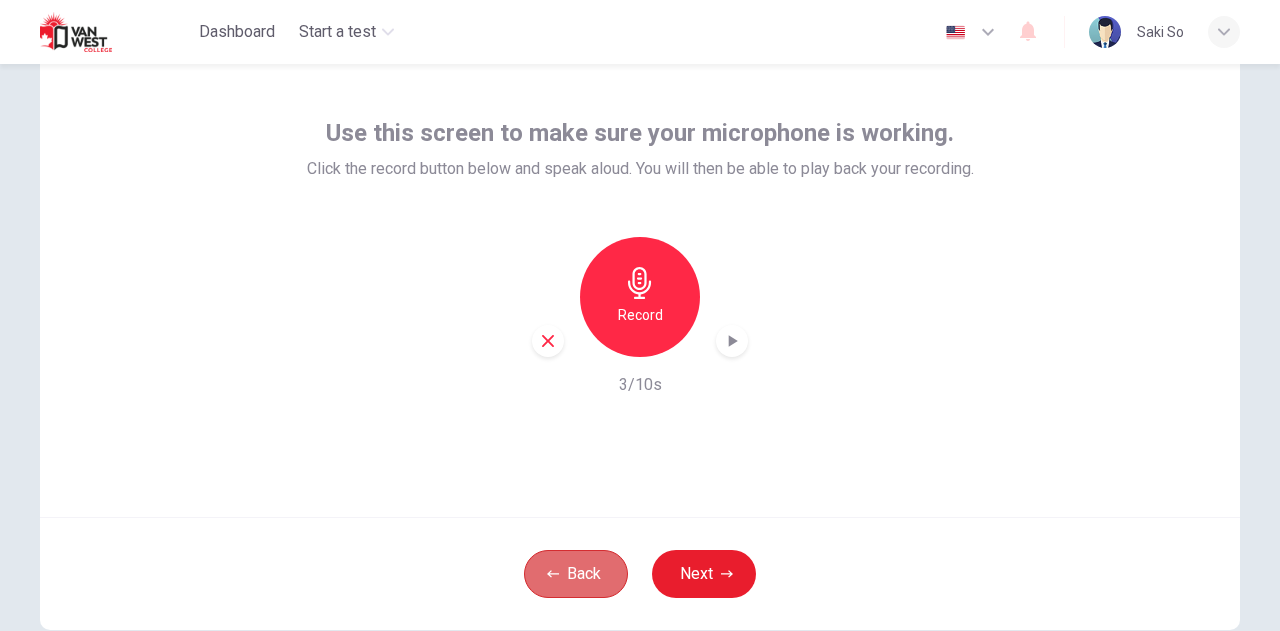 click on "Back" at bounding box center (576, 574) 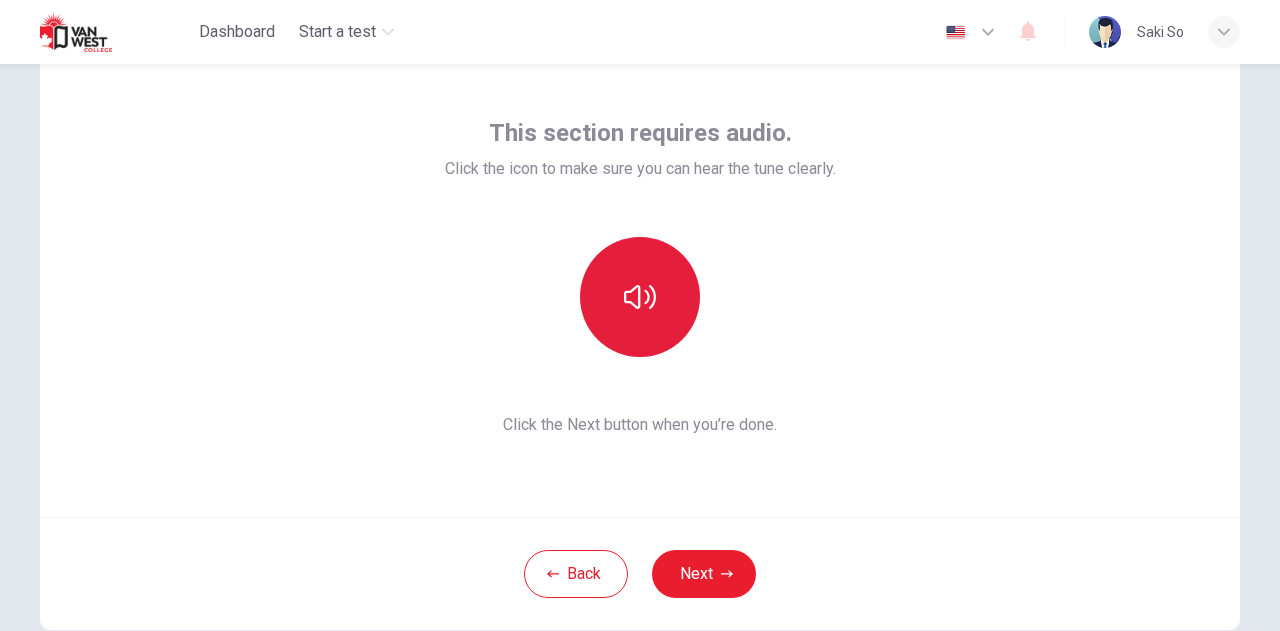 click at bounding box center (640, 297) 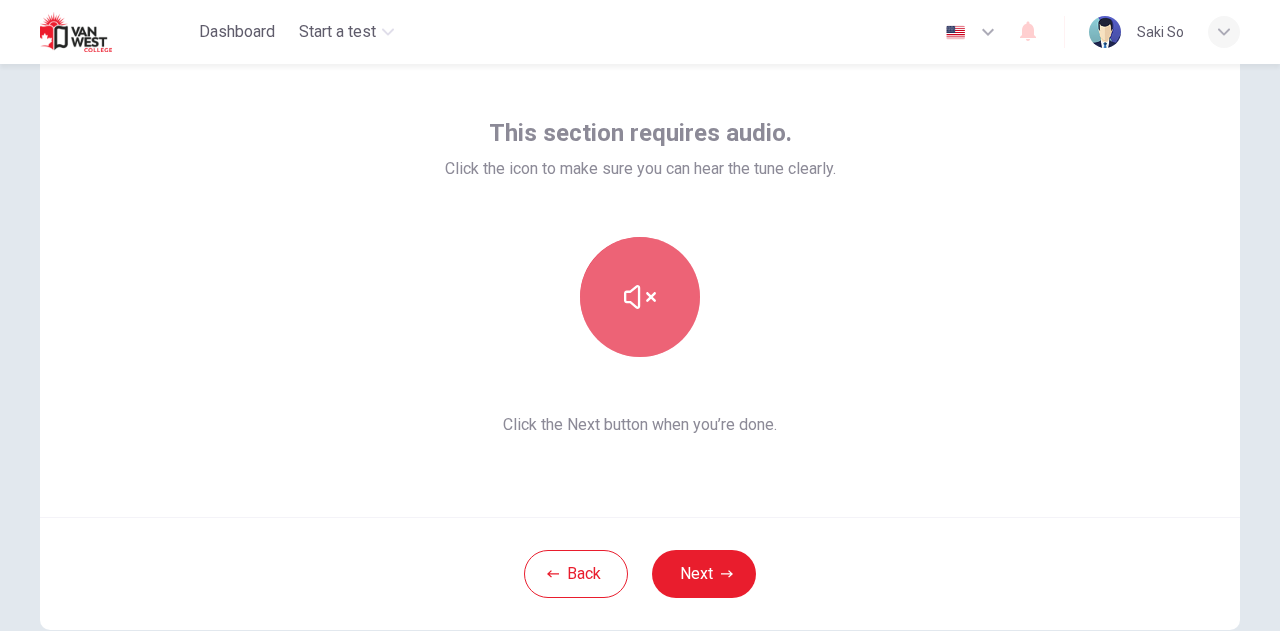 click at bounding box center (640, 297) 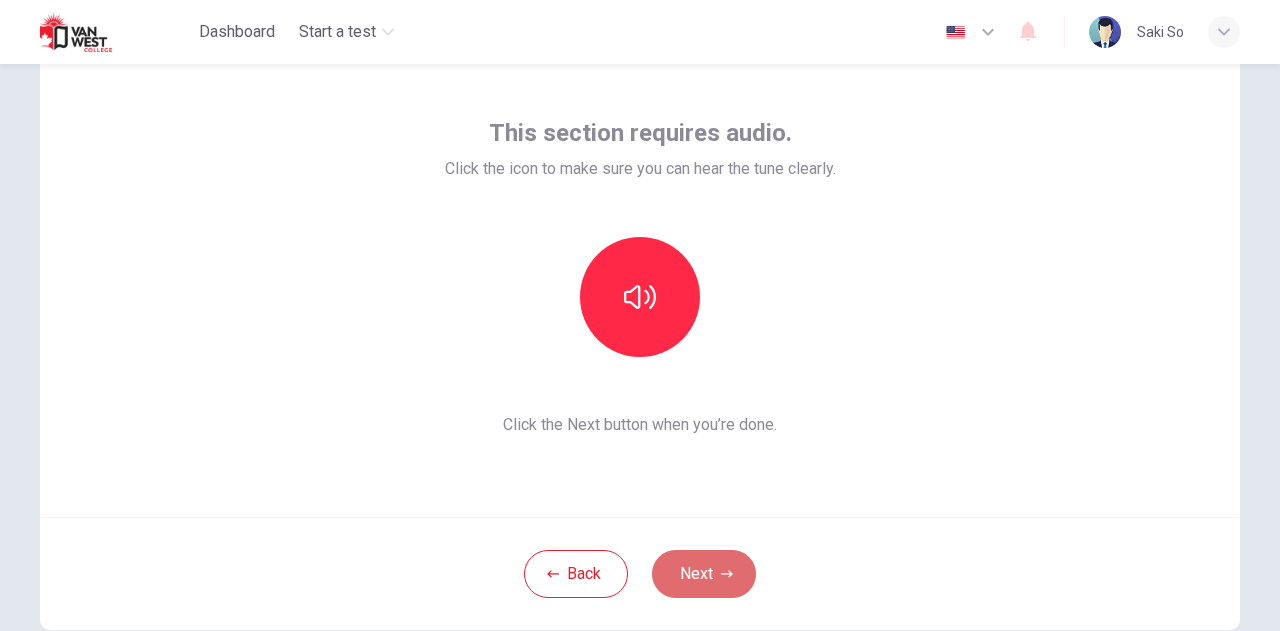 click on "Next" at bounding box center (704, 574) 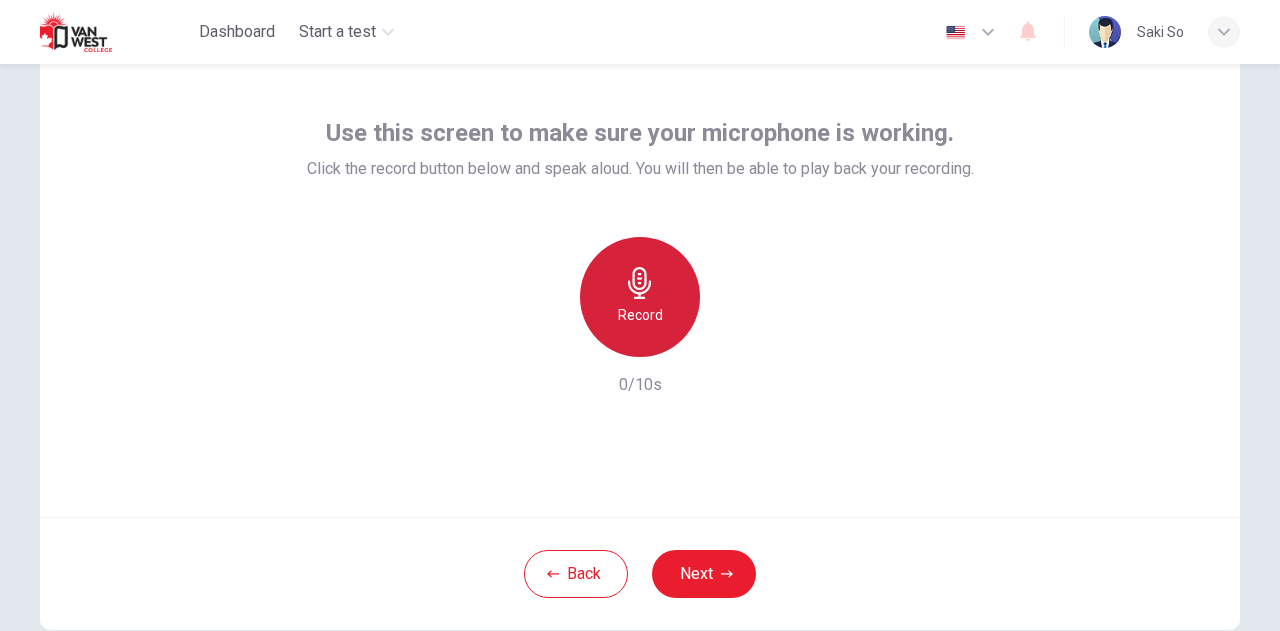 click on "Record" at bounding box center [640, 297] 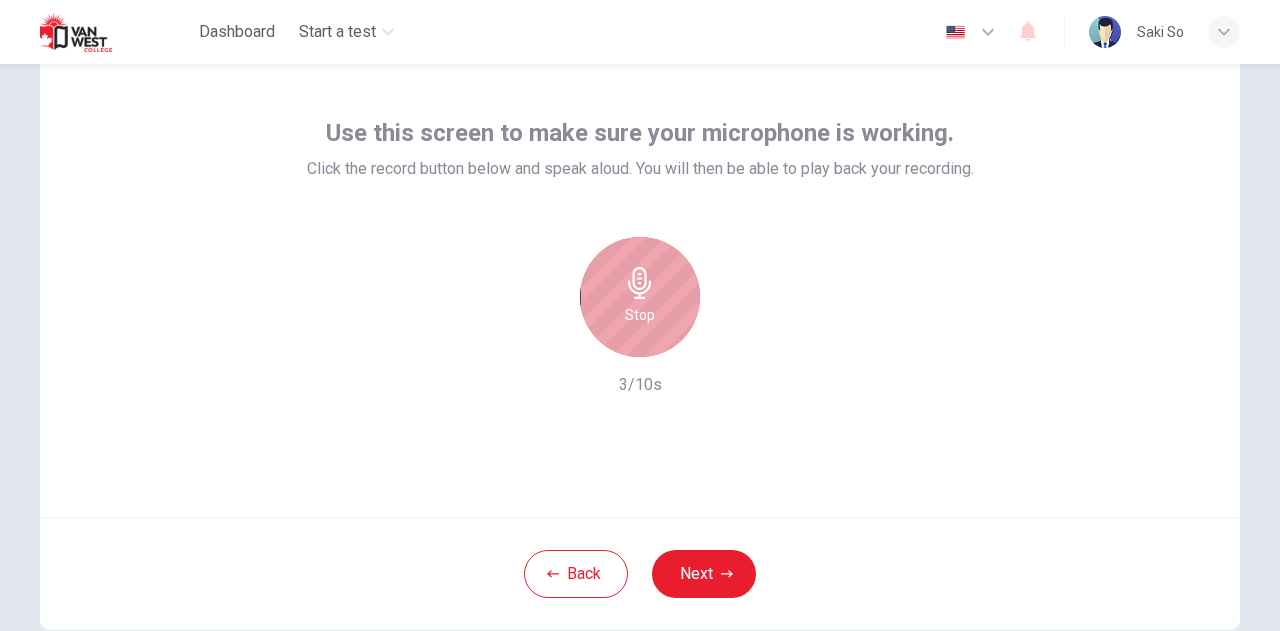 click on "Stop" at bounding box center [640, 297] 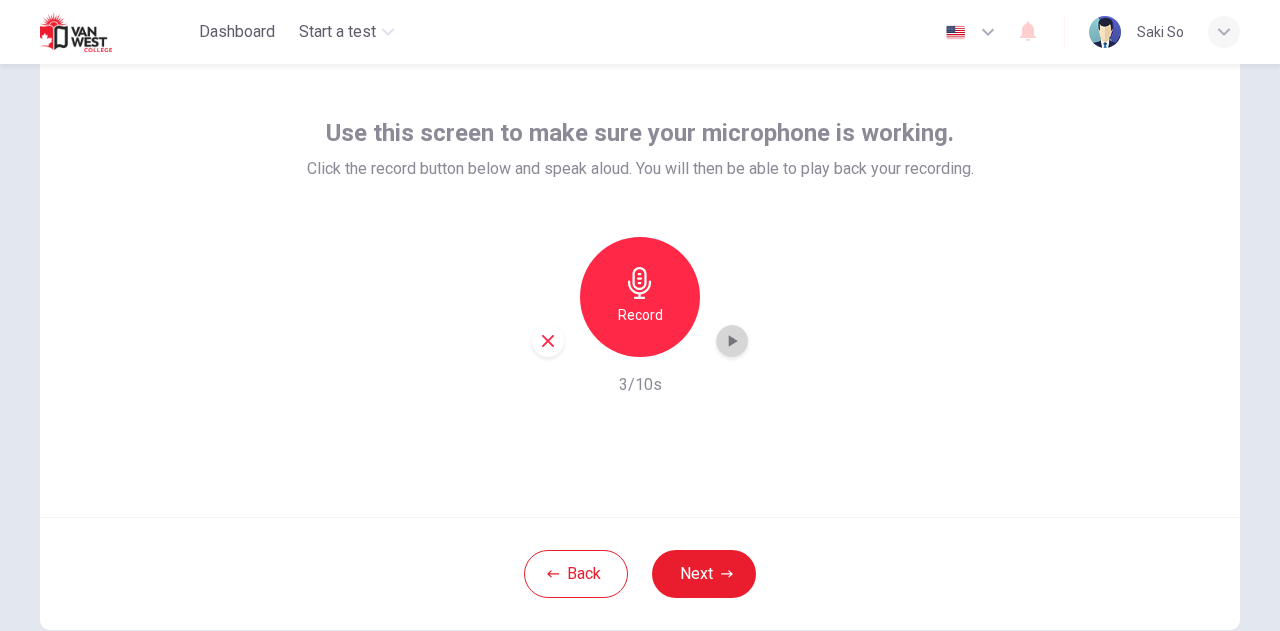 click 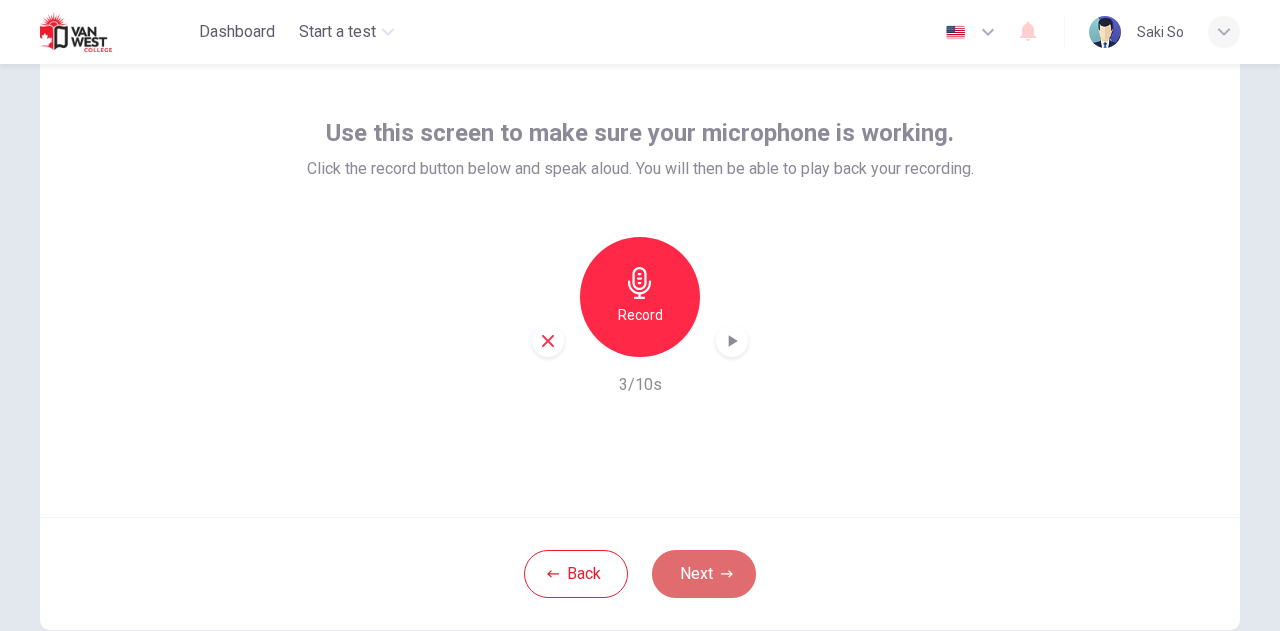 click on "Next" at bounding box center (704, 574) 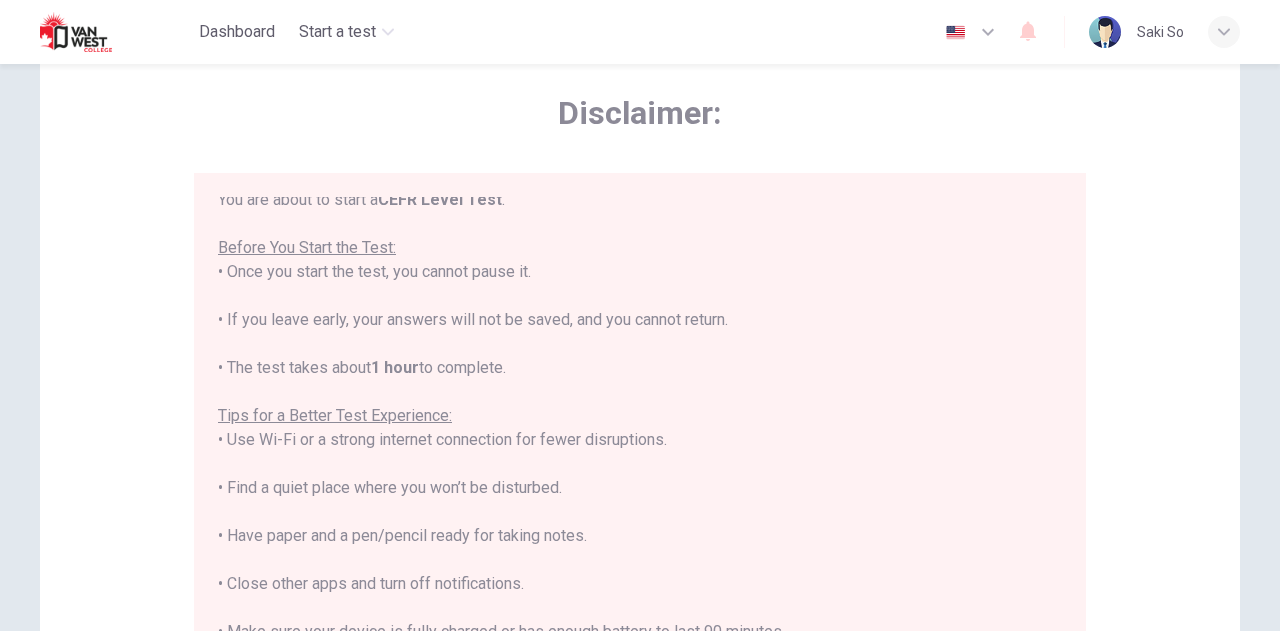 scroll, scrollTop: 190, scrollLeft: 0, axis: vertical 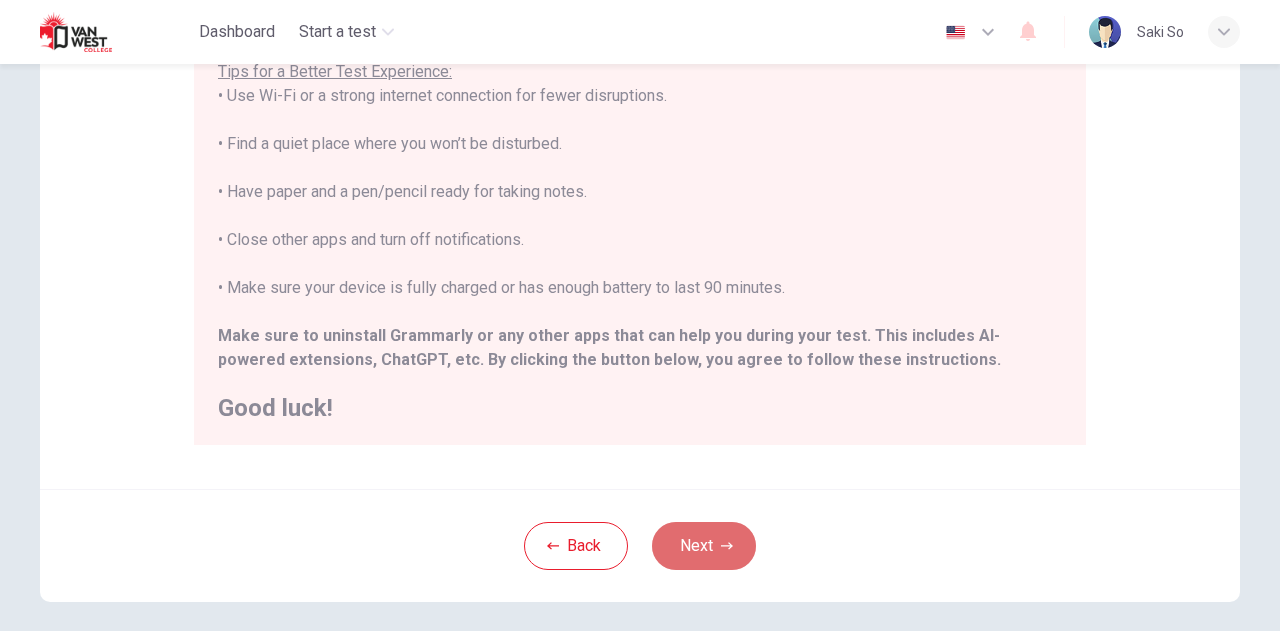 click on "Next" at bounding box center [704, 546] 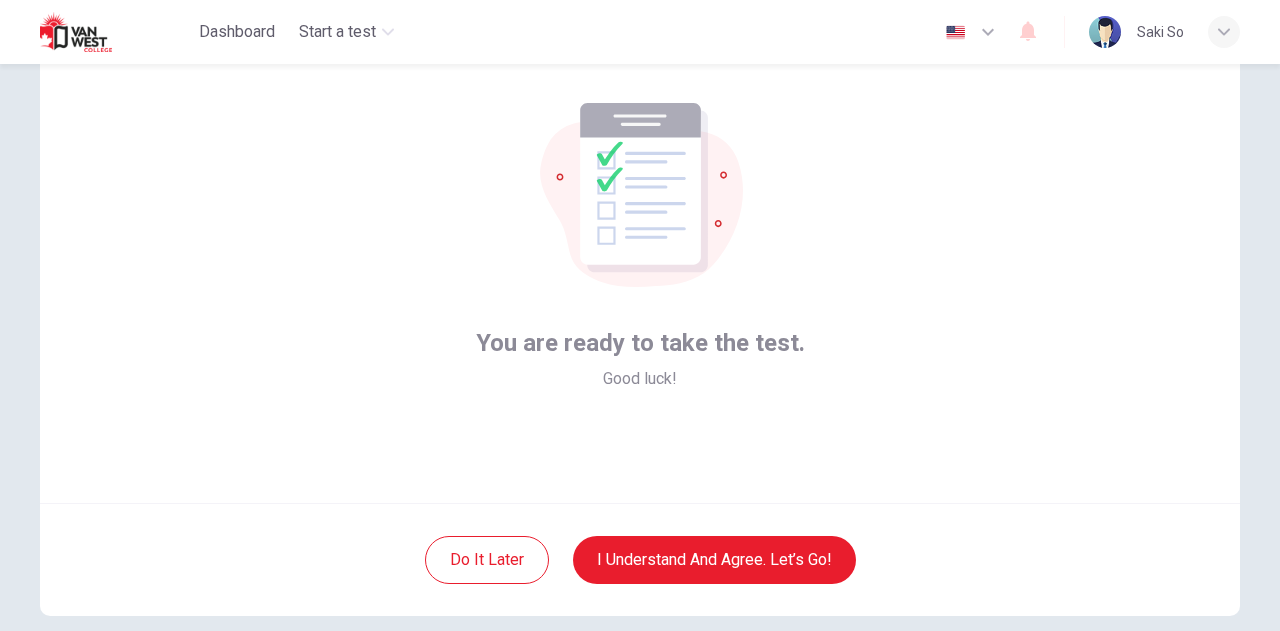 scroll, scrollTop: 96, scrollLeft: 0, axis: vertical 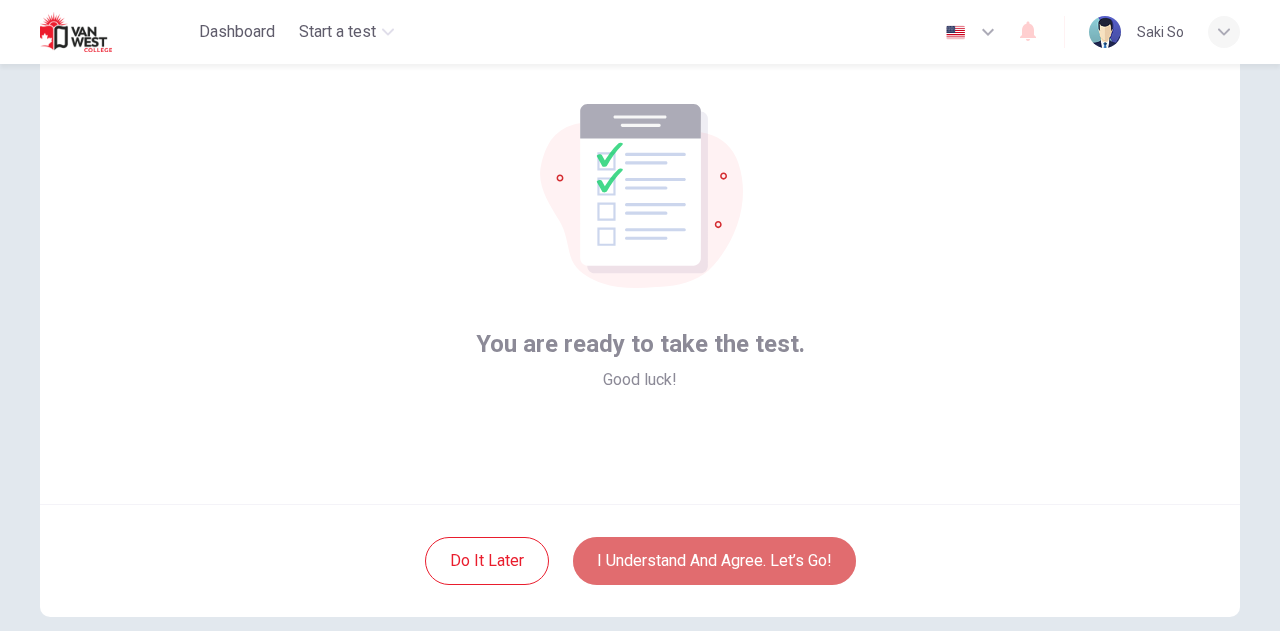 click on "I understand and agree. Let’s go!" at bounding box center (714, 561) 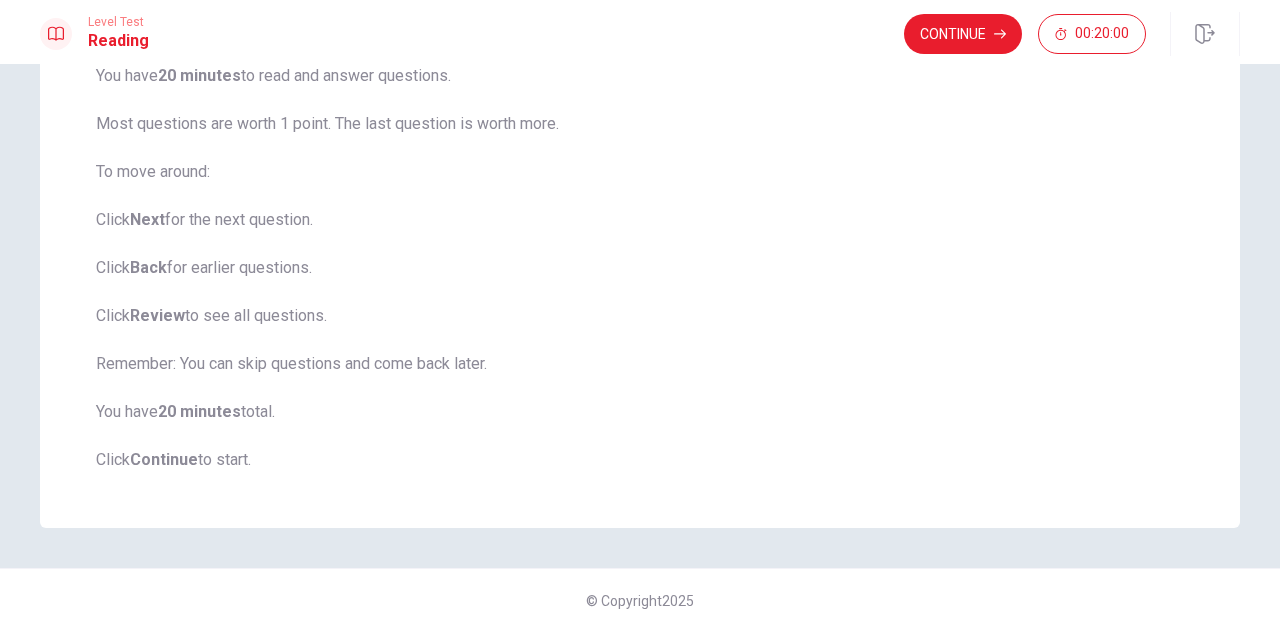 scroll, scrollTop: 0, scrollLeft: 0, axis: both 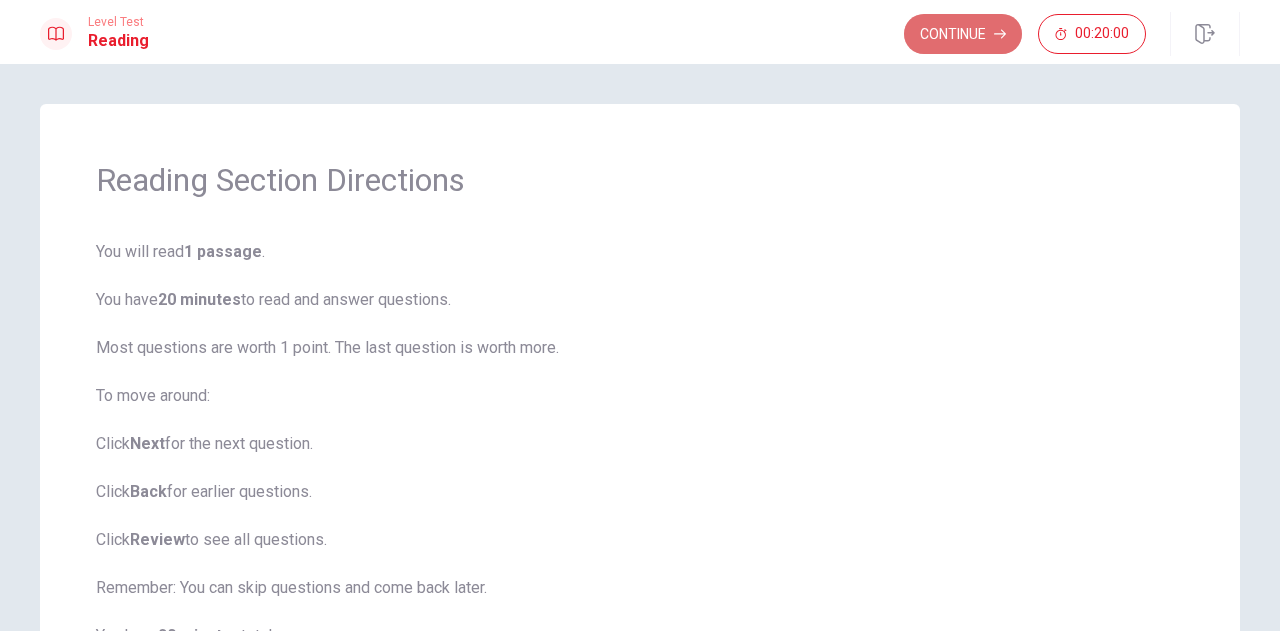 click on "Continue" at bounding box center [963, 34] 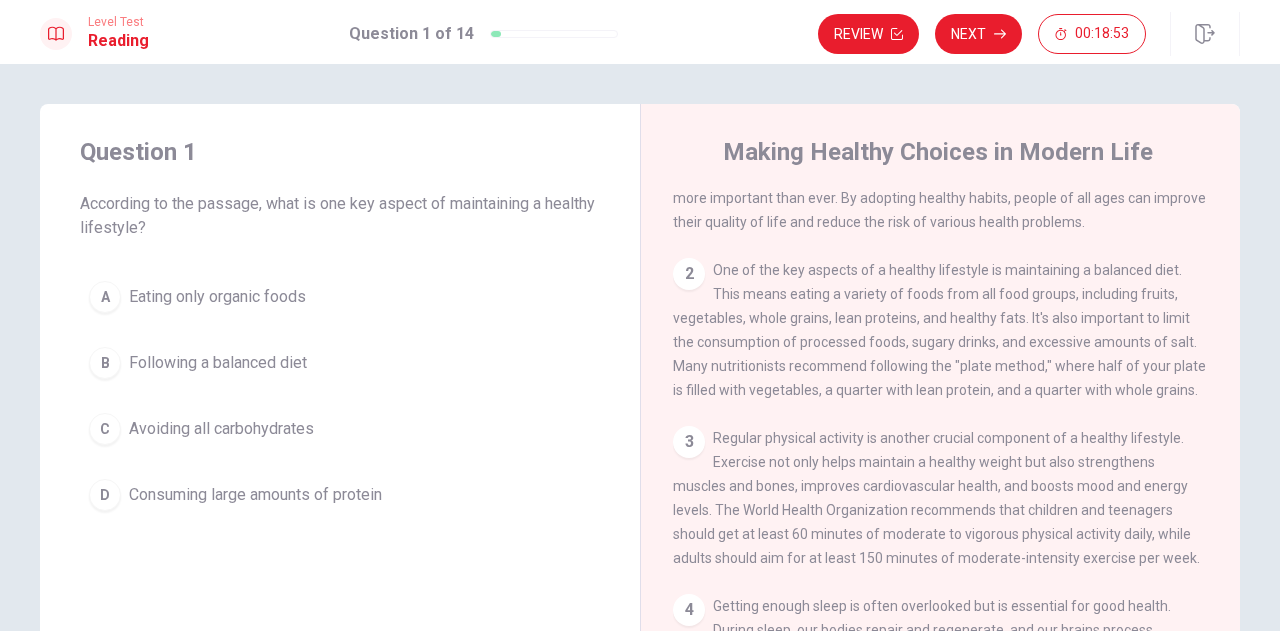scroll, scrollTop: 0, scrollLeft: 0, axis: both 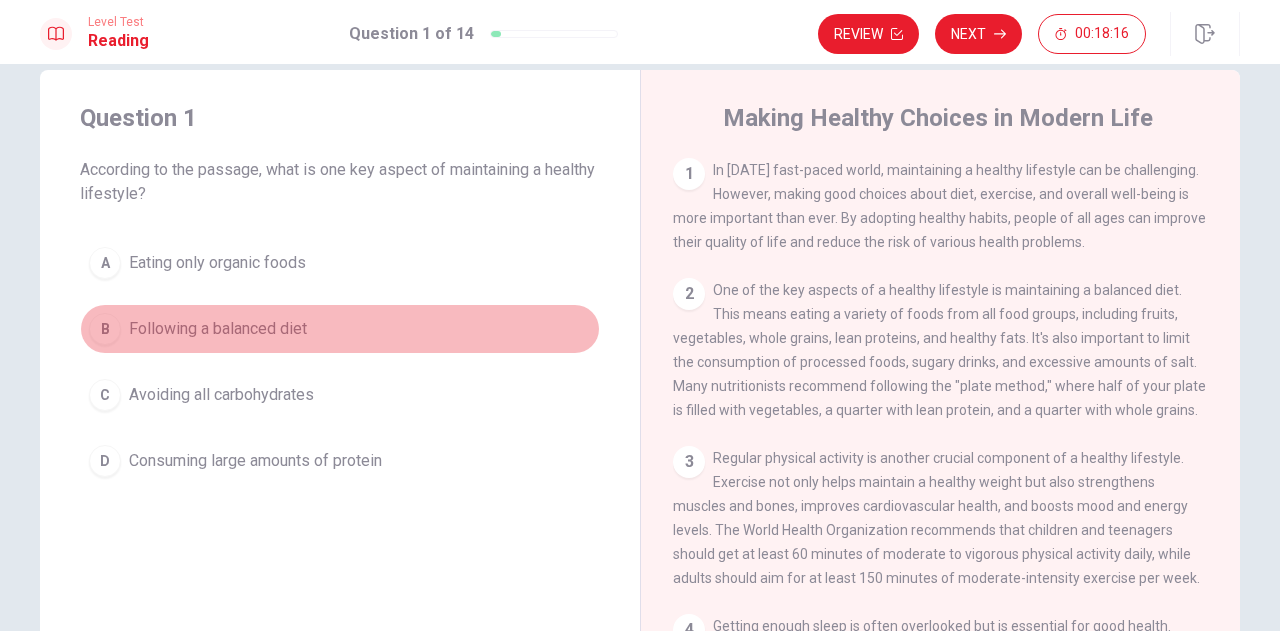 click on "B" at bounding box center (105, 329) 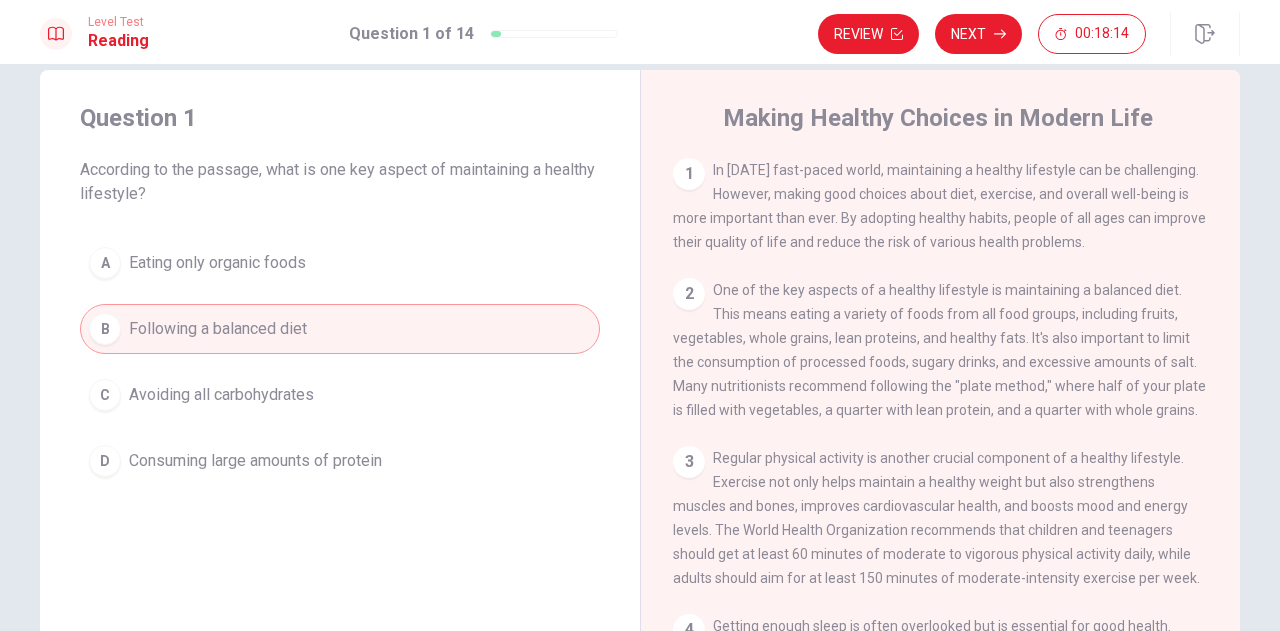 scroll, scrollTop: 272, scrollLeft: 0, axis: vertical 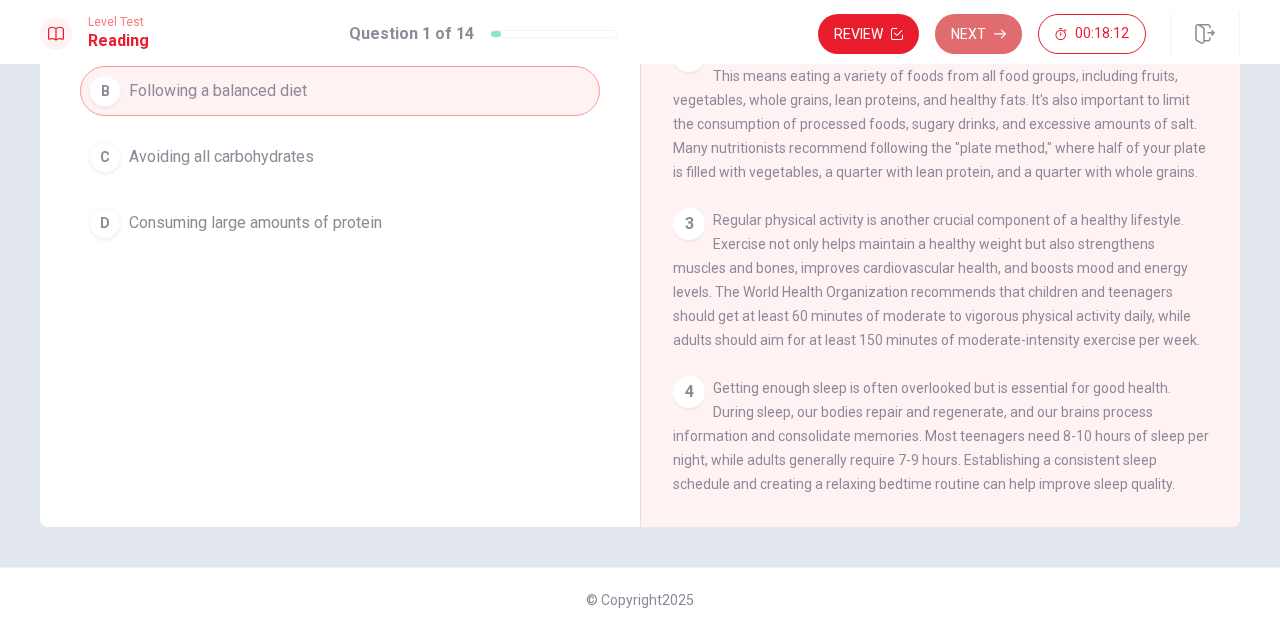 click on "Next" at bounding box center [978, 34] 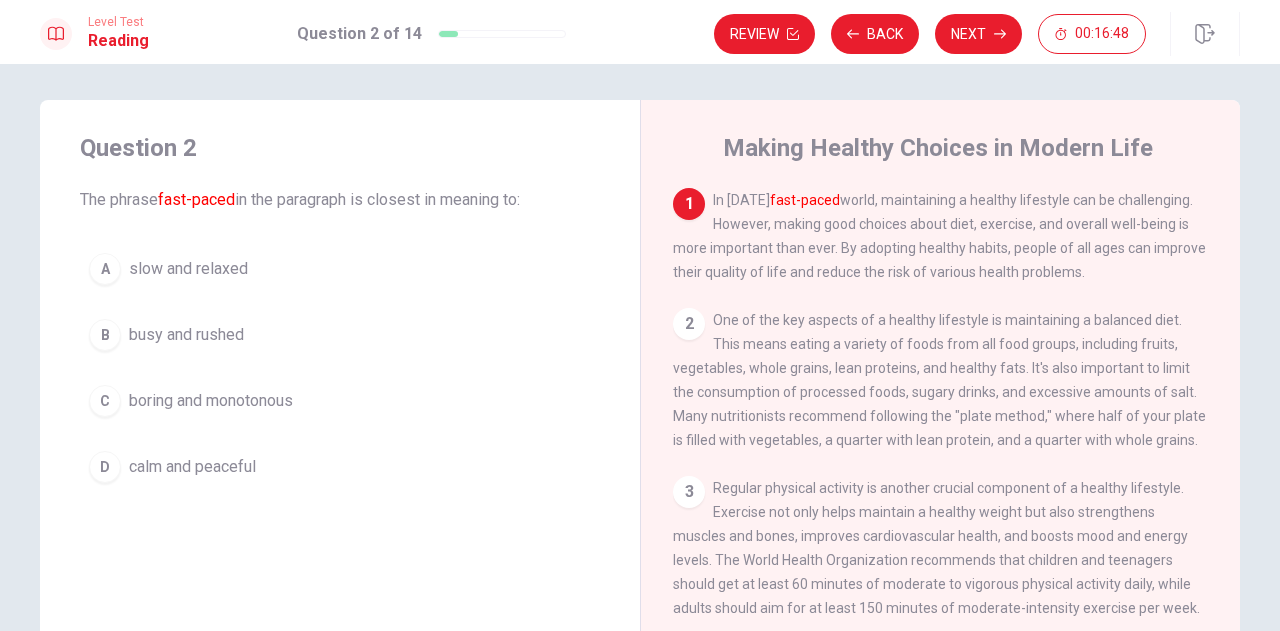 scroll, scrollTop: 0, scrollLeft: 0, axis: both 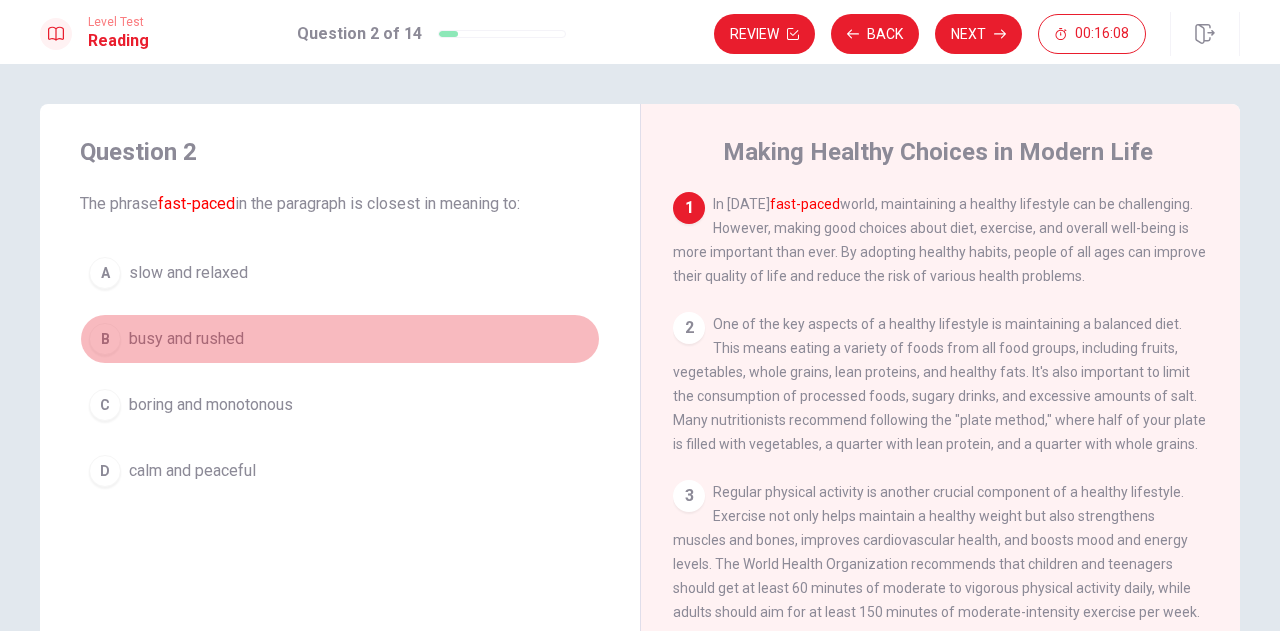 click on "busy and rushed" at bounding box center (186, 339) 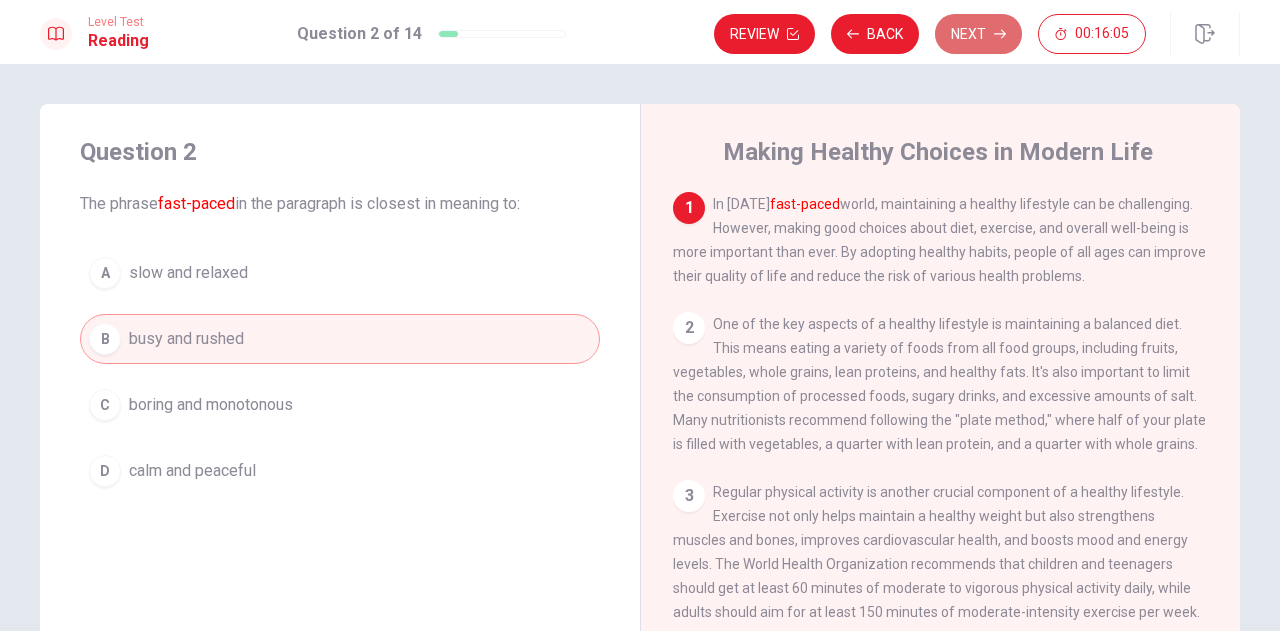 click on "Next" at bounding box center (978, 34) 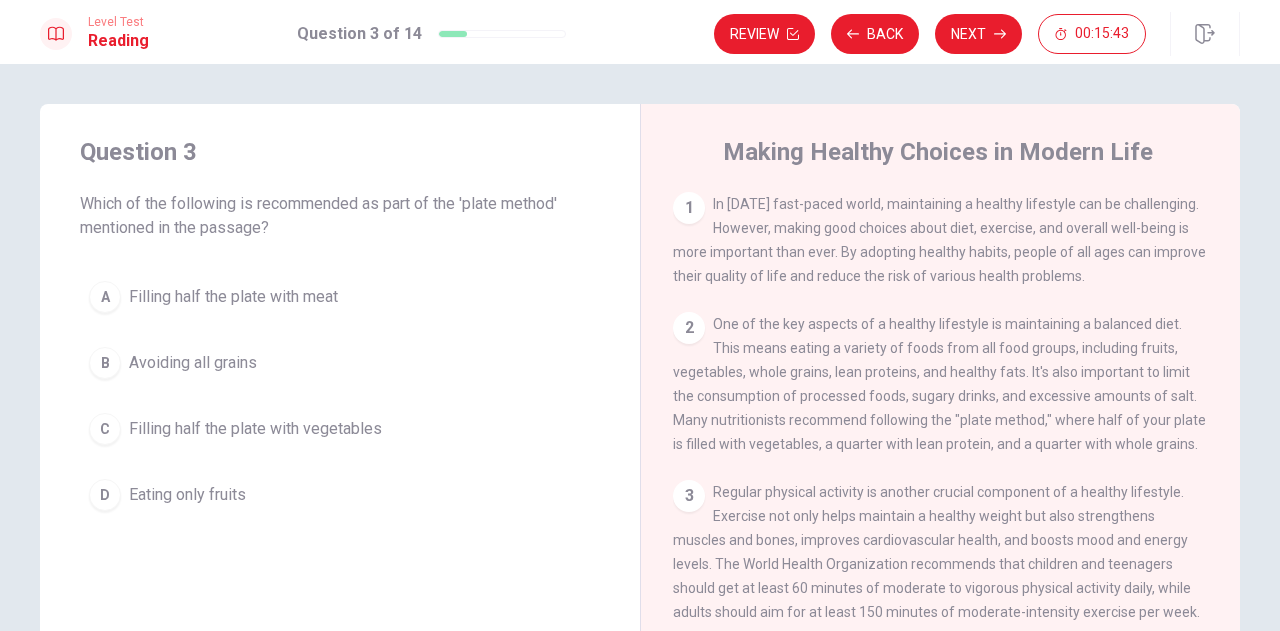 scroll, scrollTop: 32, scrollLeft: 0, axis: vertical 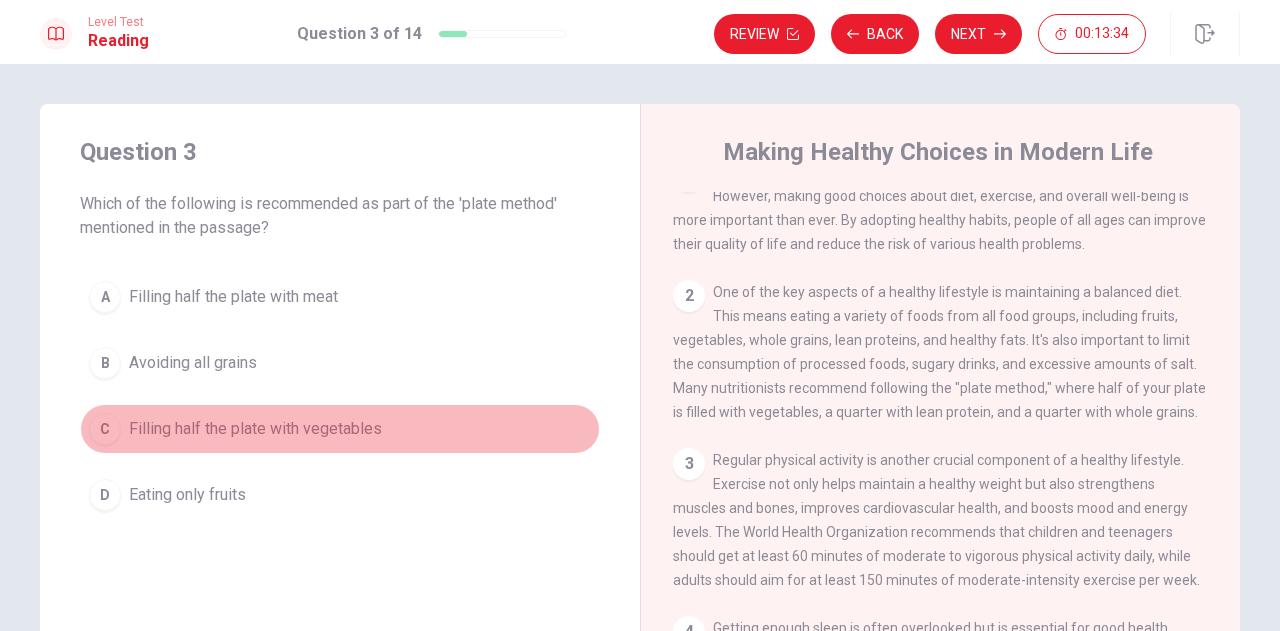 click on "Filling half the plate with vegetables" at bounding box center [255, 429] 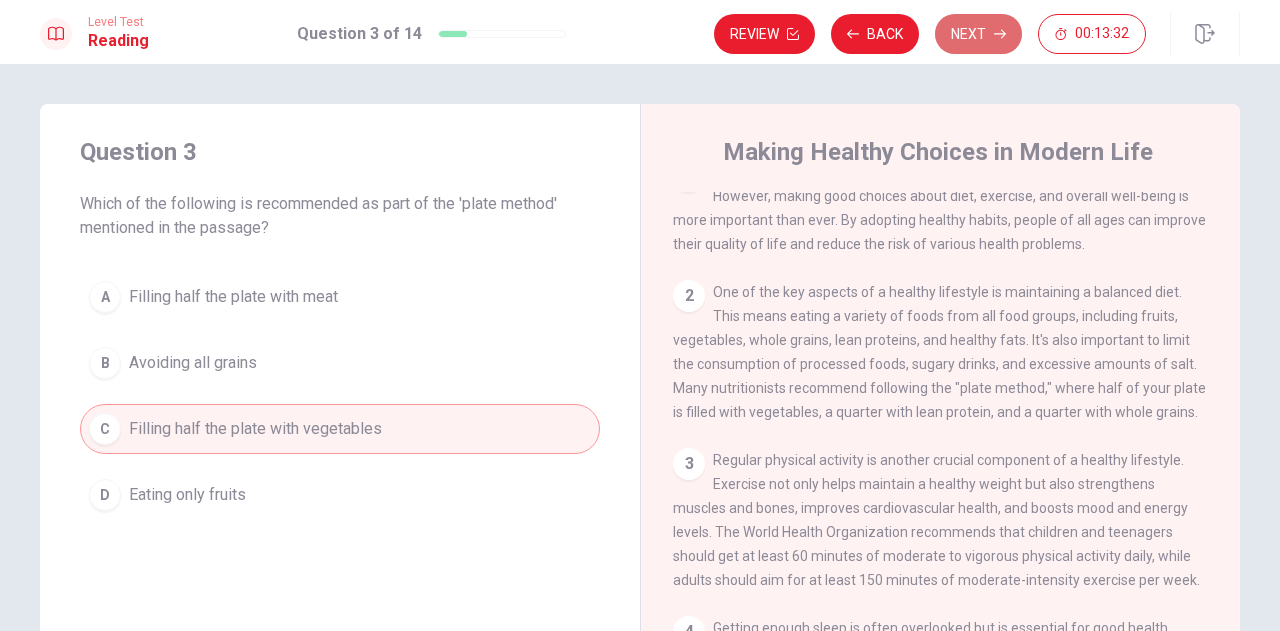 click on "Next" at bounding box center (978, 34) 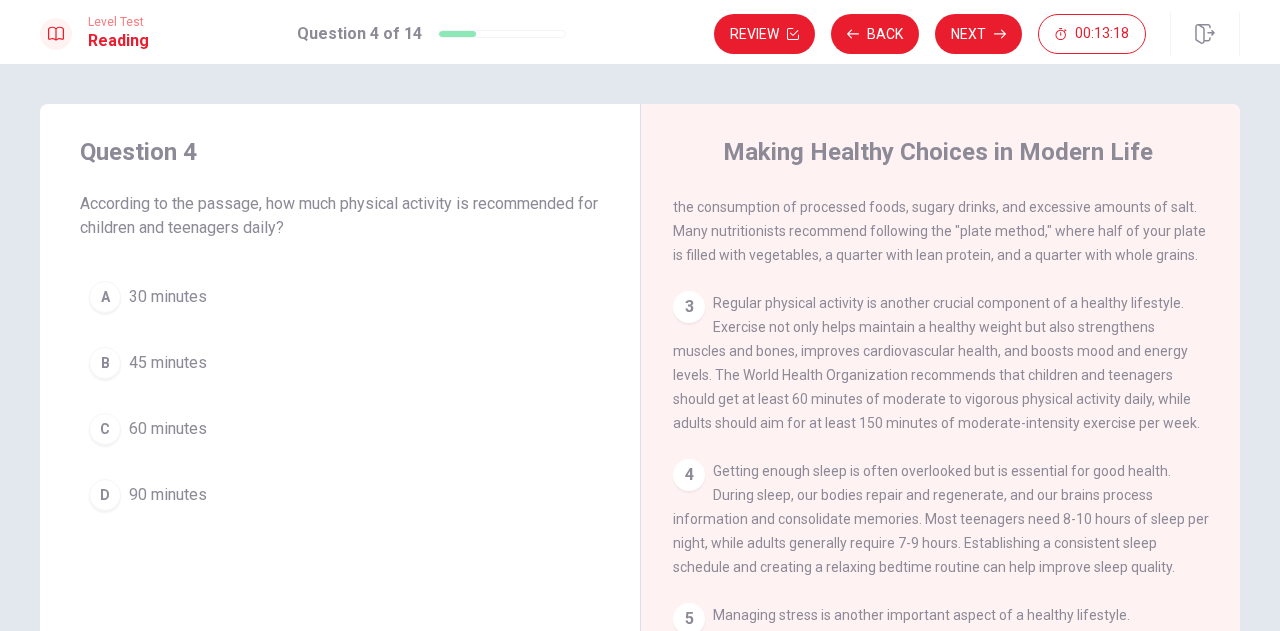 scroll, scrollTop: 191, scrollLeft: 0, axis: vertical 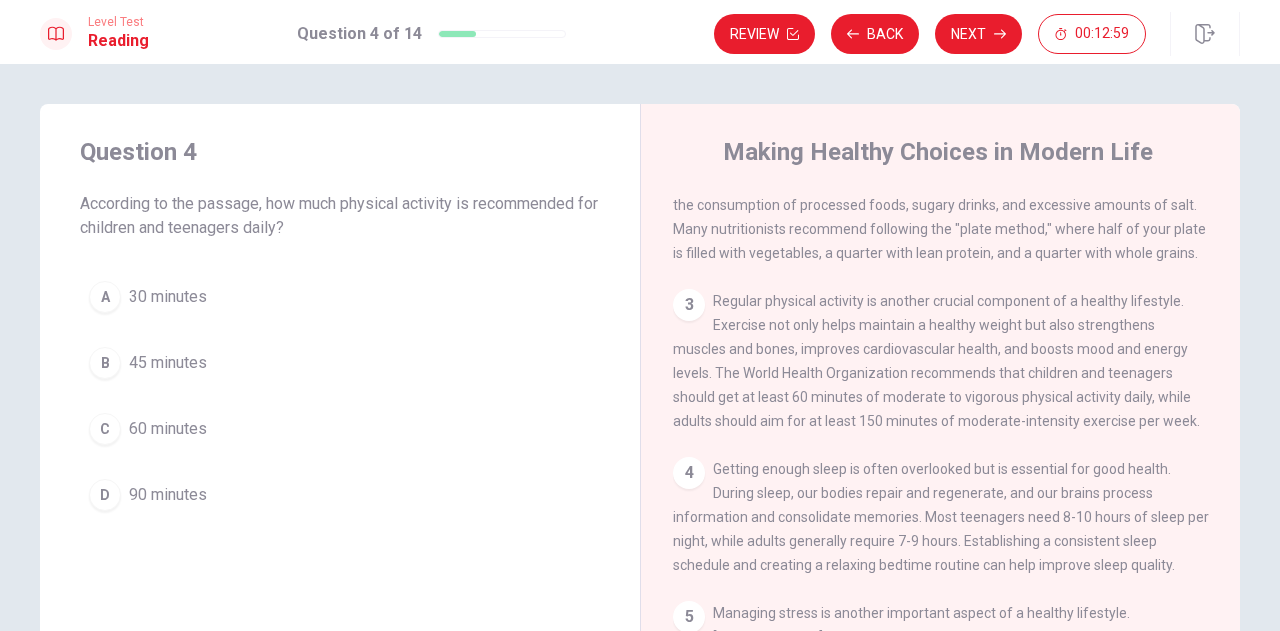 click on "60 minutes" at bounding box center [168, 429] 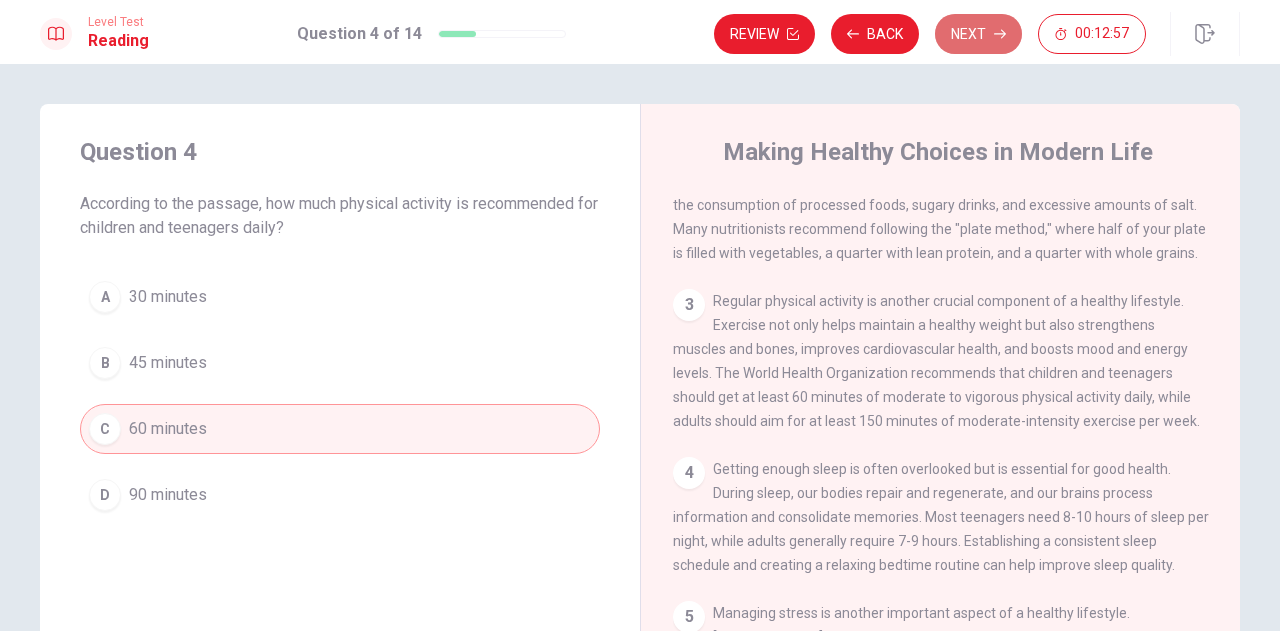 click on "Next" at bounding box center [978, 34] 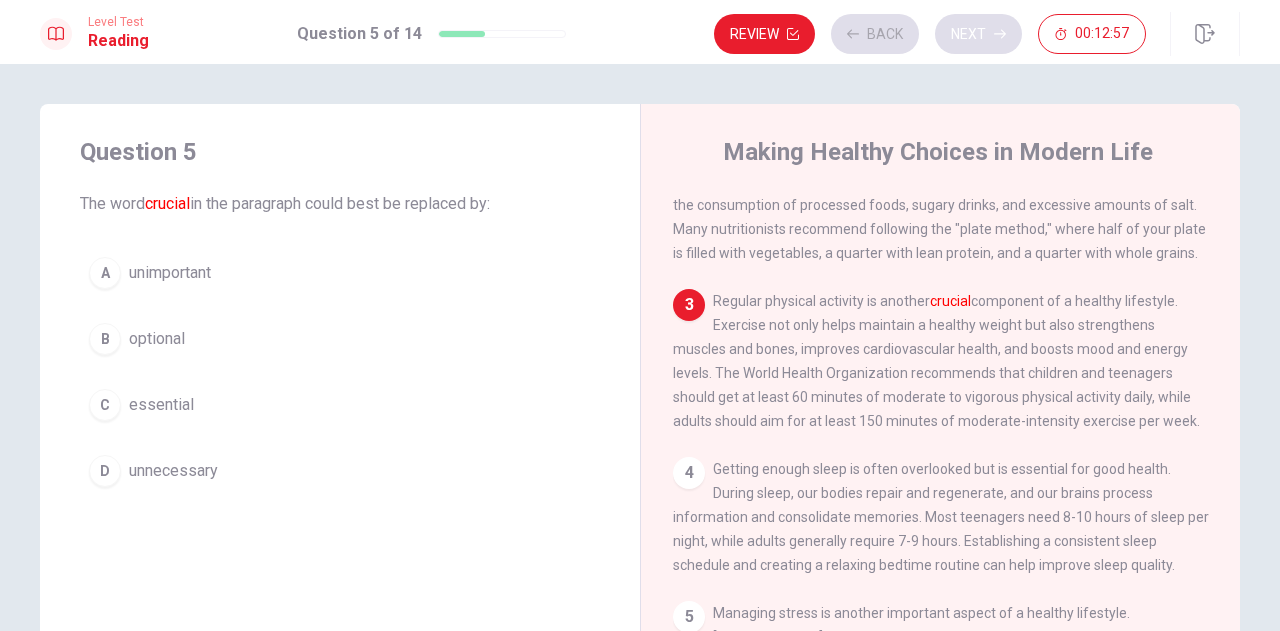scroll, scrollTop: 294, scrollLeft: 0, axis: vertical 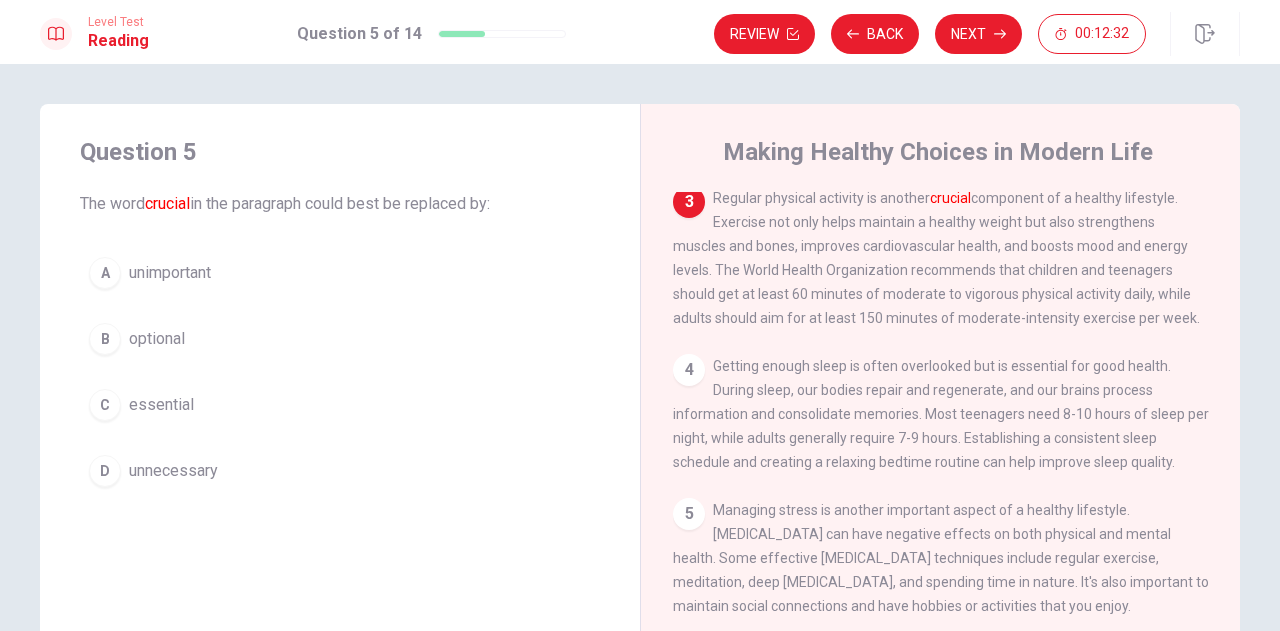 click on "Regular physical activity is another  crucial  component of a healthy lifestyle. Exercise not only helps maintain a healthy weight but also strengthens muscles and bones, improves cardiovascular health, and boosts mood and energy levels. The World Health Organization recommends that children and teenagers should get at least 60 minutes of moderate to vigorous physical activity daily, while adults should aim for at least 150 minutes of moderate-intensity exercise per week." at bounding box center (936, 258) 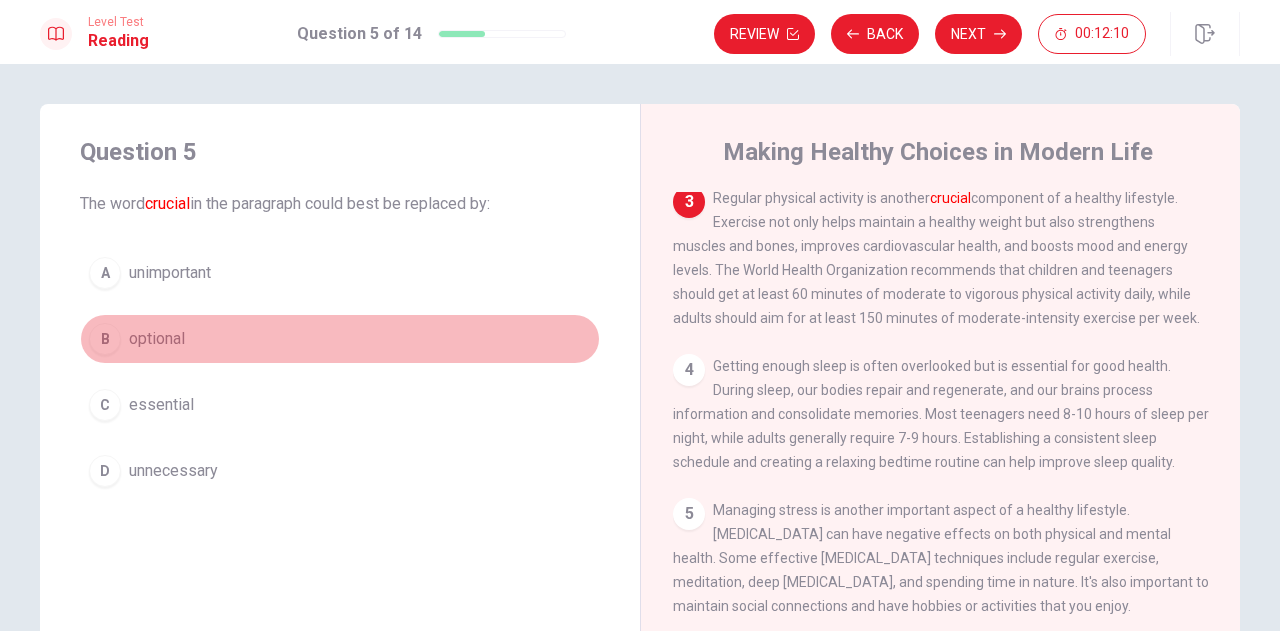 click on "optional" at bounding box center [157, 339] 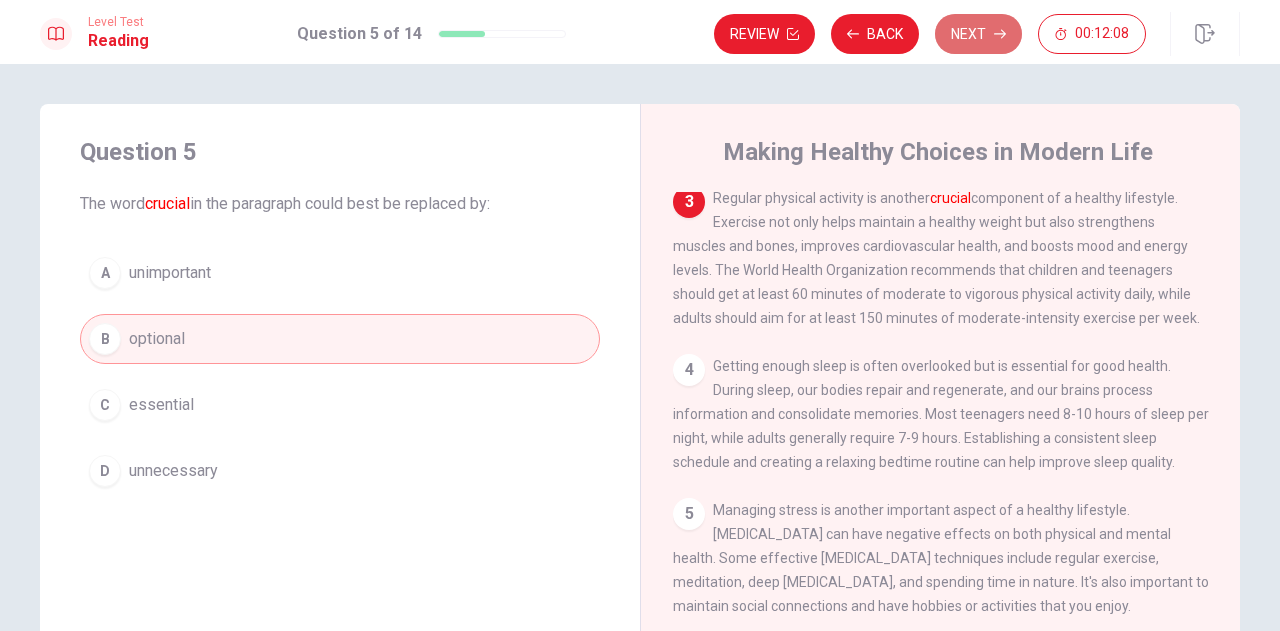 click on "Next" at bounding box center [978, 34] 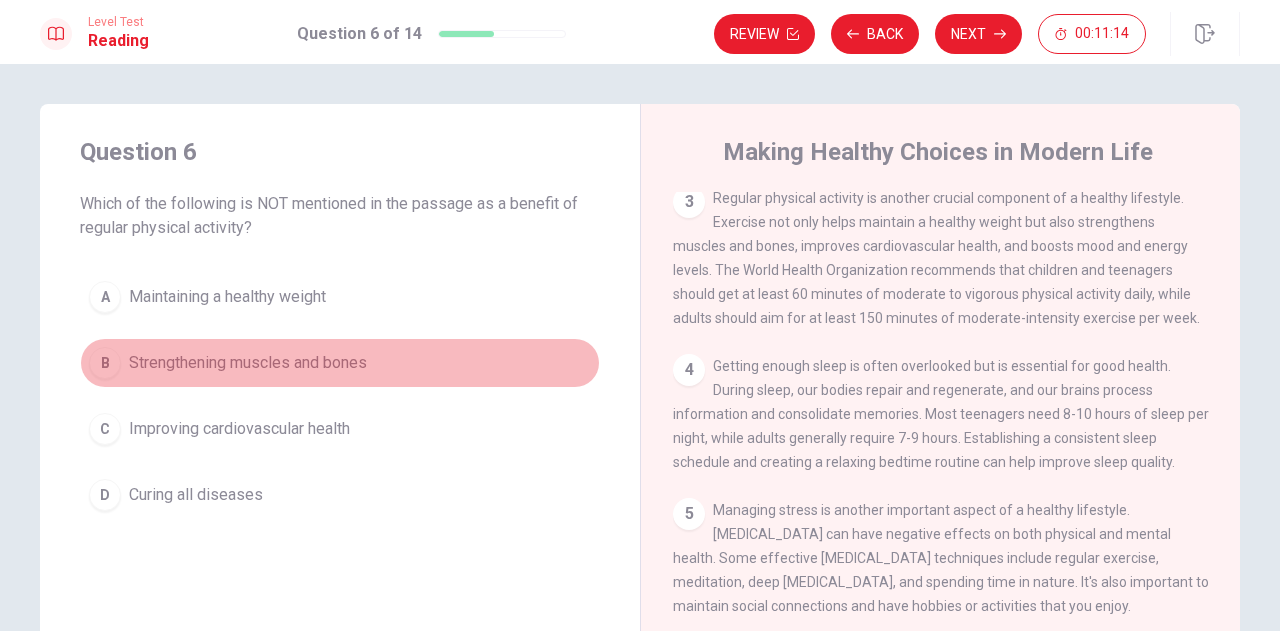 click on "Strengthening muscles and bones" at bounding box center [248, 363] 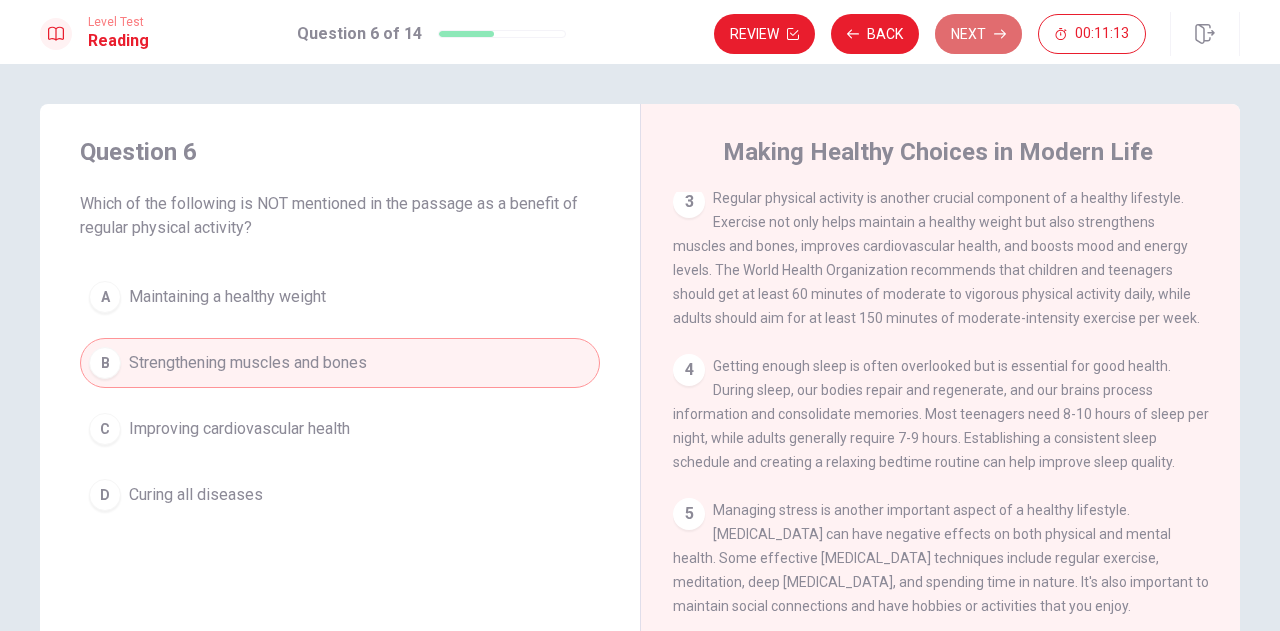 click on "Next" at bounding box center [978, 34] 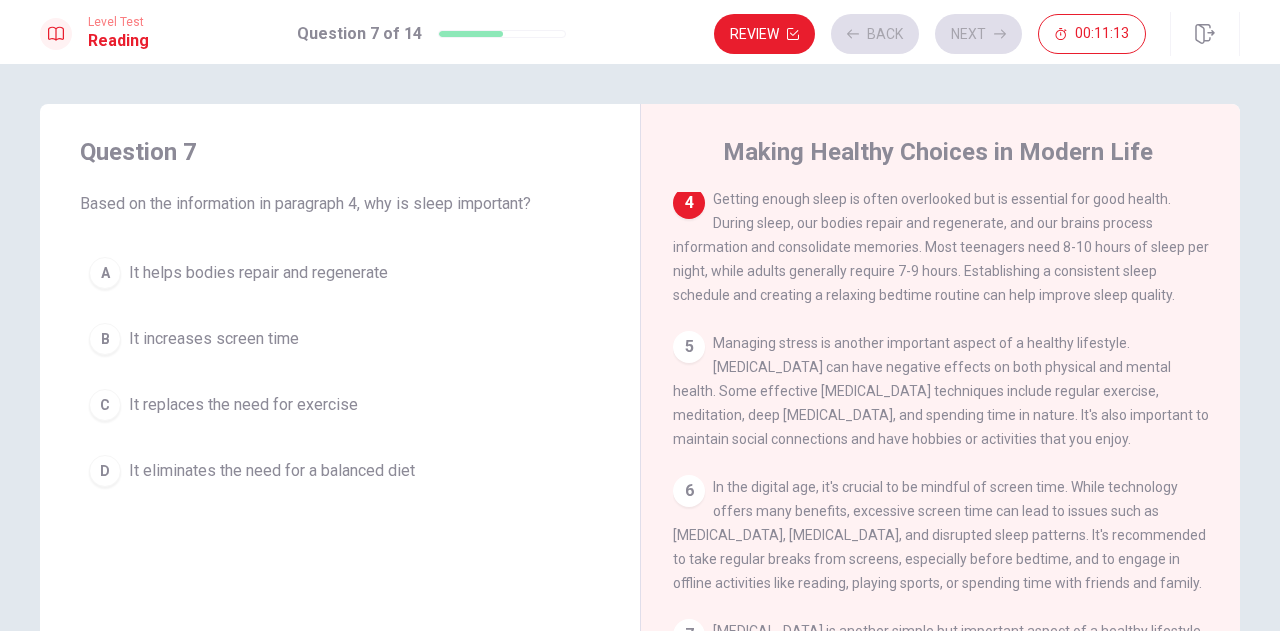 scroll, scrollTop: 466, scrollLeft: 0, axis: vertical 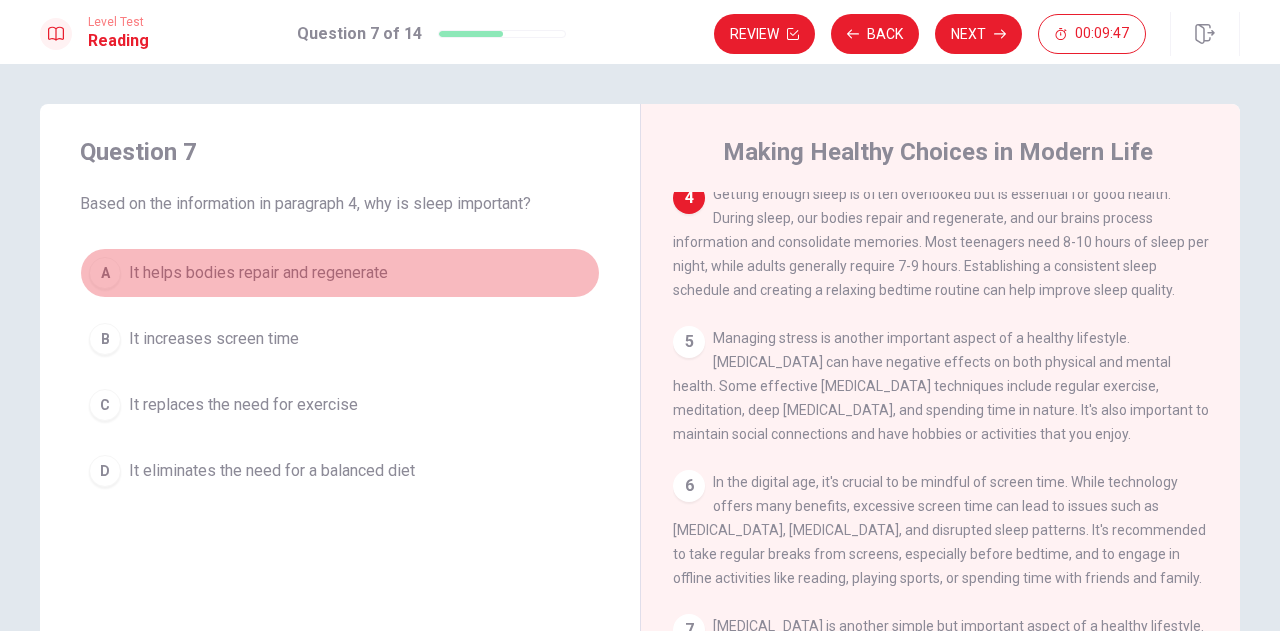 click on "It helps bodies repair and regenerate" at bounding box center [258, 273] 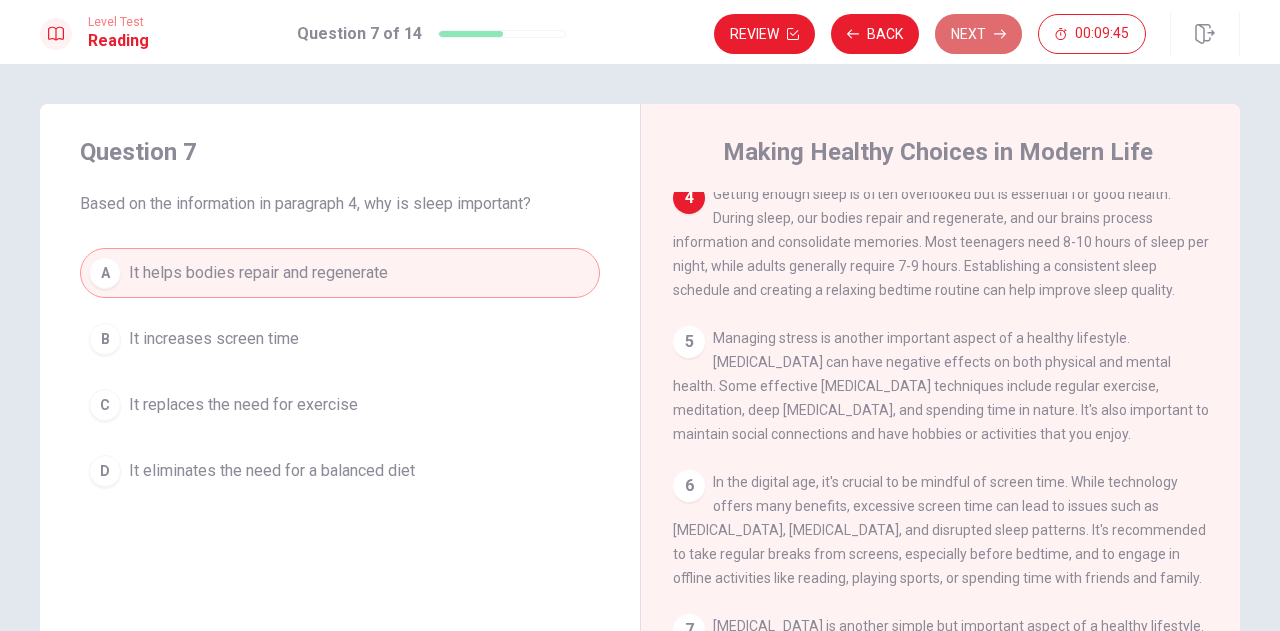 click on "Next" at bounding box center [978, 34] 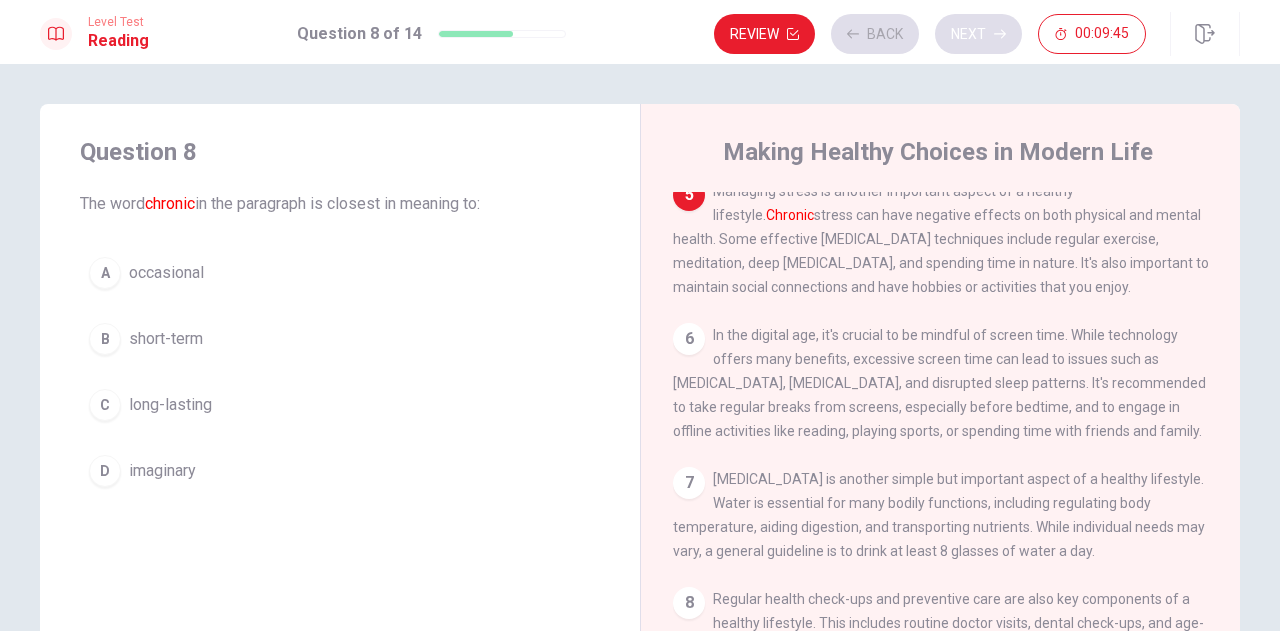 scroll, scrollTop: 614, scrollLeft: 0, axis: vertical 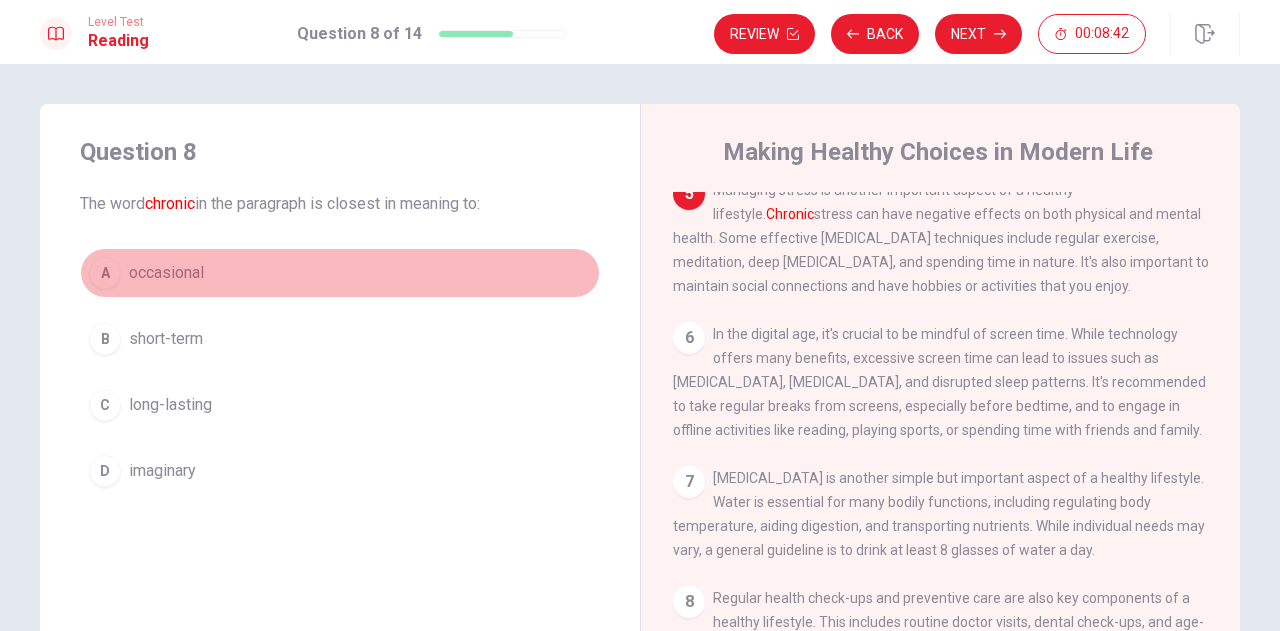 click on "occasional" at bounding box center (166, 273) 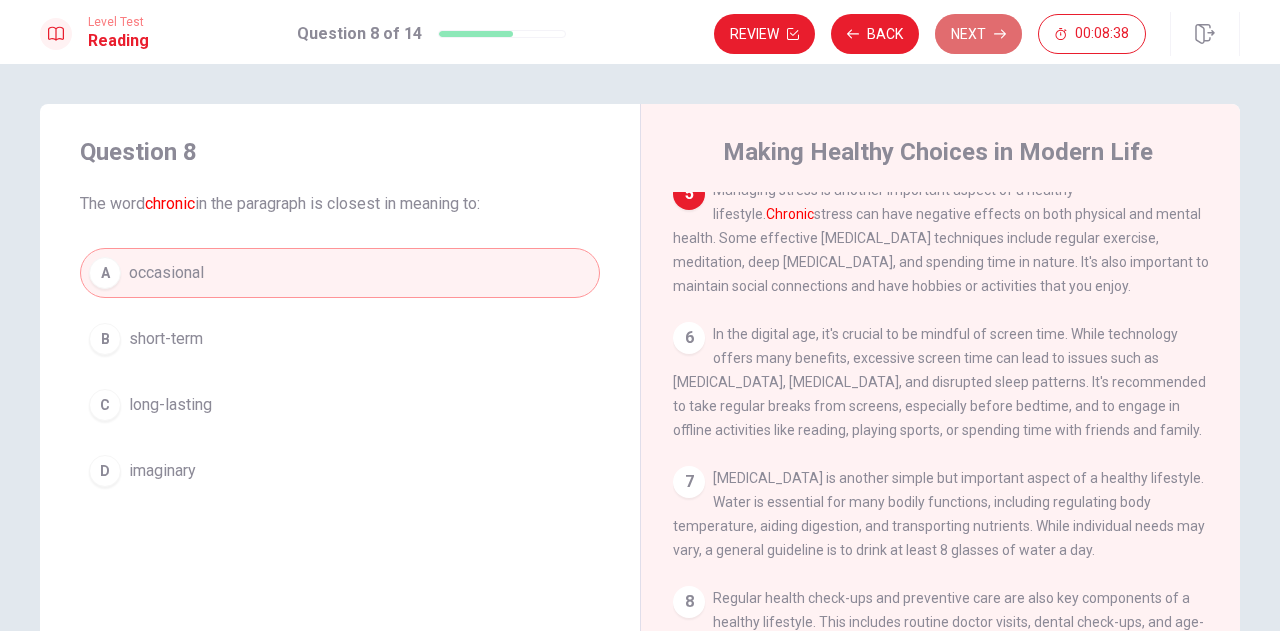 click on "Next" at bounding box center [978, 34] 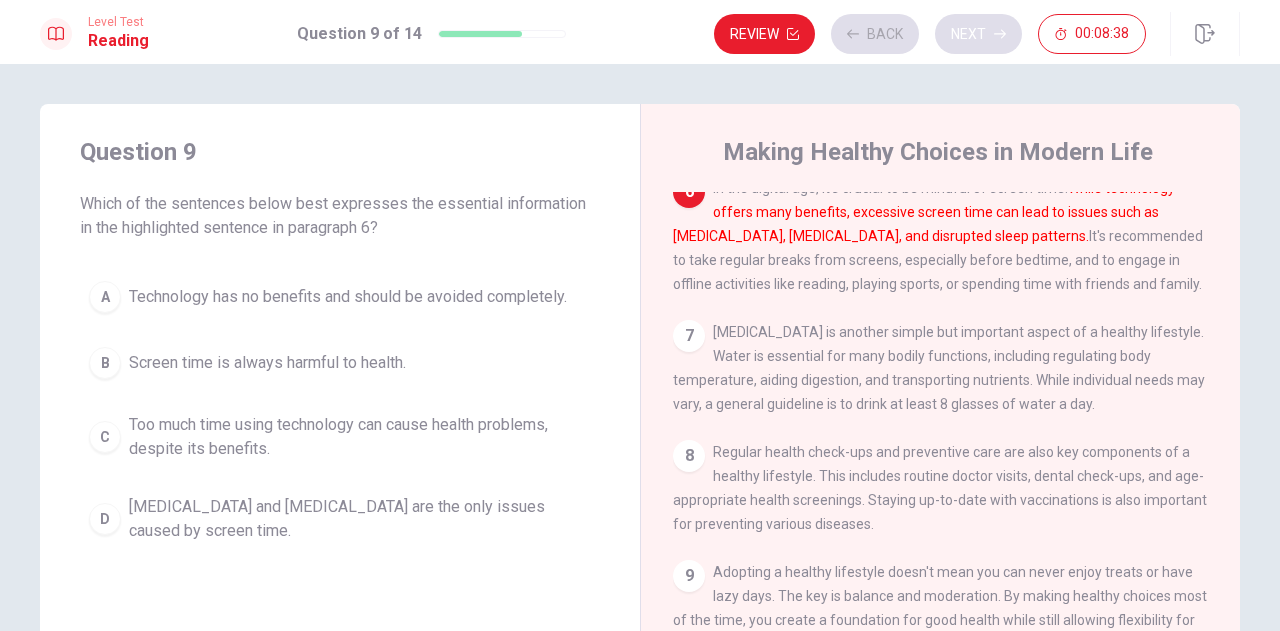 scroll, scrollTop: 761, scrollLeft: 0, axis: vertical 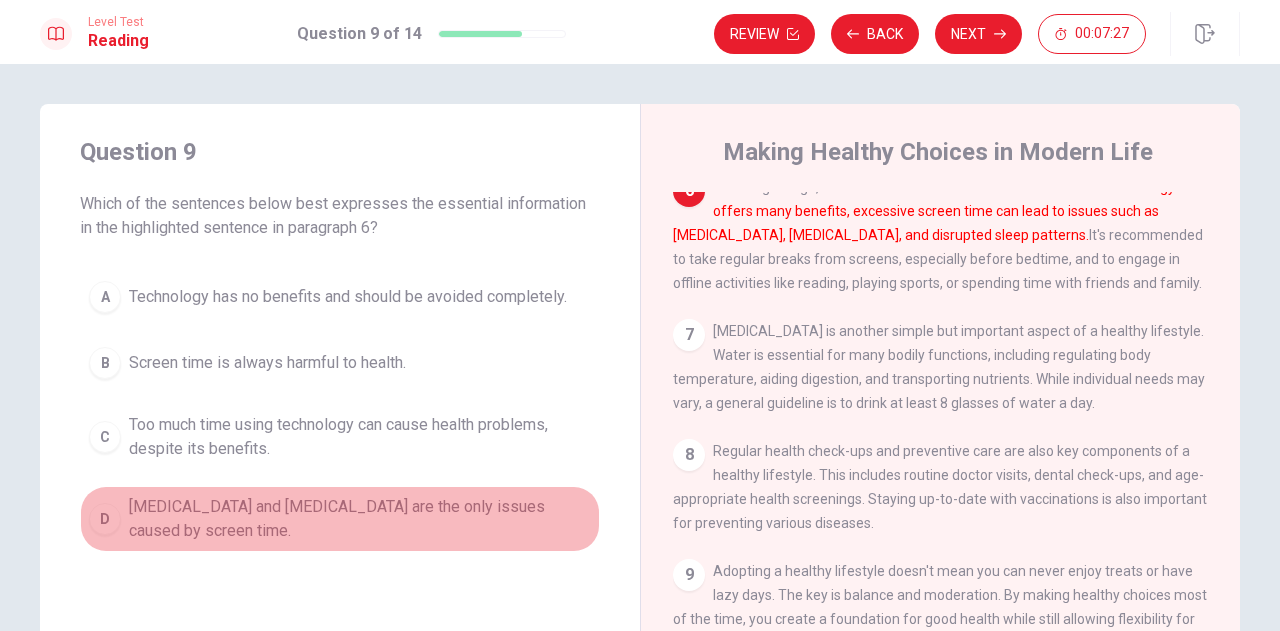 click on "[MEDICAL_DATA] and [MEDICAL_DATA] are the only issues caused by screen time." at bounding box center (360, 519) 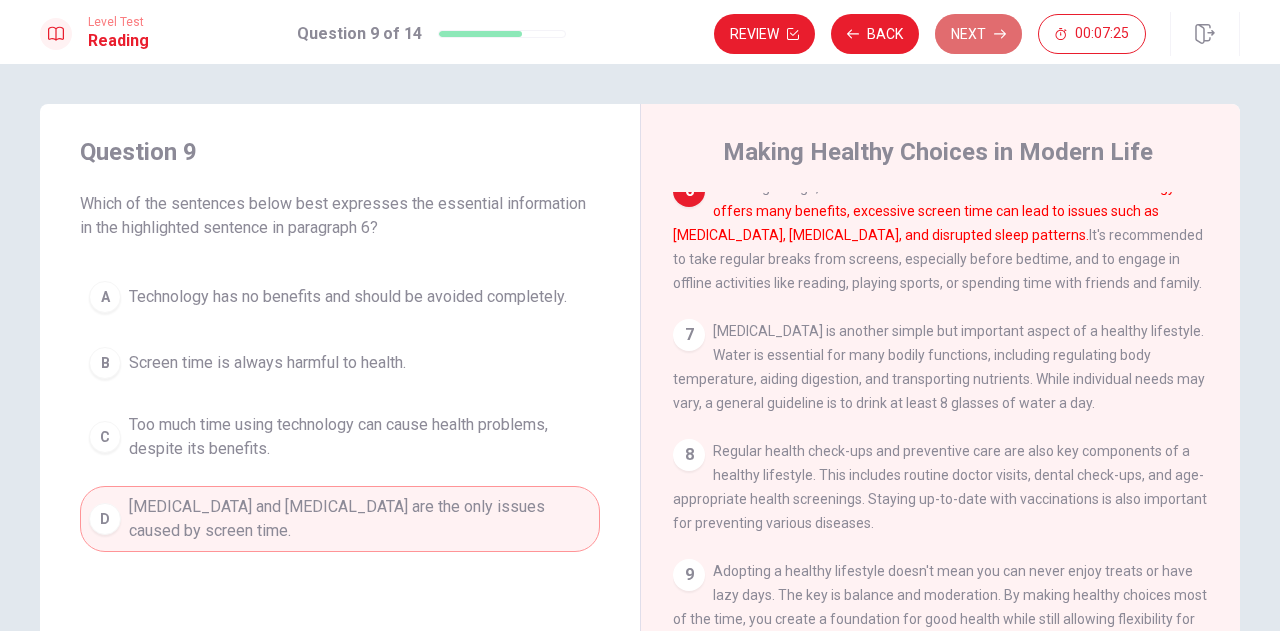 click on "Next" at bounding box center [978, 34] 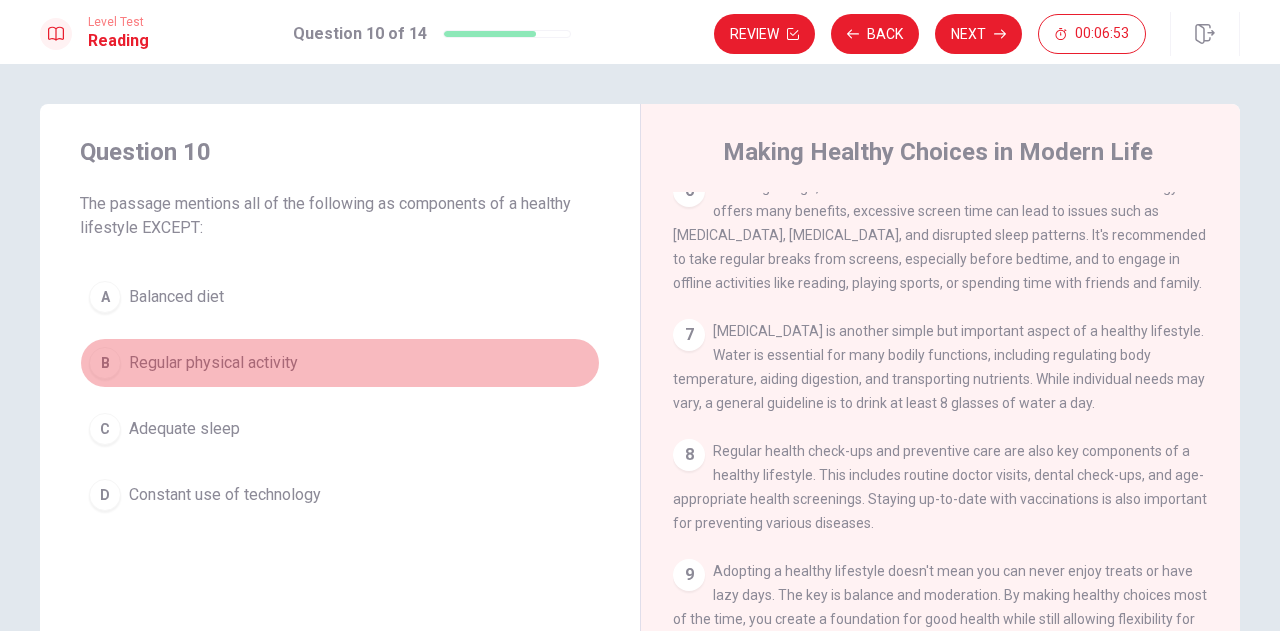 click on "Regular physical activity" at bounding box center [213, 363] 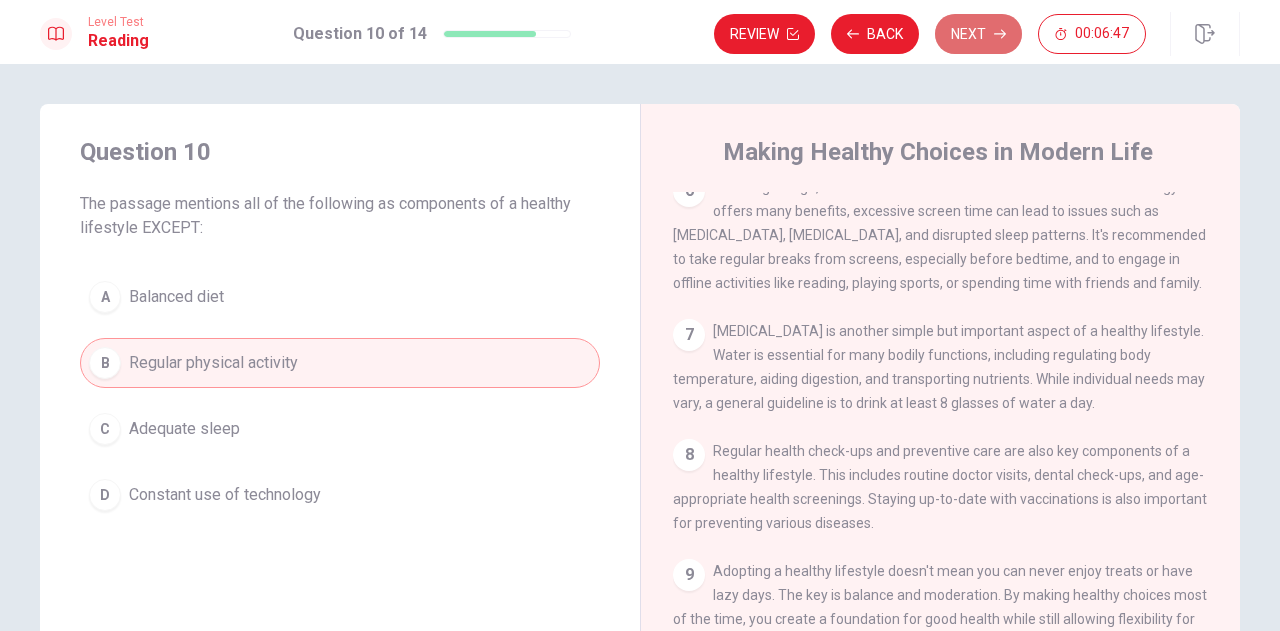click on "Next" at bounding box center [978, 34] 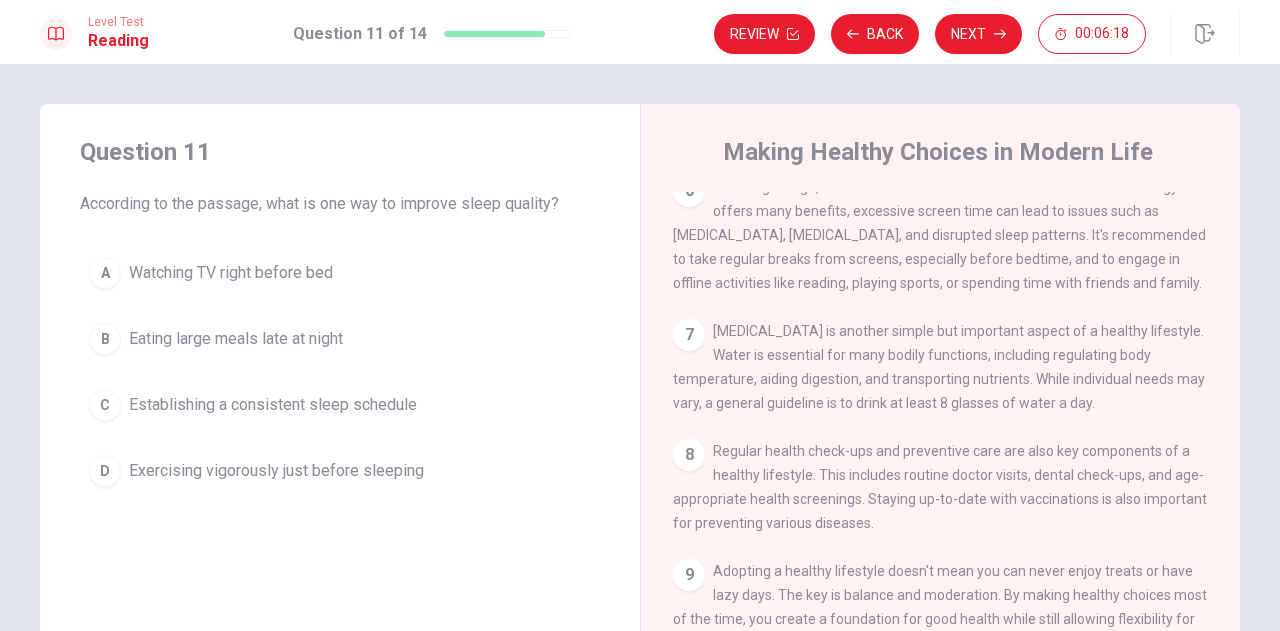 click on "1 In [DATE] fast-paced world, maintaining a healthy lifestyle can be challenging. However, making good choices about diet, exercise, and overall well-being is more important than ever. By adopting healthy habits, people of all ages can improve their quality of life and reduce the risk of various health problems. 2 One of the key aspects of a healthy lifestyle is maintaining a balanced diet. This means eating a variety of foods from all food groups, including fruits, vegetables, whole grains, lean proteins, and healthy fats. It's also important to limit the consumption of processed foods, sugary drinks, and excessive amounts of salt. Many nutritionists recommend following the "plate method," where half of your plate is filled with vegetables, a quarter with lean protein, and a quarter with whole grains. 3 4 5 6 7 8 9 10" at bounding box center (954, 479) 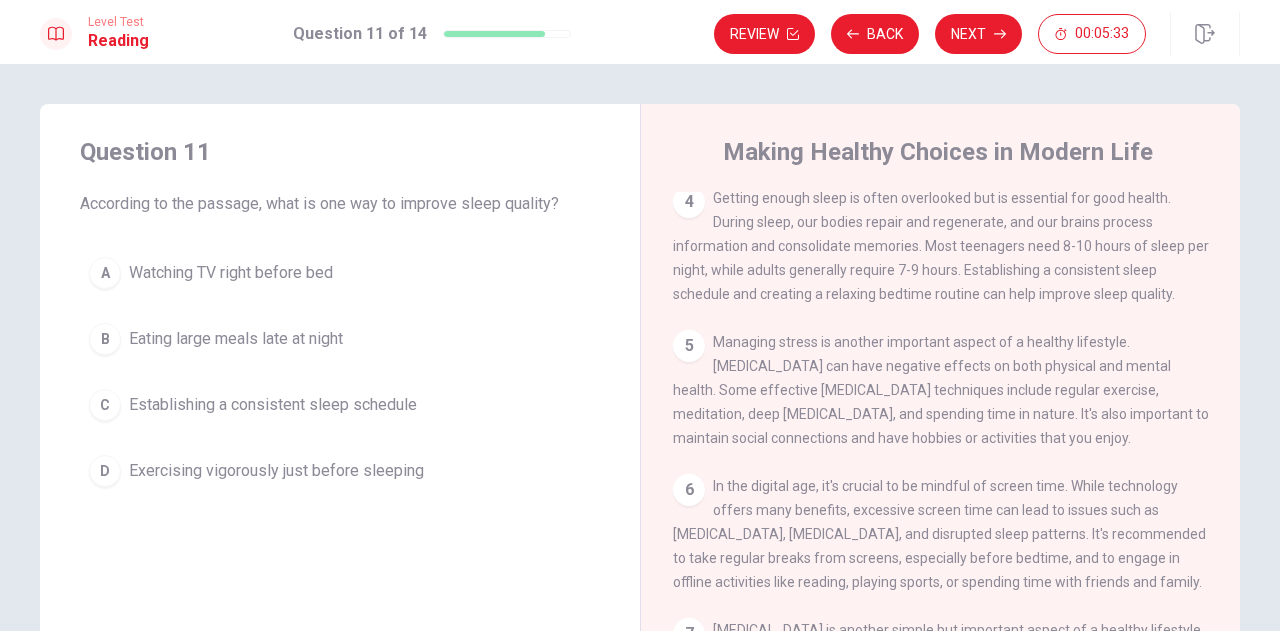scroll, scrollTop: 412, scrollLeft: 0, axis: vertical 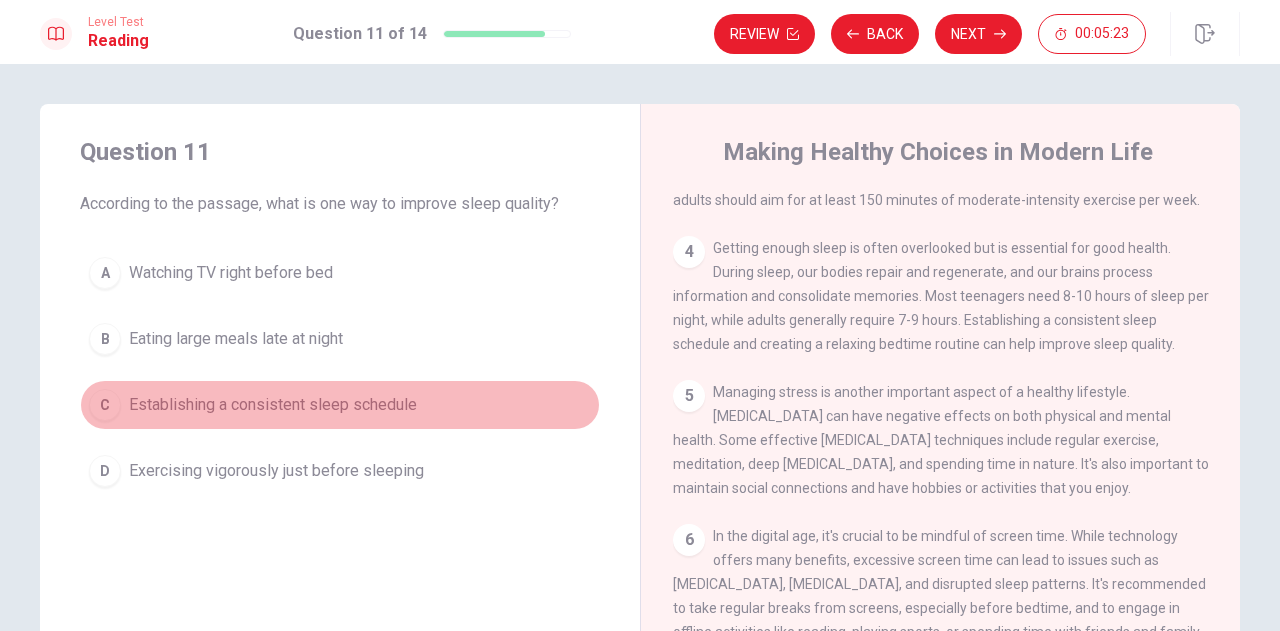 click on "C Establishing a consistent sleep schedule" at bounding box center [340, 405] 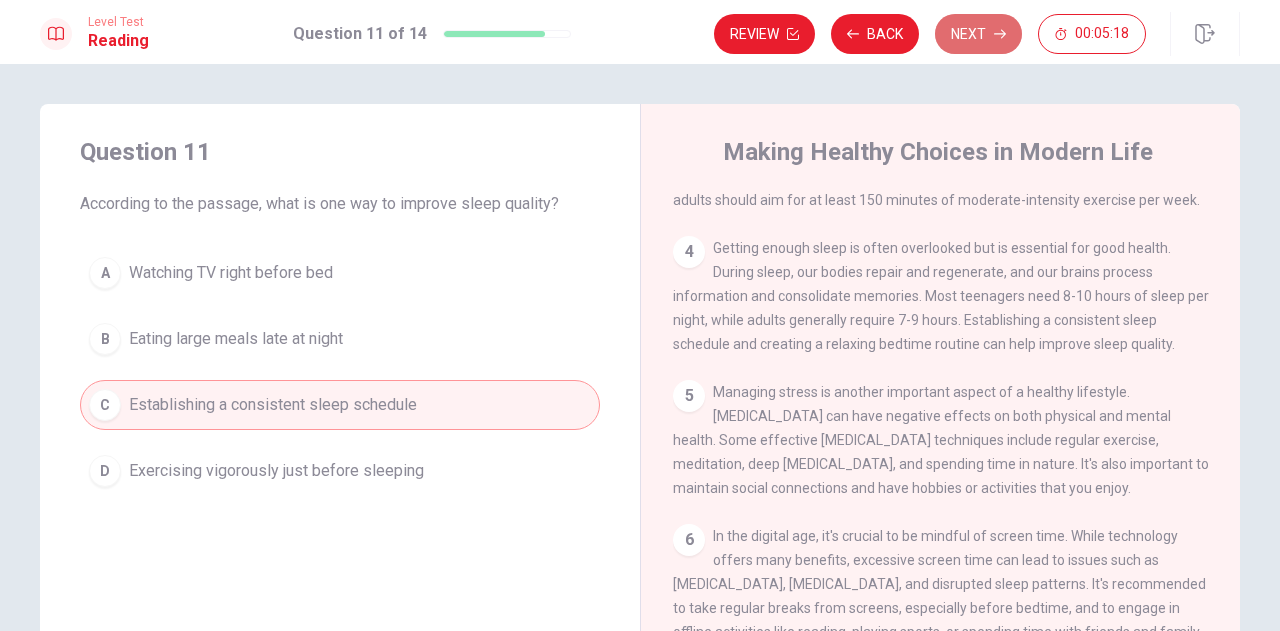 click on "Next" at bounding box center [978, 34] 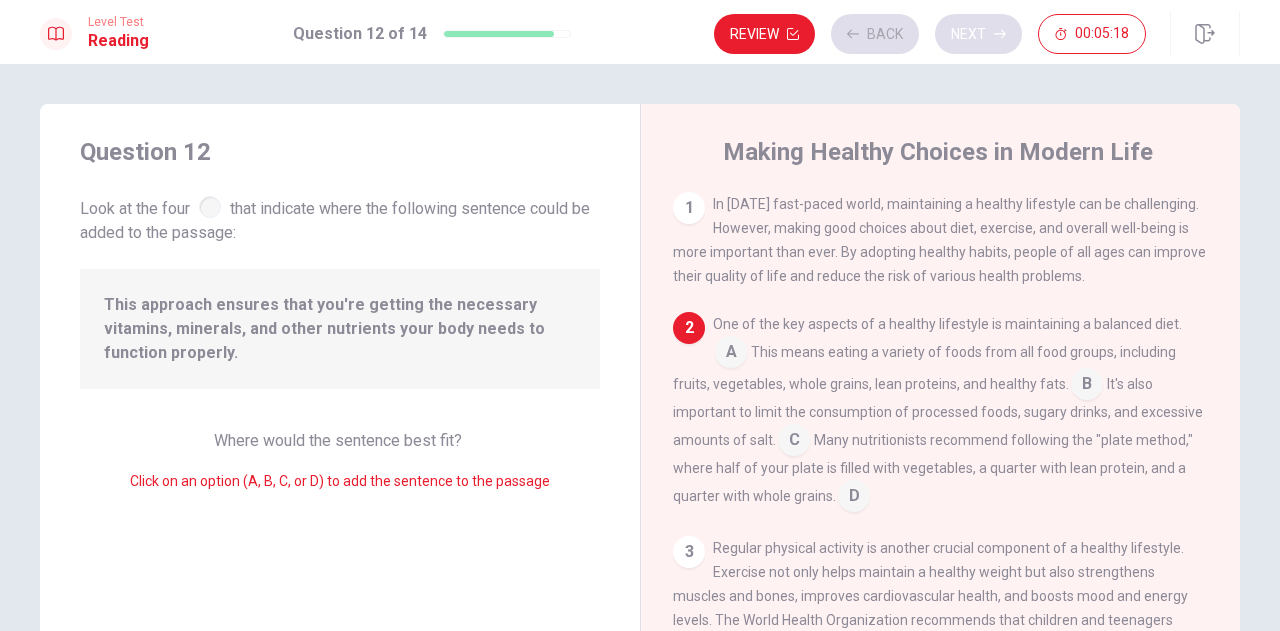 scroll, scrollTop: 122, scrollLeft: 0, axis: vertical 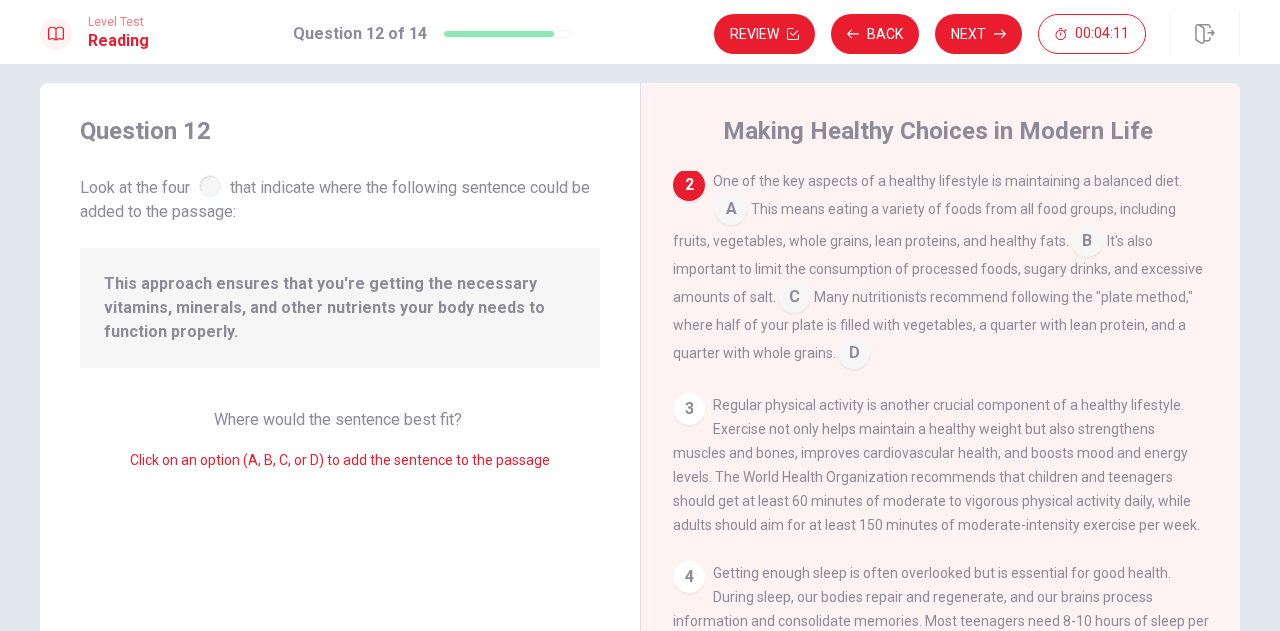 click at bounding box center [794, 299] 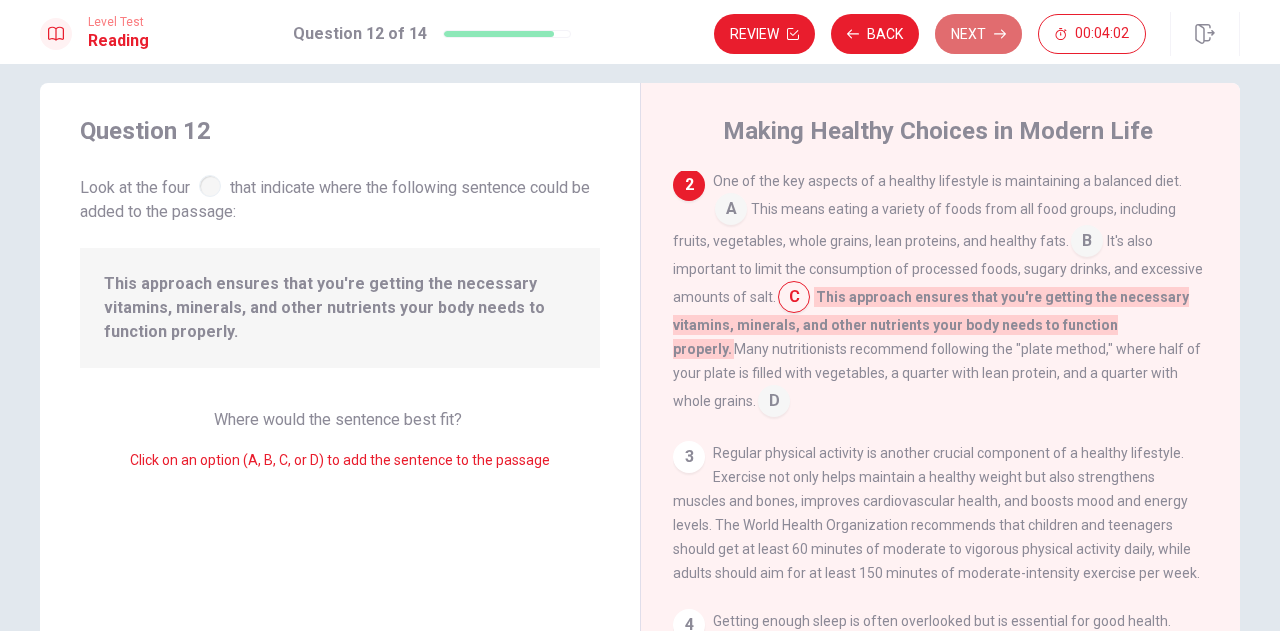 click 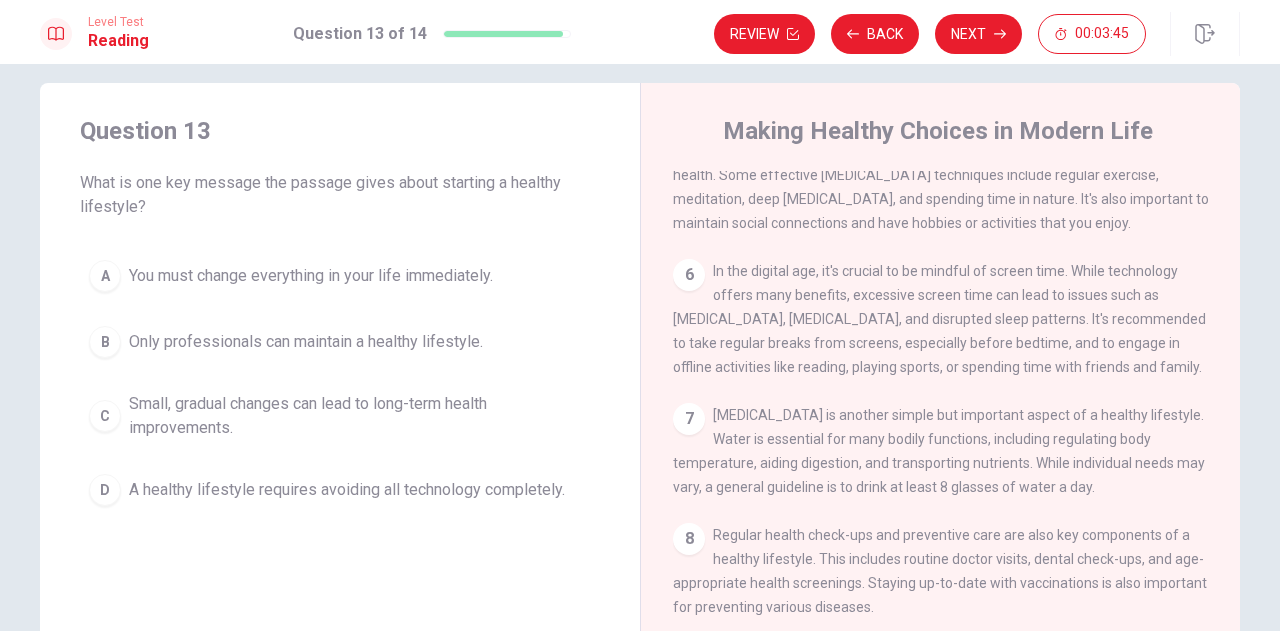 scroll, scrollTop: 848, scrollLeft: 0, axis: vertical 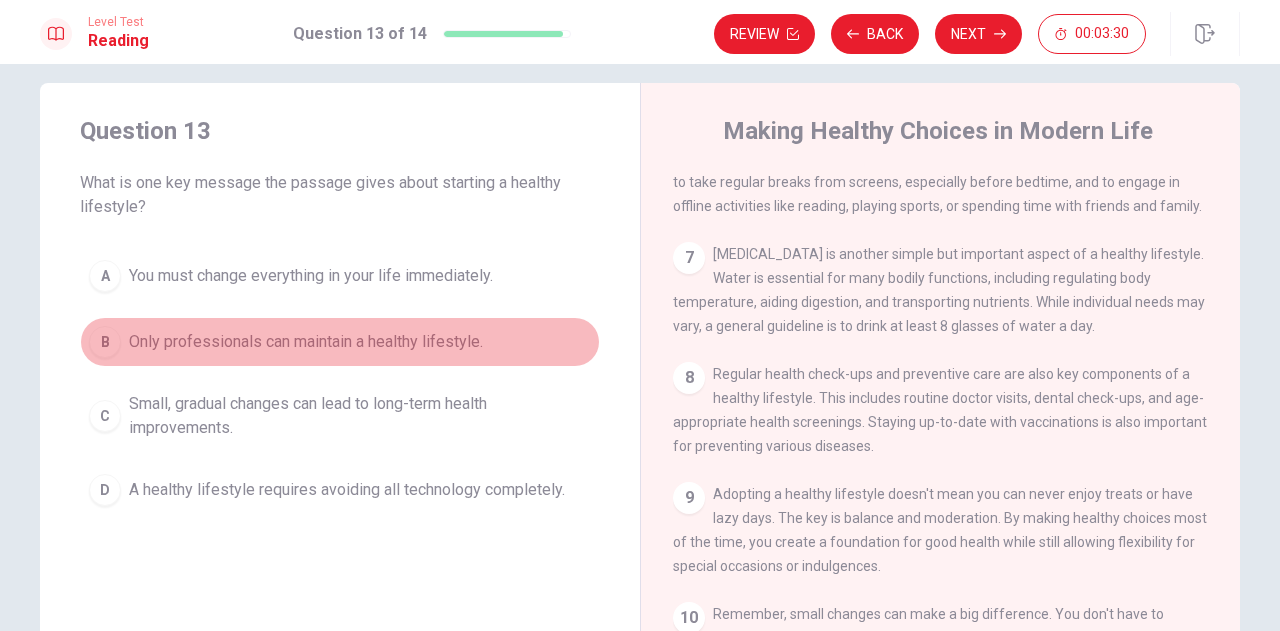 click on "Only professionals can maintain a healthy lifestyle." at bounding box center (306, 342) 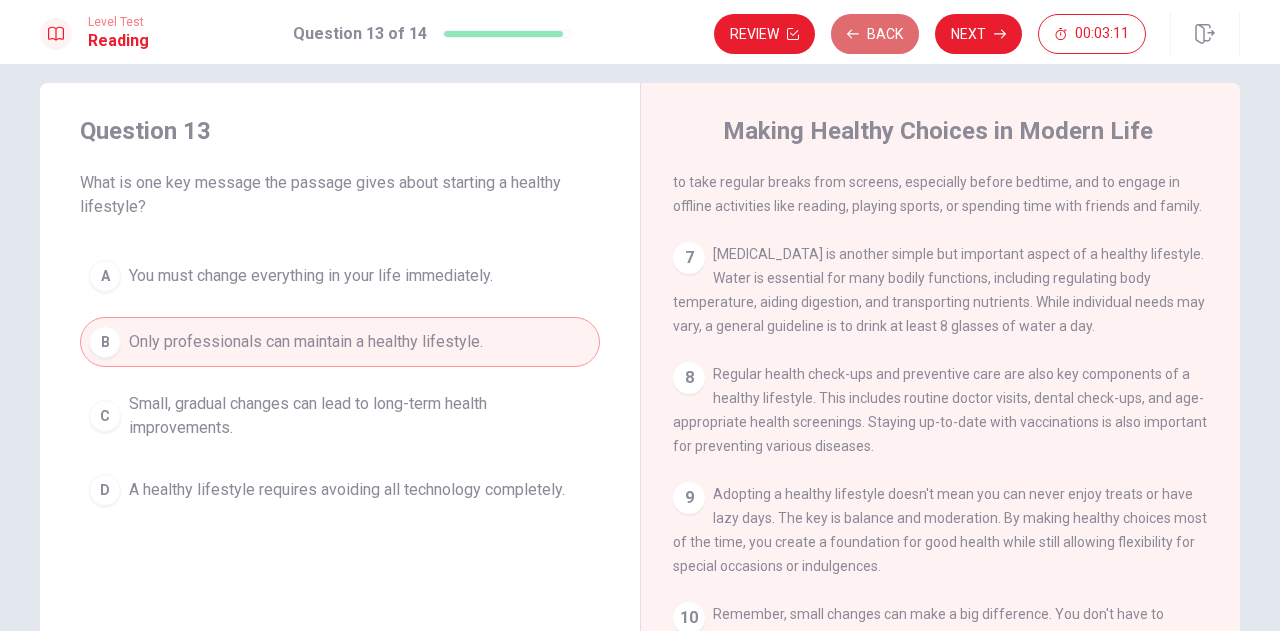 click on "Back" at bounding box center [875, 34] 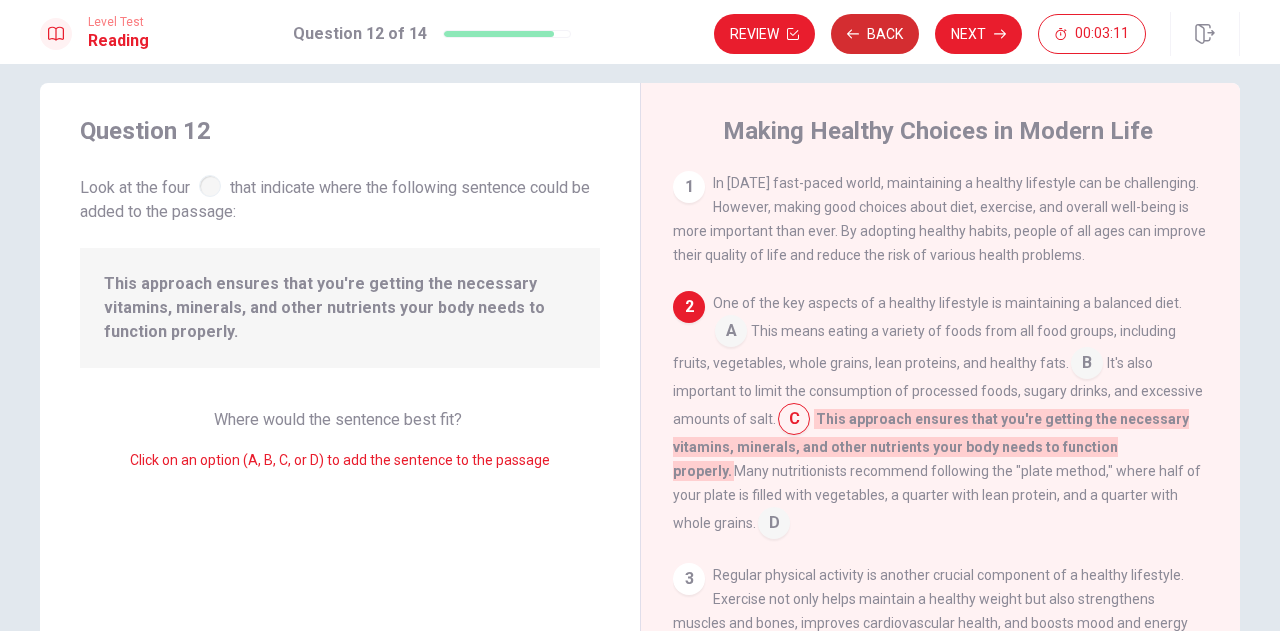 scroll, scrollTop: 122, scrollLeft: 0, axis: vertical 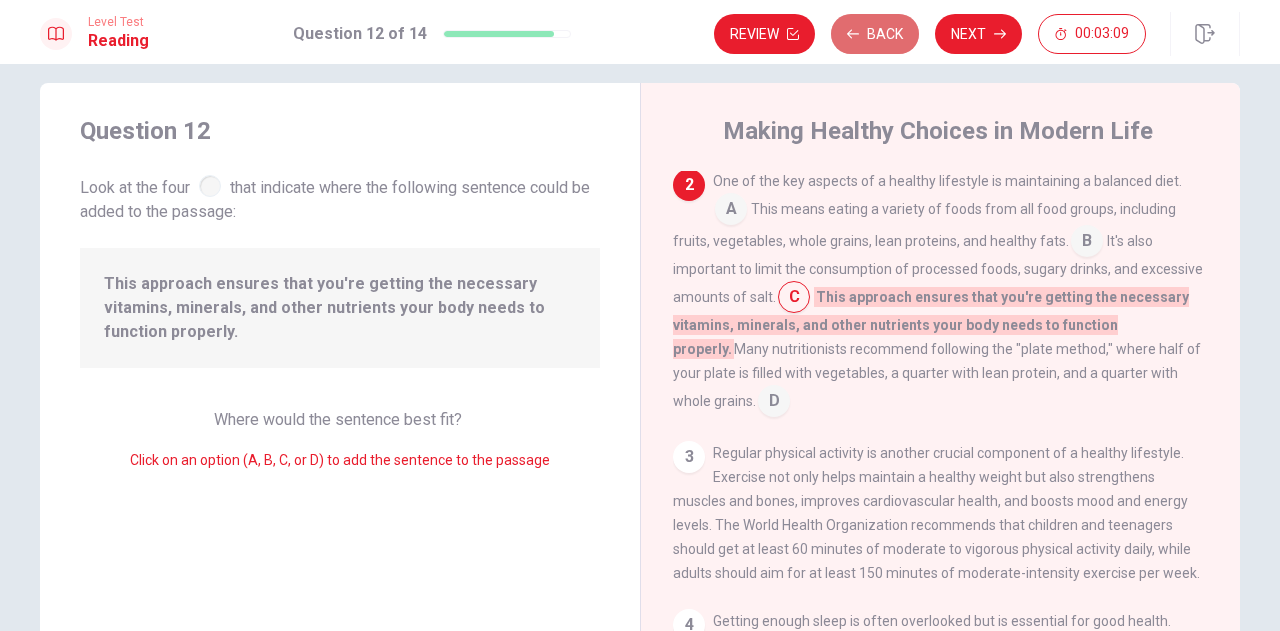 click on "Back" at bounding box center (875, 34) 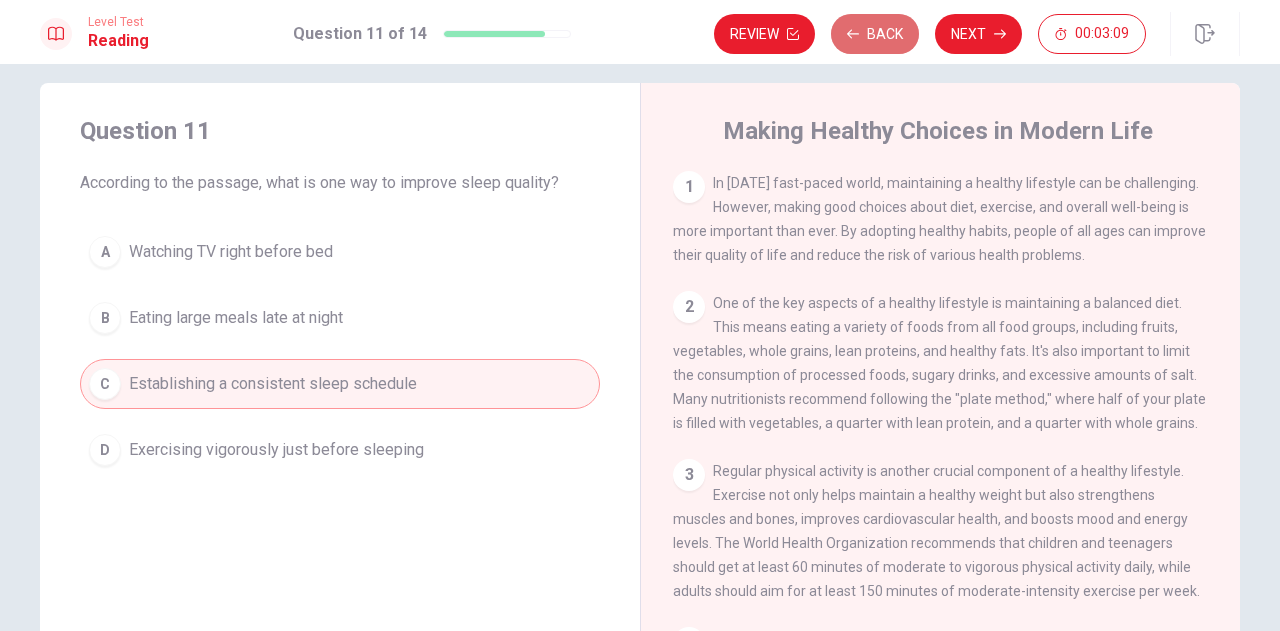 click on "Back" at bounding box center (875, 34) 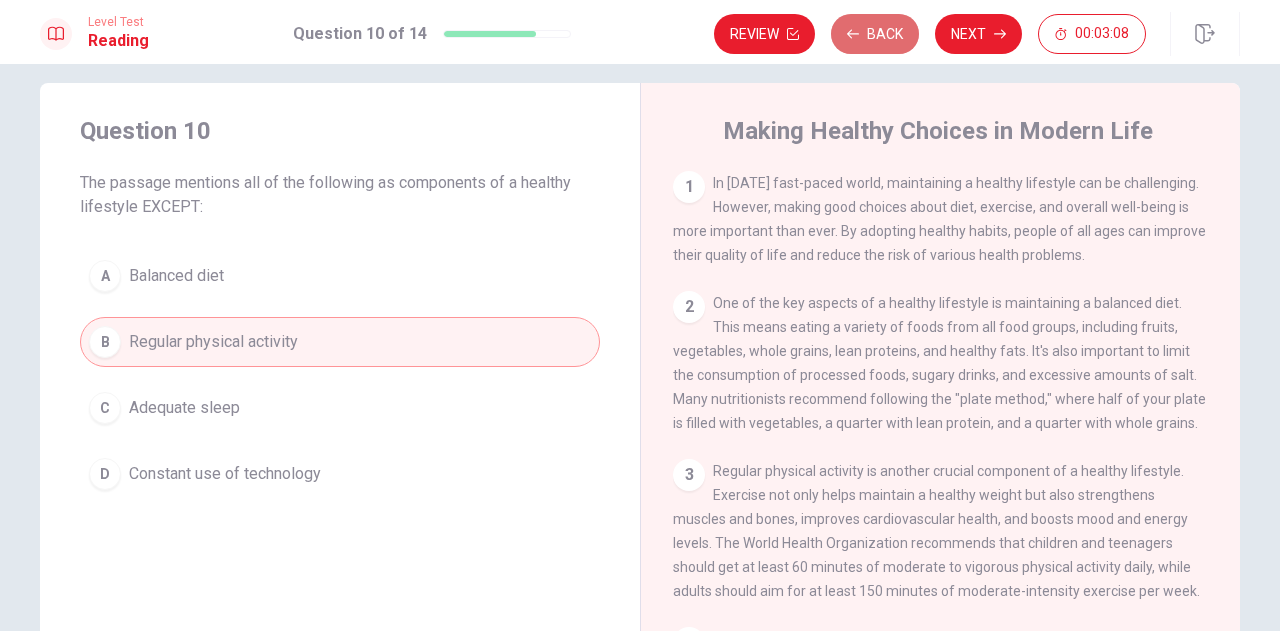 click on "Back" at bounding box center [875, 34] 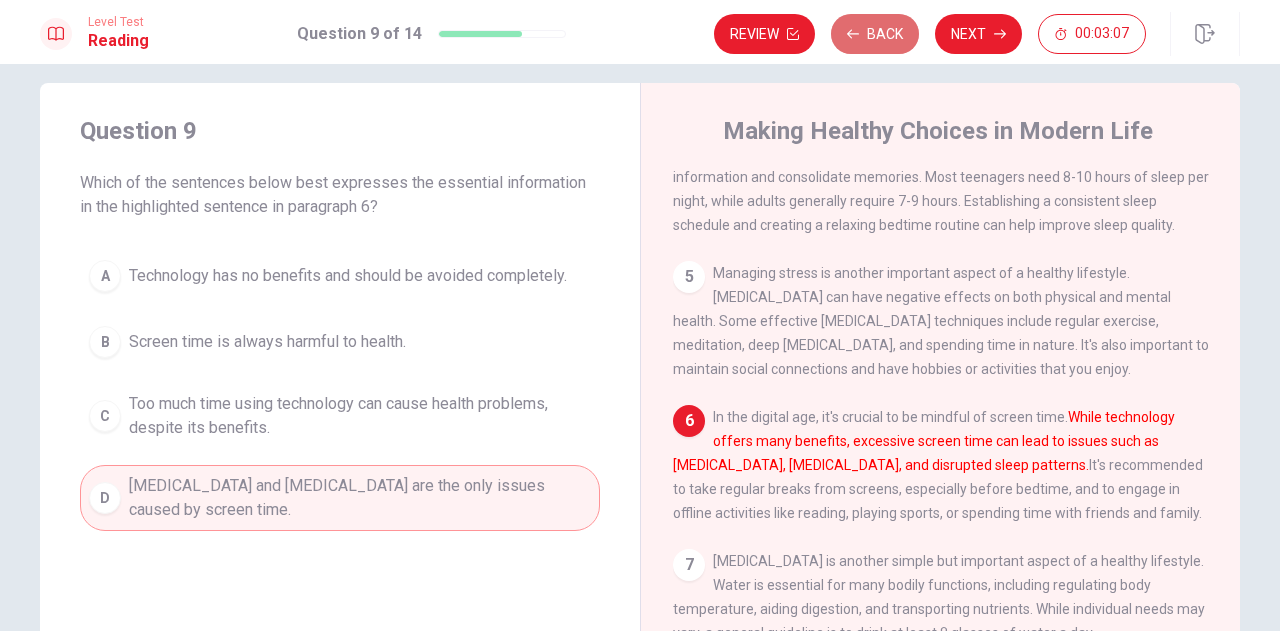 click on "Back" at bounding box center (875, 34) 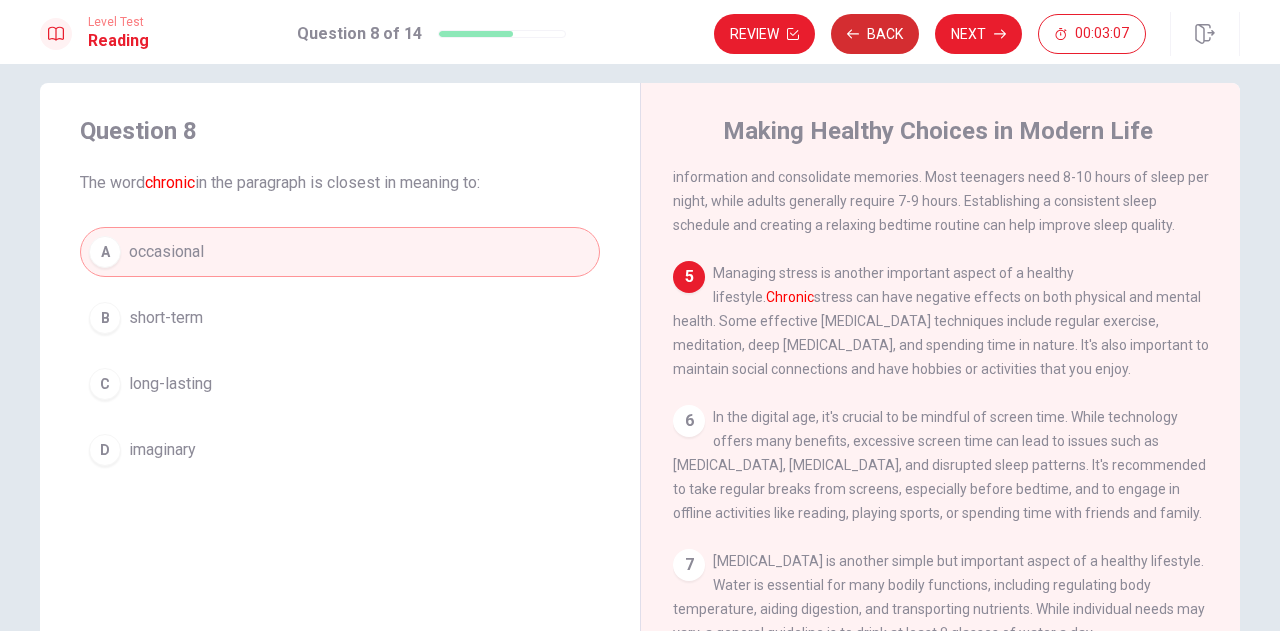 scroll, scrollTop: 614, scrollLeft: 0, axis: vertical 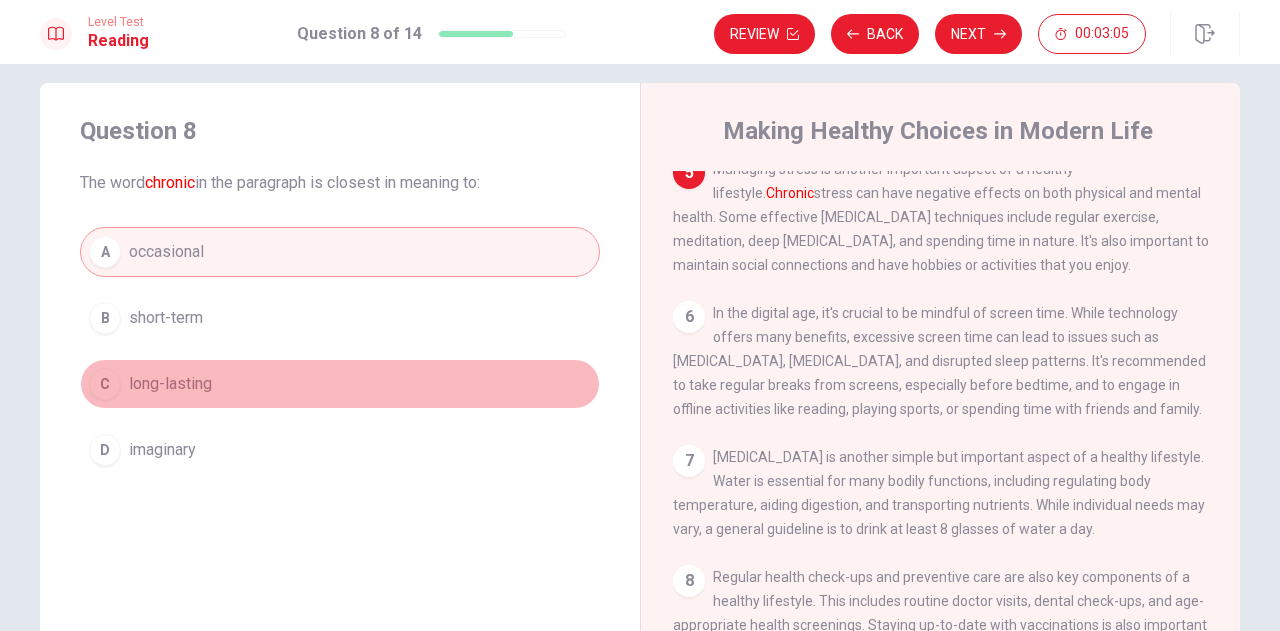 click on "C long-lasting" at bounding box center [340, 384] 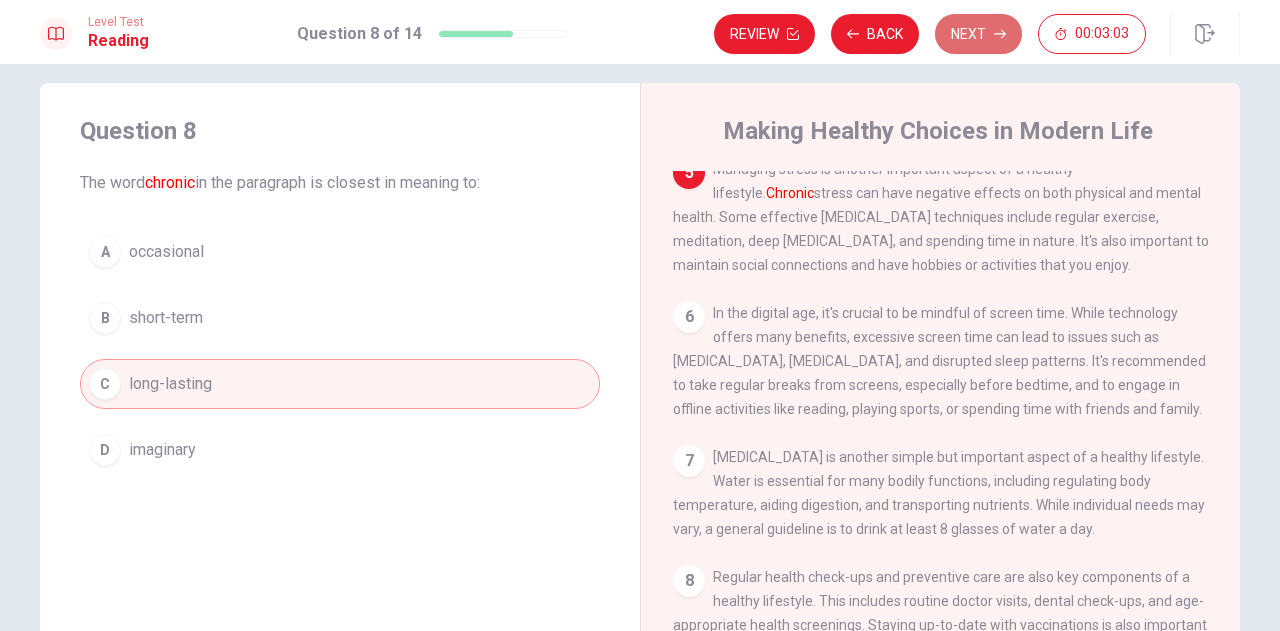 click on "Next" at bounding box center [978, 34] 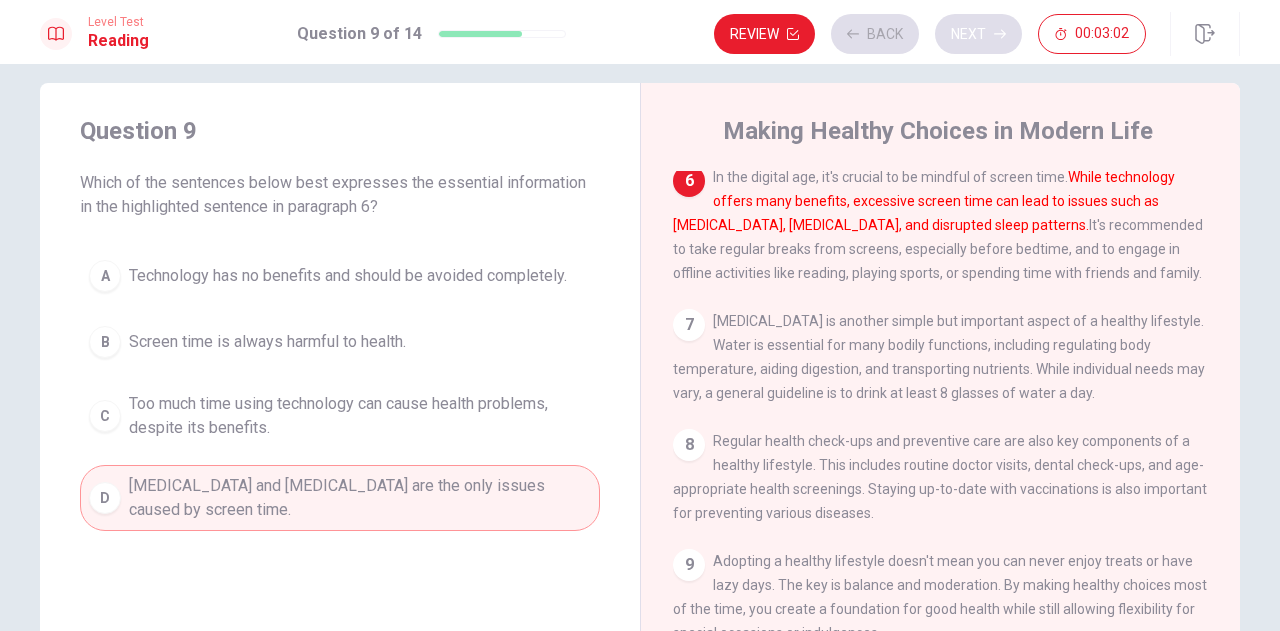scroll, scrollTop: 761, scrollLeft: 0, axis: vertical 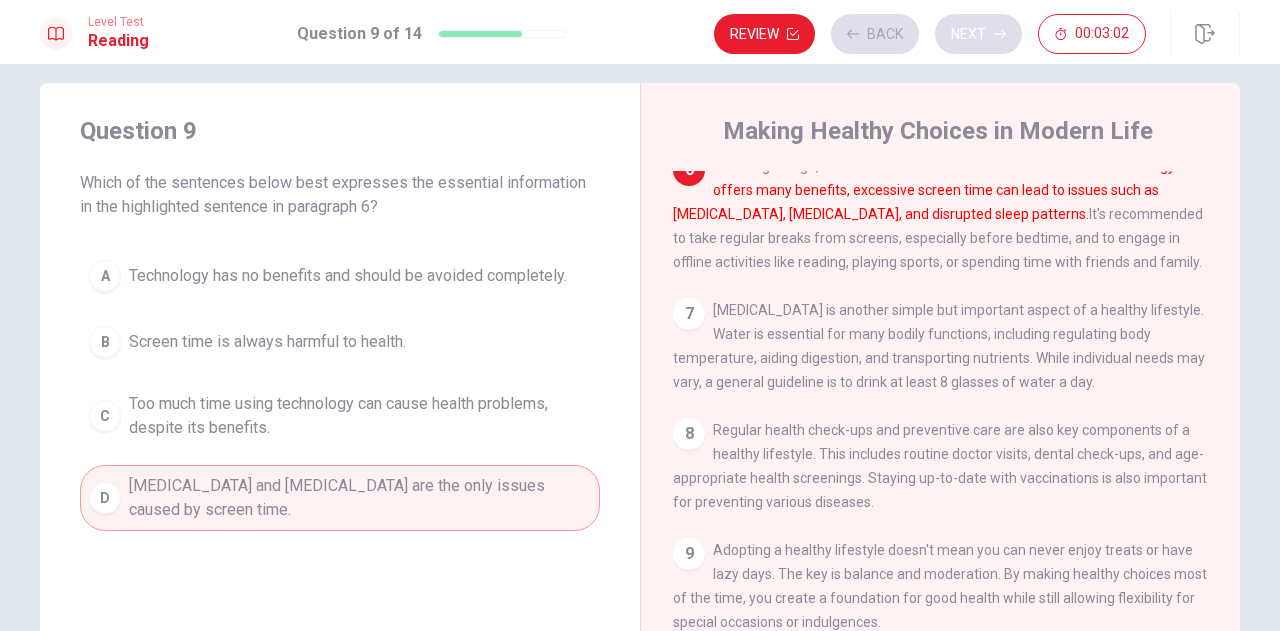 click on "Review Back Next 00:03:02" at bounding box center [930, 34] 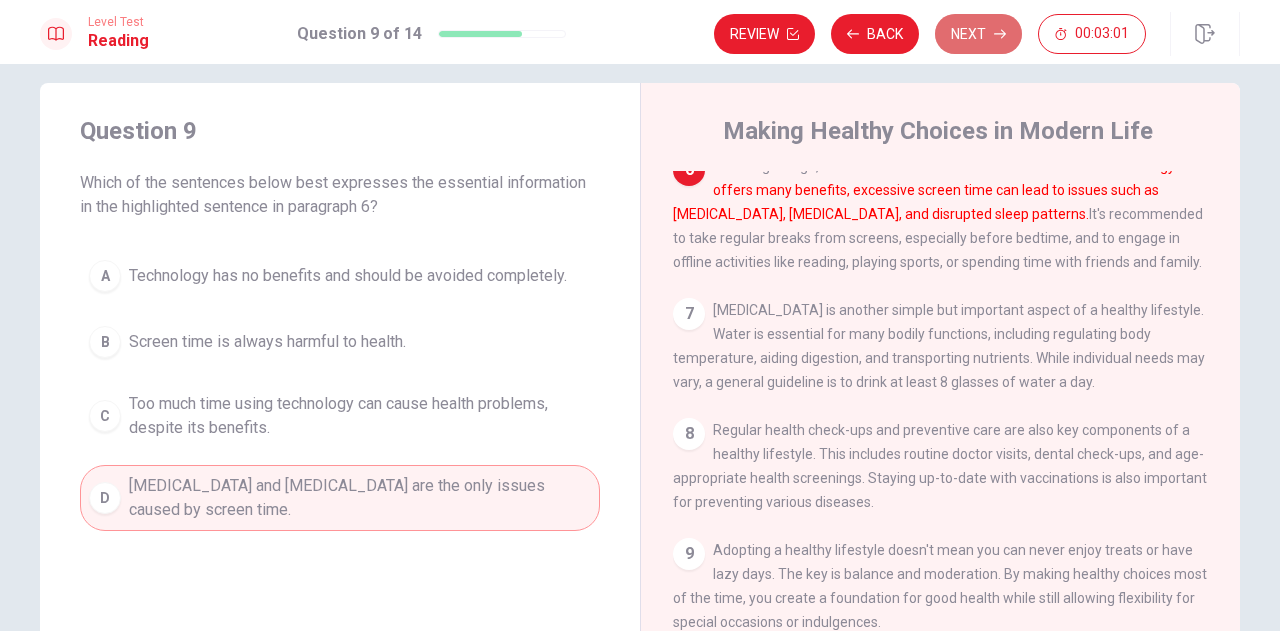 click on "Next" at bounding box center [978, 34] 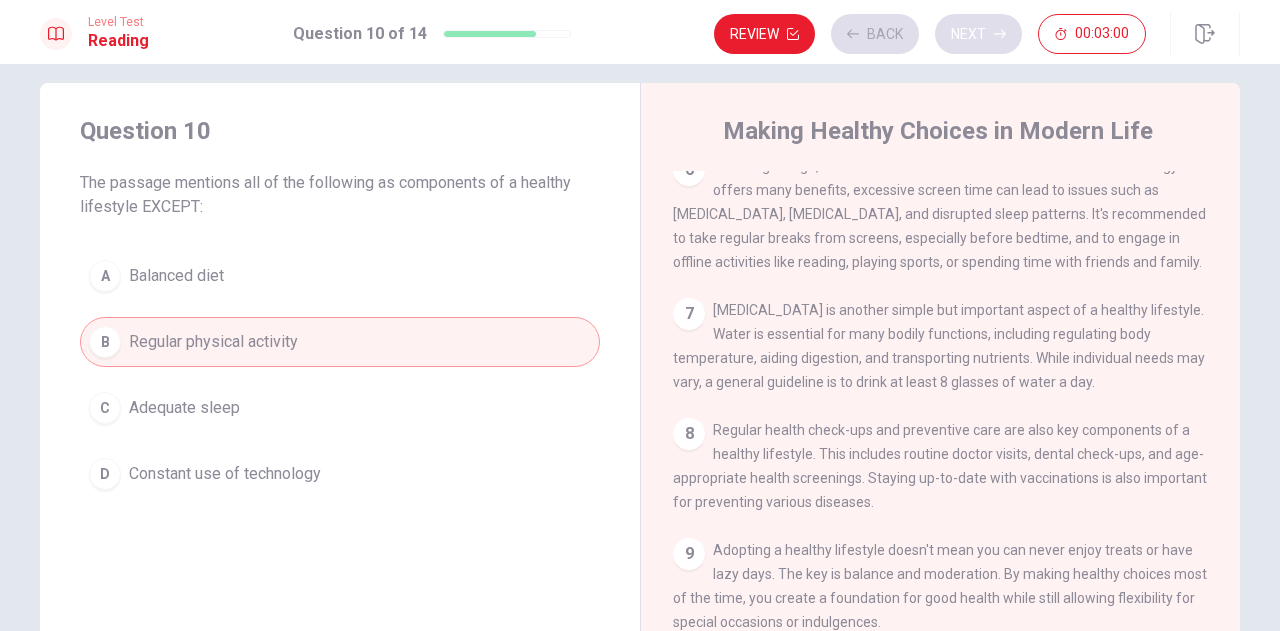 click on "Review Back Next 00:03:00" at bounding box center [930, 34] 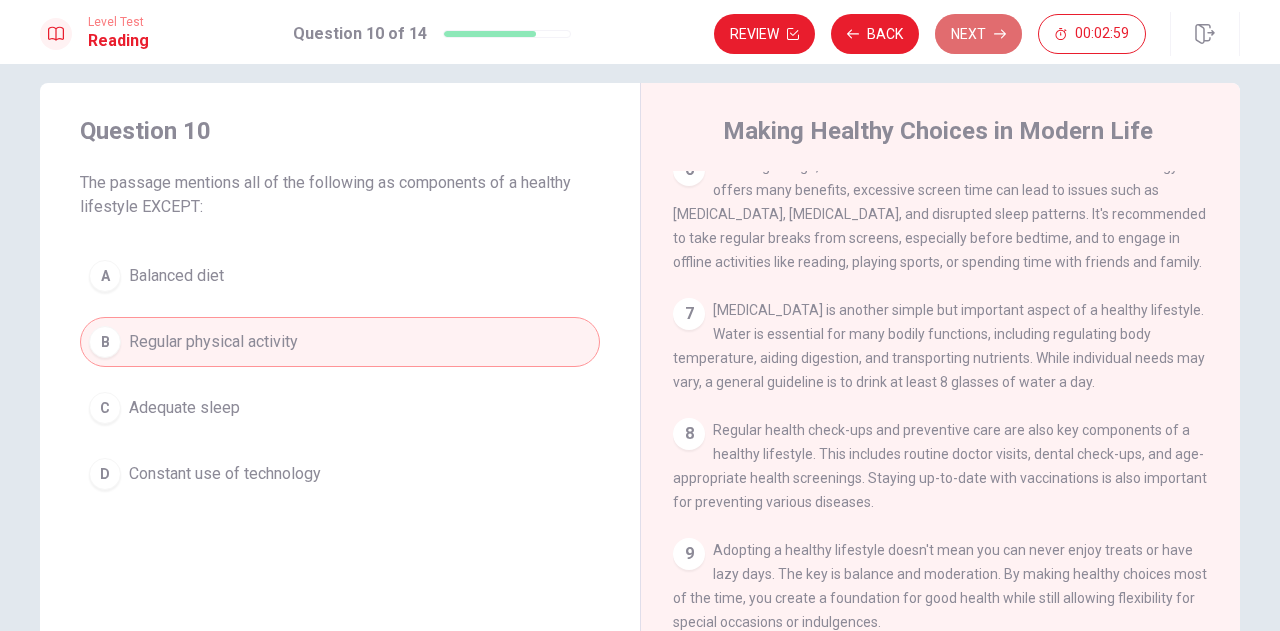 click on "Next" at bounding box center (978, 34) 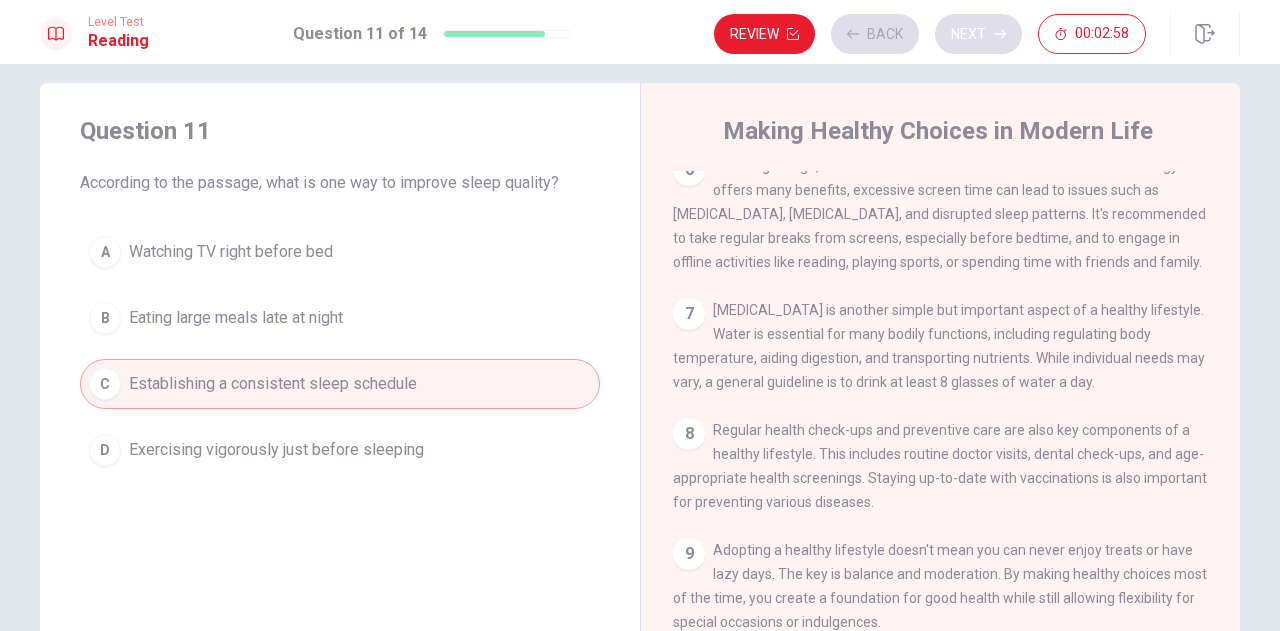 click on "Review Back Next 00:02:58" at bounding box center (930, 34) 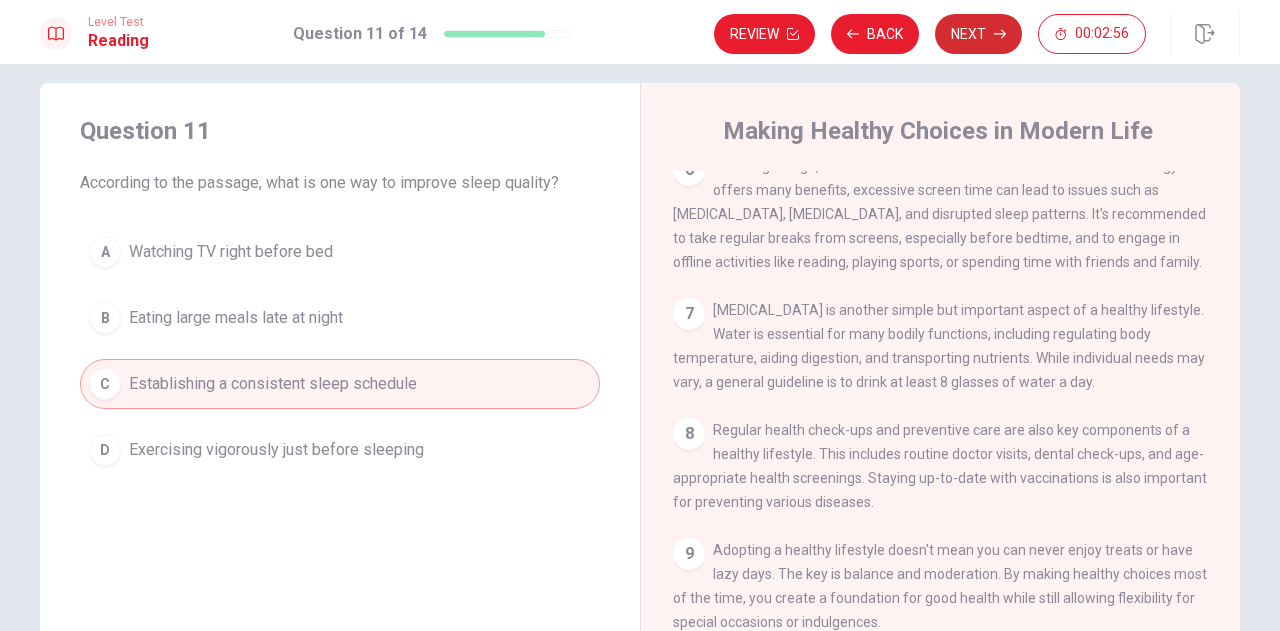 click on "Next" at bounding box center [978, 34] 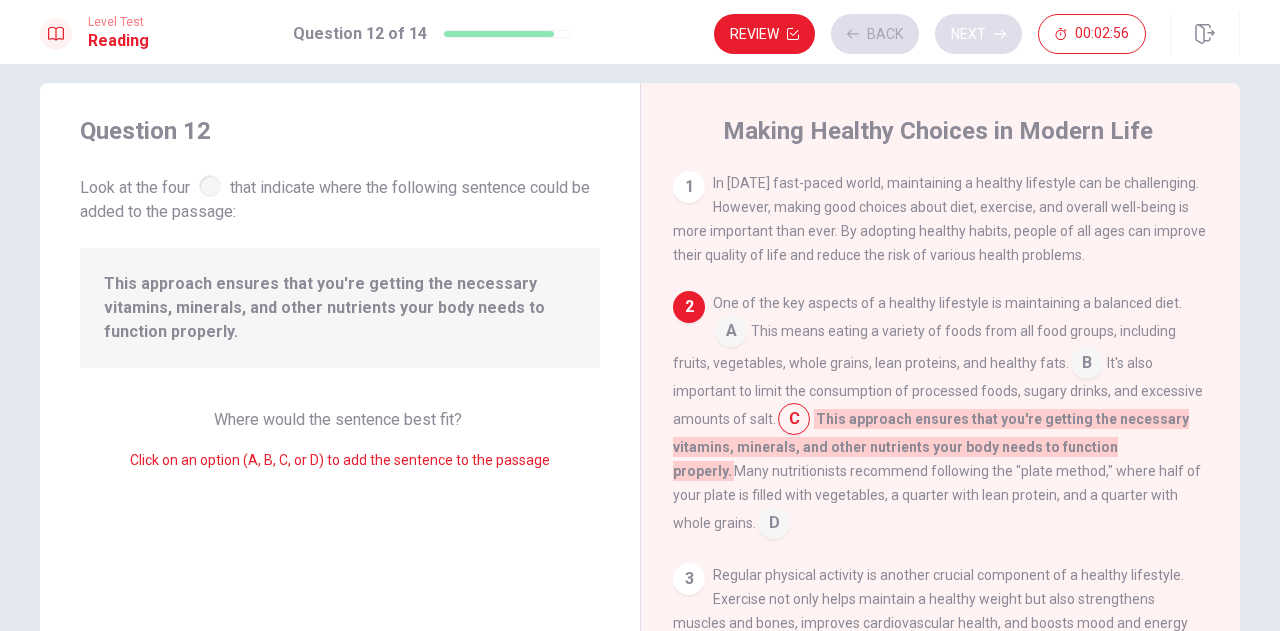 scroll, scrollTop: 122, scrollLeft: 0, axis: vertical 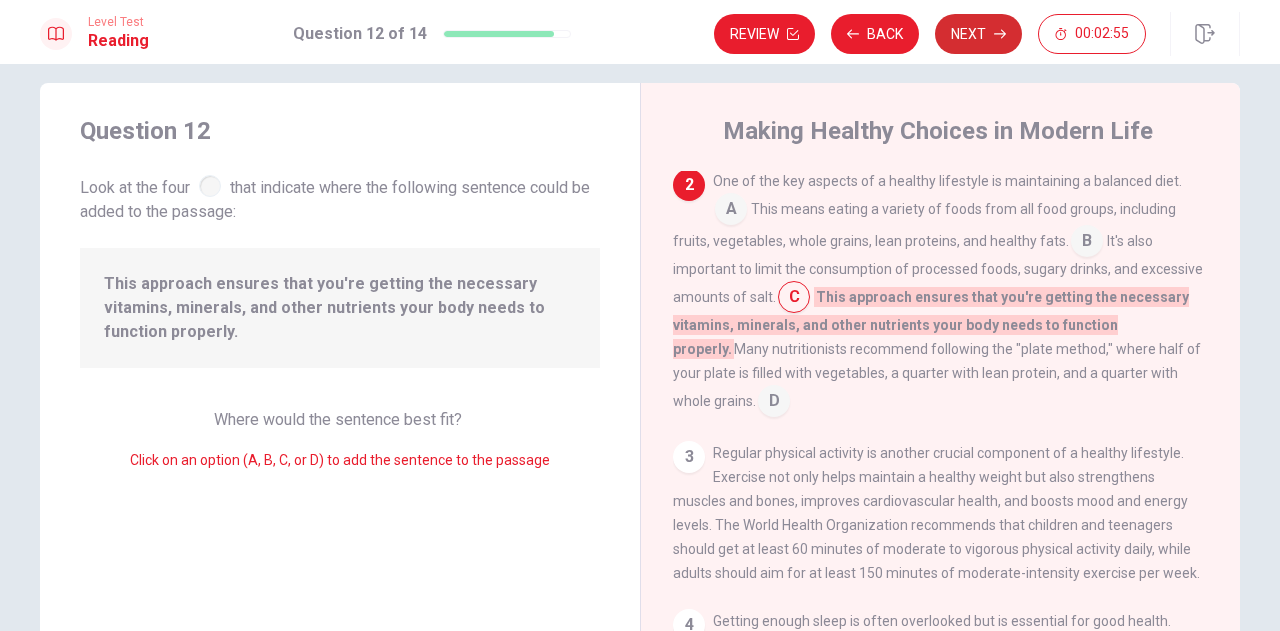 click on "Review Back Next 00:02:55" at bounding box center (930, 34) 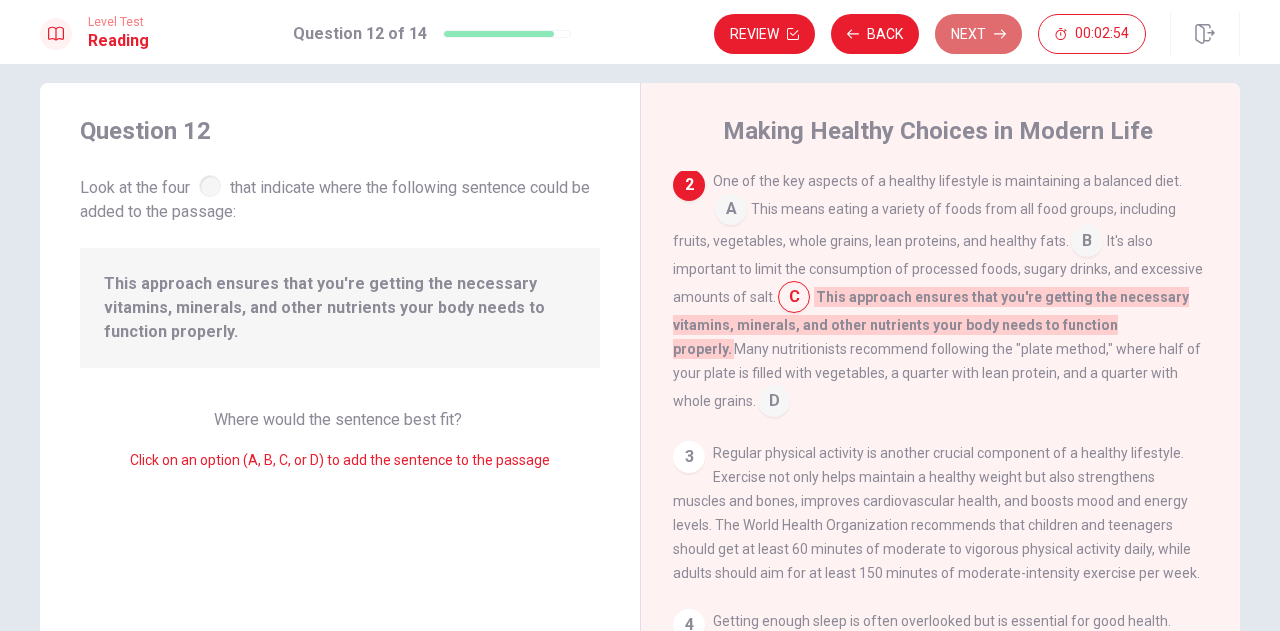 click on "Next" at bounding box center (978, 34) 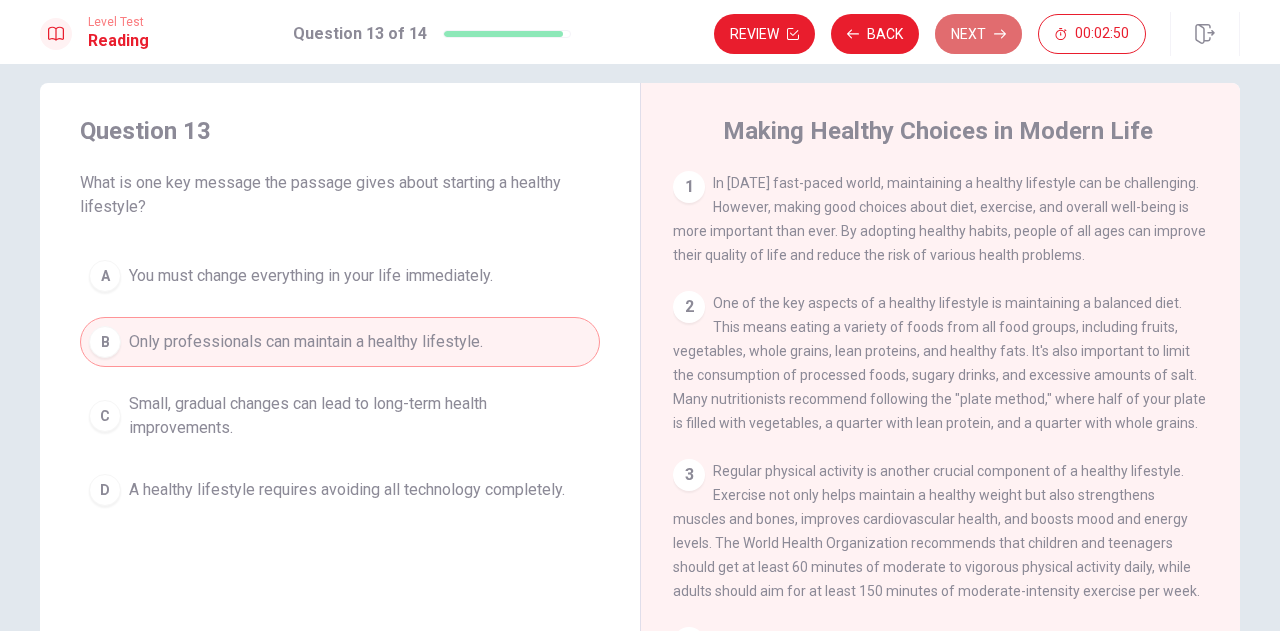 click on "Next" at bounding box center [978, 34] 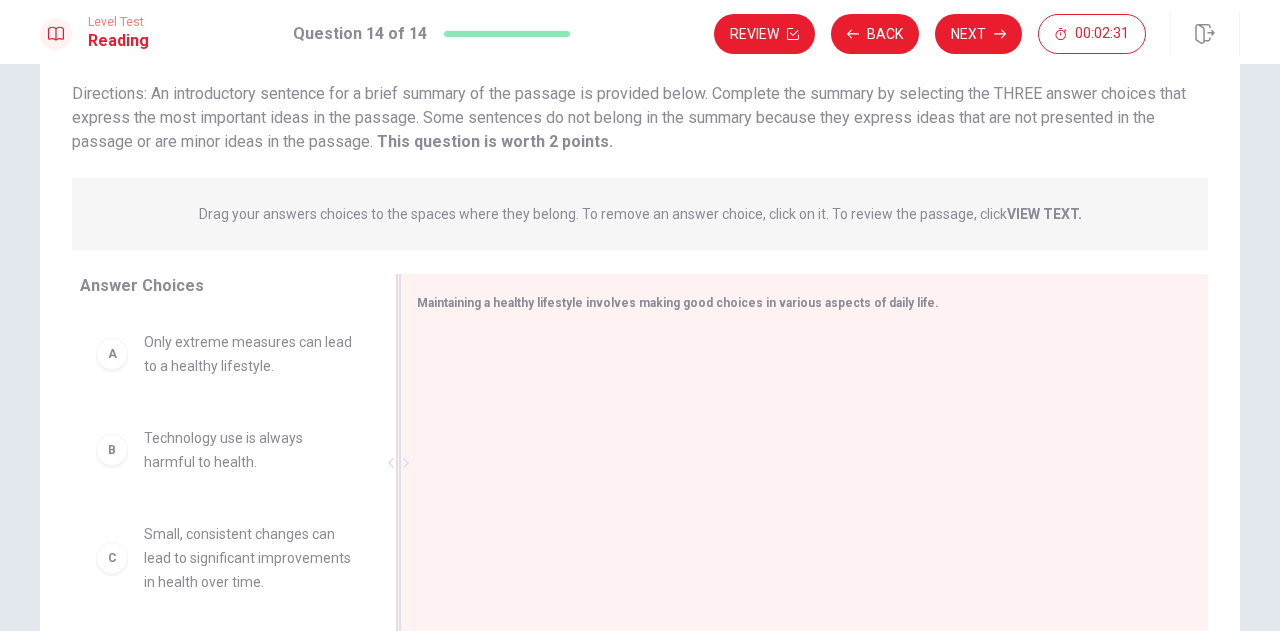scroll, scrollTop: 227, scrollLeft: 0, axis: vertical 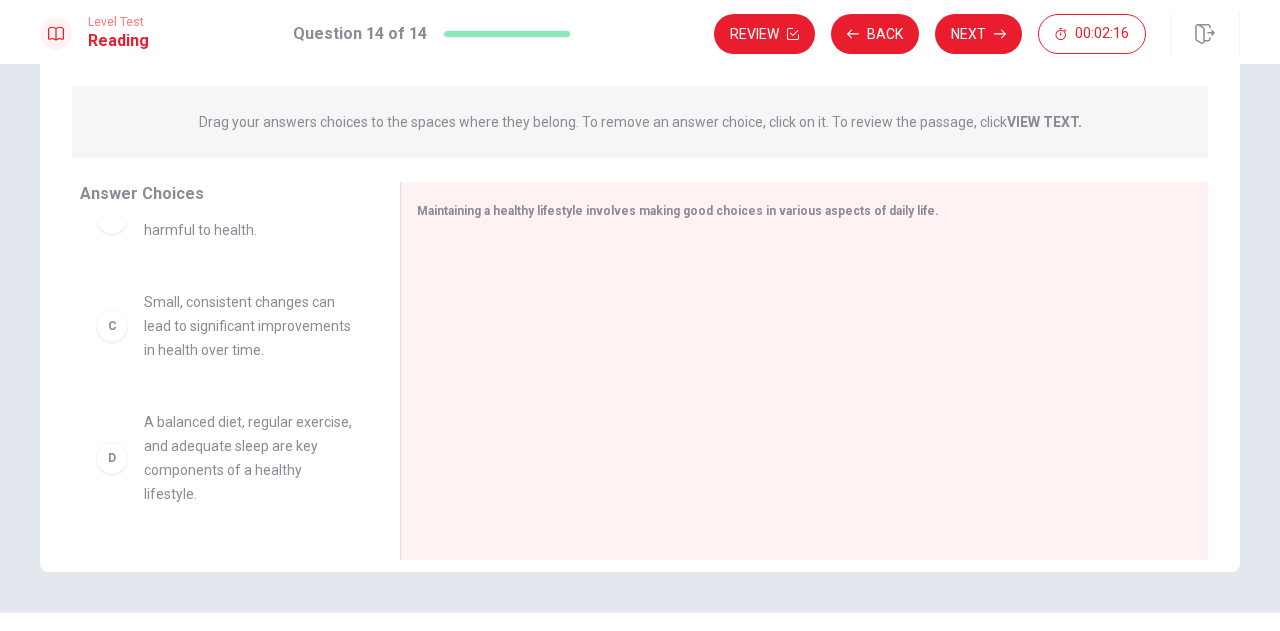 click on "A balanced diet, regular exercise, and adequate sleep are key components of a healthy lifestyle." at bounding box center [248, 458] 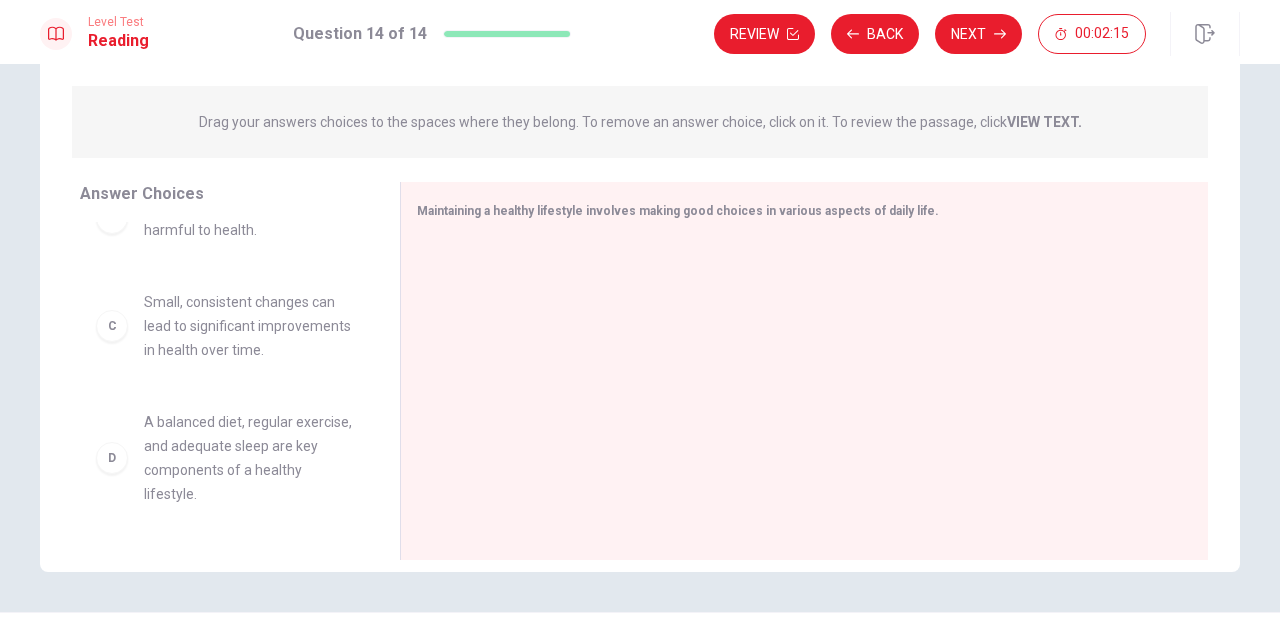 click on "A balanced diet, regular exercise, and adequate sleep are key components of a healthy lifestyle." at bounding box center (248, 458) 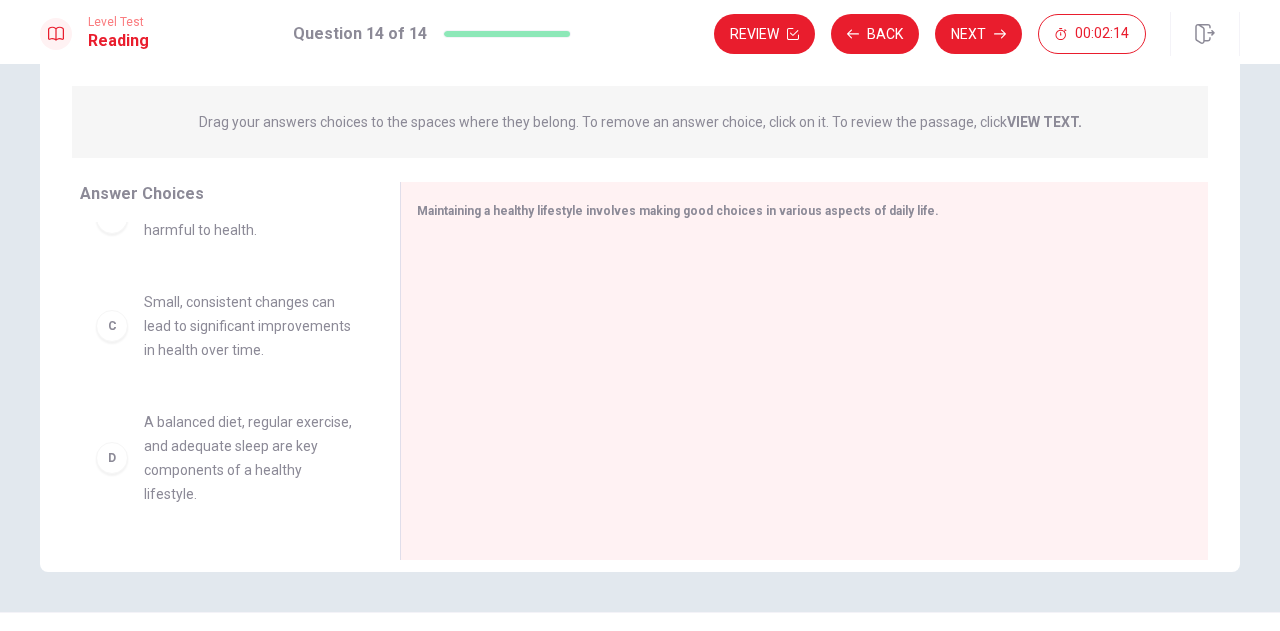 click on "D" at bounding box center [112, 458] 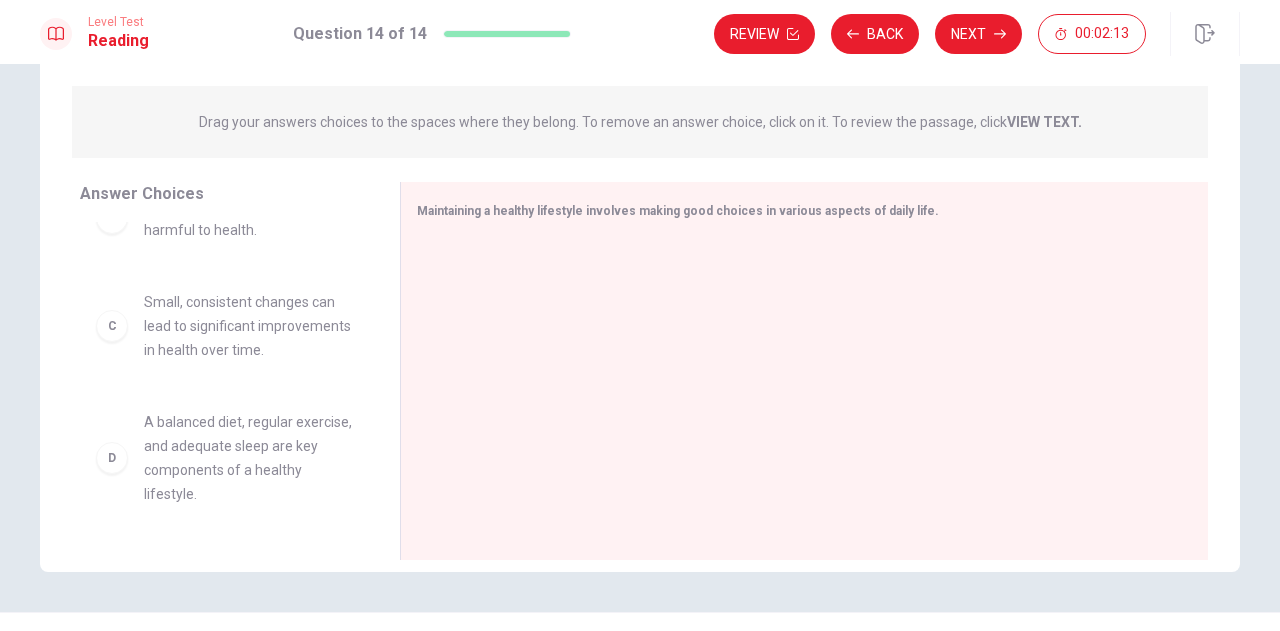 click on "D A balanced diet, regular exercise, and adequate sleep are key components of a healthy lifestyle." at bounding box center (224, 458) 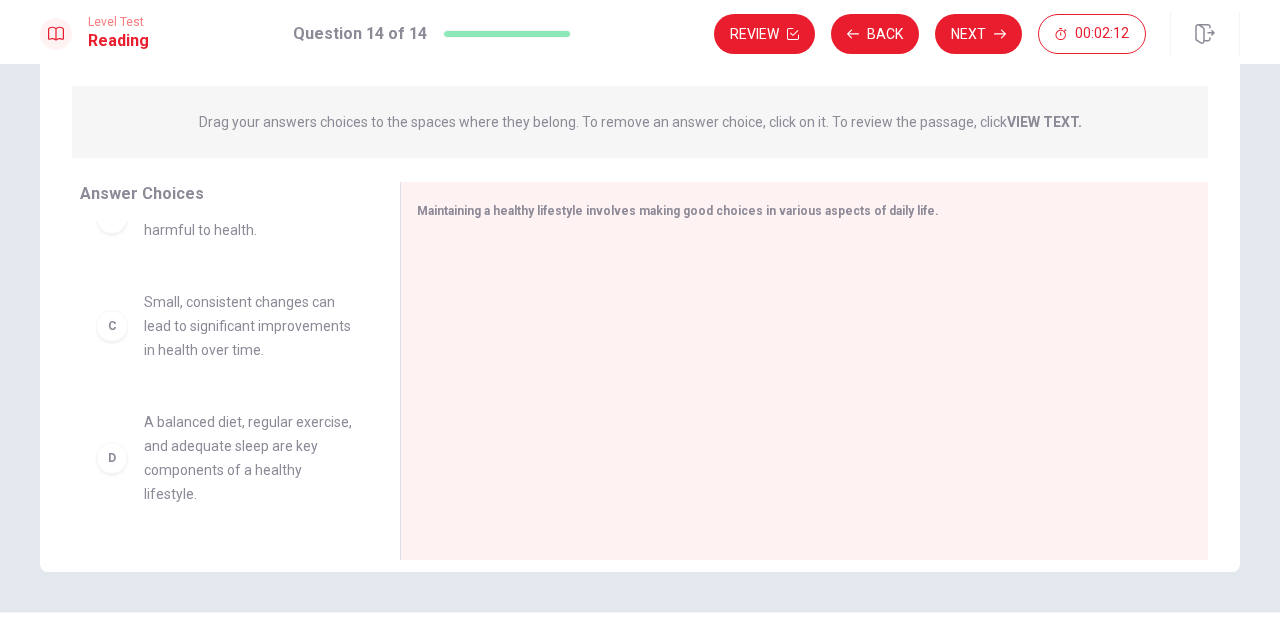 scroll, scrollTop: 145, scrollLeft: 0, axis: vertical 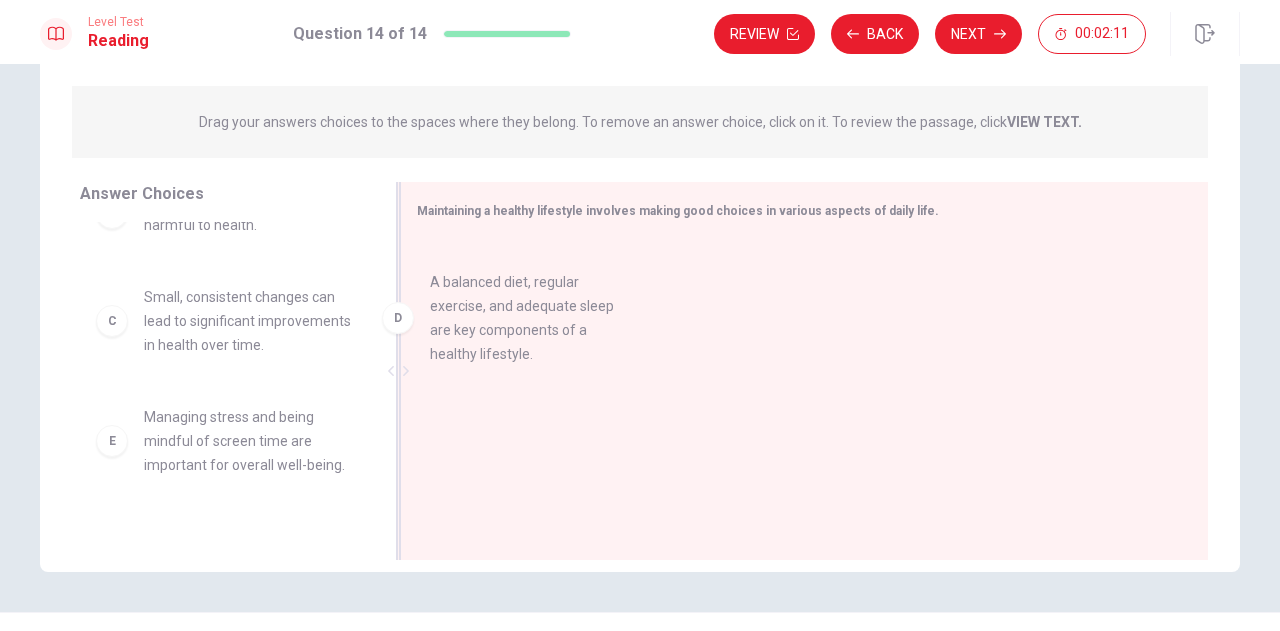 drag, startPoint x: 182, startPoint y: 497, endPoint x: 561, endPoint y: 287, distance: 433.2909 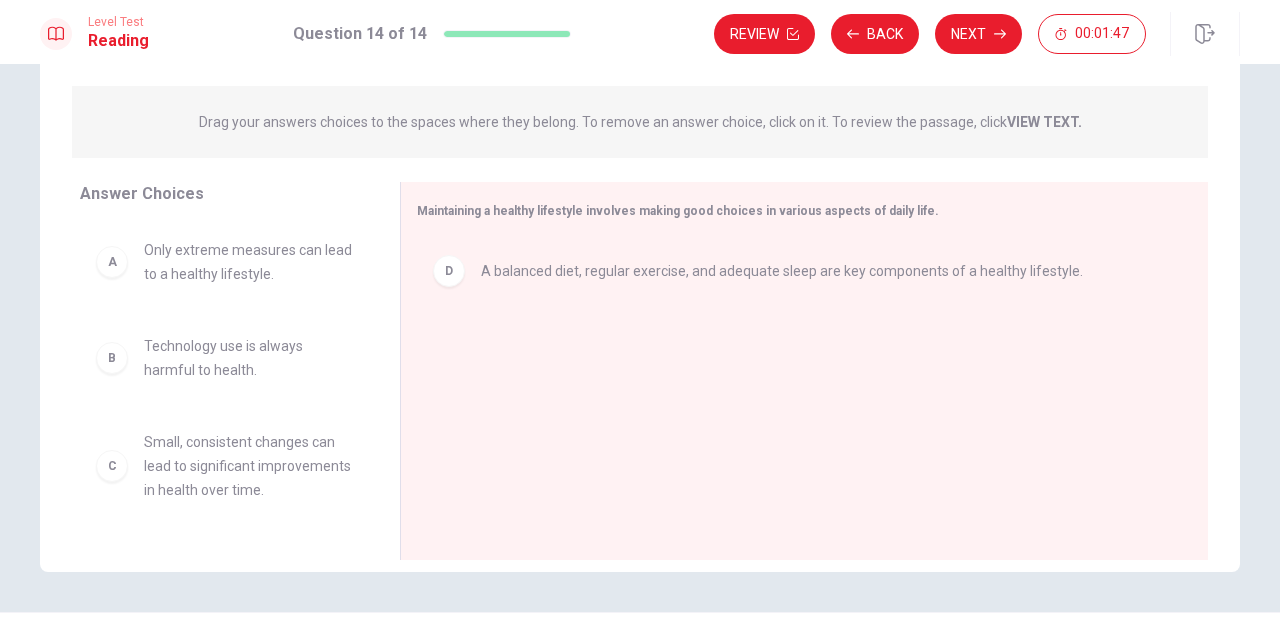 scroll, scrollTop: 132, scrollLeft: 0, axis: vertical 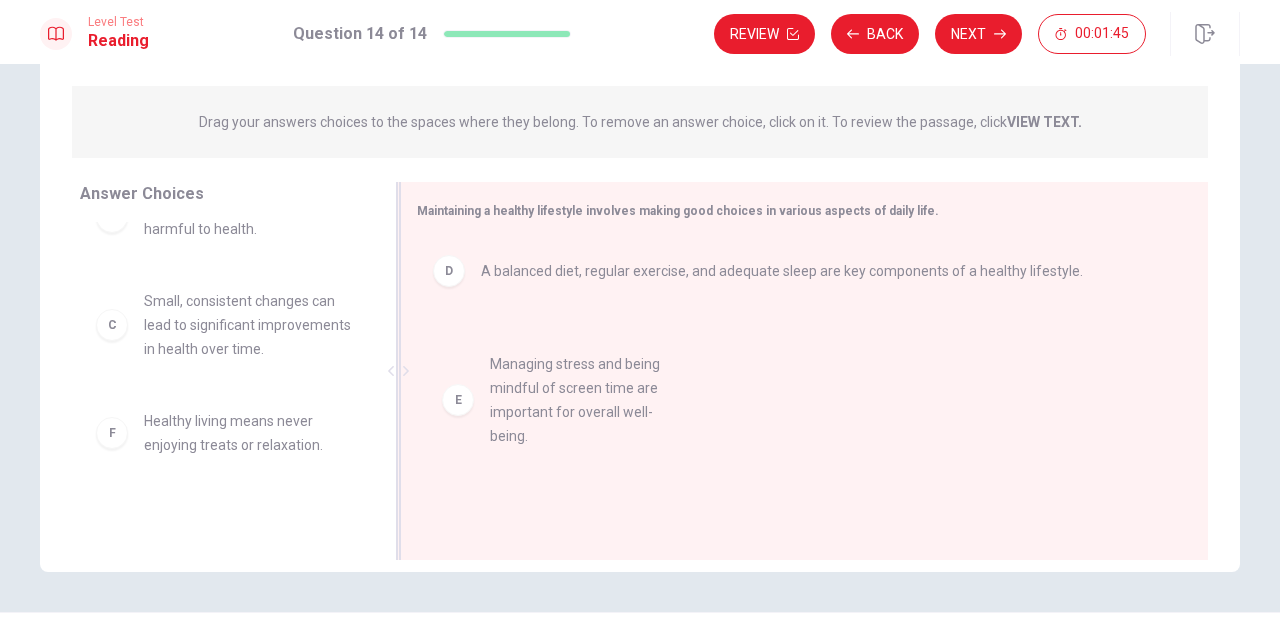 drag, startPoint x: 238, startPoint y: 493, endPoint x: 595, endPoint y: 397, distance: 369.68228 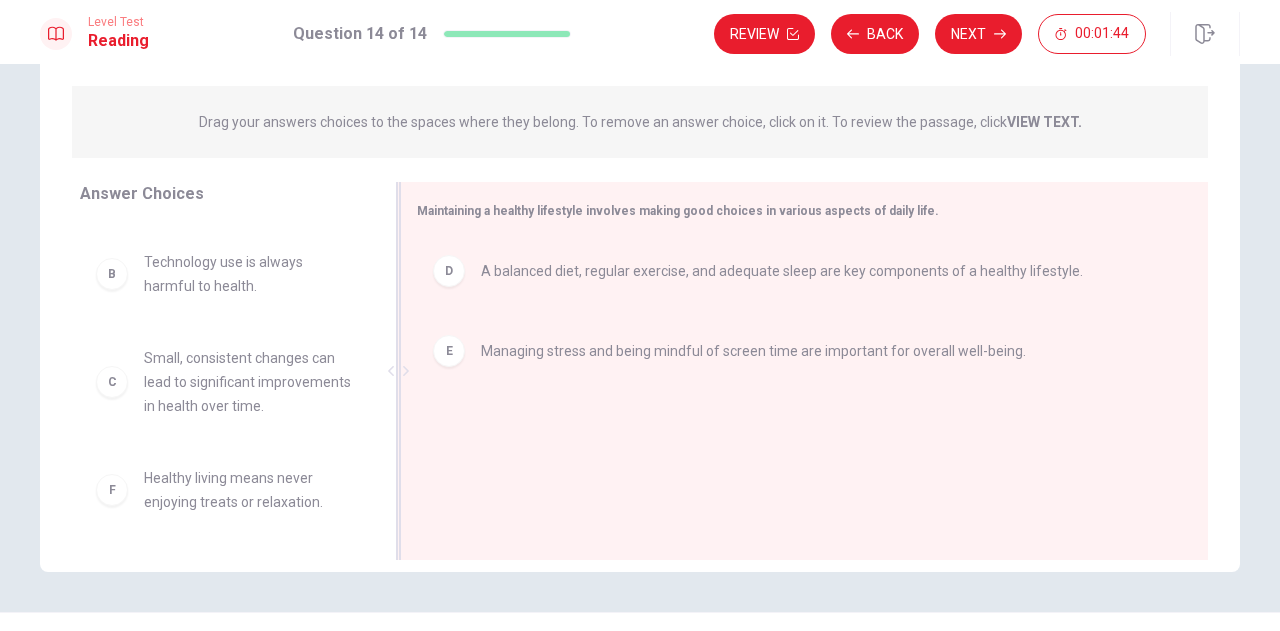 scroll, scrollTop: 108, scrollLeft: 0, axis: vertical 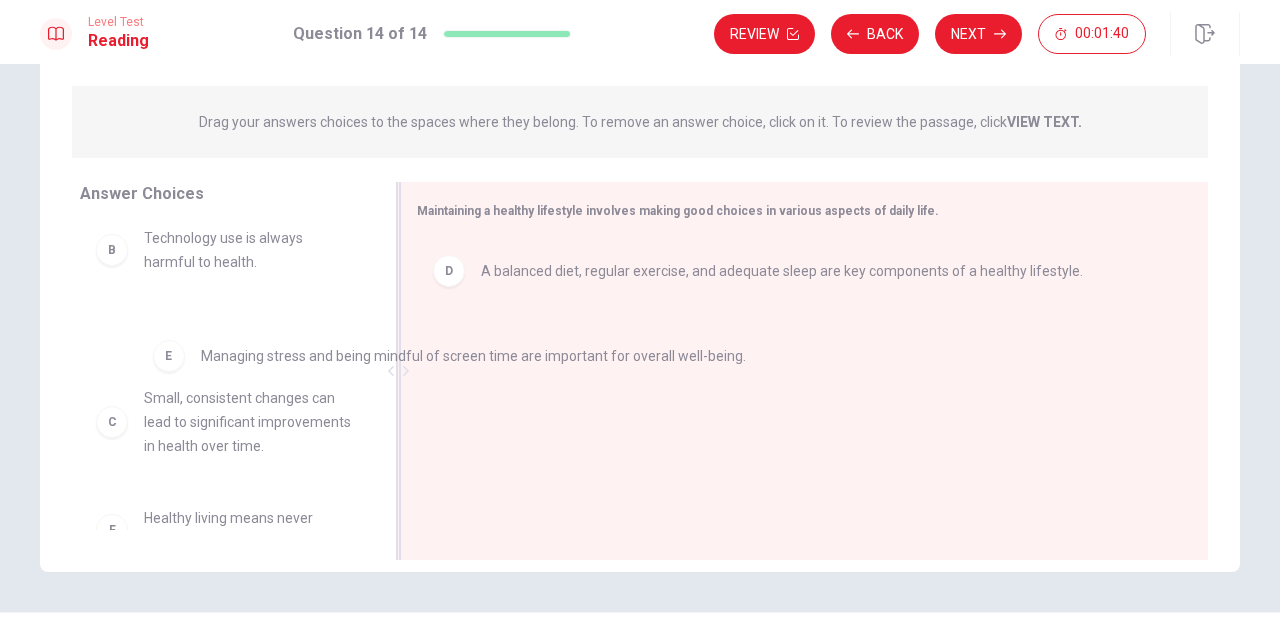 drag, startPoint x: 498, startPoint y: 356, endPoint x: 201, endPoint y: 366, distance: 297.1683 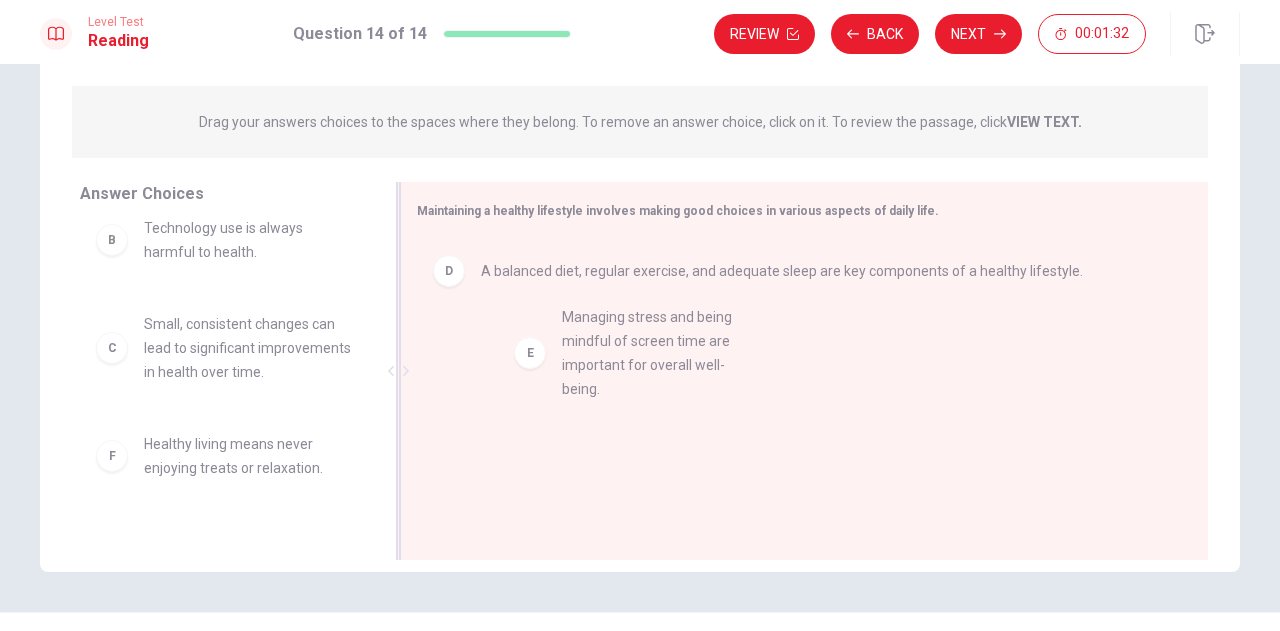 drag, startPoint x: 260, startPoint y: 506, endPoint x: 698, endPoint y: 342, distance: 467.69647 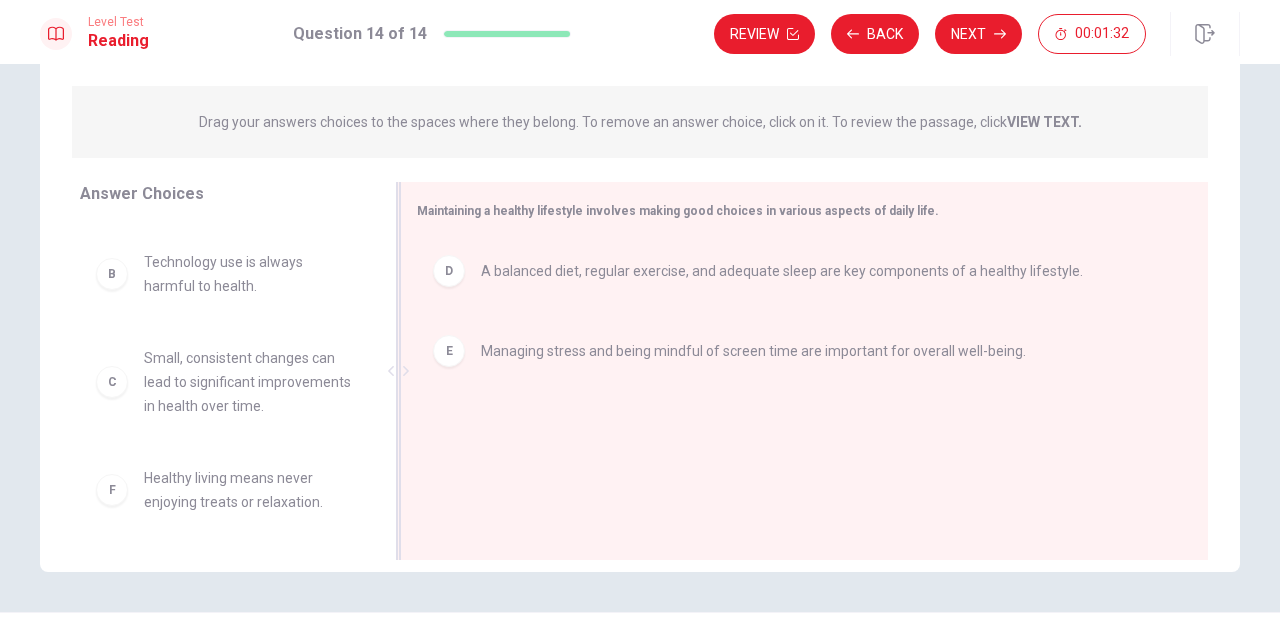 scroll, scrollTop: 108, scrollLeft: 0, axis: vertical 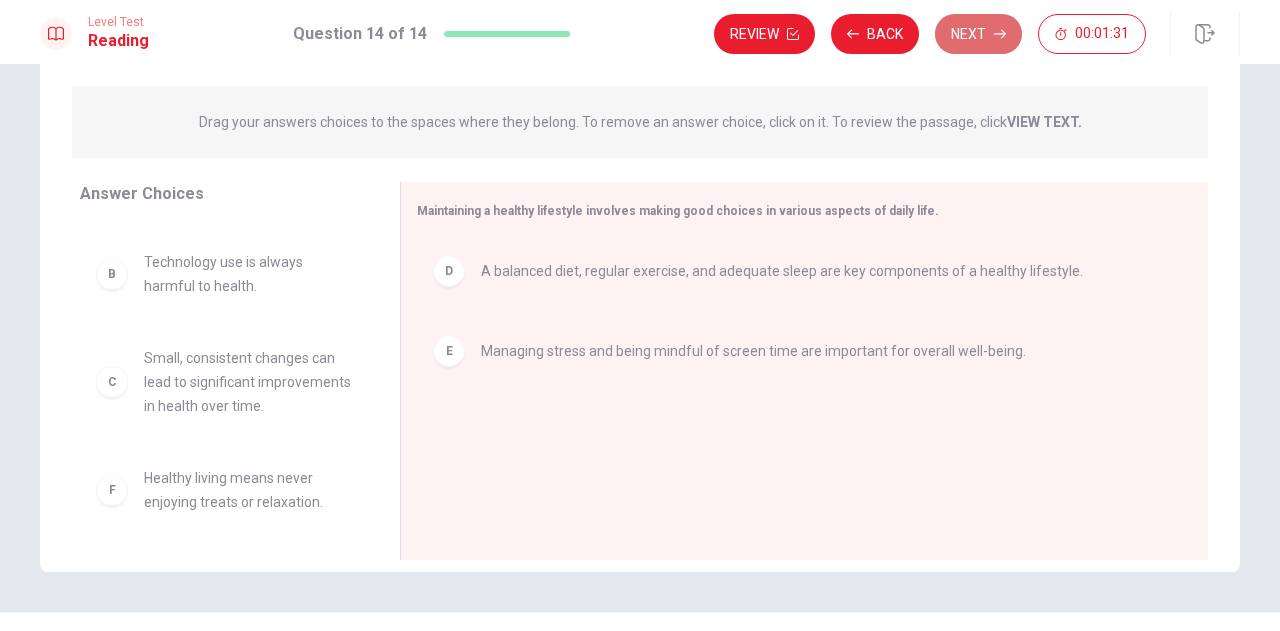 click on "Next" at bounding box center [978, 34] 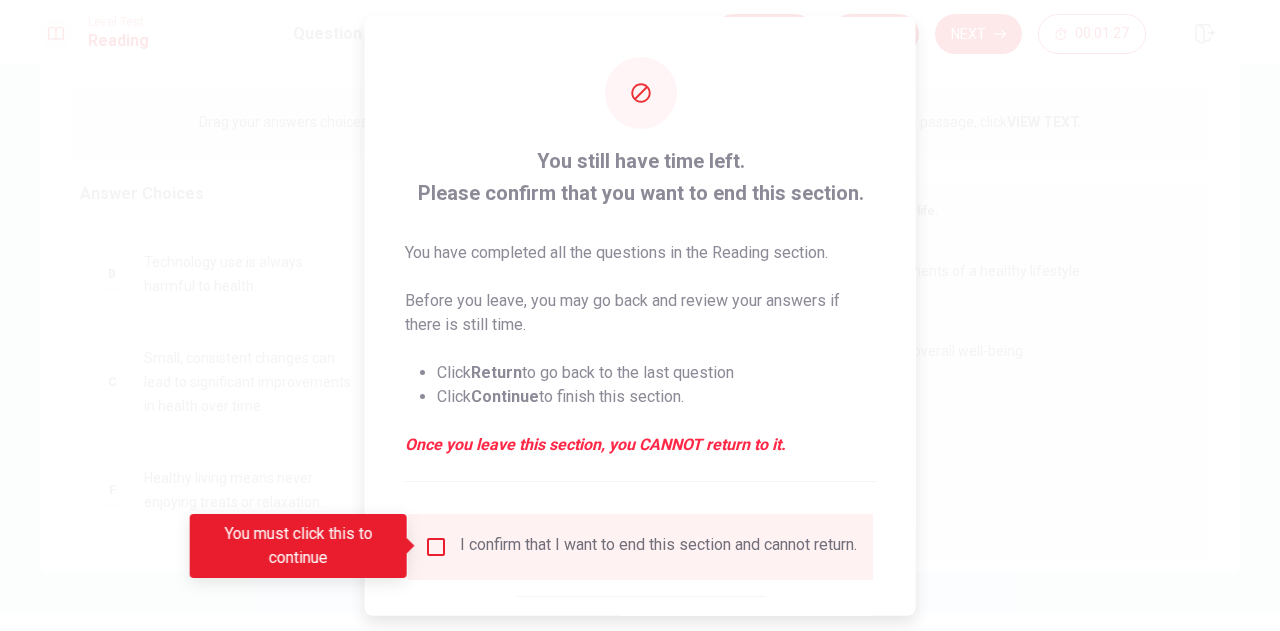 click on "I confirm that I want to end this section and cannot return." at bounding box center [658, 546] 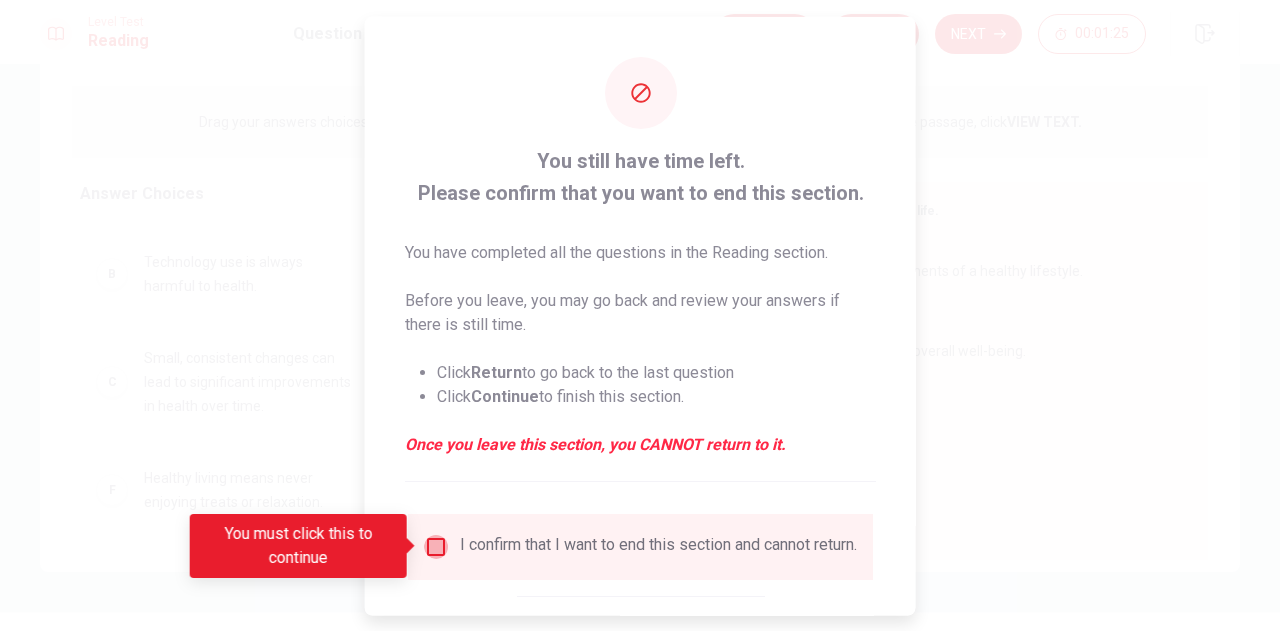 click at bounding box center [436, 546] 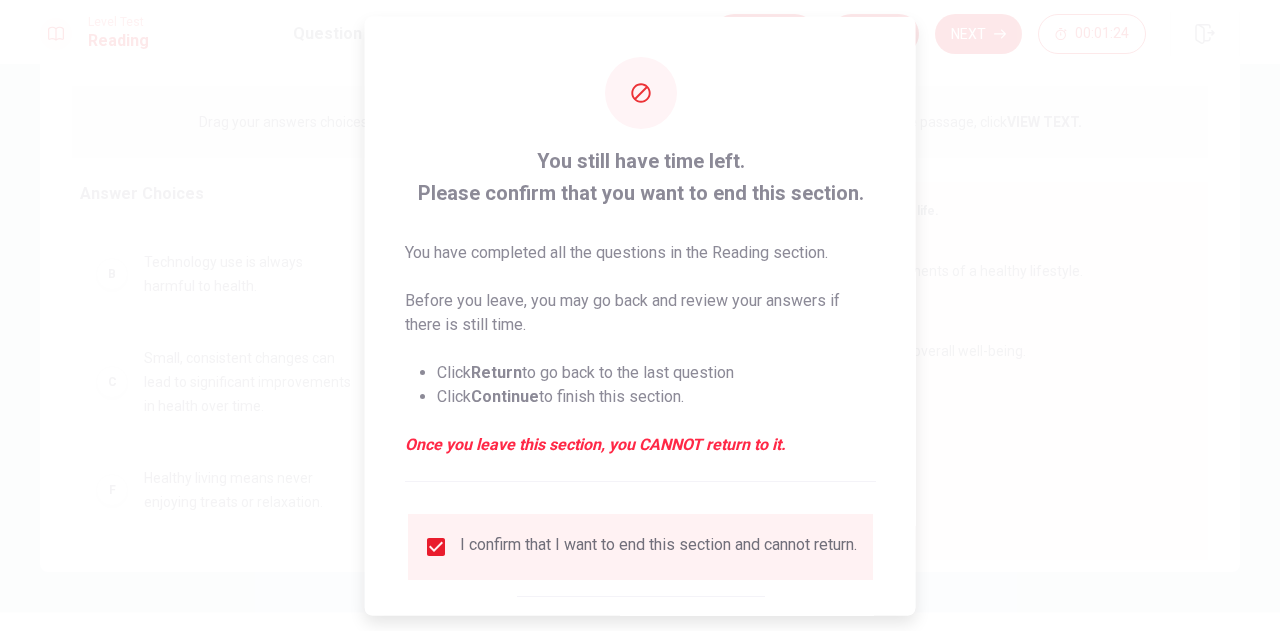 click at bounding box center (640, 315) 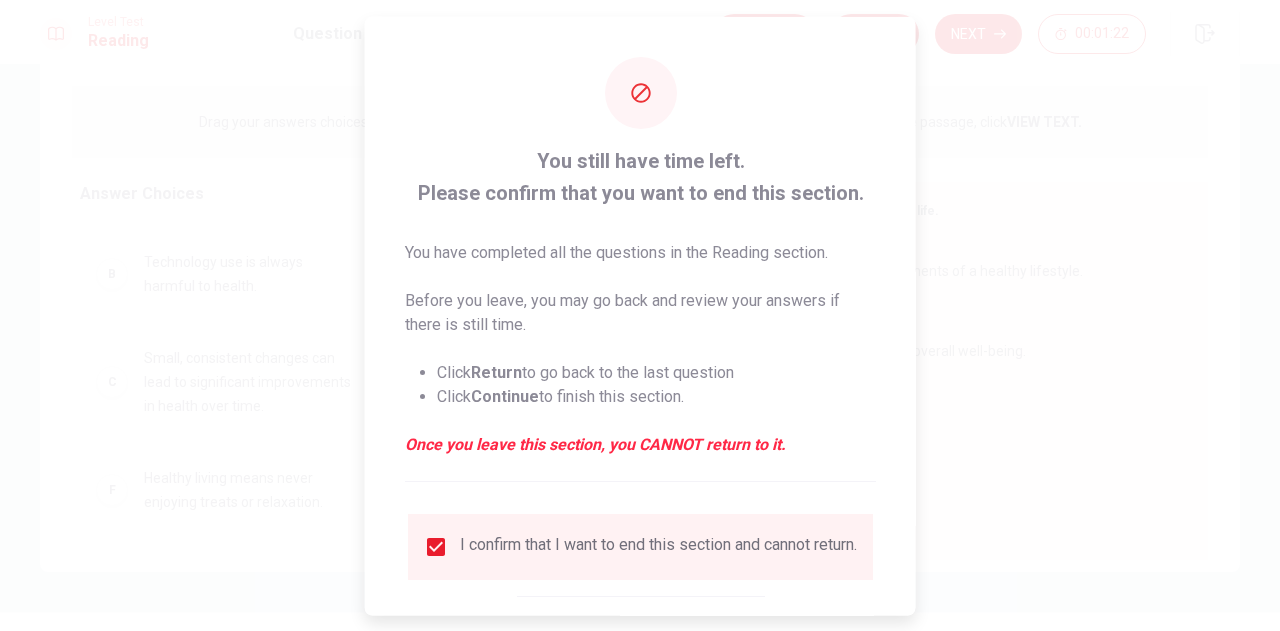 scroll, scrollTop: 114, scrollLeft: 0, axis: vertical 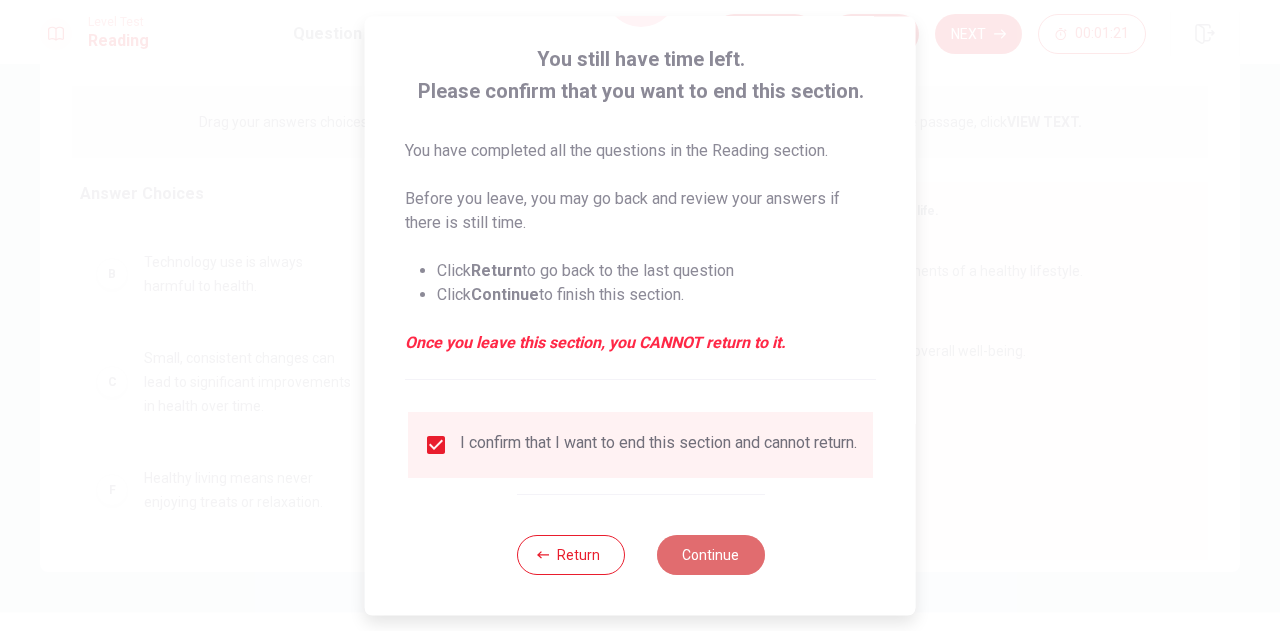 click on "Continue" at bounding box center [710, 555] 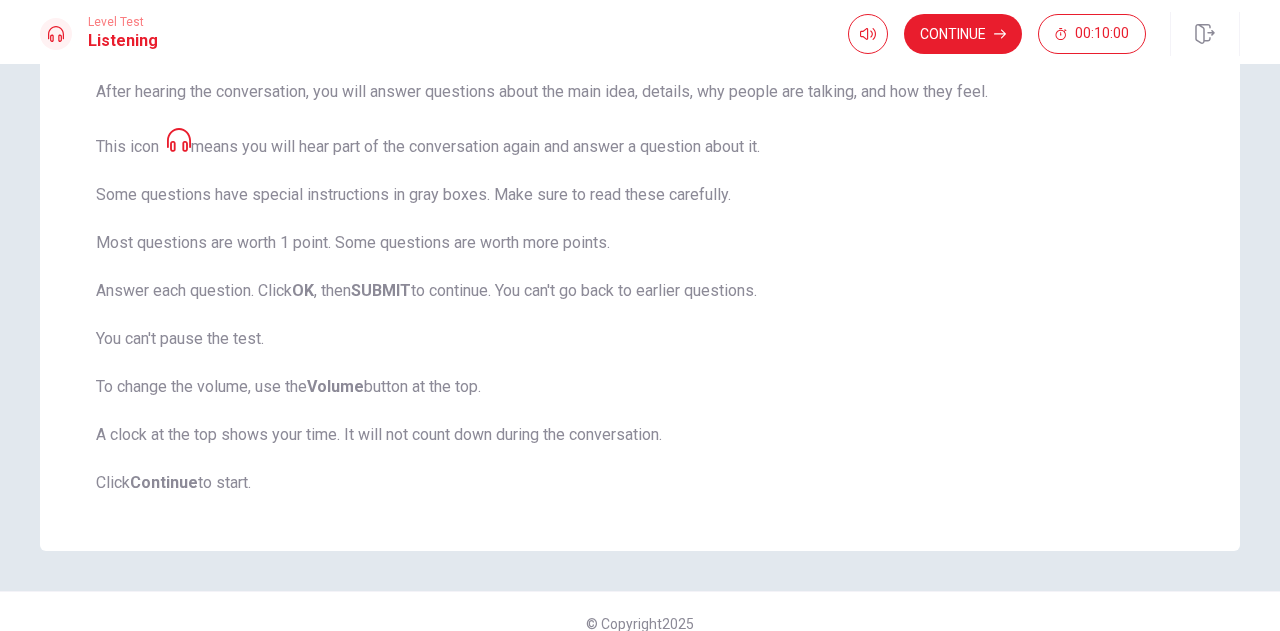 scroll, scrollTop: 305, scrollLeft: 0, axis: vertical 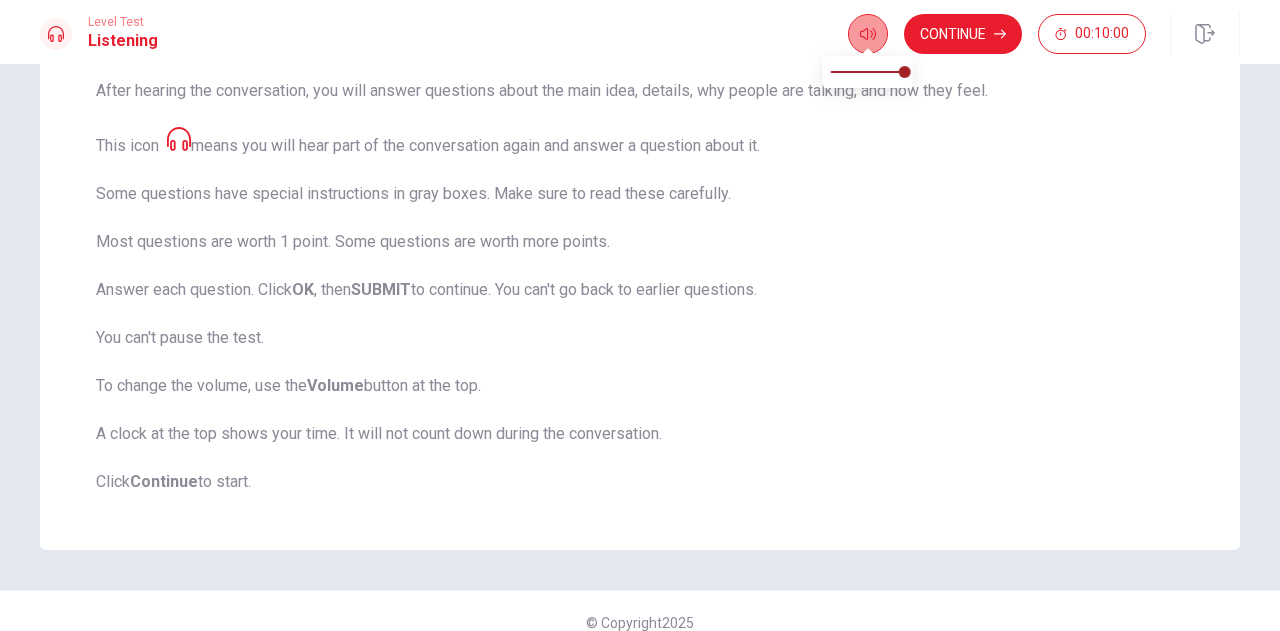 click 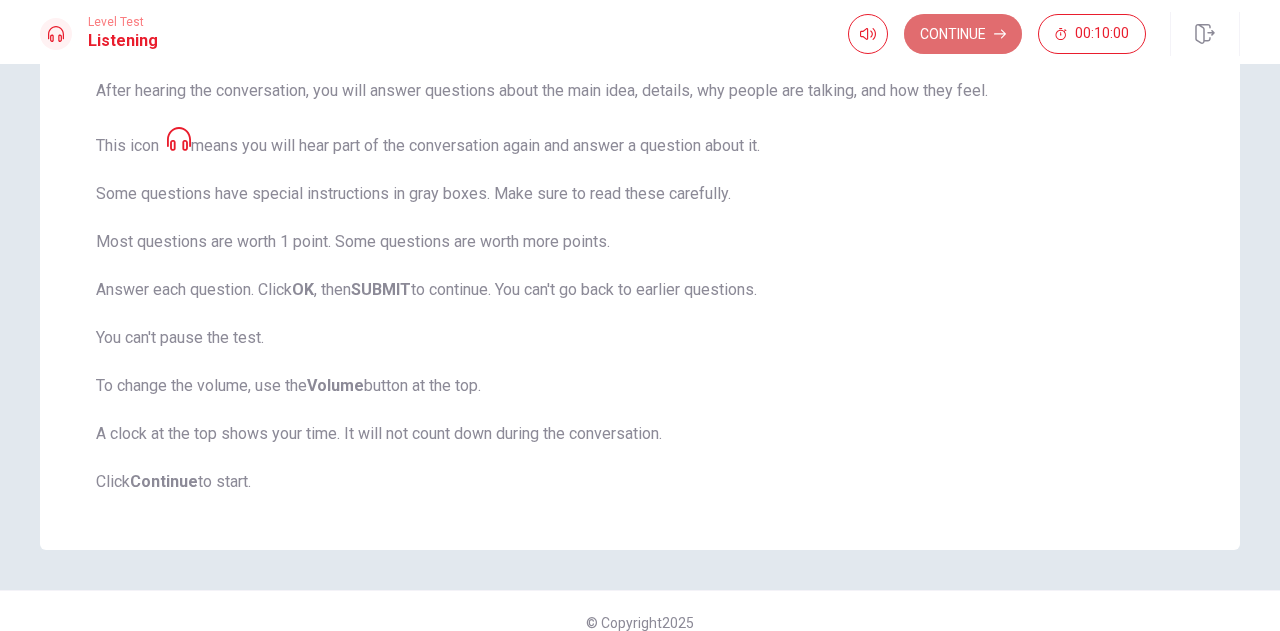 click on "Continue" at bounding box center (963, 34) 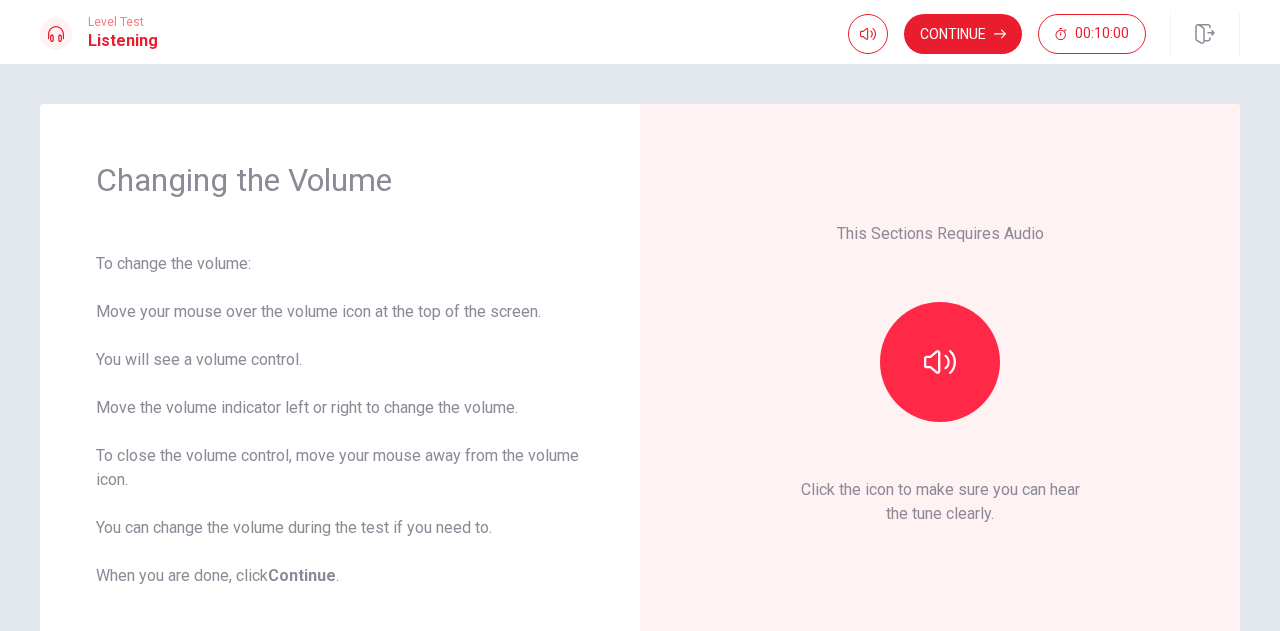 scroll, scrollTop: 85, scrollLeft: 0, axis: vertical 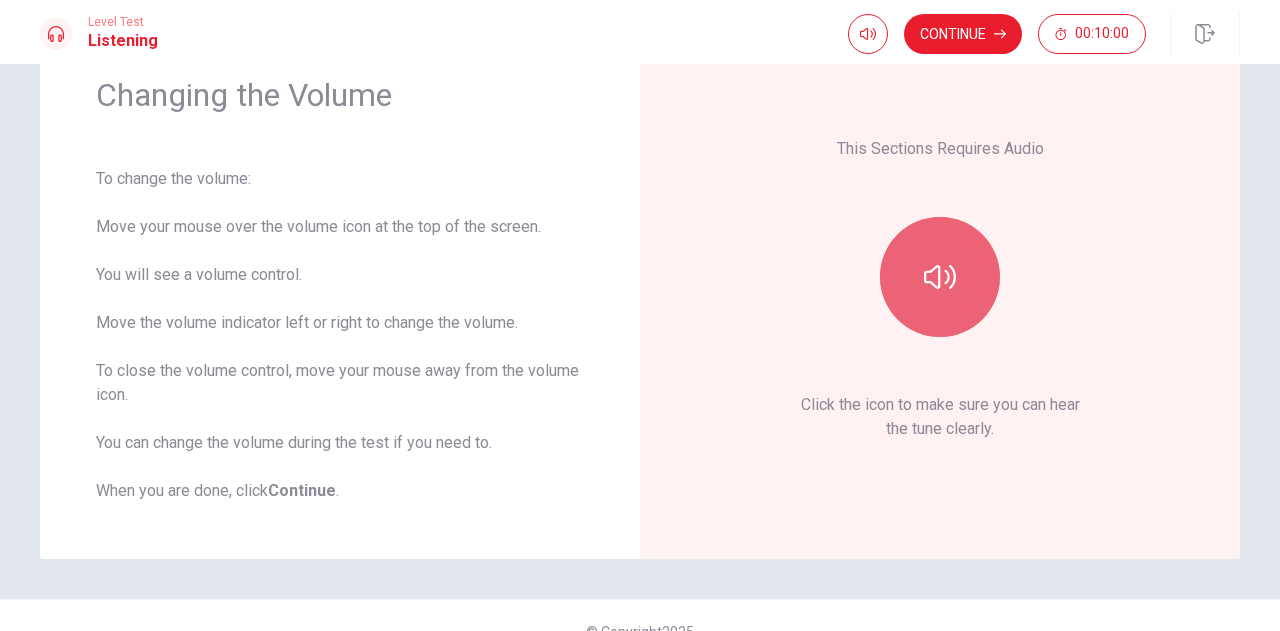 click at bounding box center (940, 277) 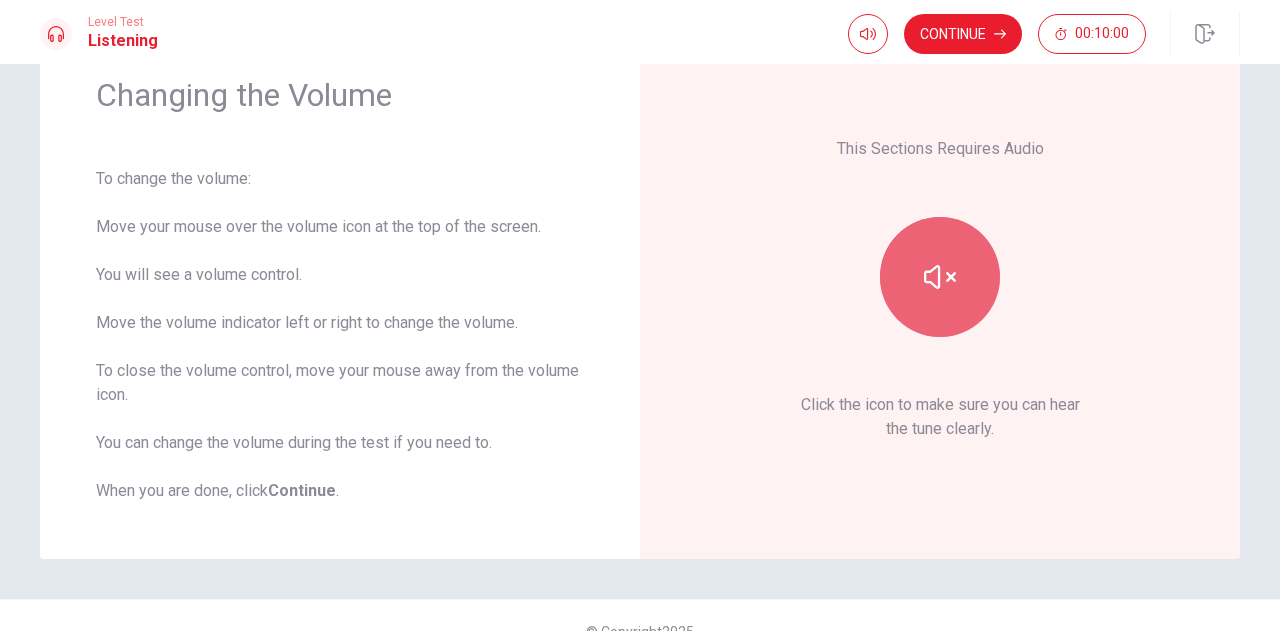 click at bounding box center (940, 277) 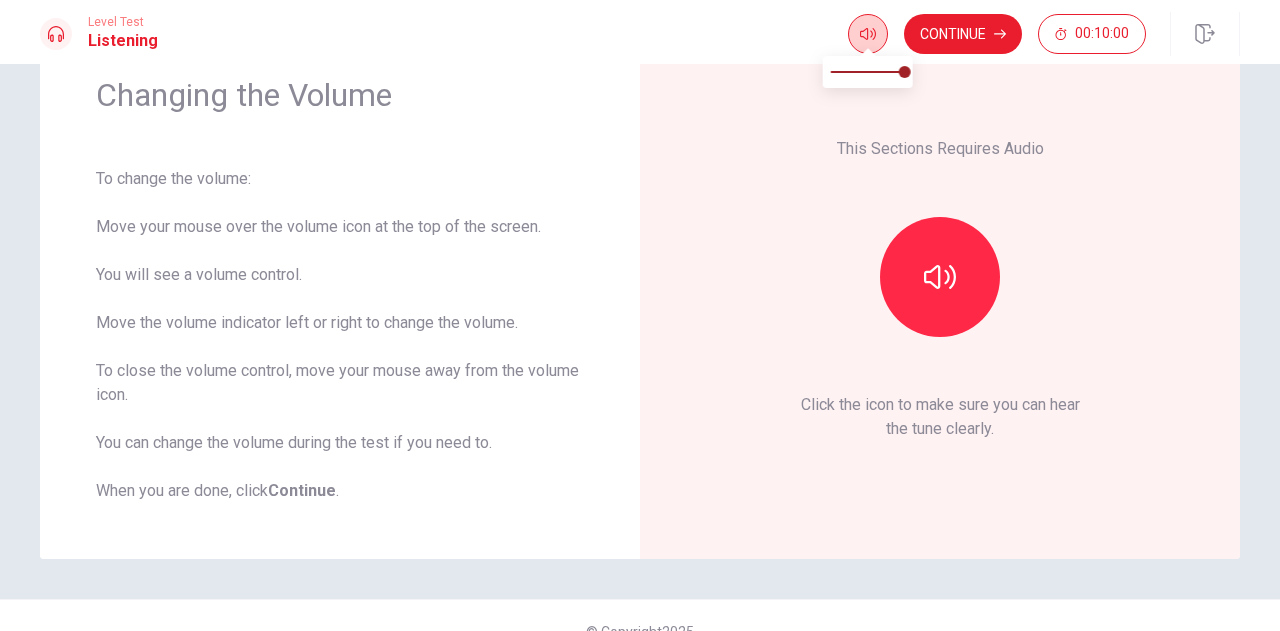 click 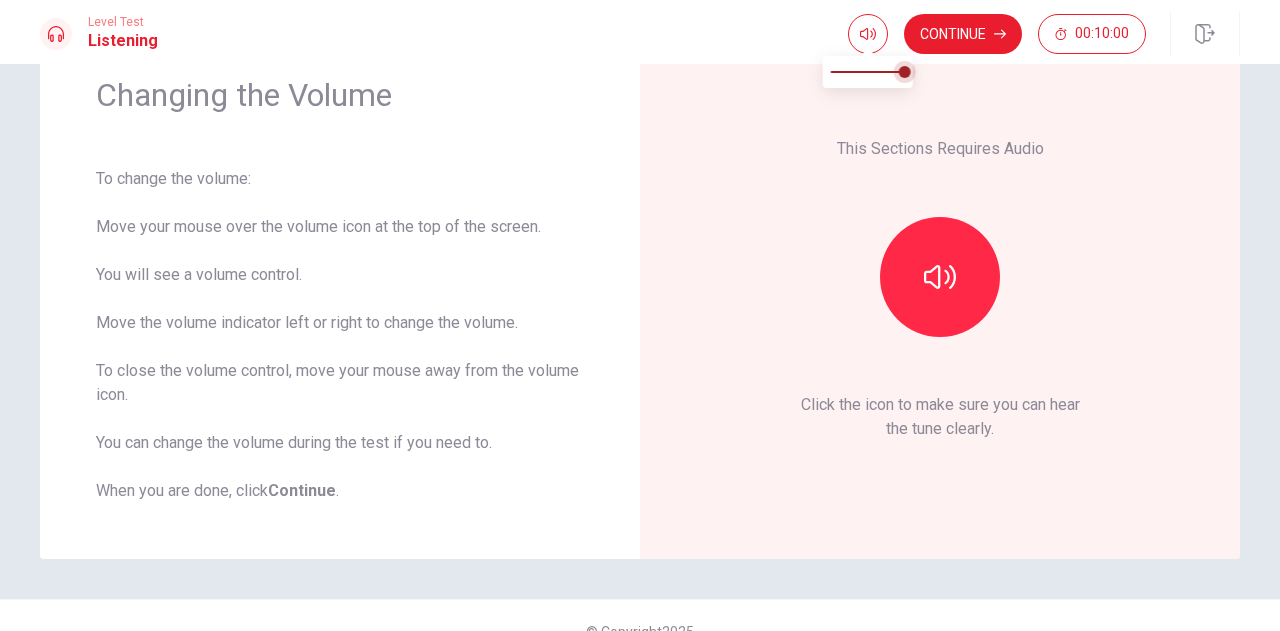 type on "0.8" 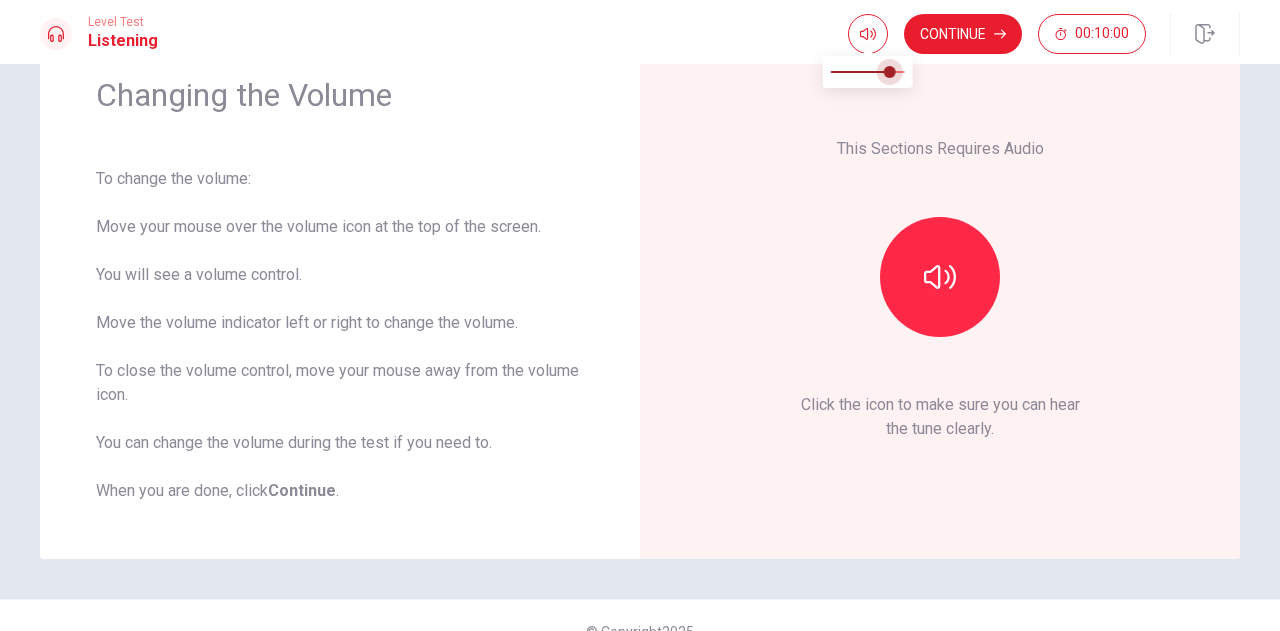click at bounding box center [890, 72] 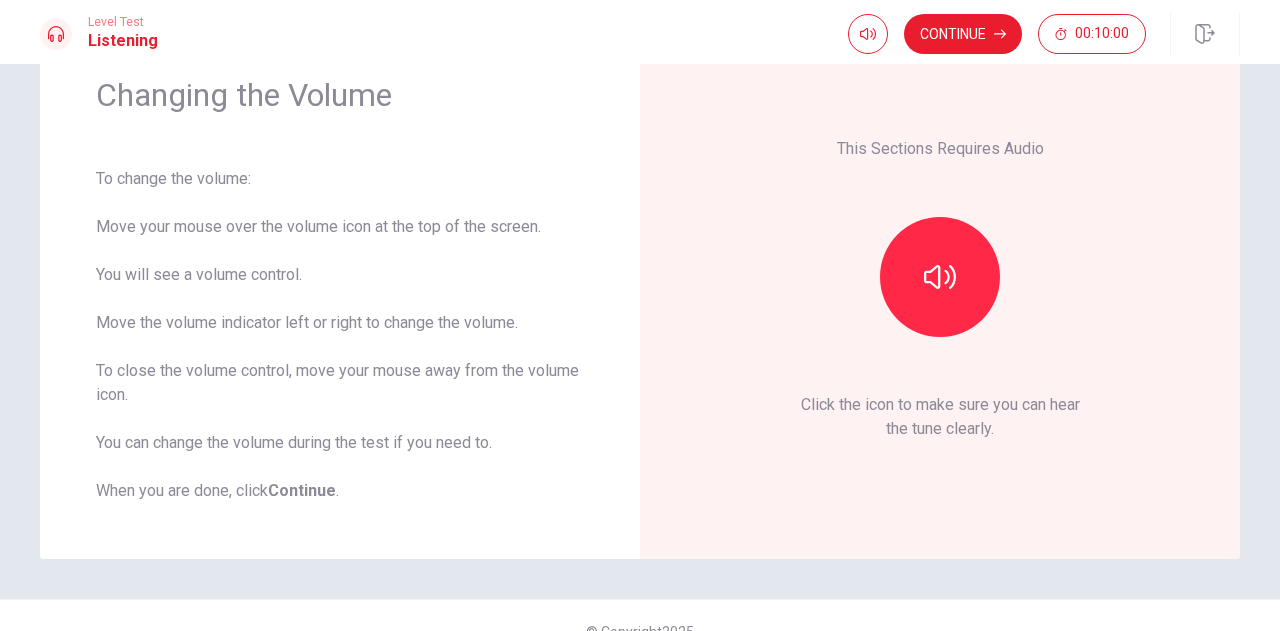 scroll, scrollTop: 116, scrollLeft: 0, axis: vertical 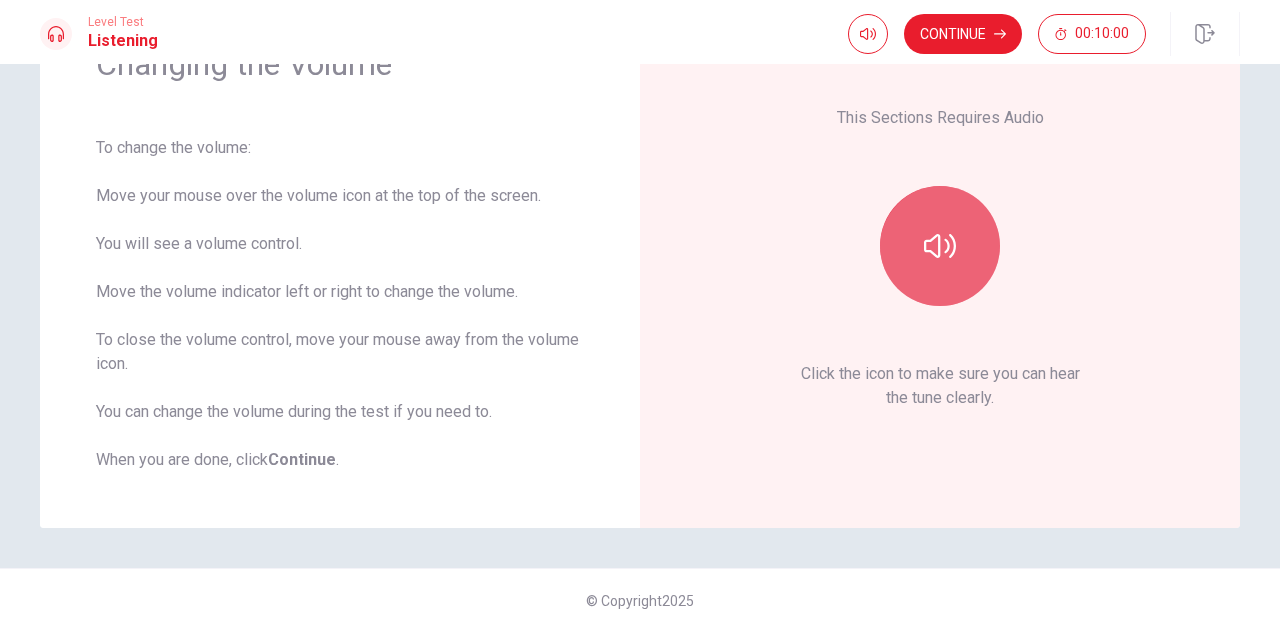 click at bounding box center [940, 246] 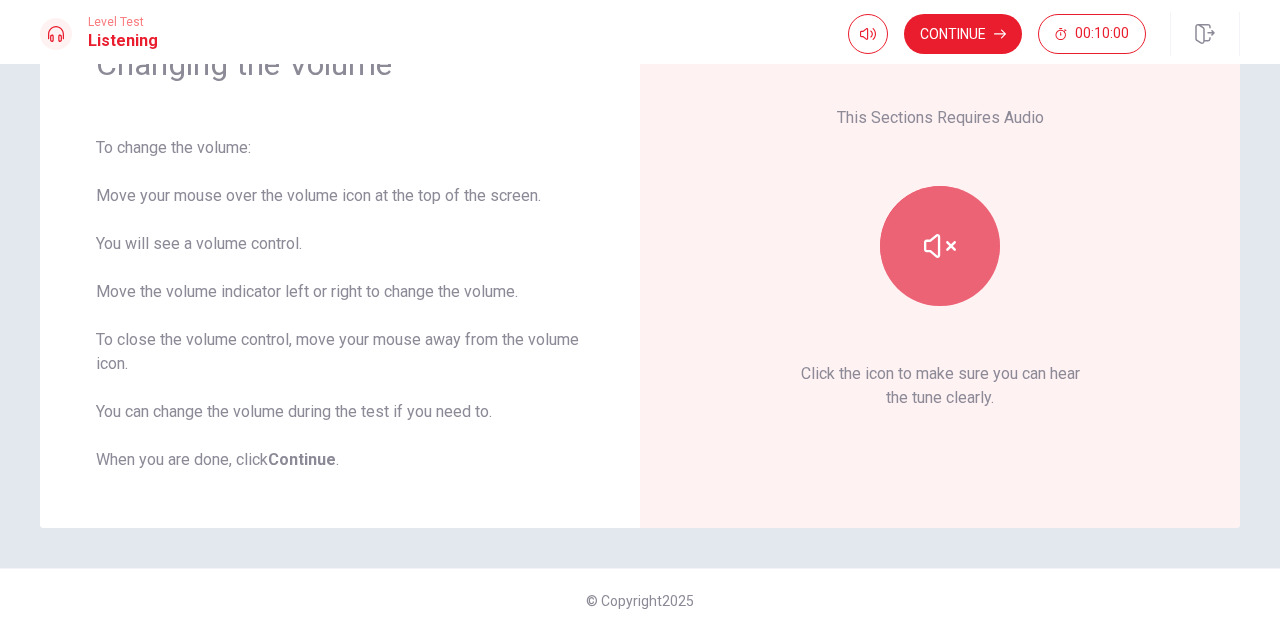 click at bounding box center (940, 246) 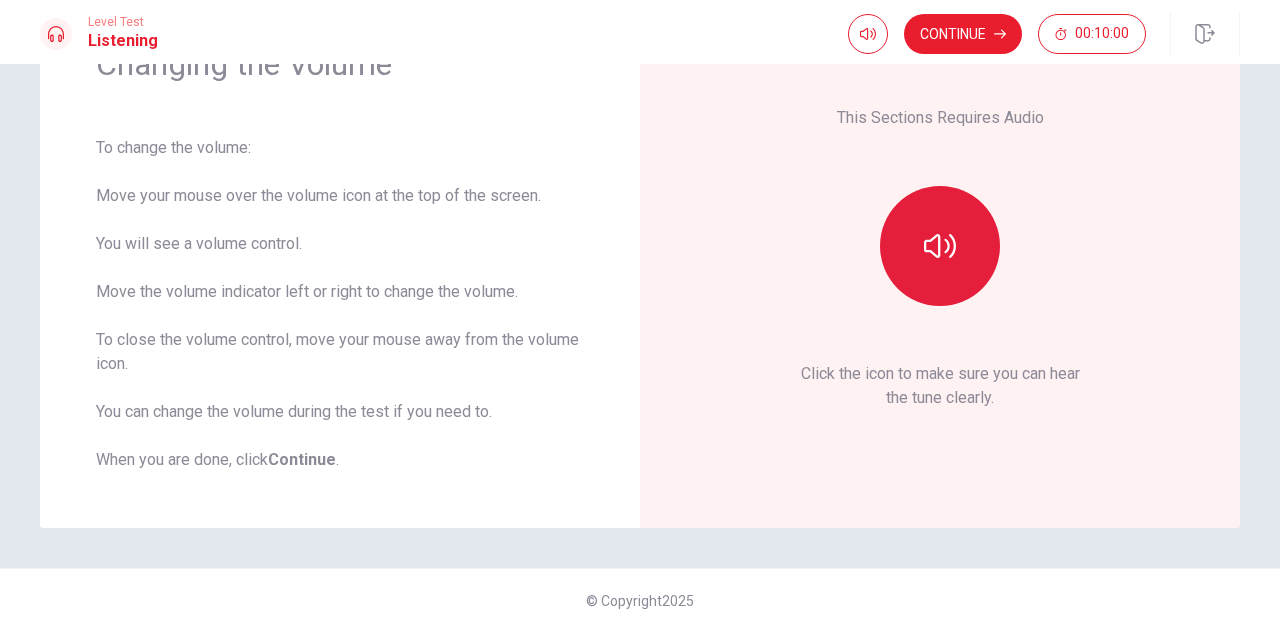 click at bounding box center (940, 246) 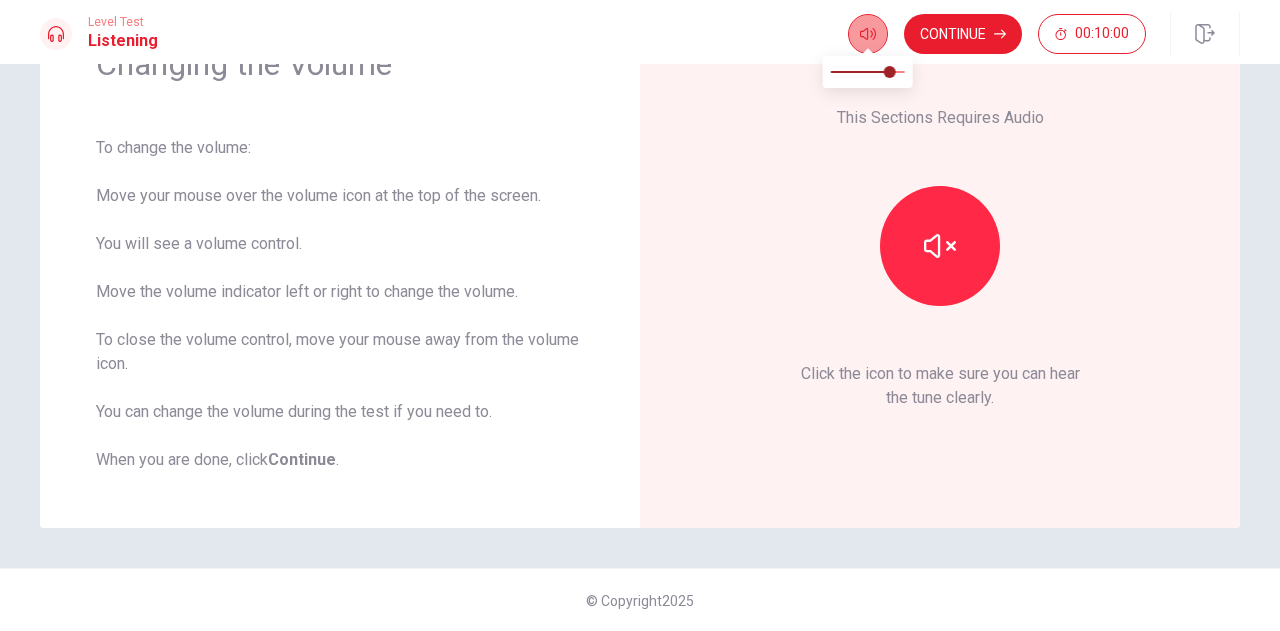click at bounding box center (868, 34) 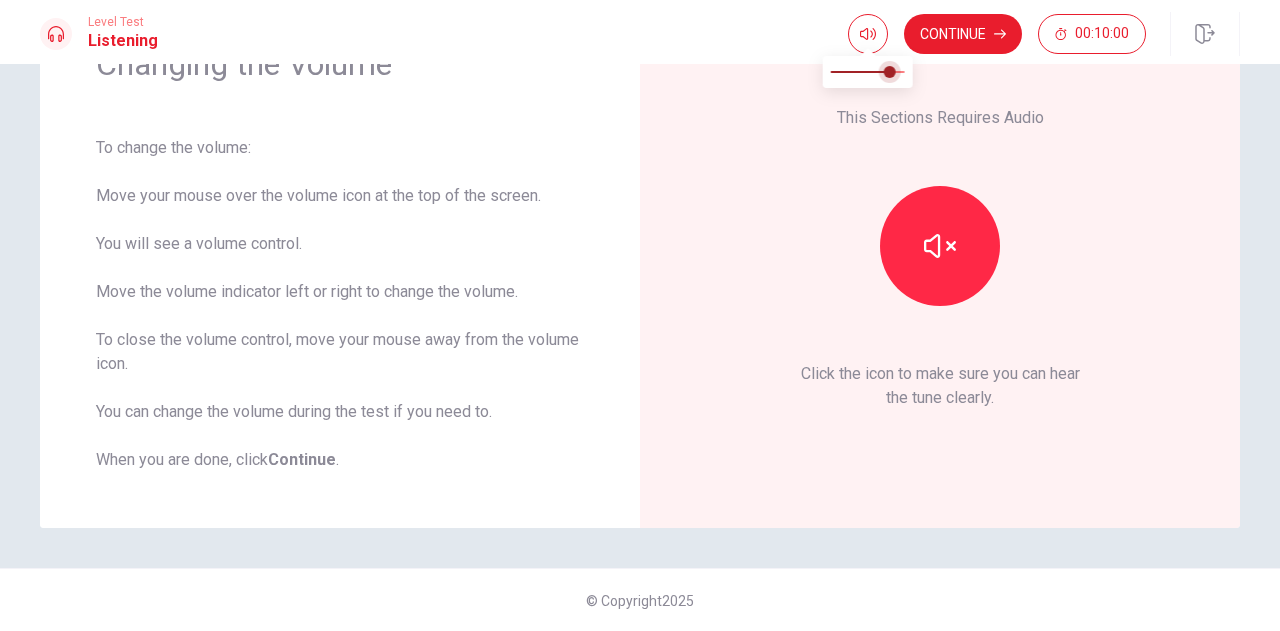 type on "1" 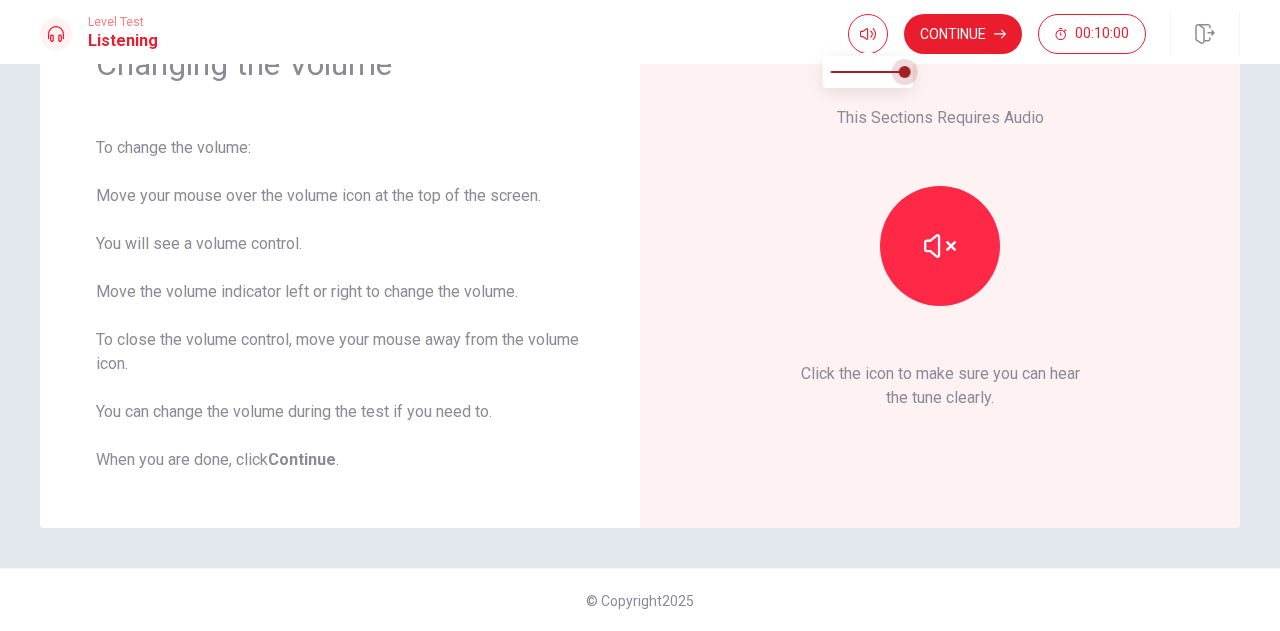 click at bounding box center [905, 72] 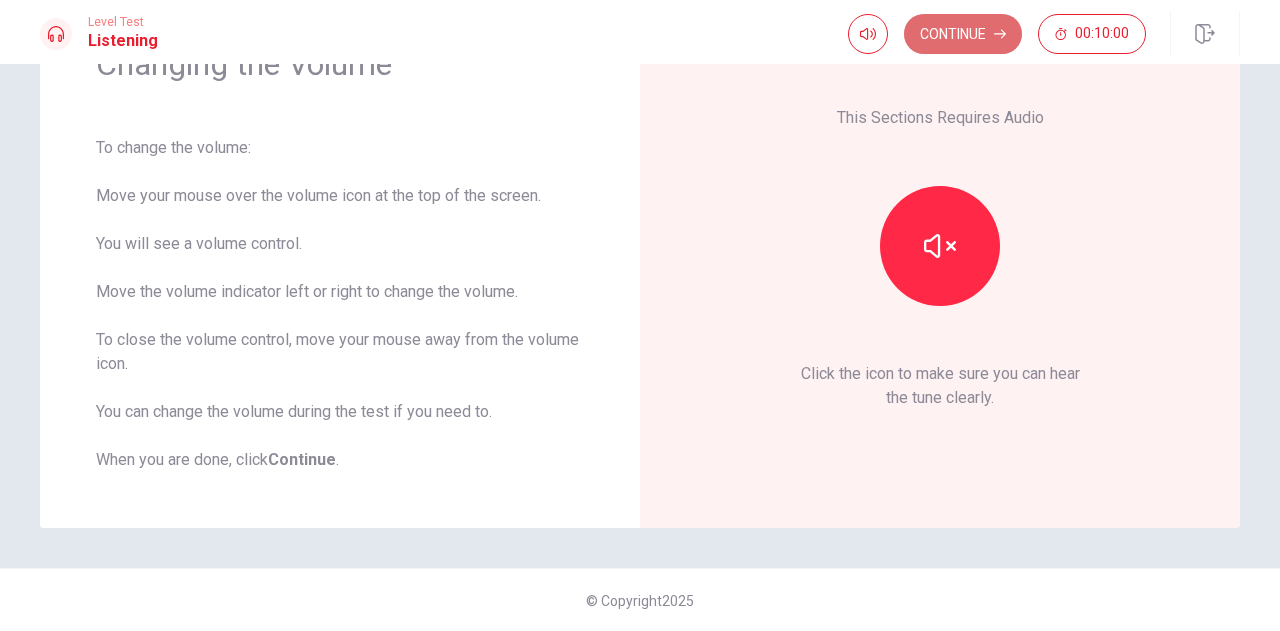 click on "Continue" at bounding box center [963, 34] 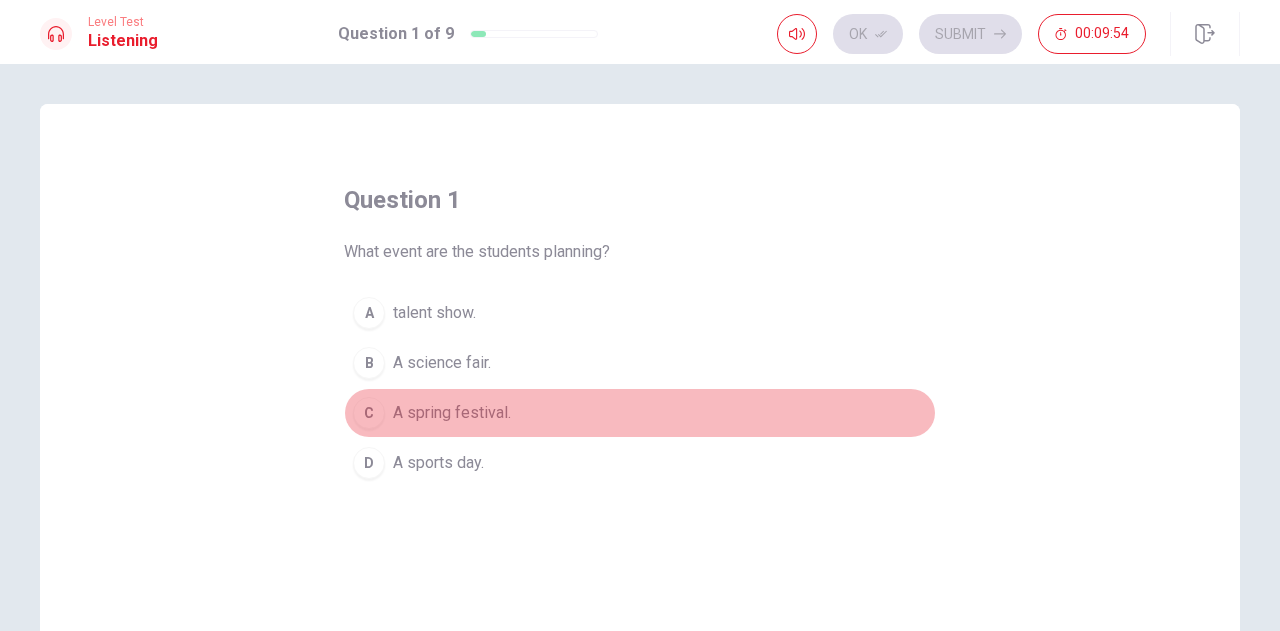 click on "A spring festival." at bounding box center [452, 413] 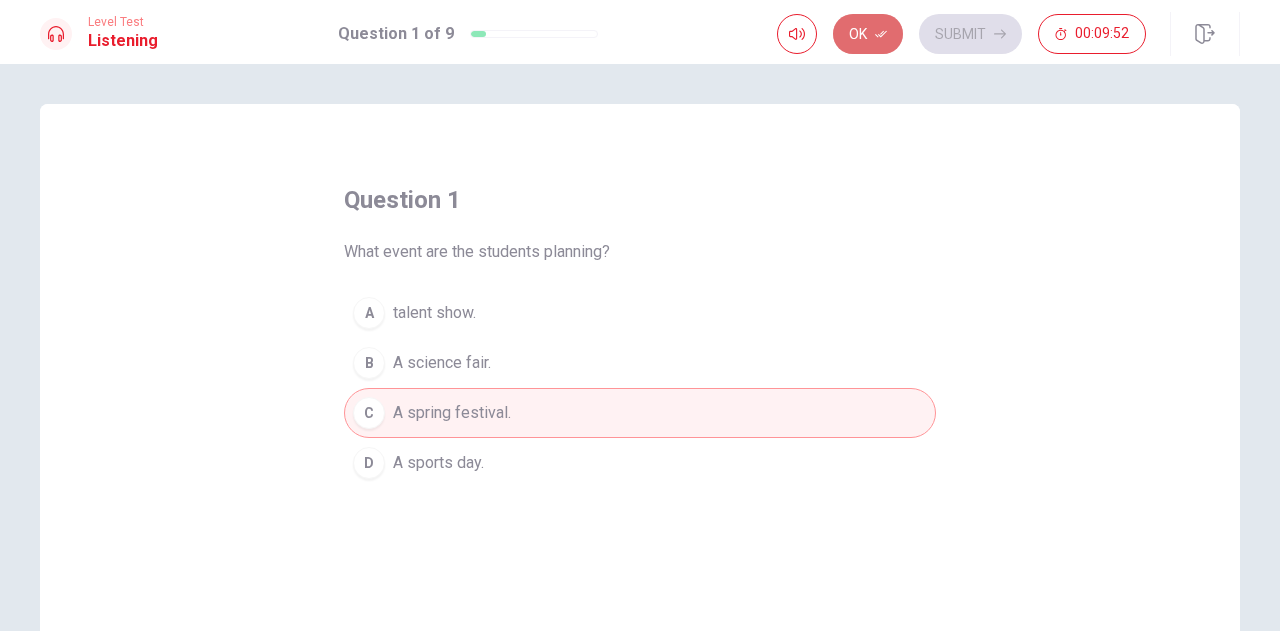 click on "Ok" at bounding box center [868, 34] 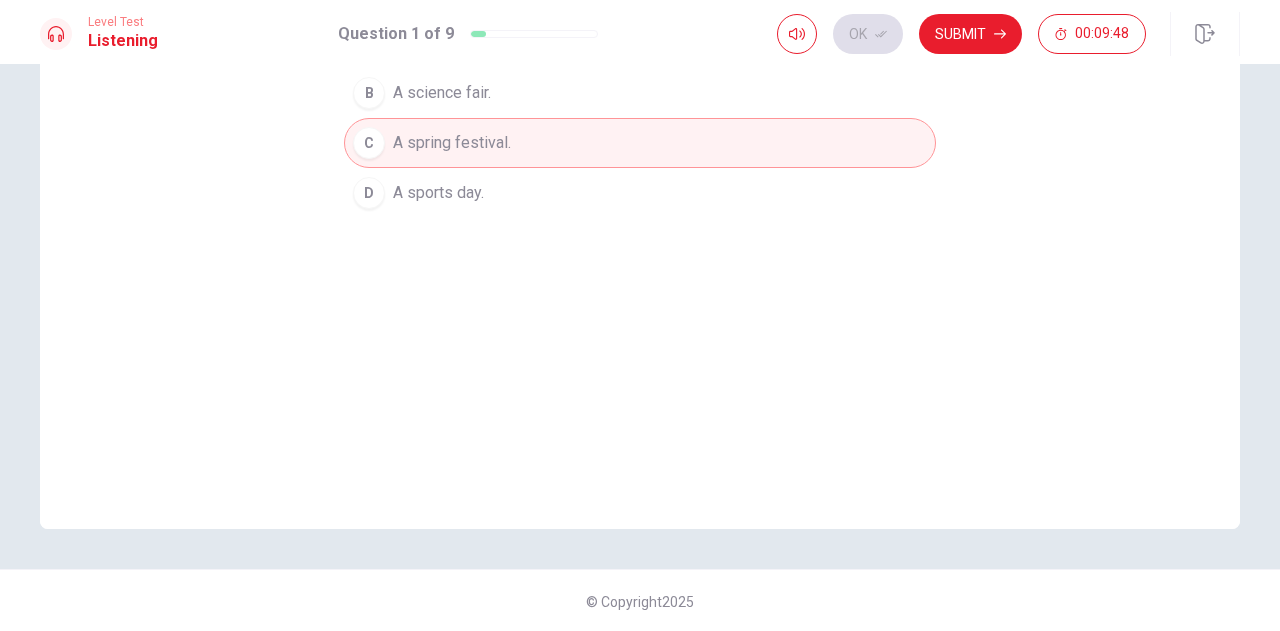 scroll, scrollTop: 272, scrollLeft: 0, axis: vertical 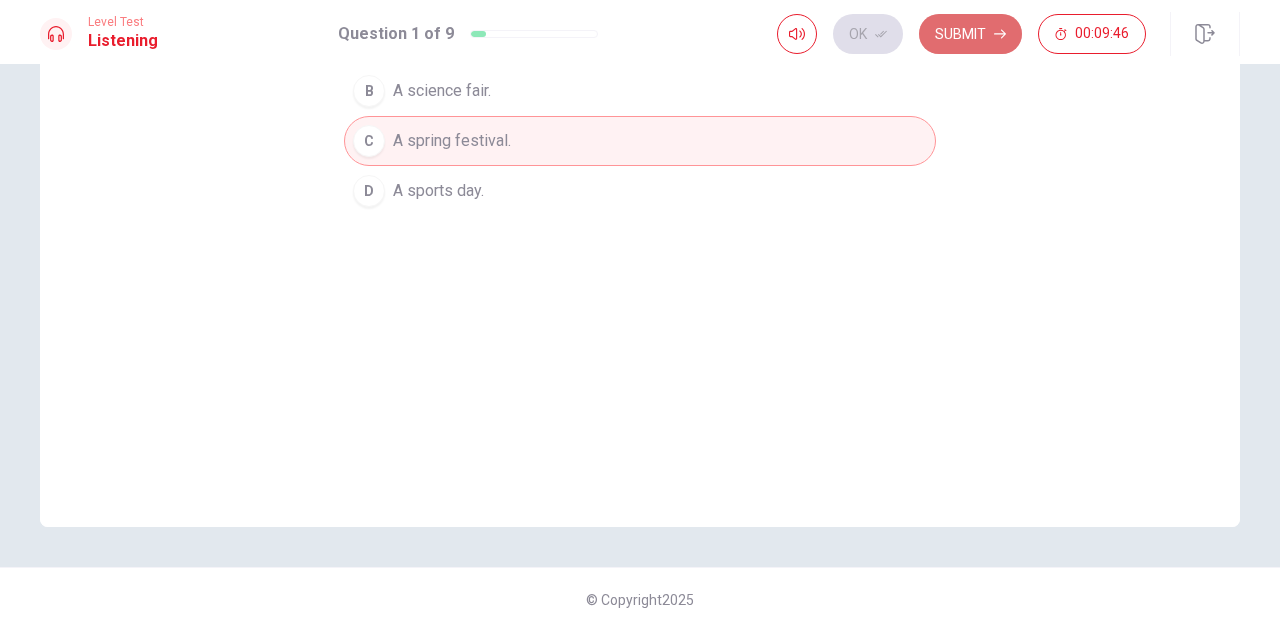 click on "Submit" at bounding box center [970, 34] 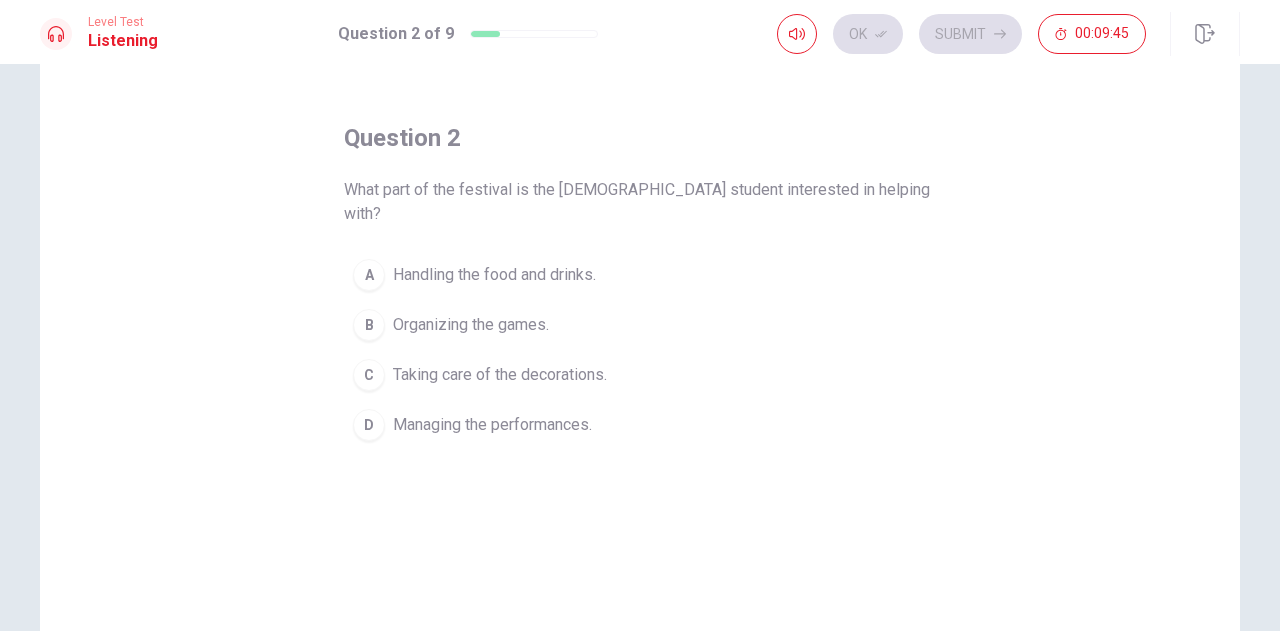 scroll, scrollTop: 54, scrollLeft: 0, axis: vertical 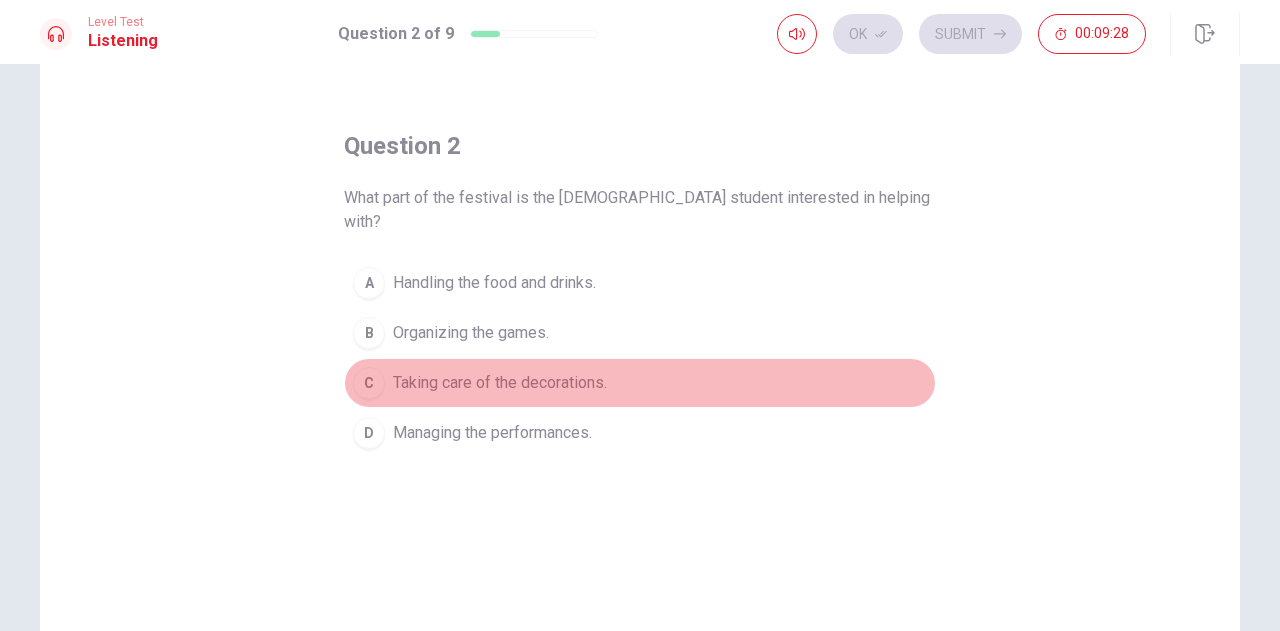 click on "Taking care of the decorations." at bounding box center [500, 383] 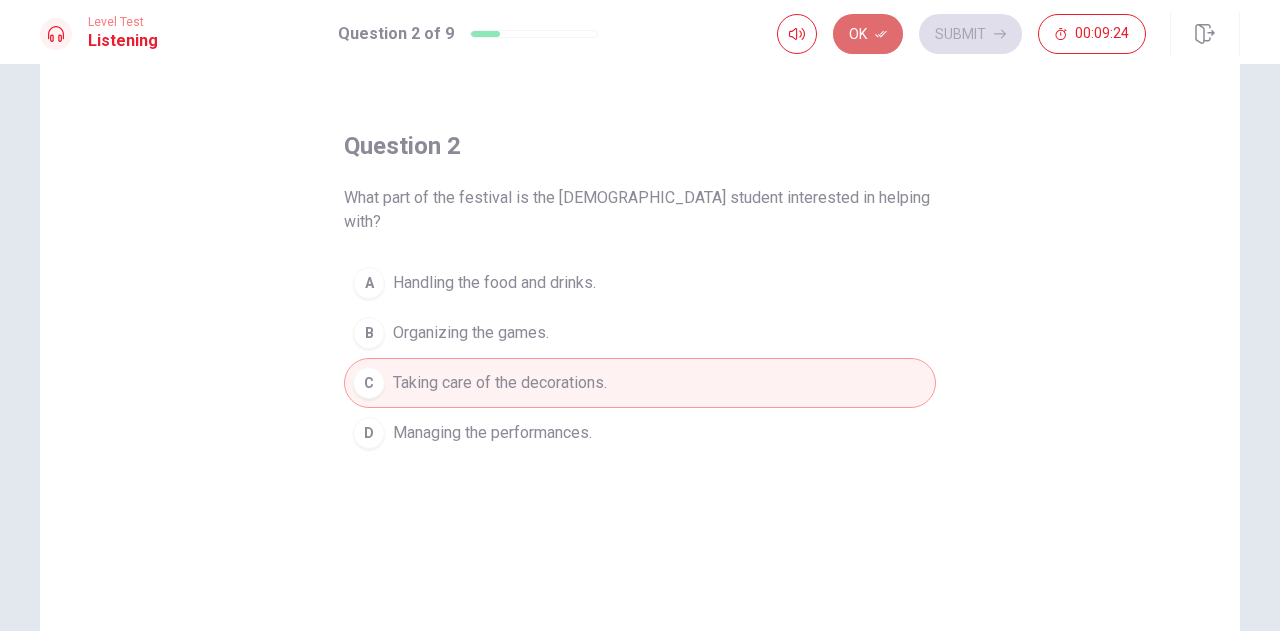 click on "Ok" at bounding box center [868, 34] 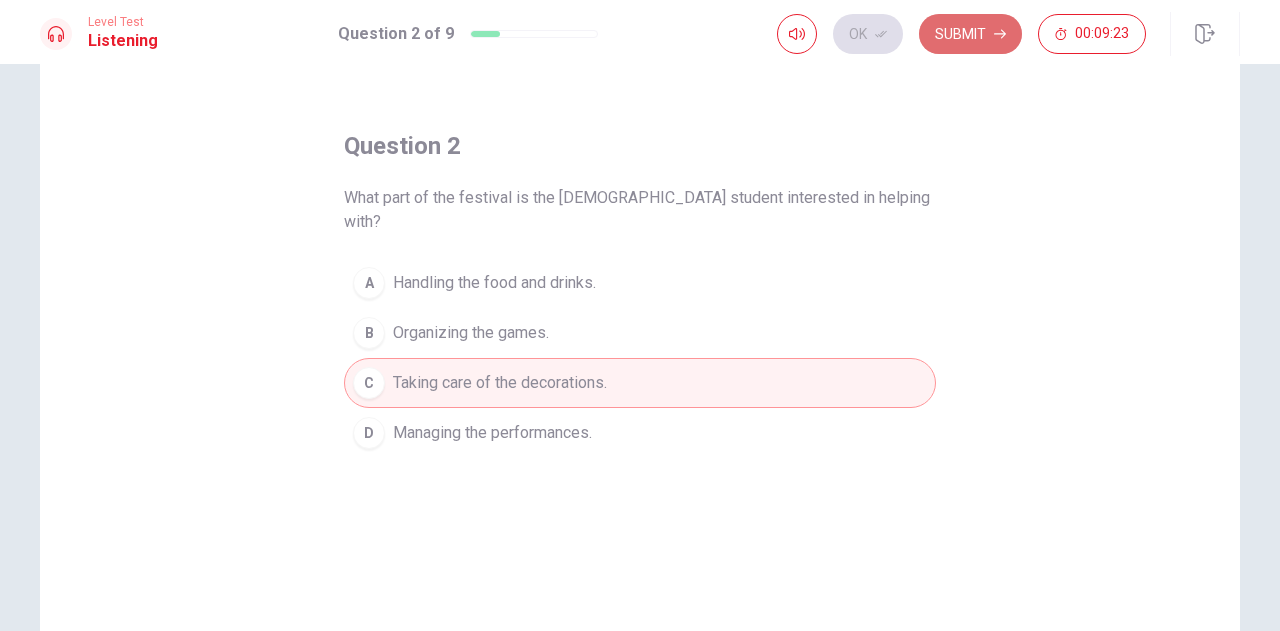 click on "Submit" at bounding box center [970, 34] 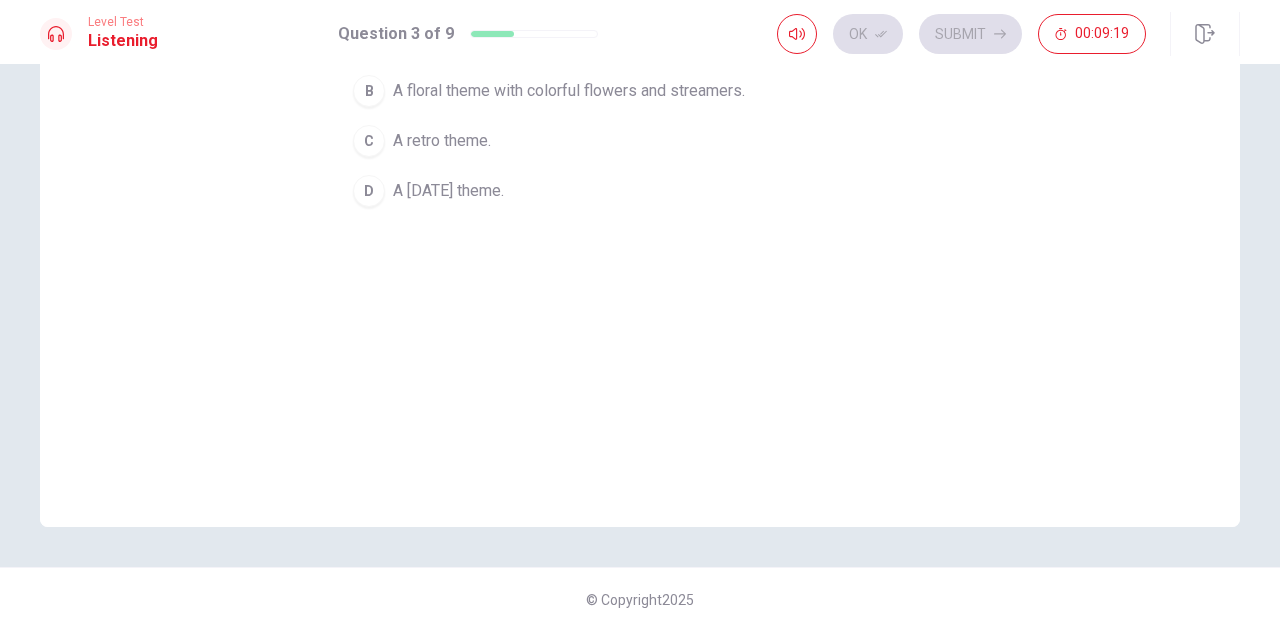 scroll, scrollTop: 42, scrollLeft: 0, axis: vertical 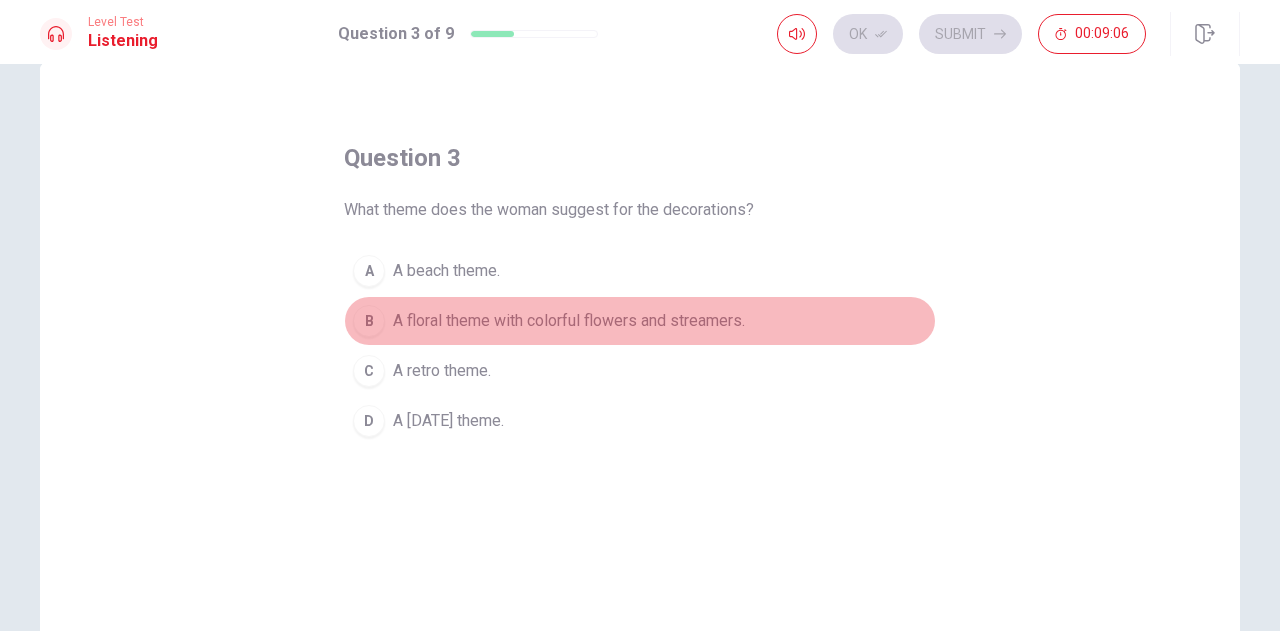 click on "A floral theme with colorful flowers and streamers." at bounding box center [569, 321] 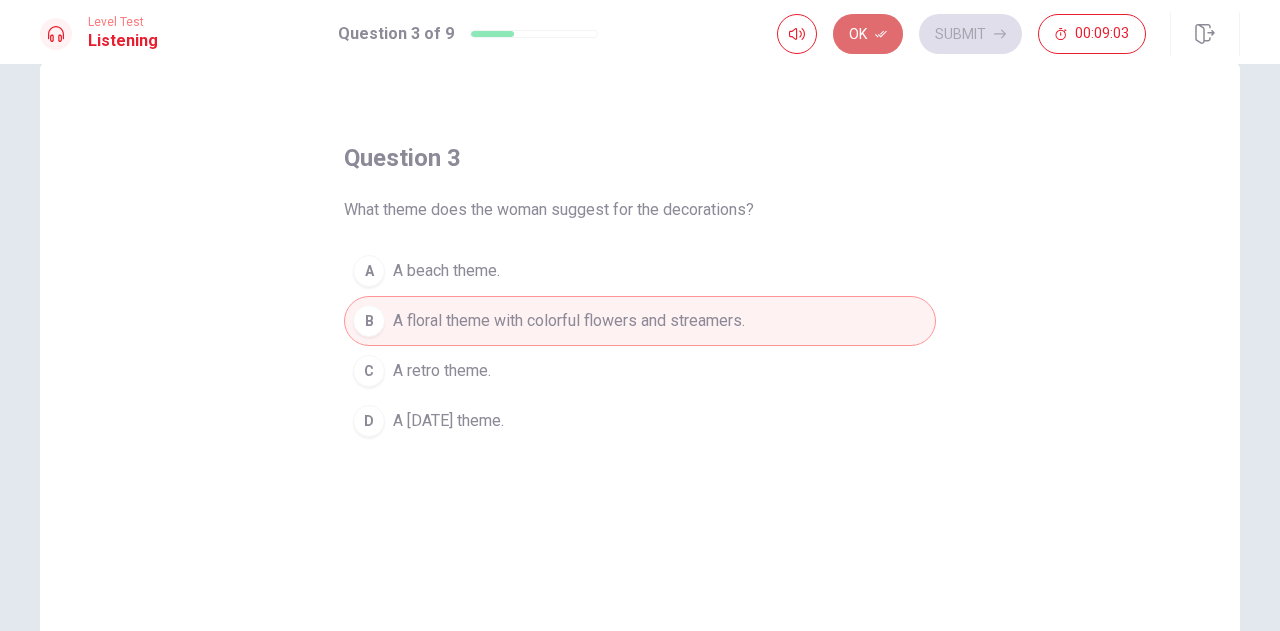 click on "Ok" at bounding box center (868, 34) 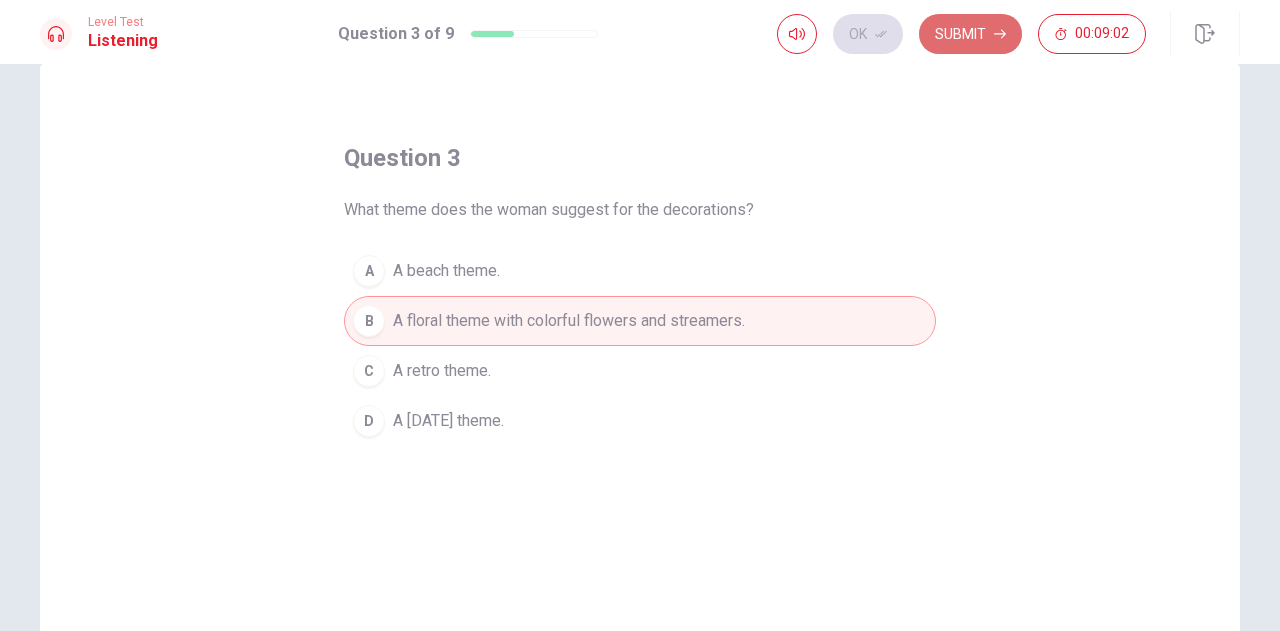 click on "Submit" at bounding box center (970, 34) 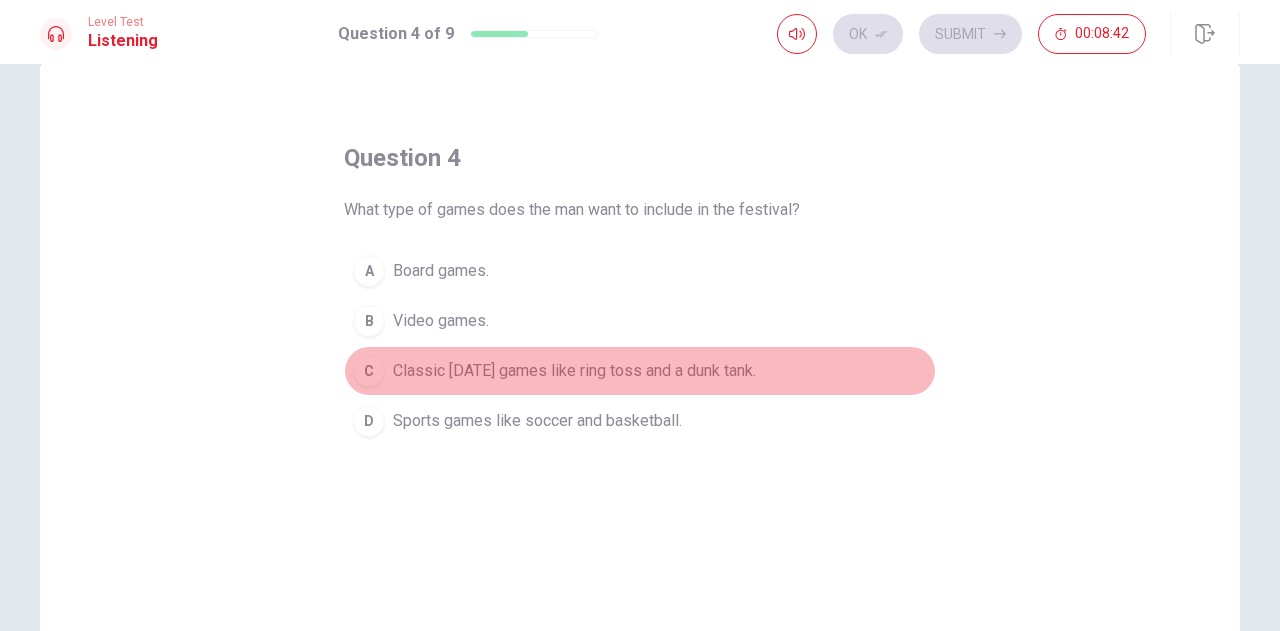click on "Classic [DATE] games like ring toss and a dunk tank." at bounding box center (574, 371) 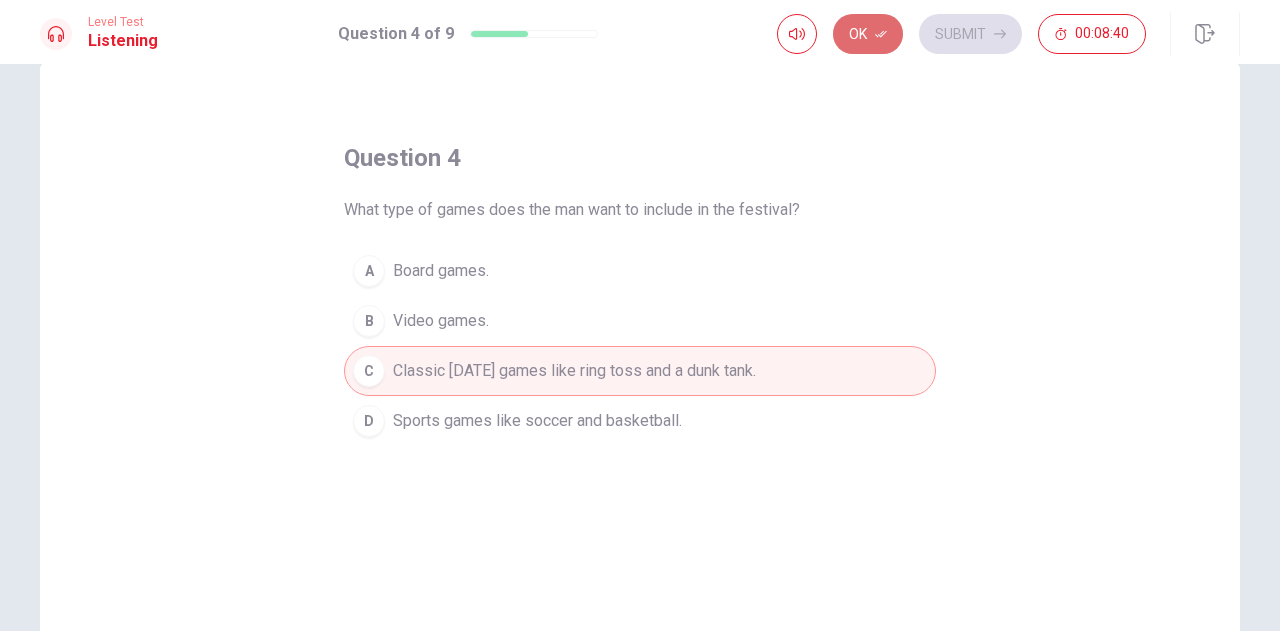 click on "Ok" at bounding box center [868, 34] 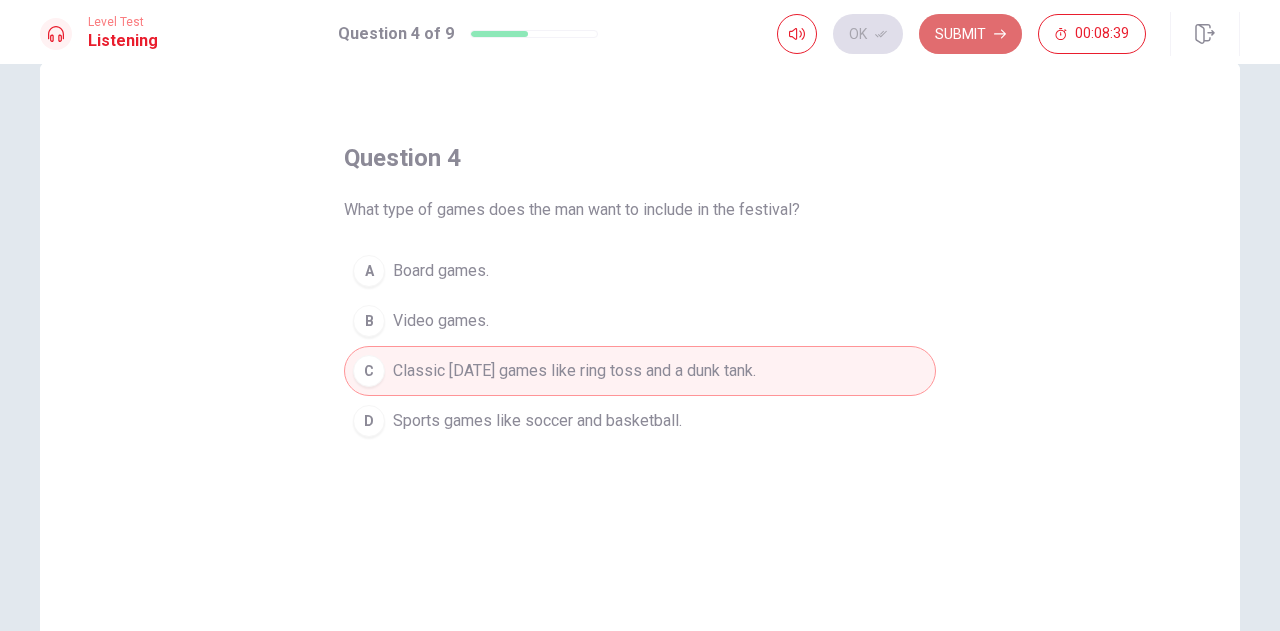 click on "Submit" at bounding box center [970, 34] 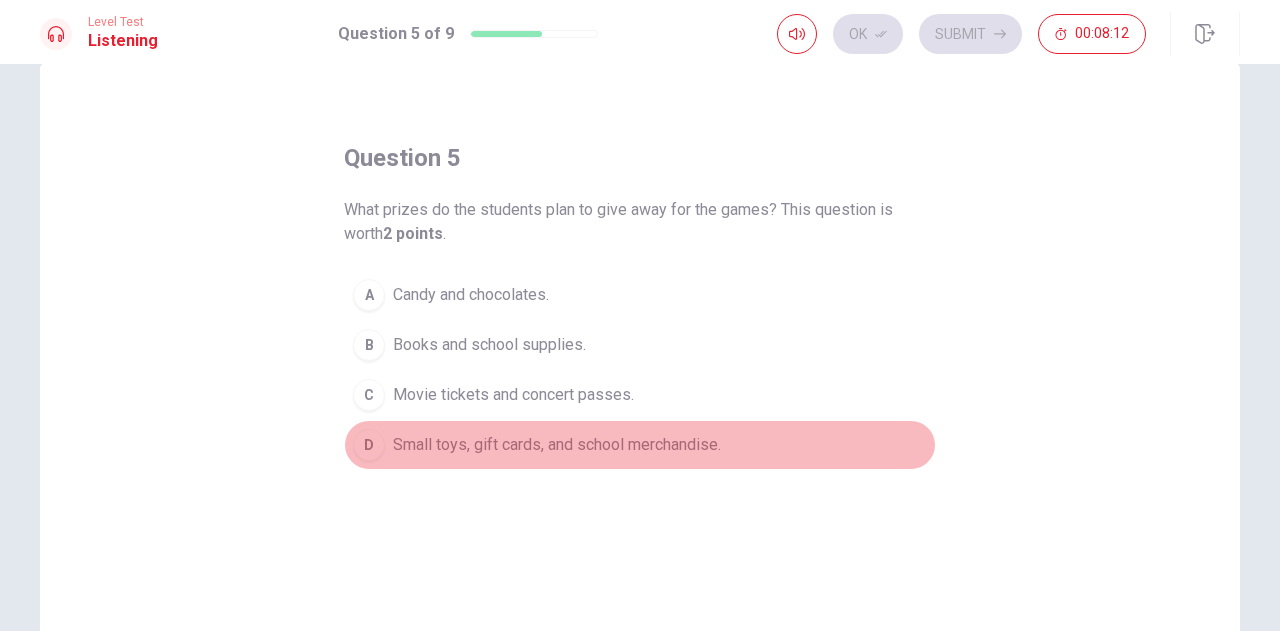 click on "Small toys, gift cards, and school merchandise." at bounding box center (557, 445) 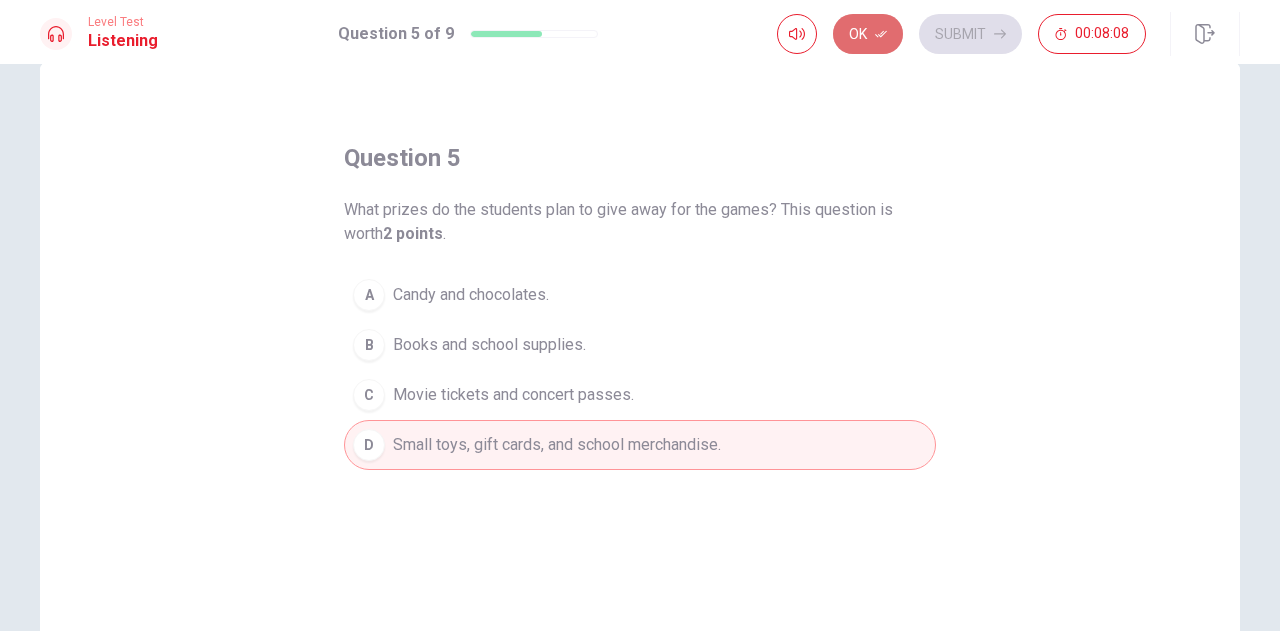 click on "Ok" at bounding box center [868, 34] 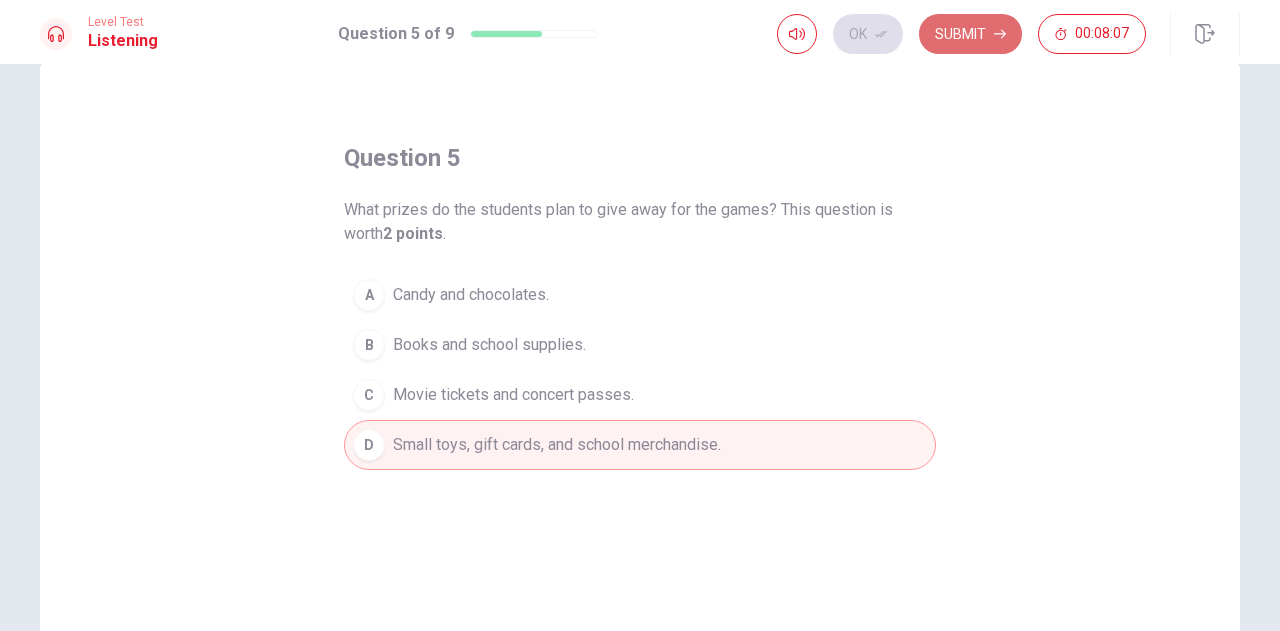click on "Submit" at bounding box center (970, 34) 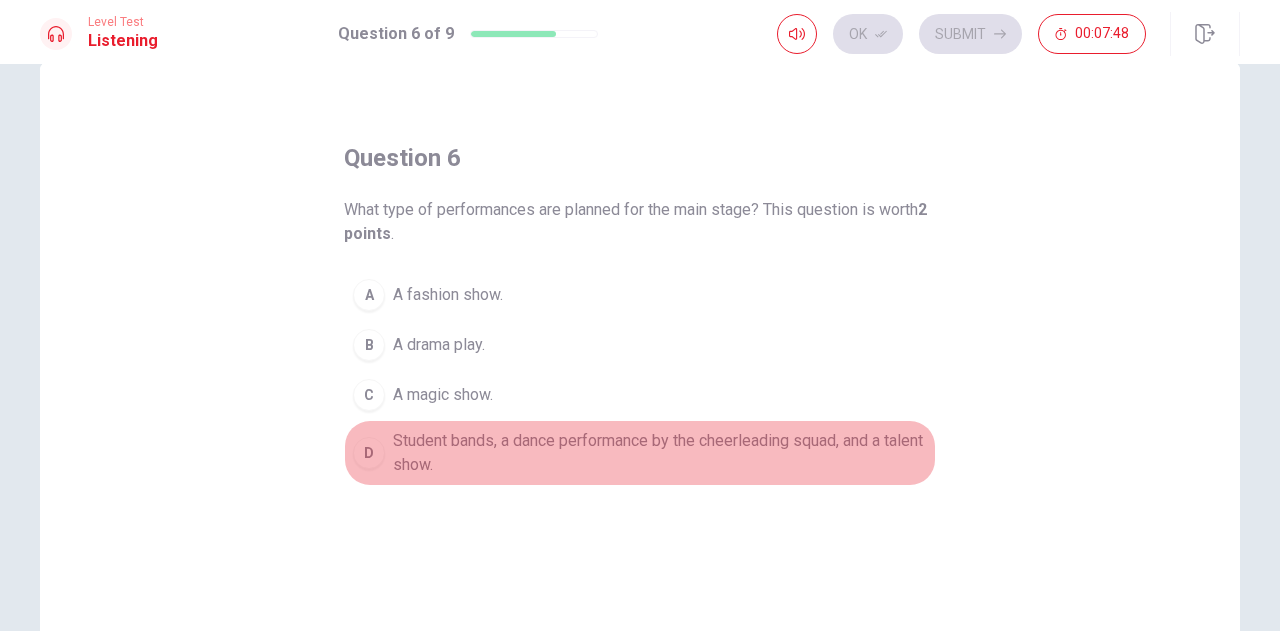 click on "Student bands, a dance performance by the cheerleading squad, and a talent show." at bounding box center [660, 453] 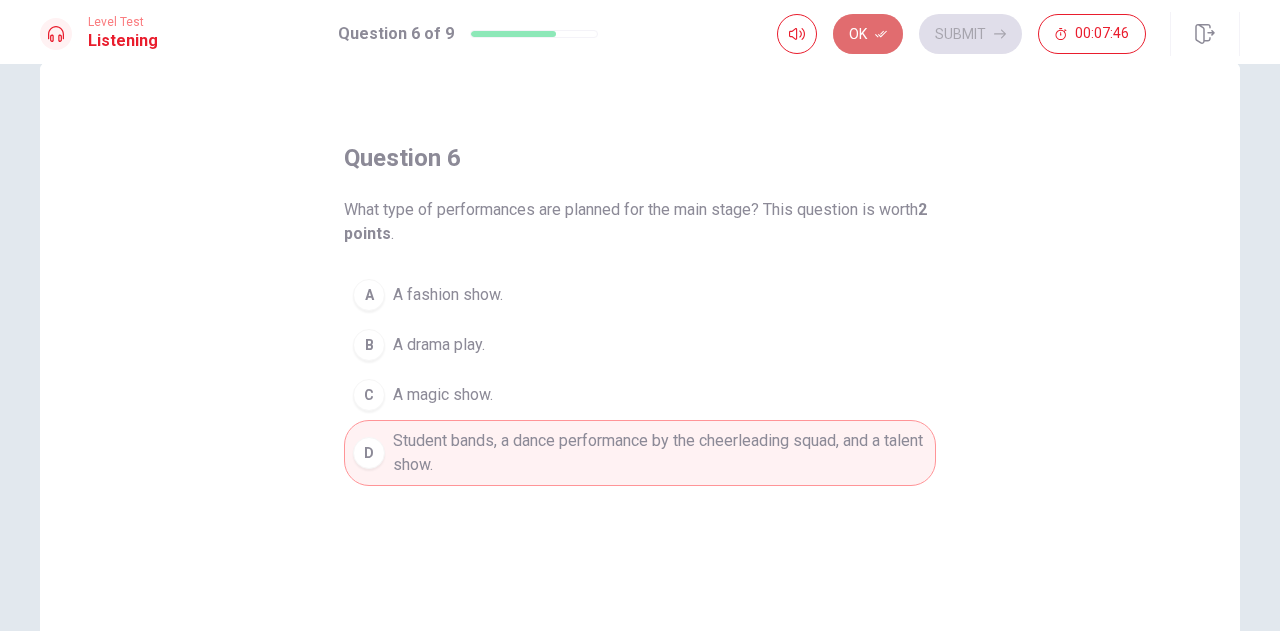 click on "Ok" at bounding box center [868, 34] 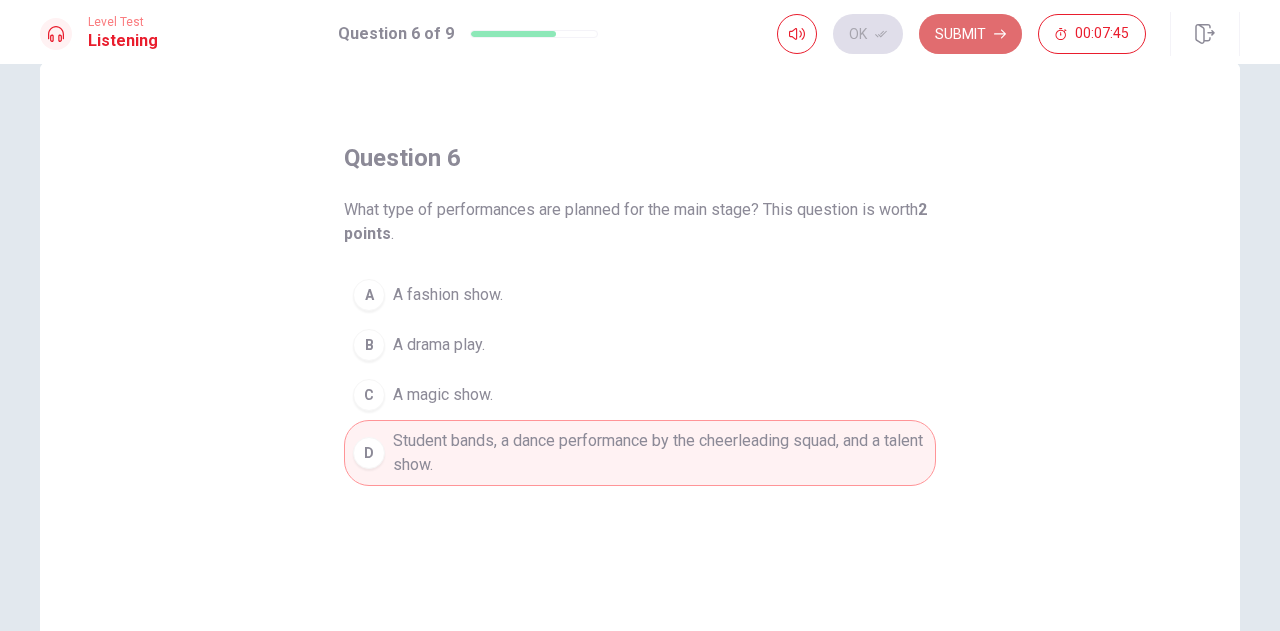 click on "Submit" at bounding box center (970, 34) 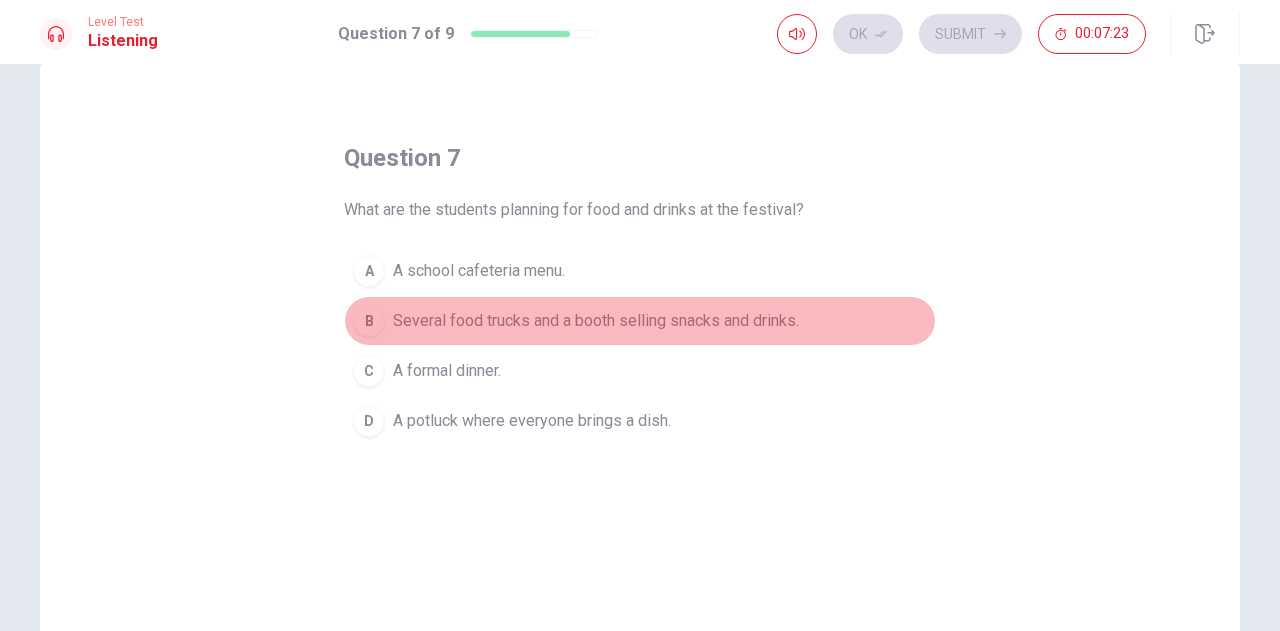 click on "Several food trucks and a booth selling snacks and drinks." at bounding box center (596, 321) 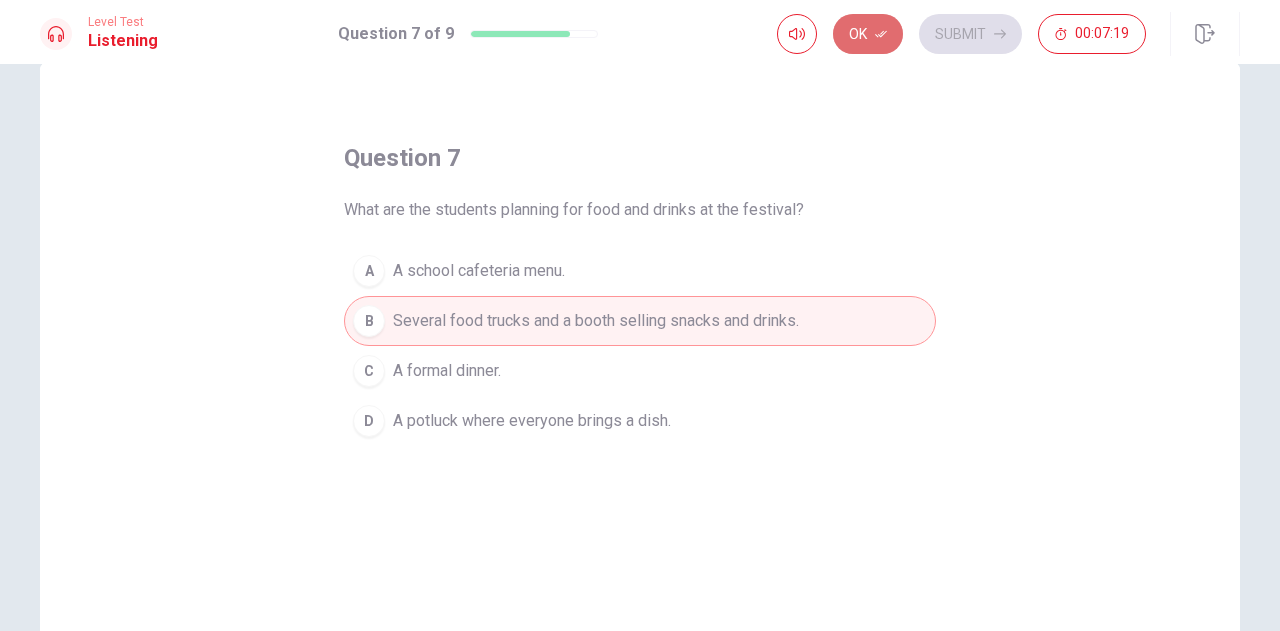 click on "Ok" at bounding box center (868, 34) 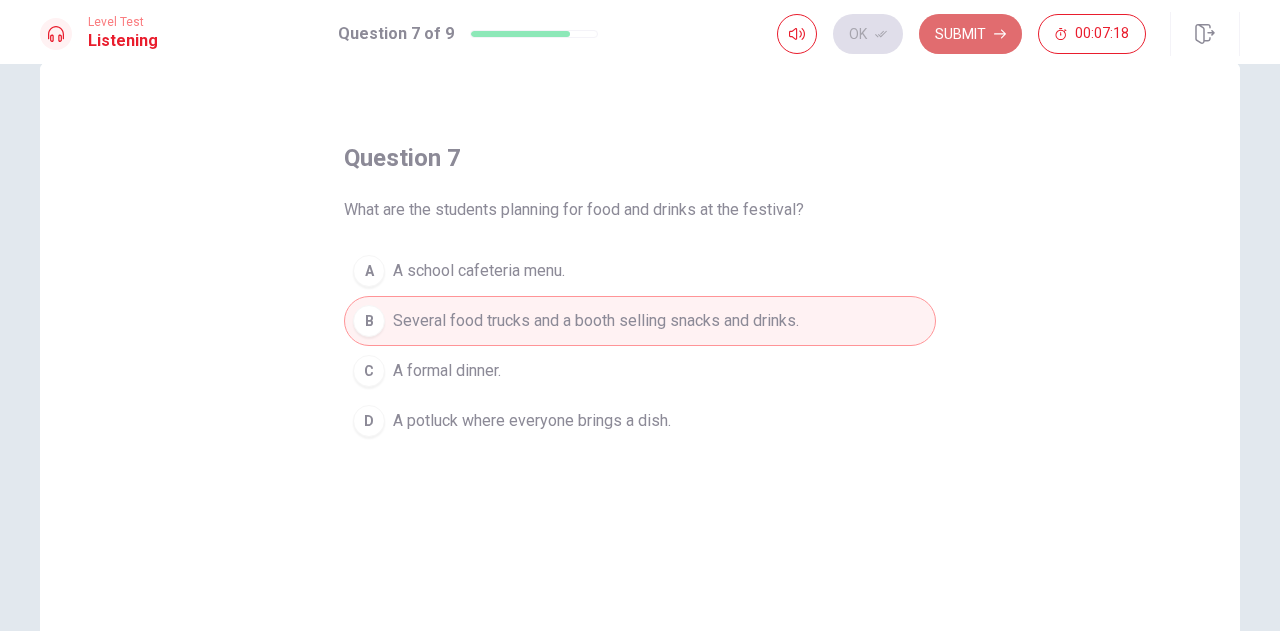click on "Submit" at bounding box center (970, 34) 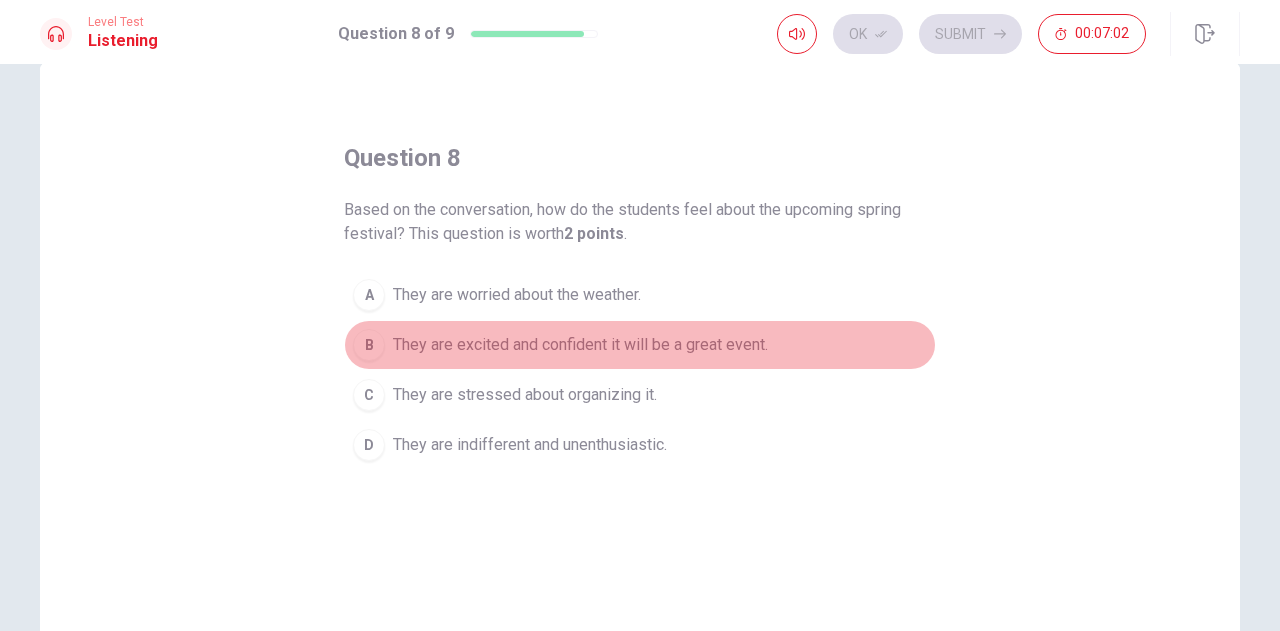 click on "They are excited and confident it will be a great event." at bounding box center (580, 345) 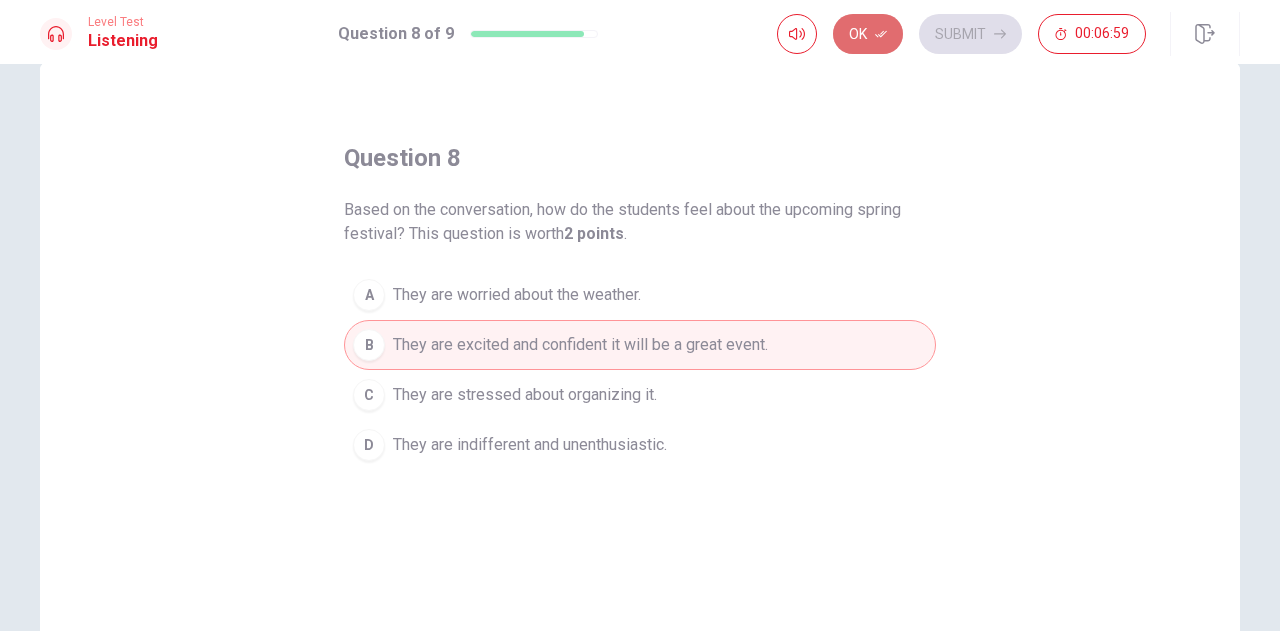 click on "Ok" at bounding box center [868, 34] 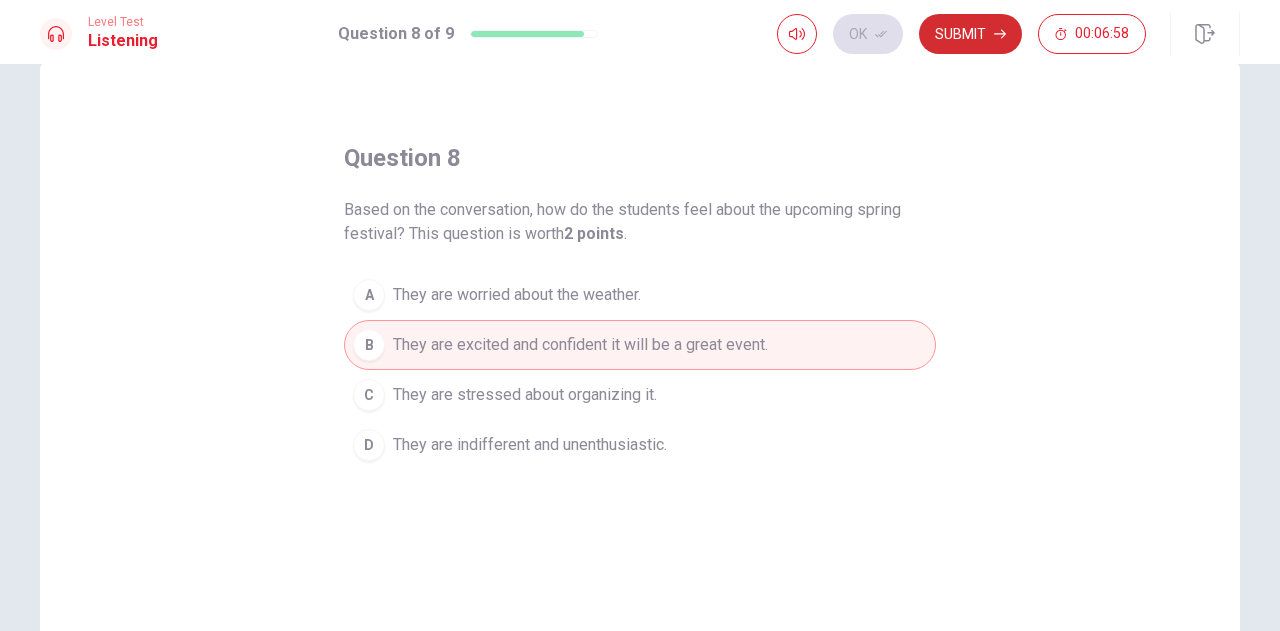 click on "Submit" at bounding box center (970, 34) 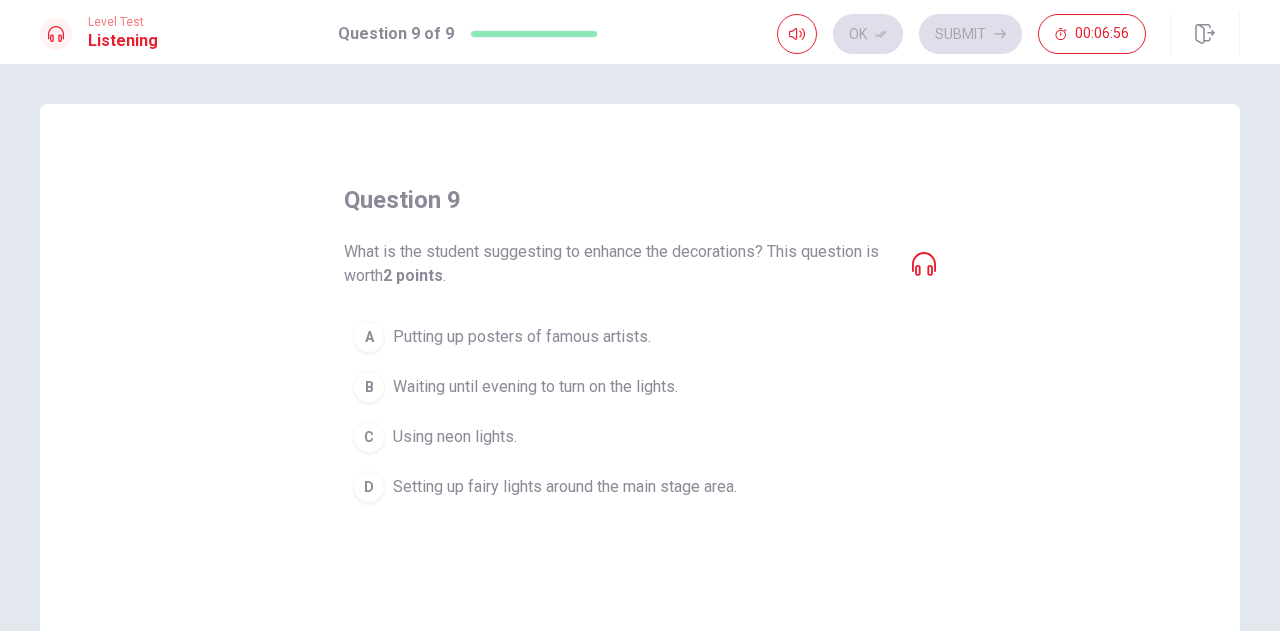 scroll, scrollTop: 39, scrollLeft: 0, axis: vertical 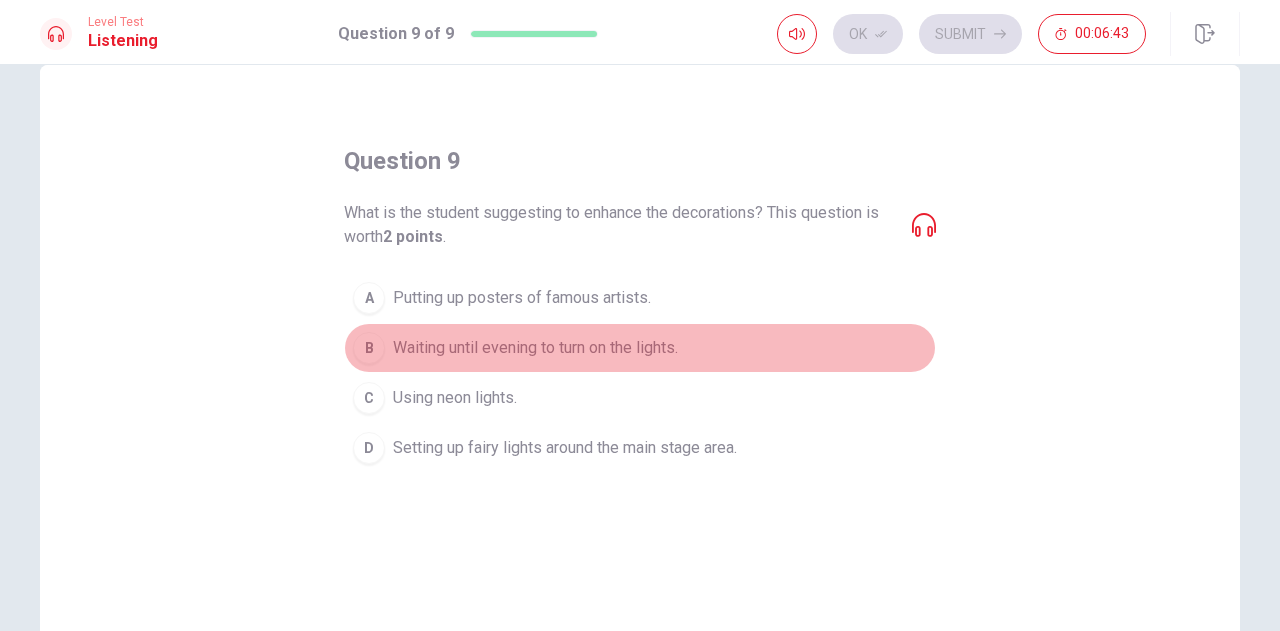 click on "Waiting until evening to turn on the lights." at bounding box center (535, 348) 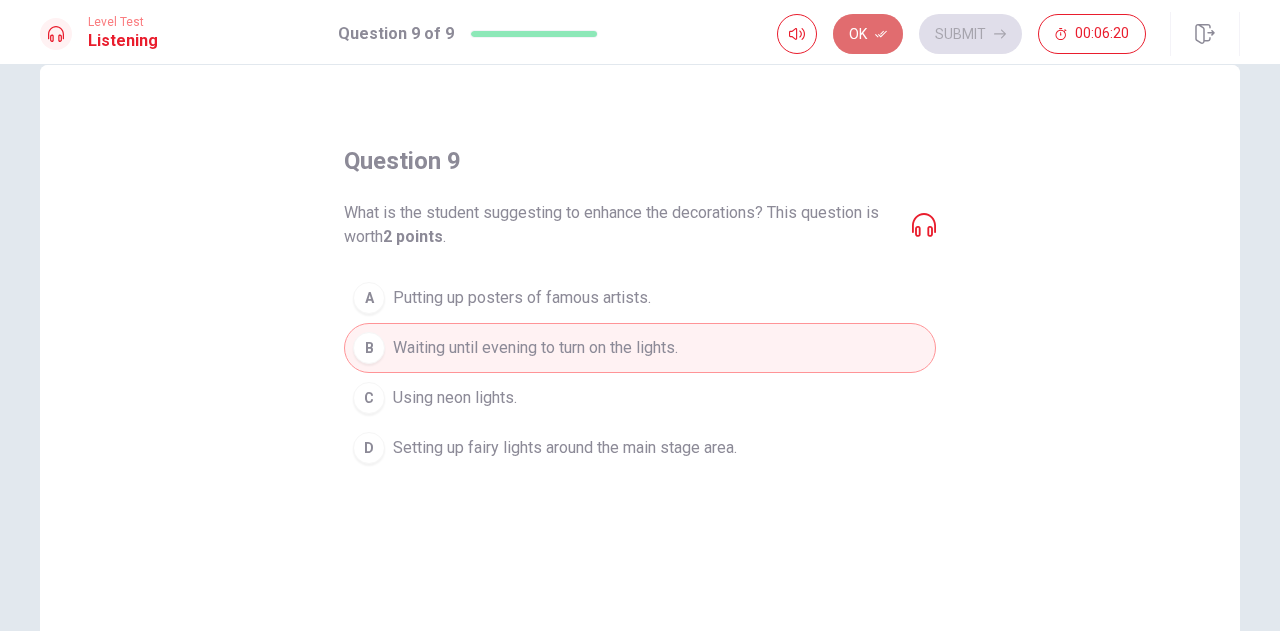 click on "Ok" at bounding box center (868, 34) 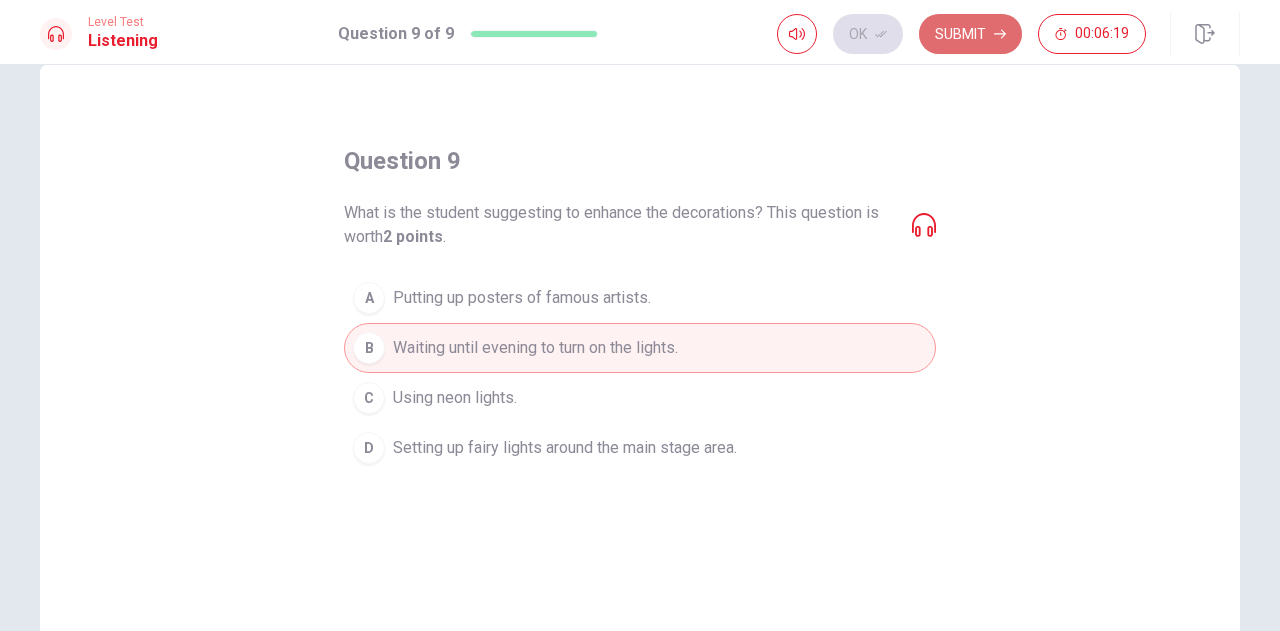 click on "Submit" at bounding box center [970, 34] 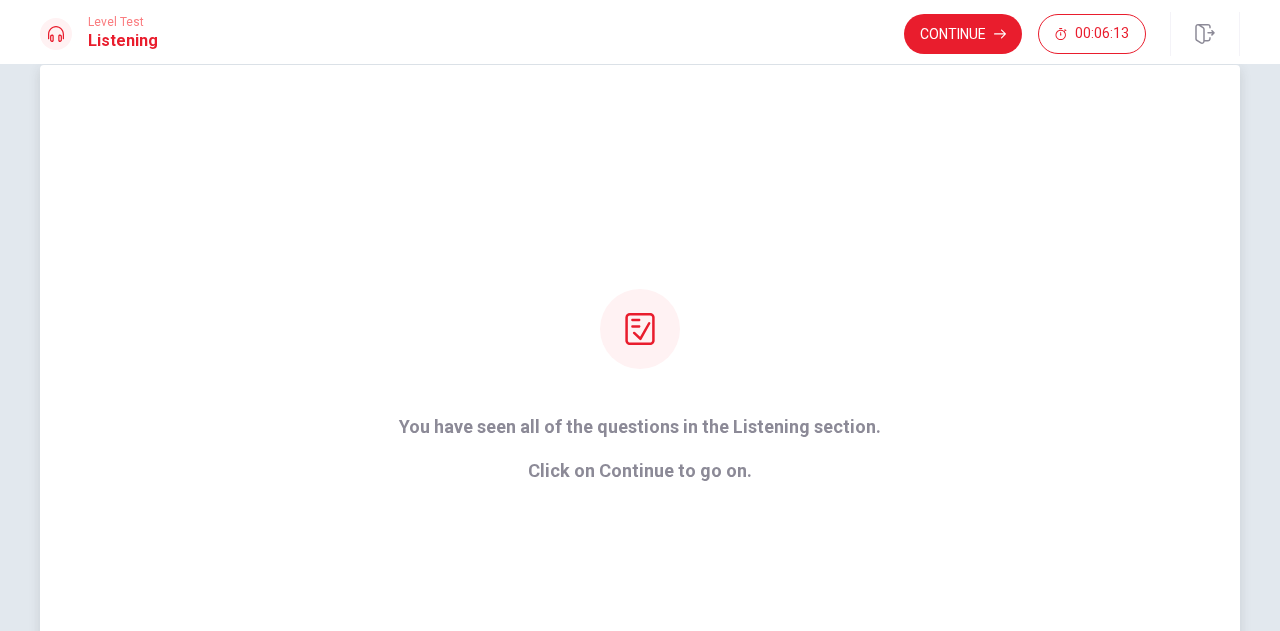 scroll, scrollTop: 216, scrollLeft: 0, axis: vertical 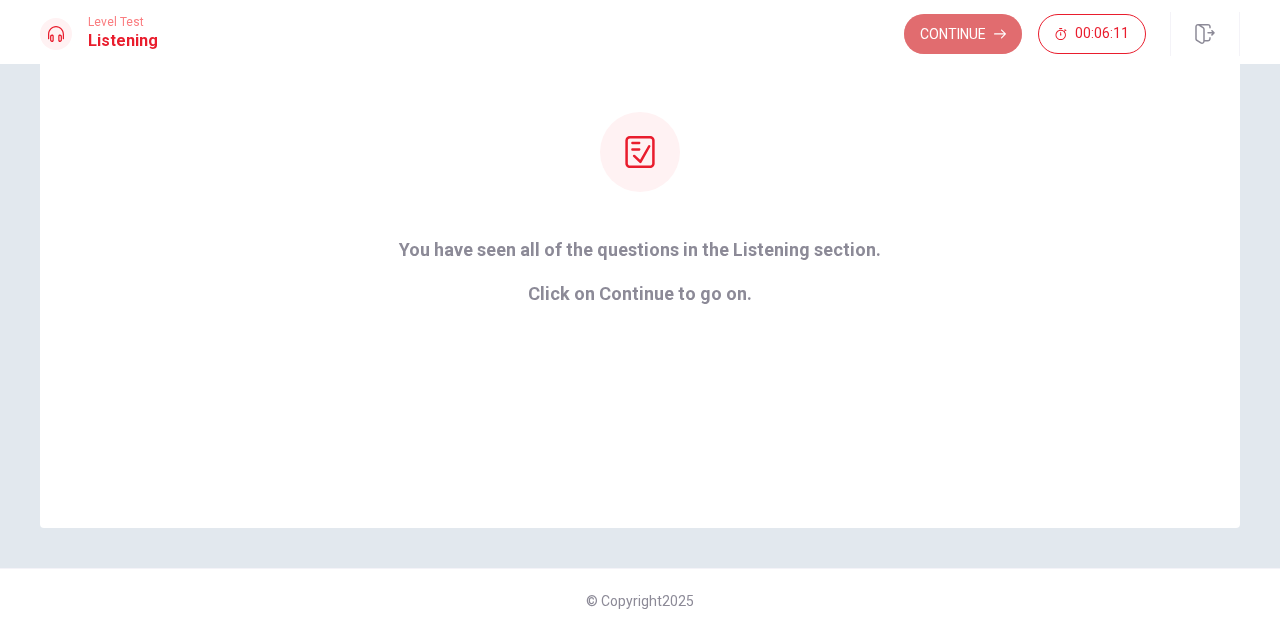 click on "Continue" at bounding box center [963, 34] 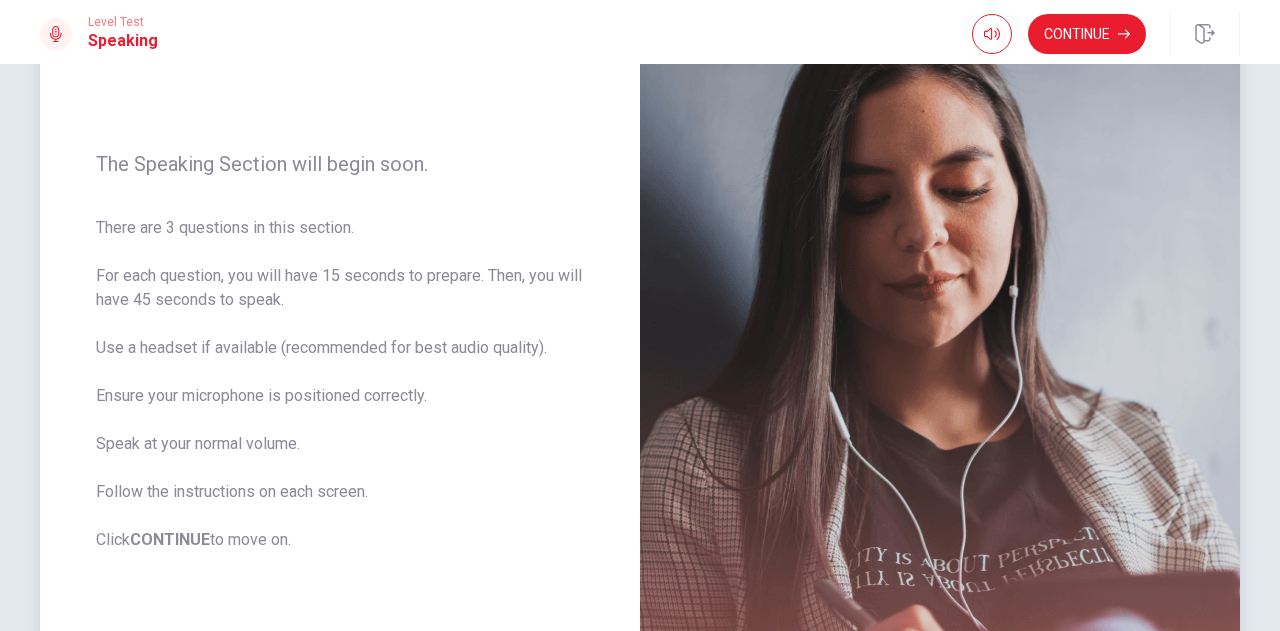 scroll, scrollTop: 188, scrollLeft: 0, axis: vertical 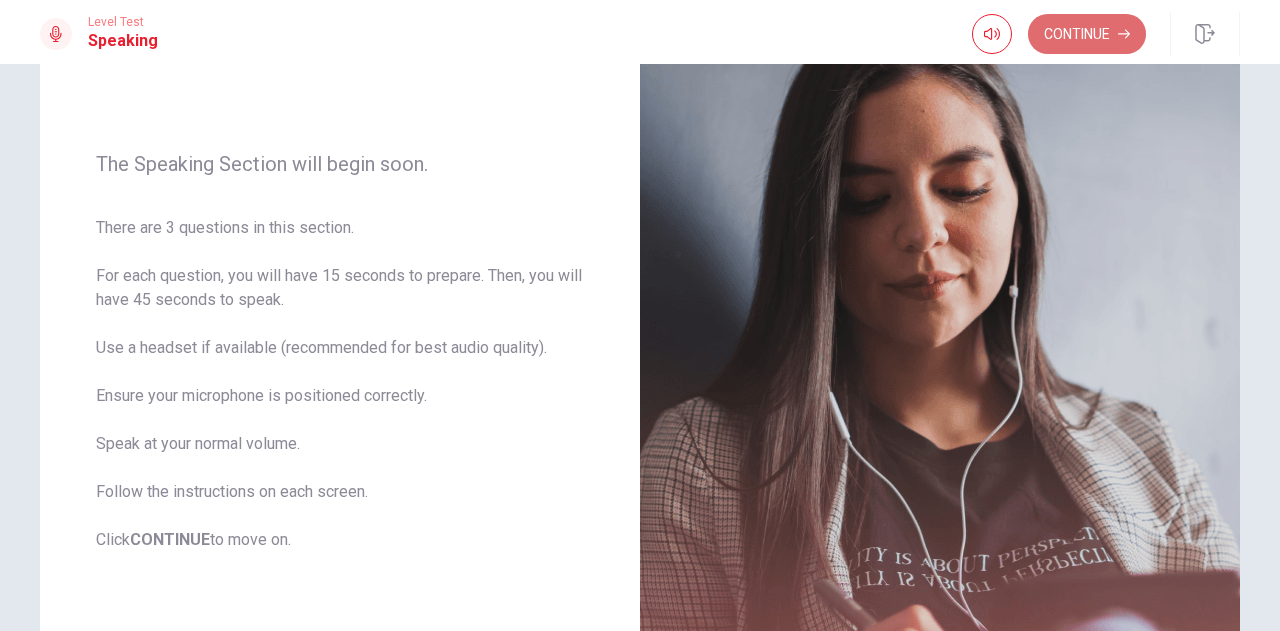 click on "Continue" at bounding box center [1087, 34] 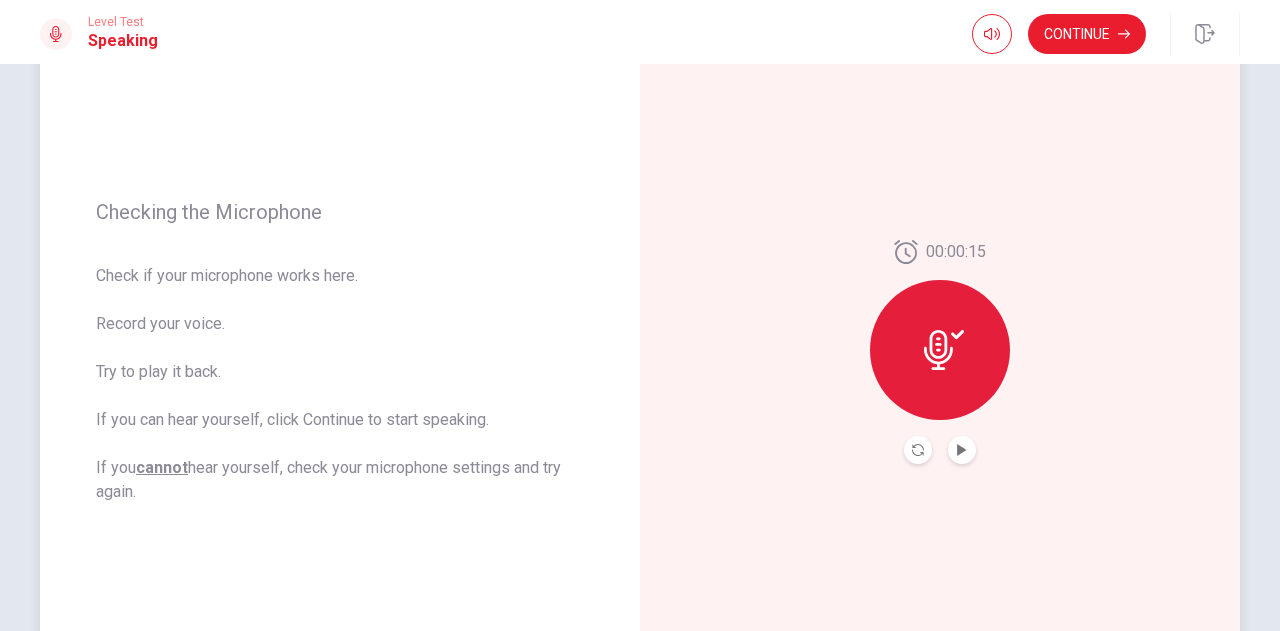 click 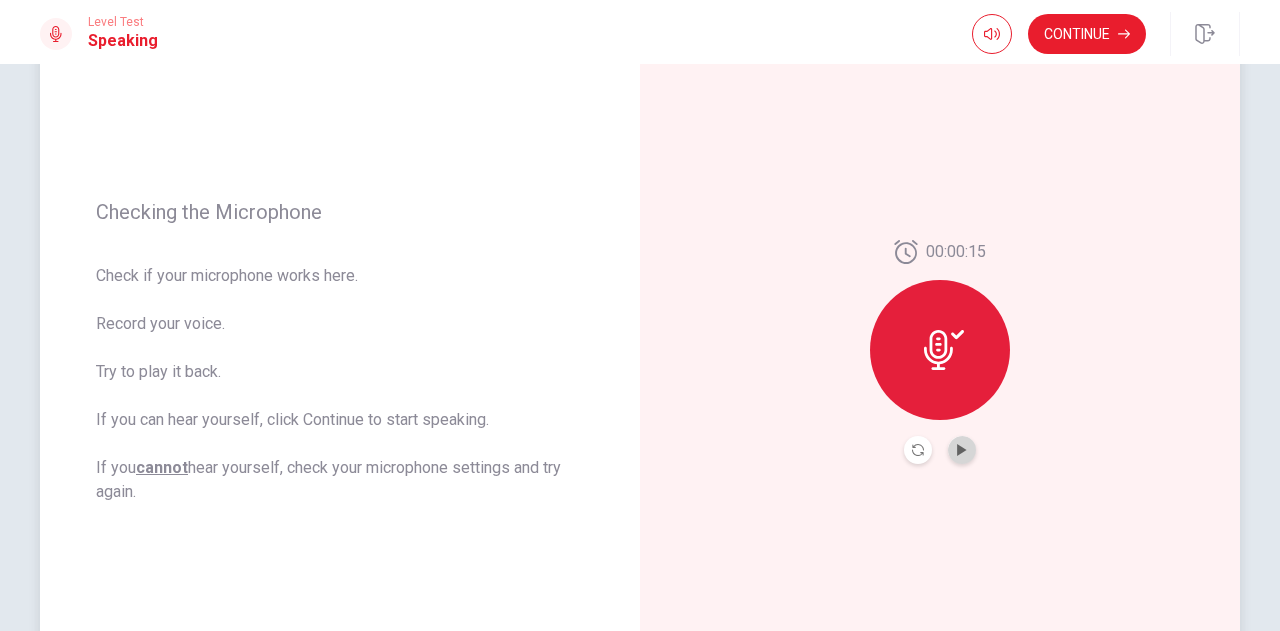 click at bounding box center [962, 450] 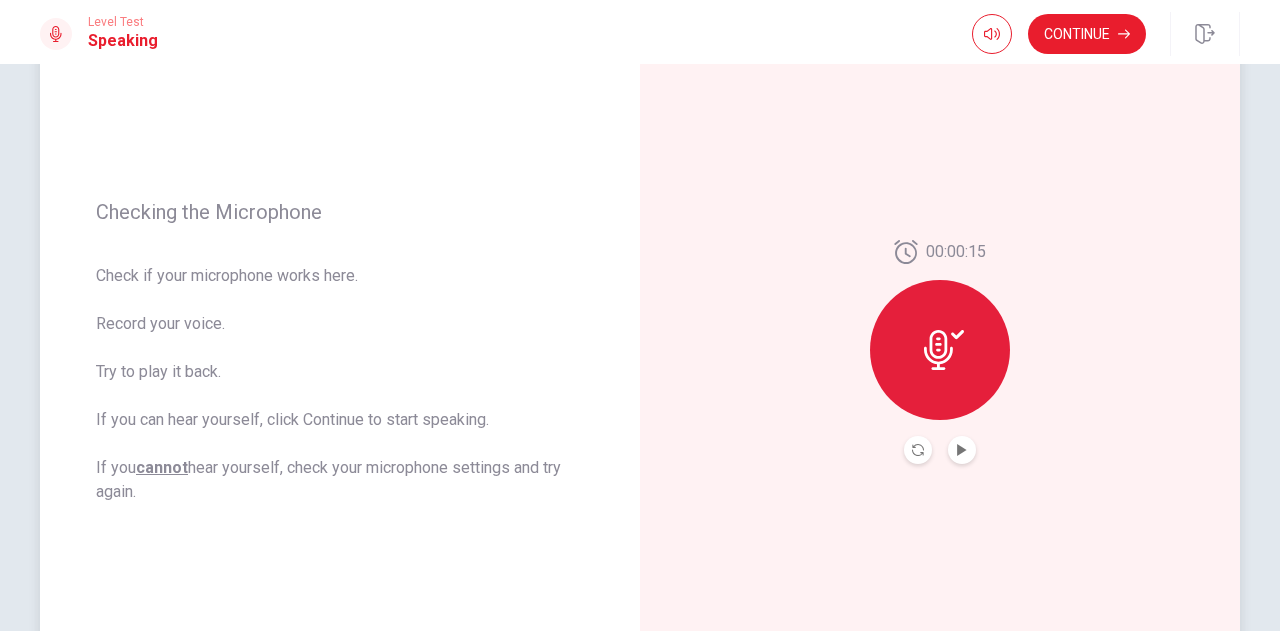 click at bounding box center (918, 450) 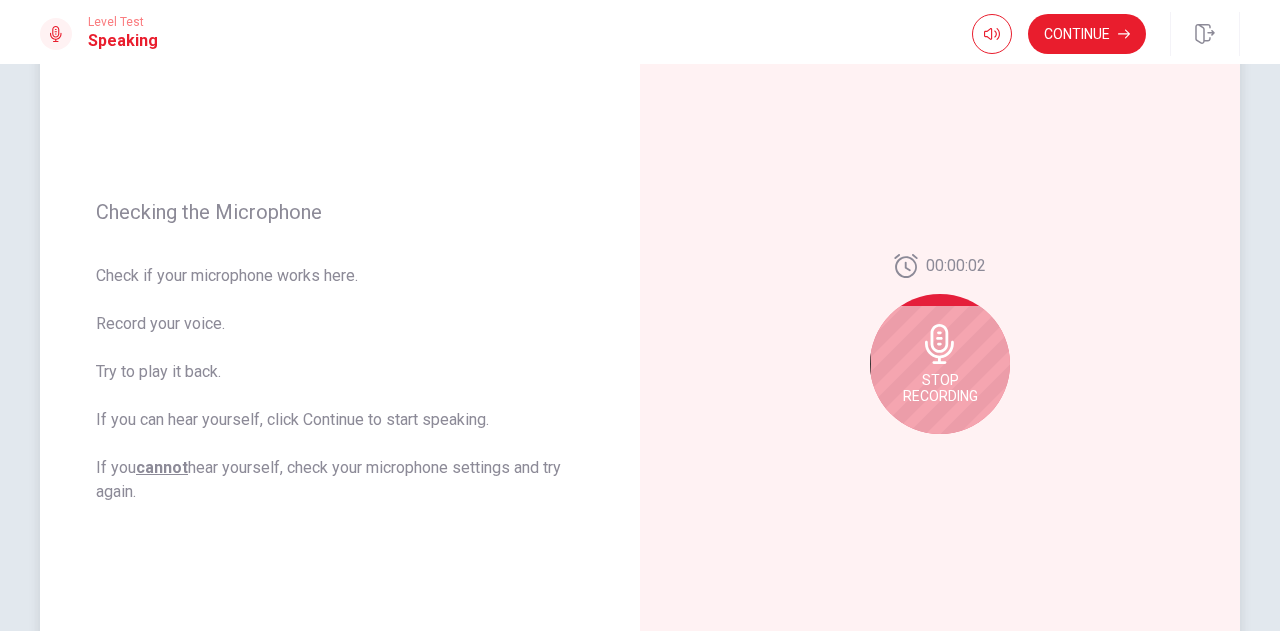 click on "Stop   Recording" at bounding box center (940, 364) 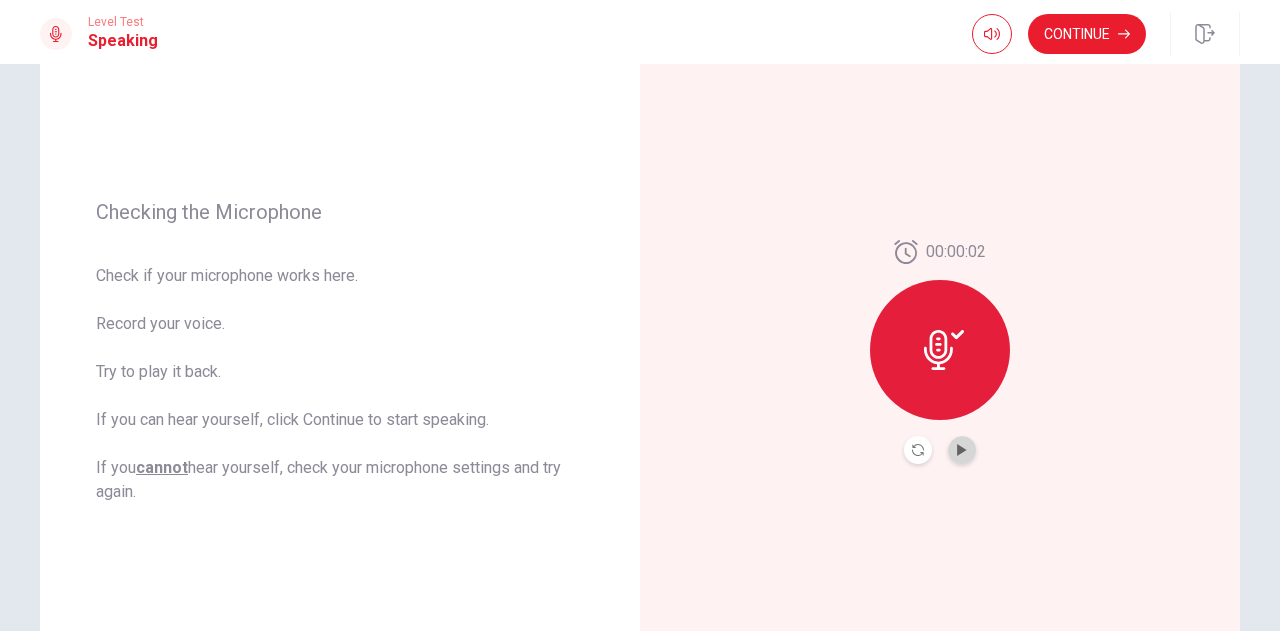 click at bounding box center [962, 450] 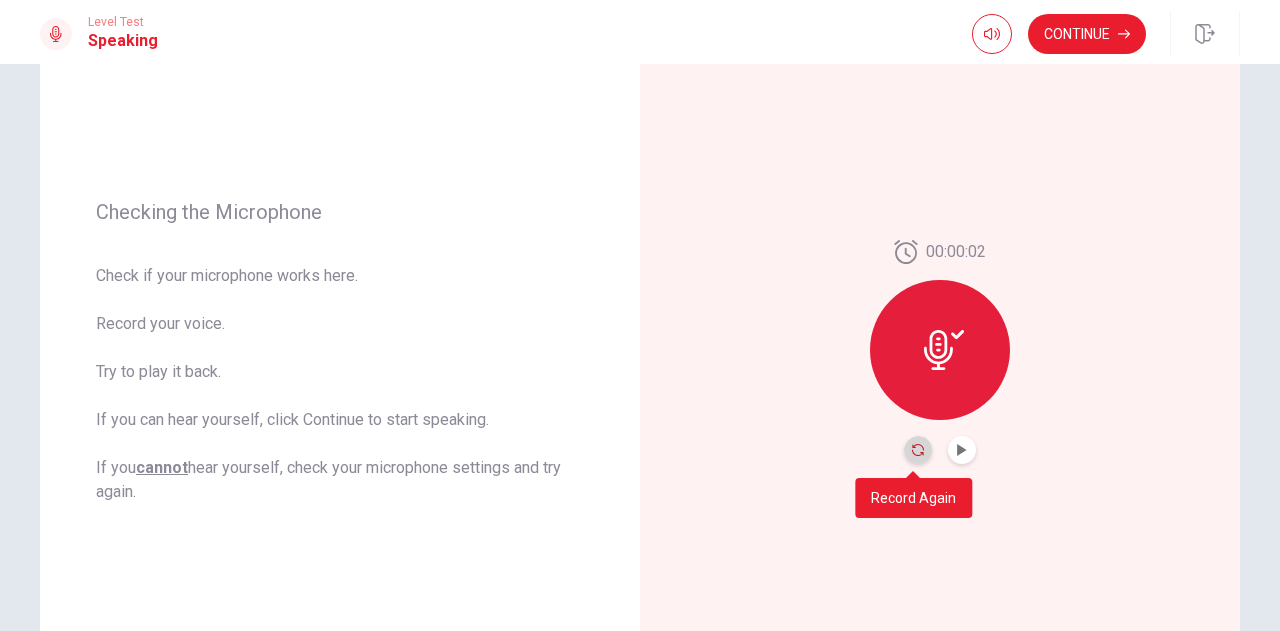 click 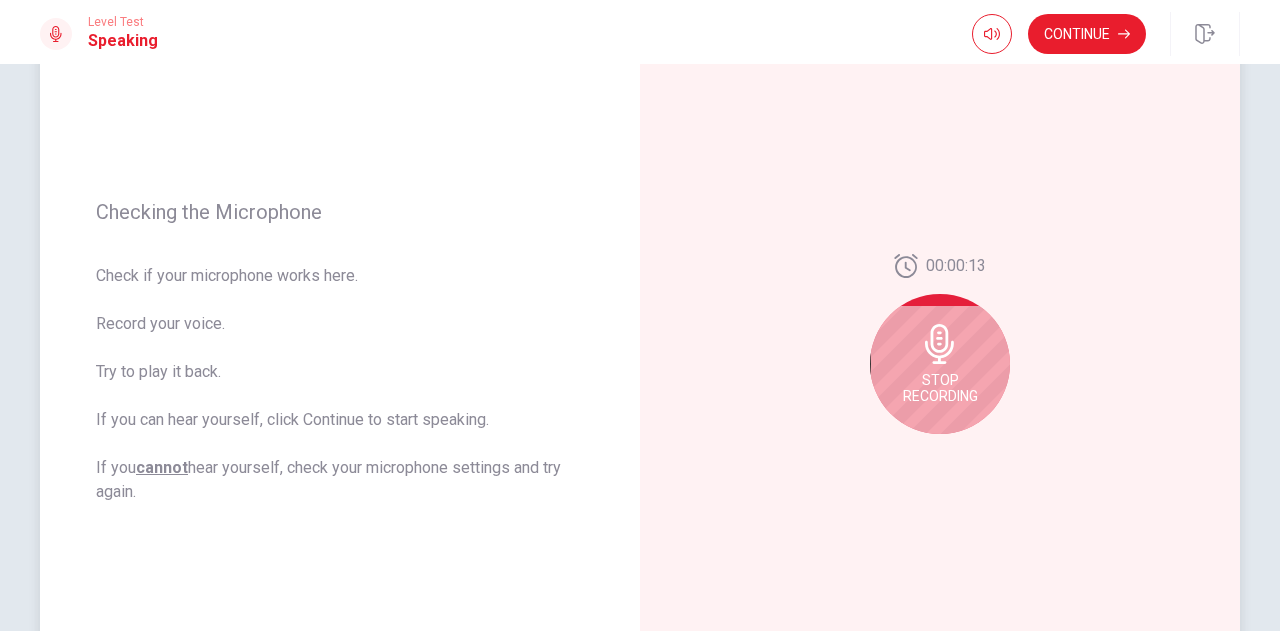 click on "Stop   Recording" at bounding box center [940, 364] 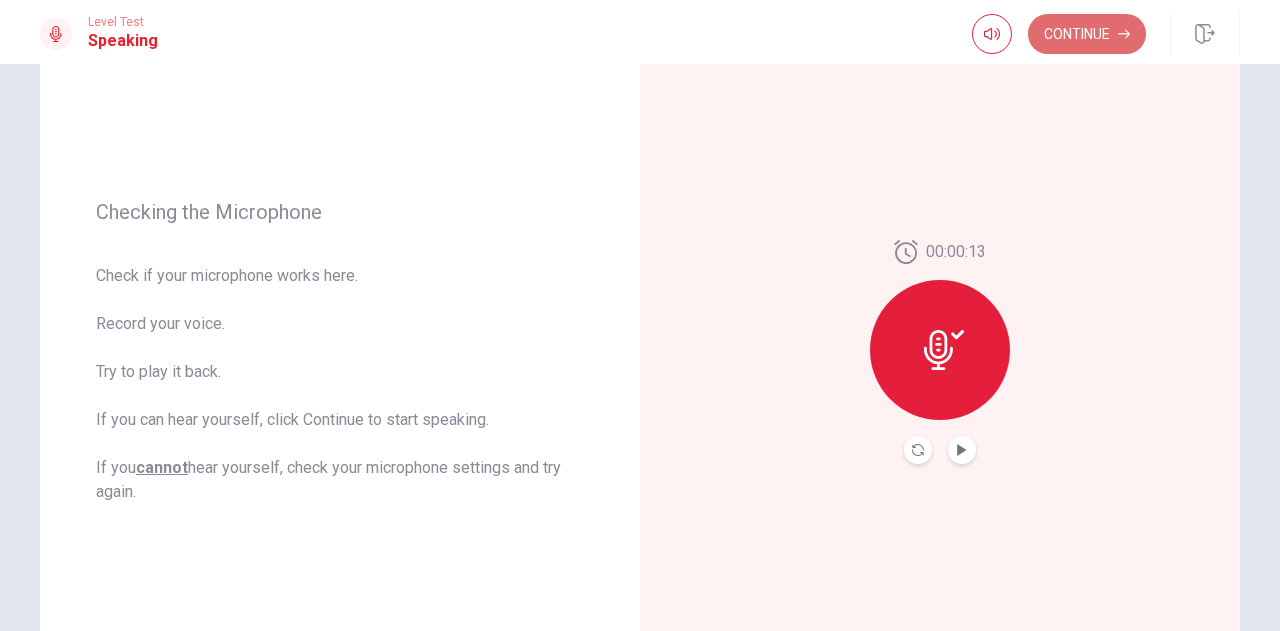click on "Continue" at bounding box center (1087, 34) 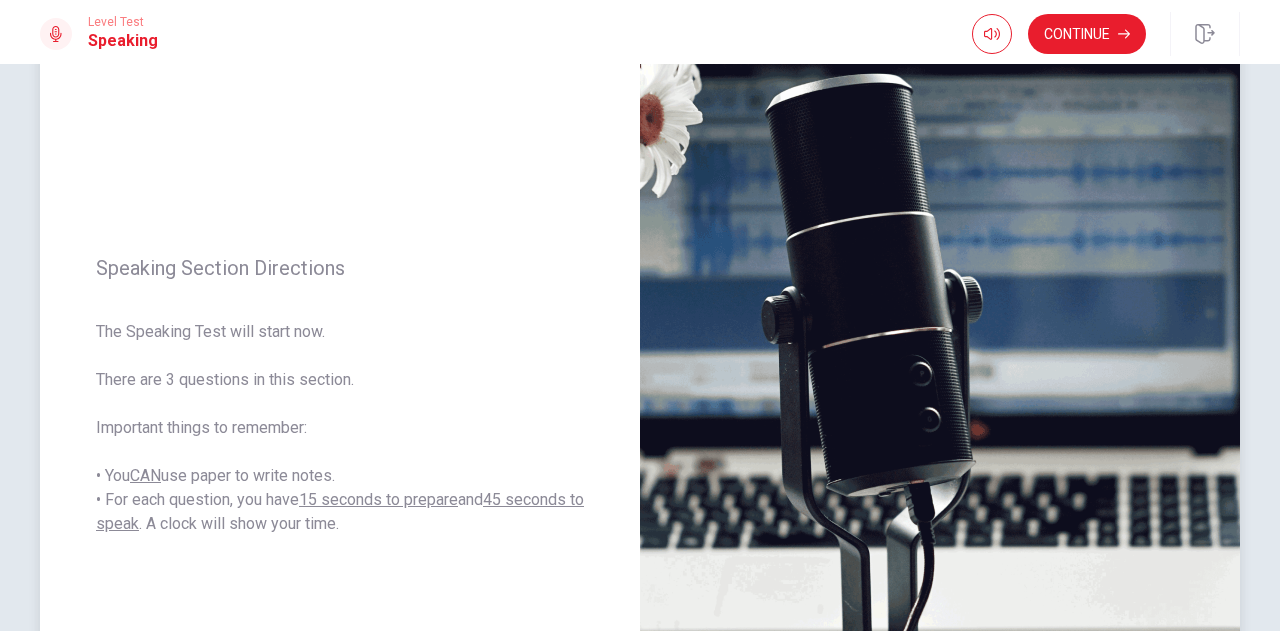 scroll, scrollTop: 134, scrollLeft: 0, axis: vertical 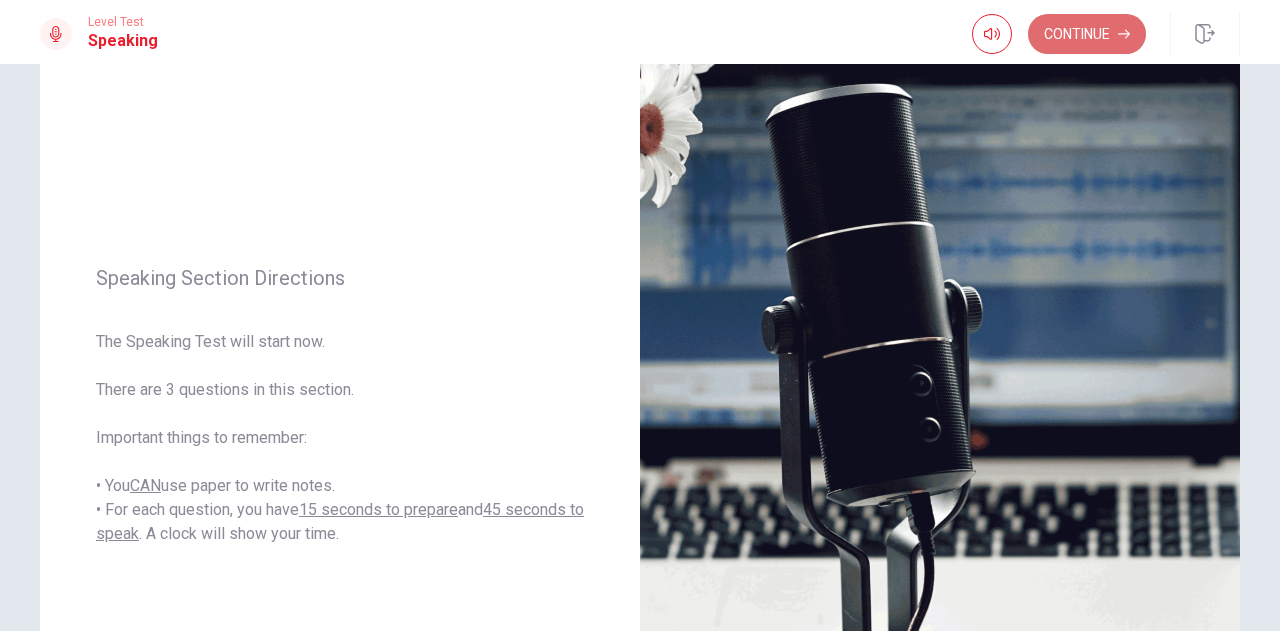 click on "Continue" at bounding box center (1087, 34) 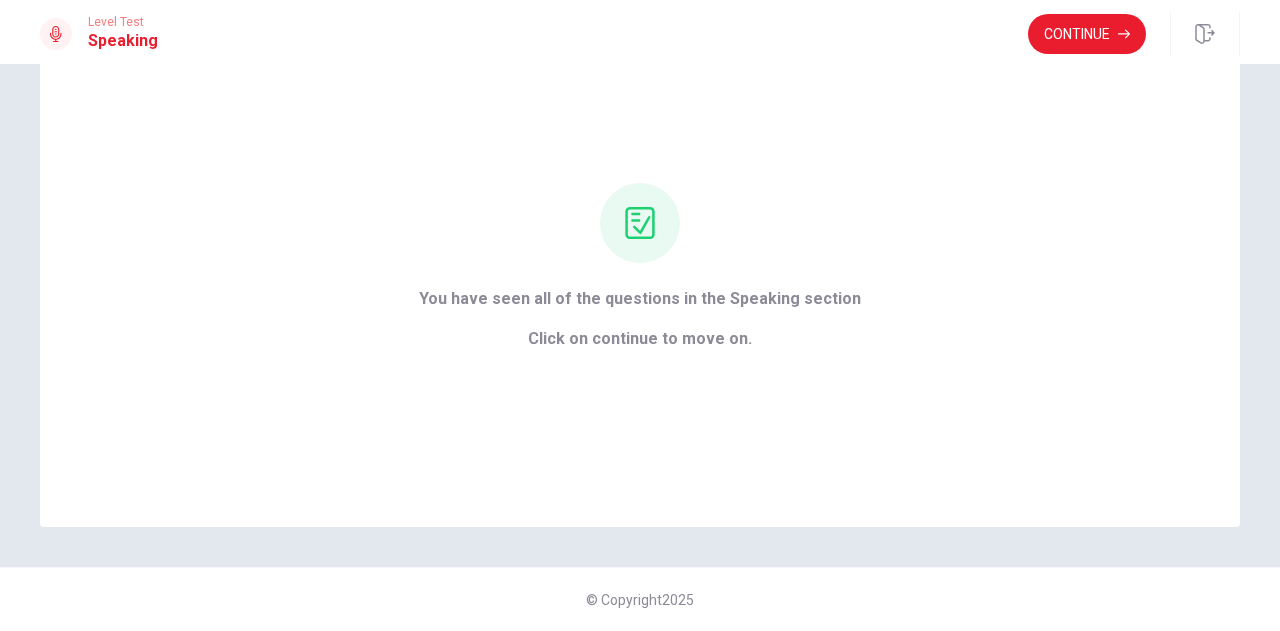 scroll, scrollTop: 96, scrollLeft: 0, axis: vertical 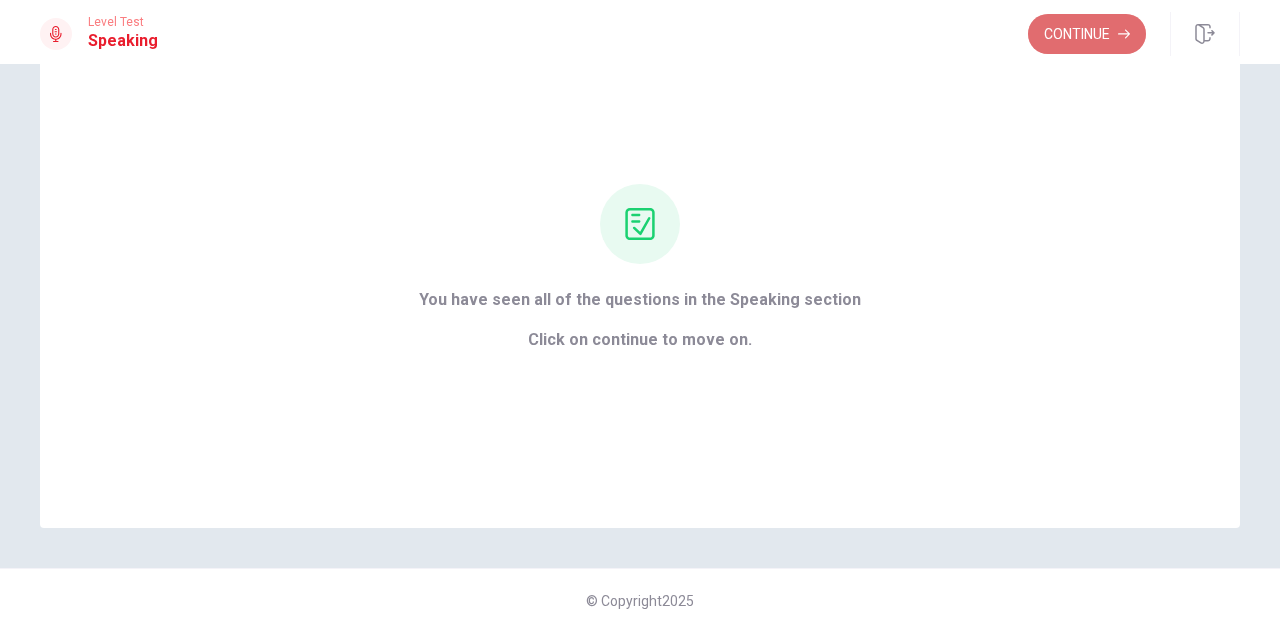 click on "Continue" at bounding box center (1087, 34) 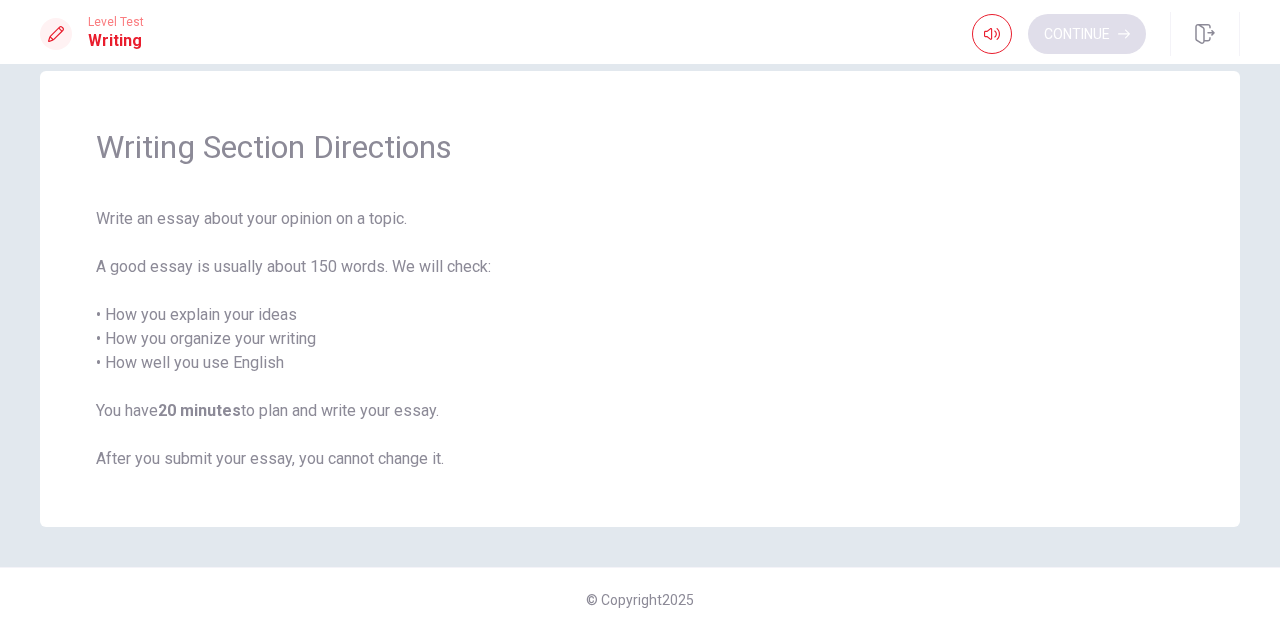 scroll, scrollTop: 32, scrollLeft: 0, axis: vertical 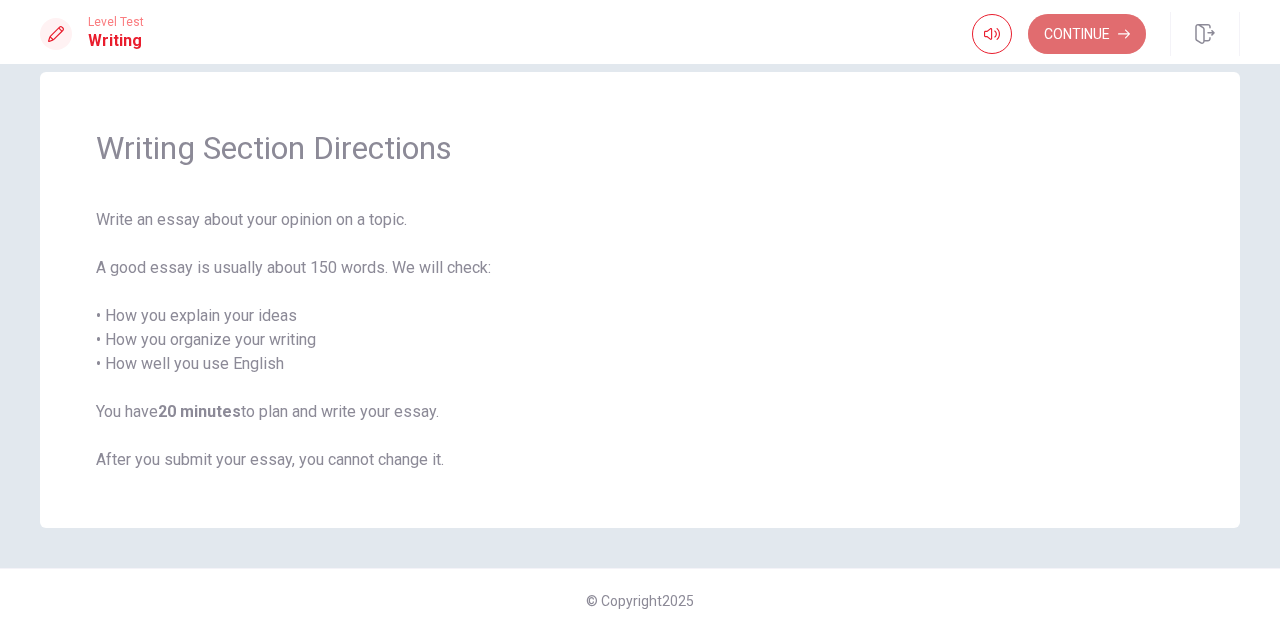 click on "Continue" at bounding box center (1087, 34) 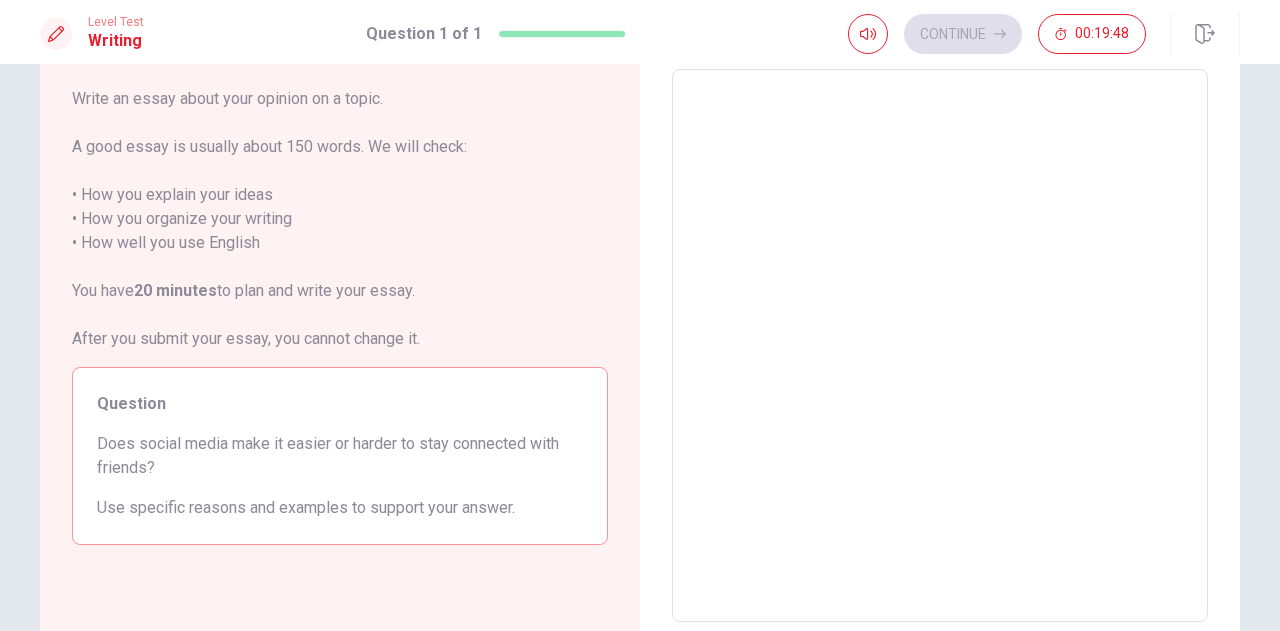 scroll, scrollTop: 106, scrollLeft: 0, axis: vertical 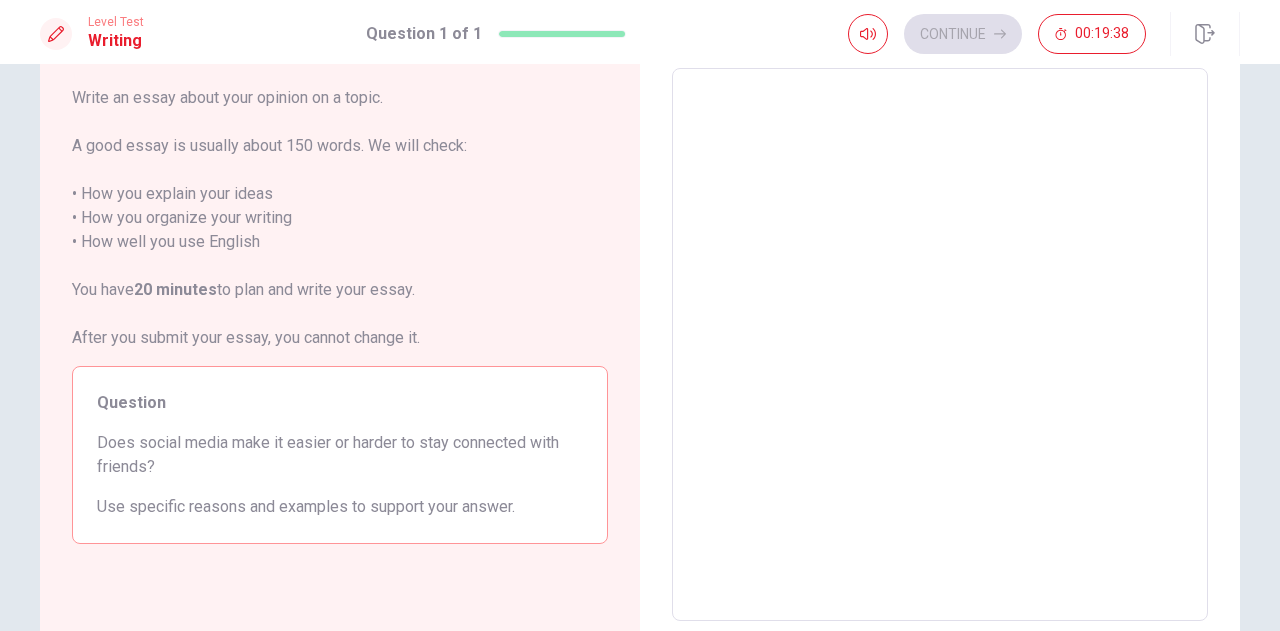 click at bounding box center (940, 345) 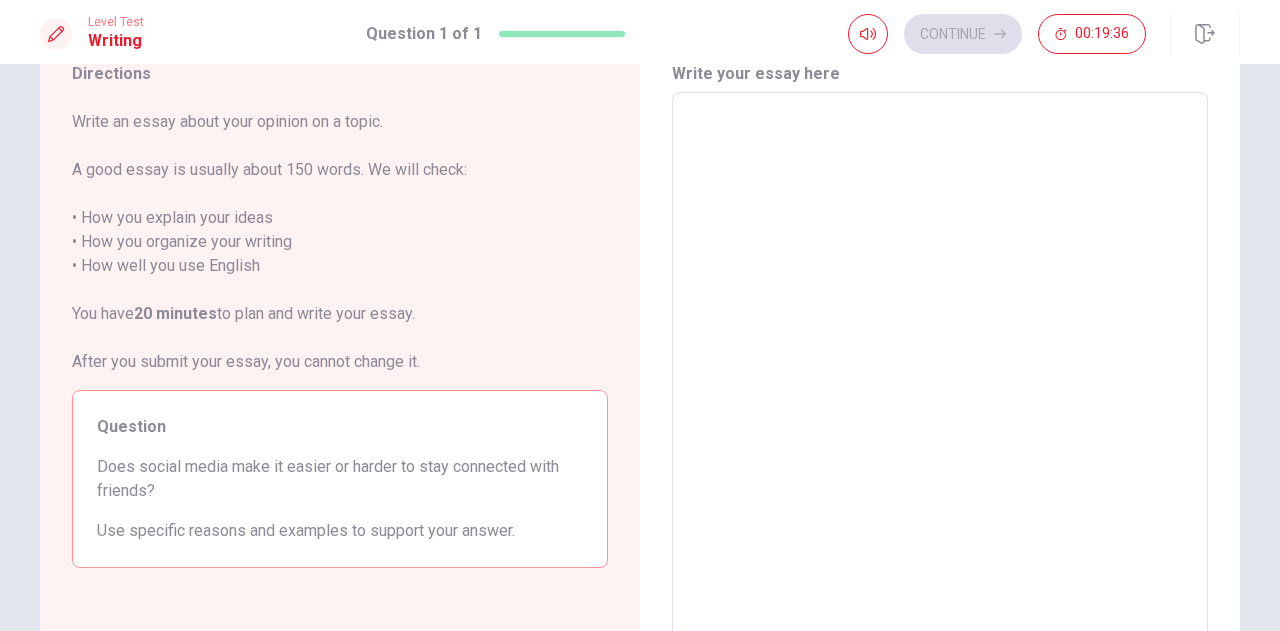 scroll, scrollTop: 82, scrollLeft: 0, axis: vertical 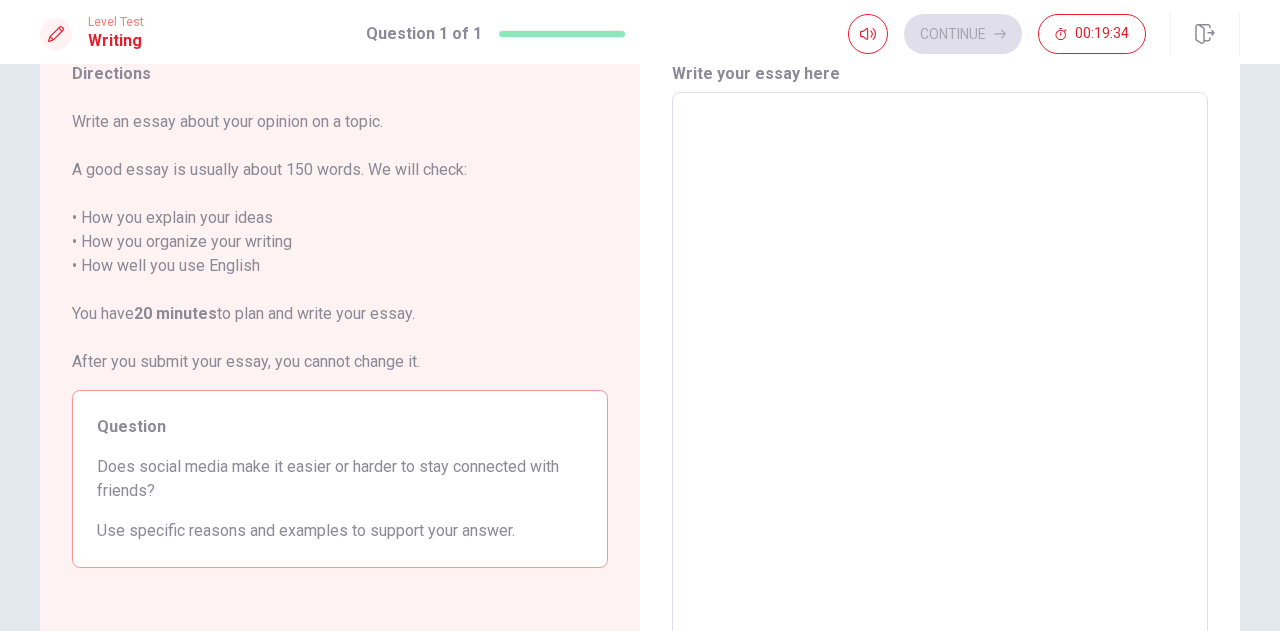 type on "I" 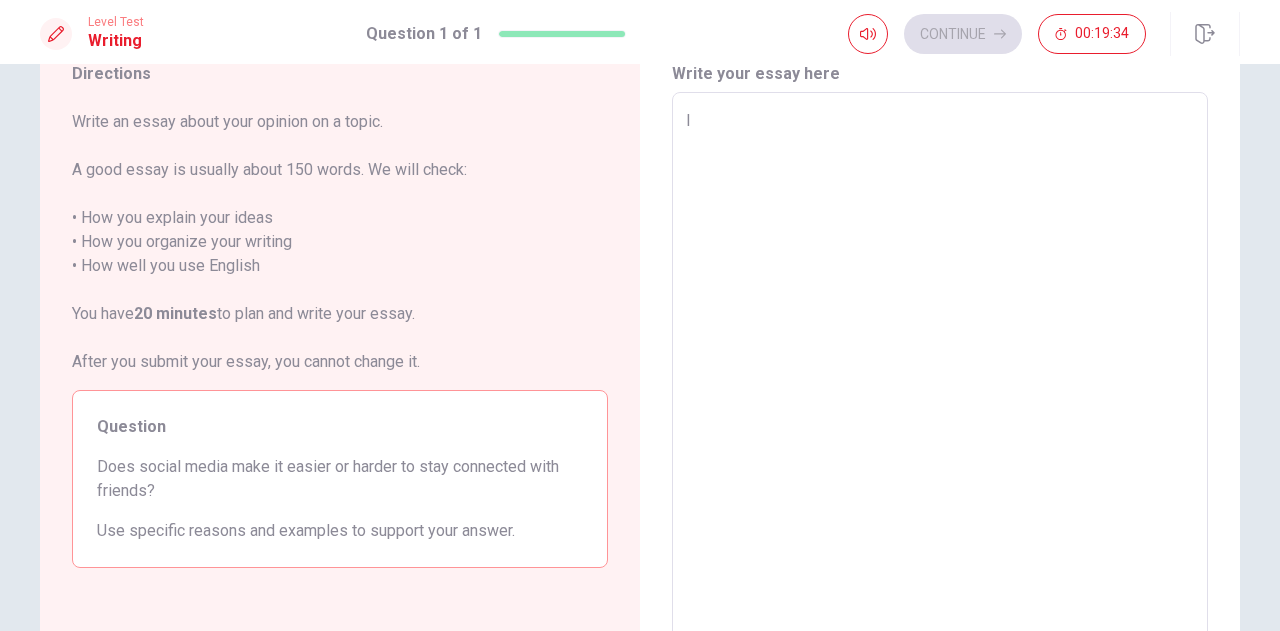 type on "x" 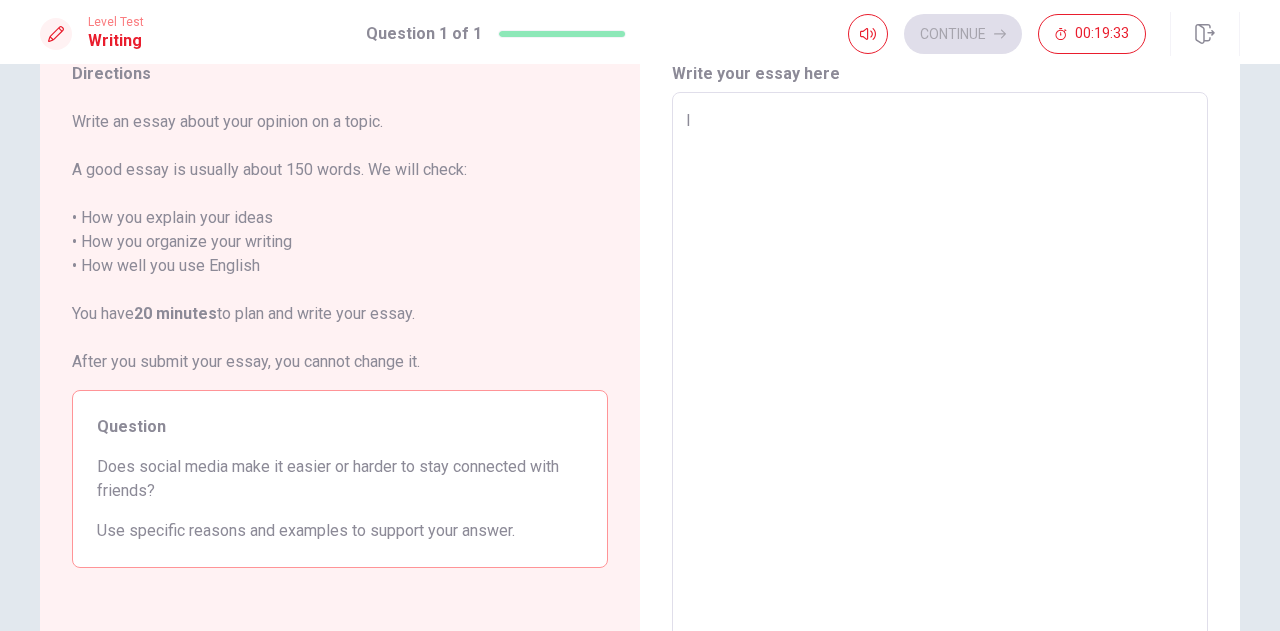 type on "I" 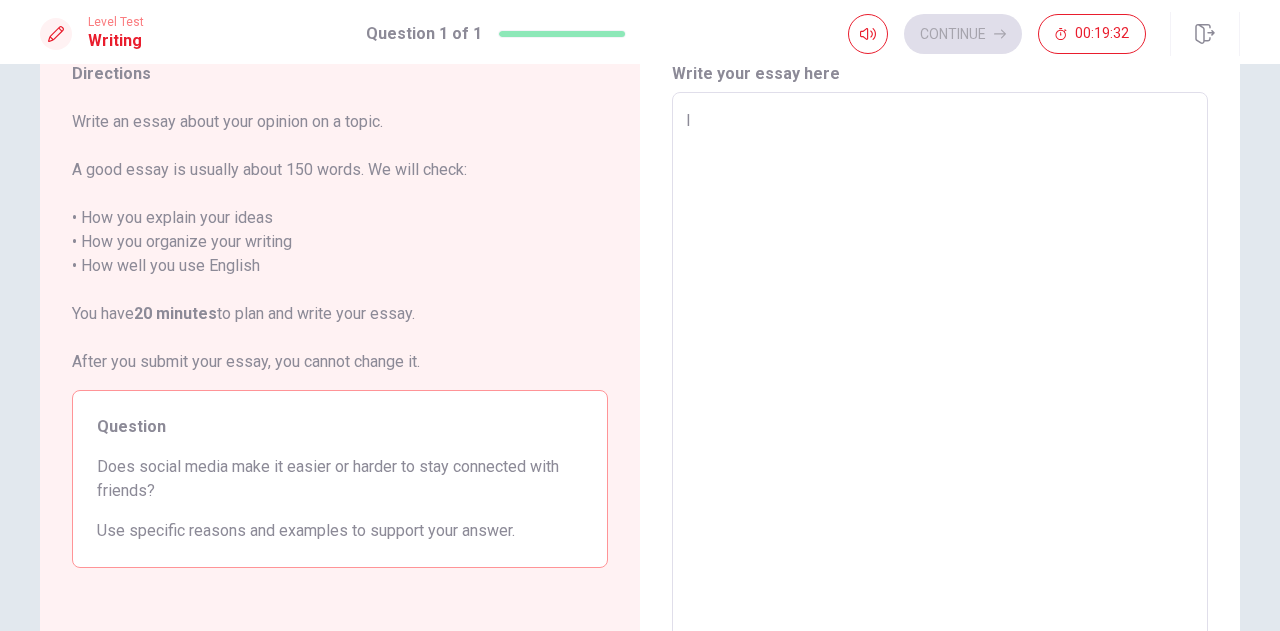 type on "I h" 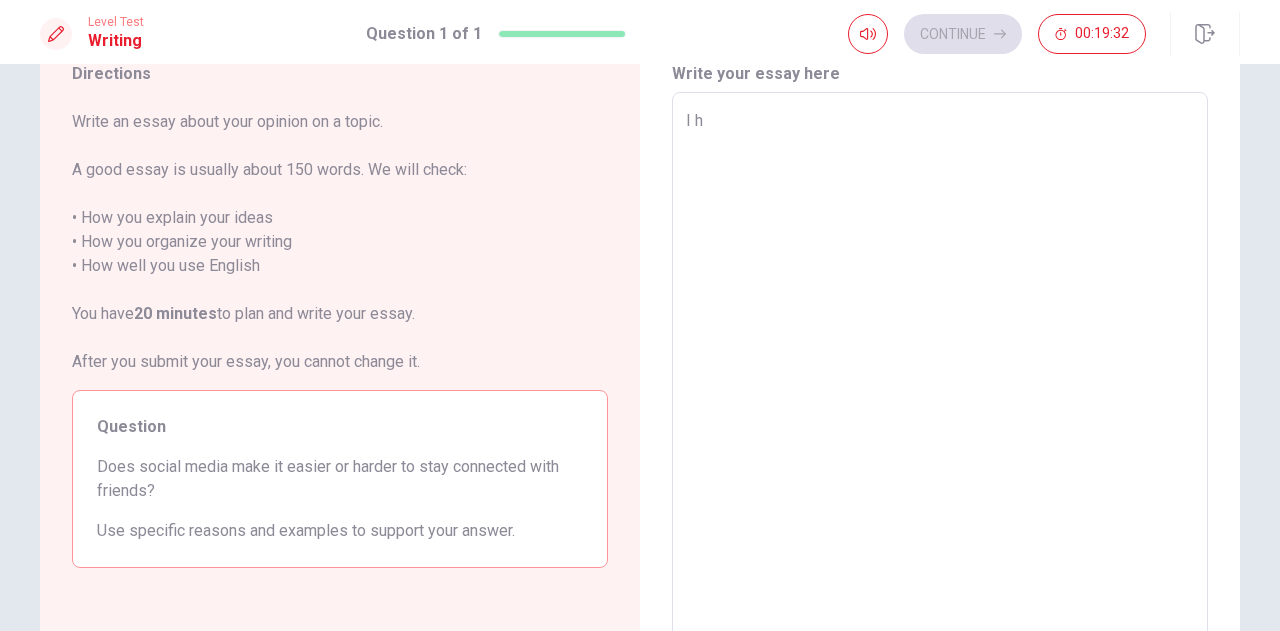 type on "x" 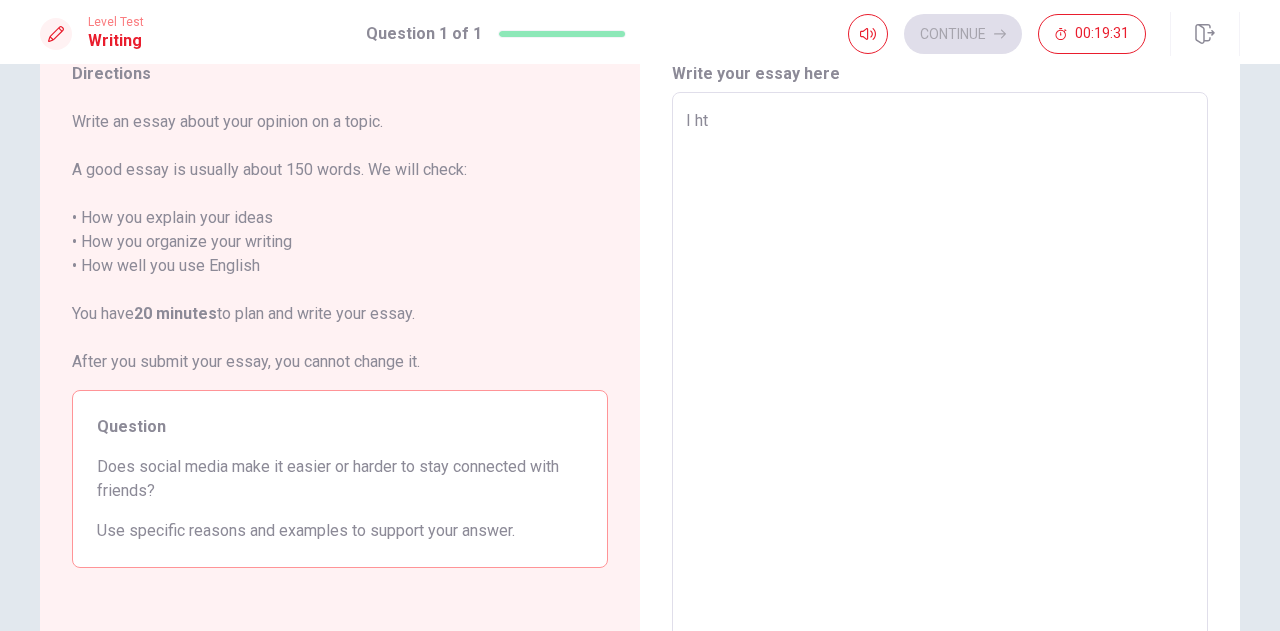 type on "x" 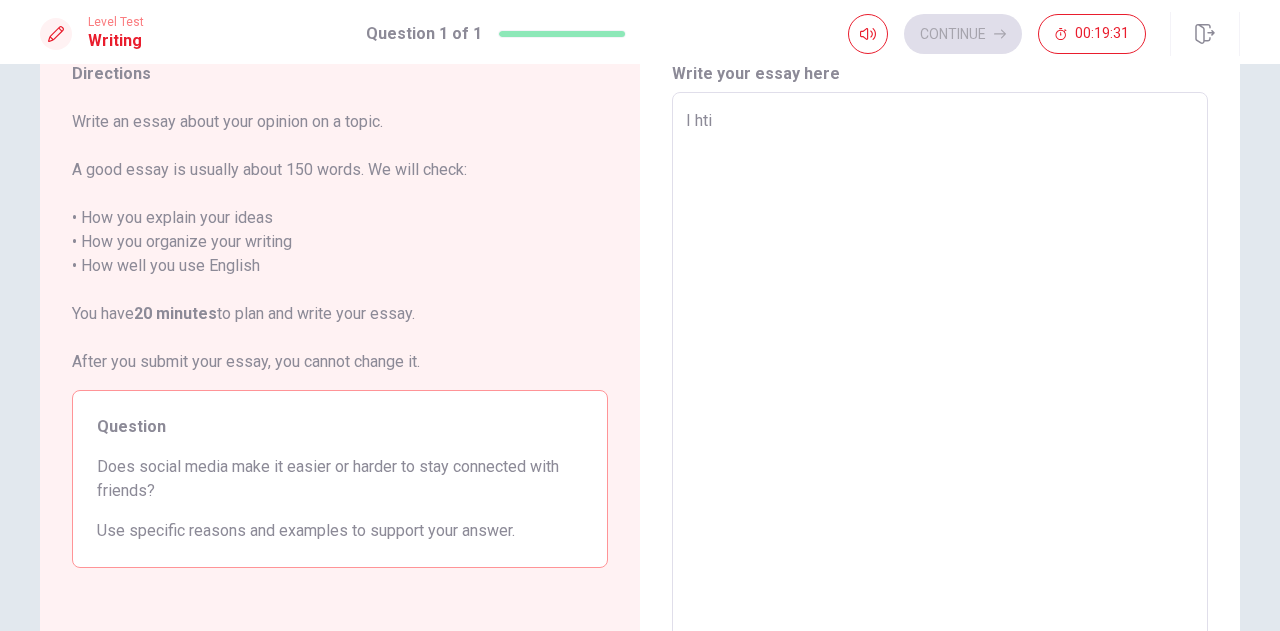 type on "x" 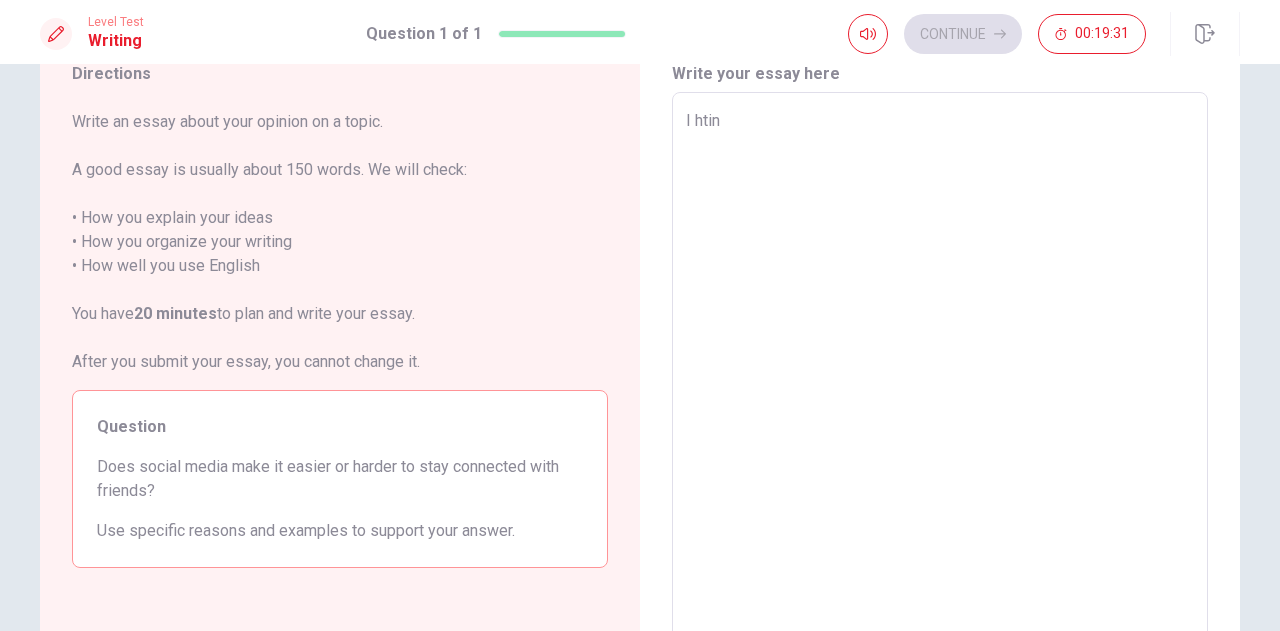 type on "x" 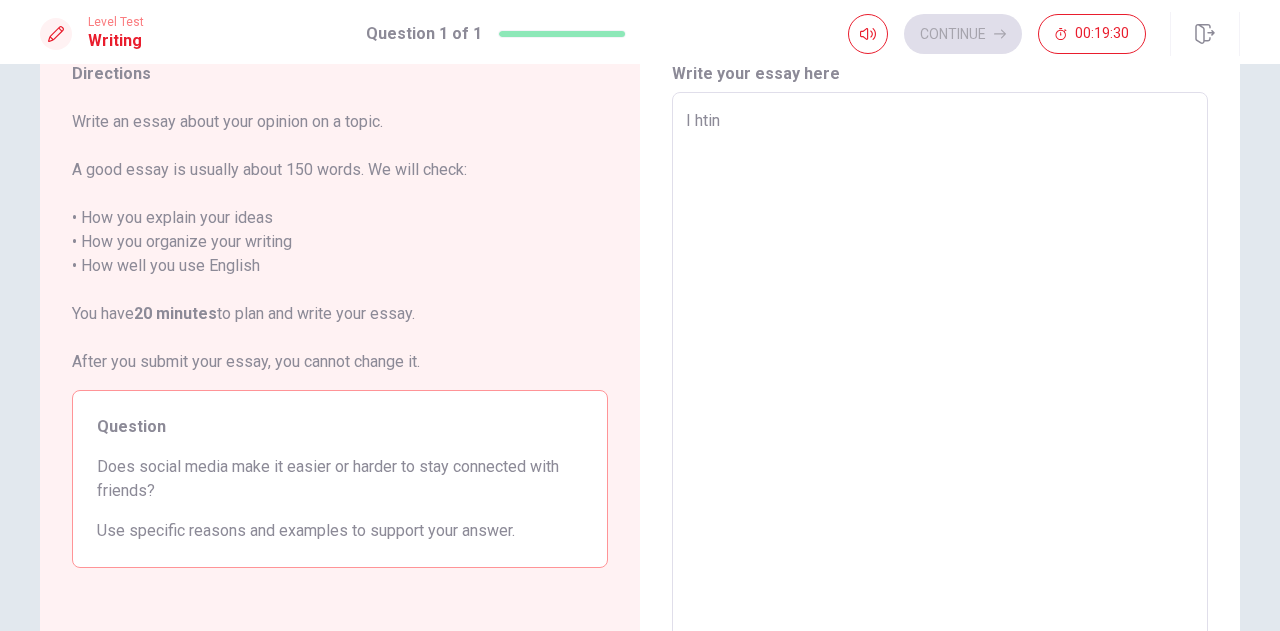 type on "I htink" 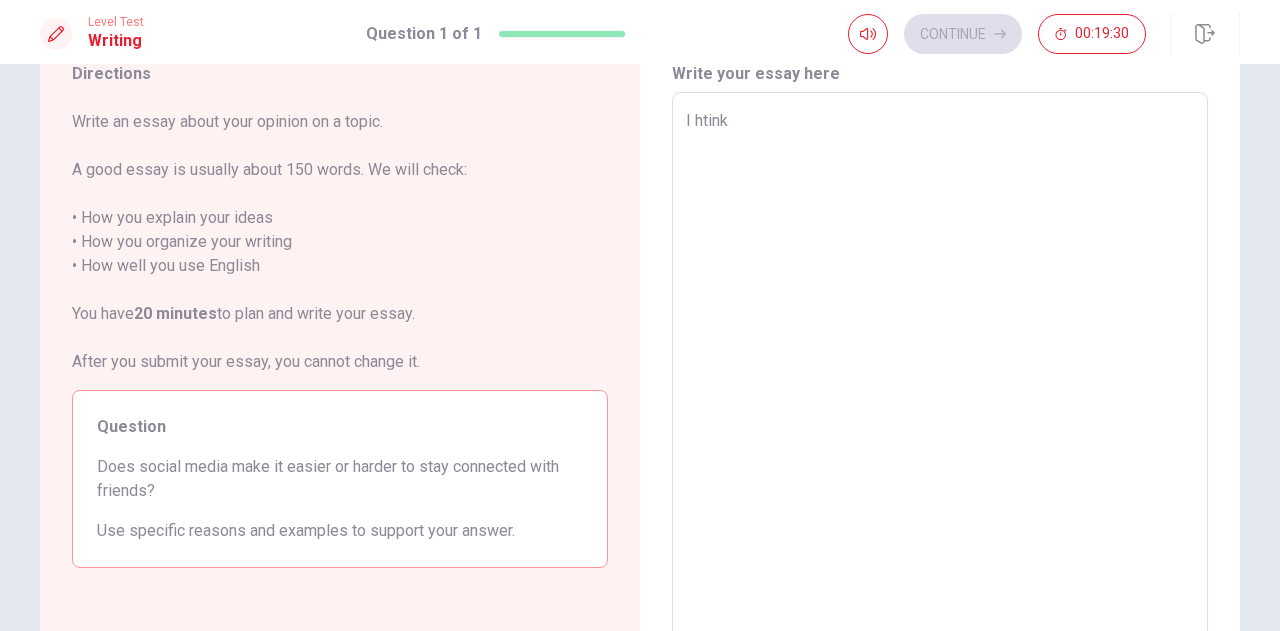 type on "x" 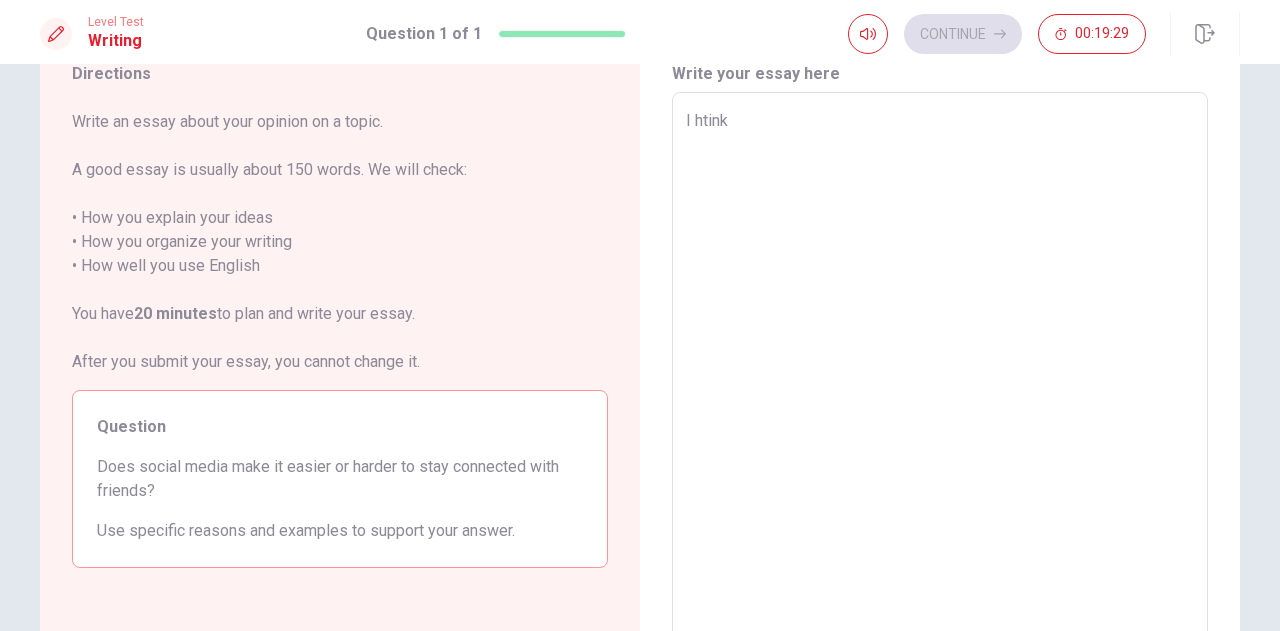 type on "I htink" 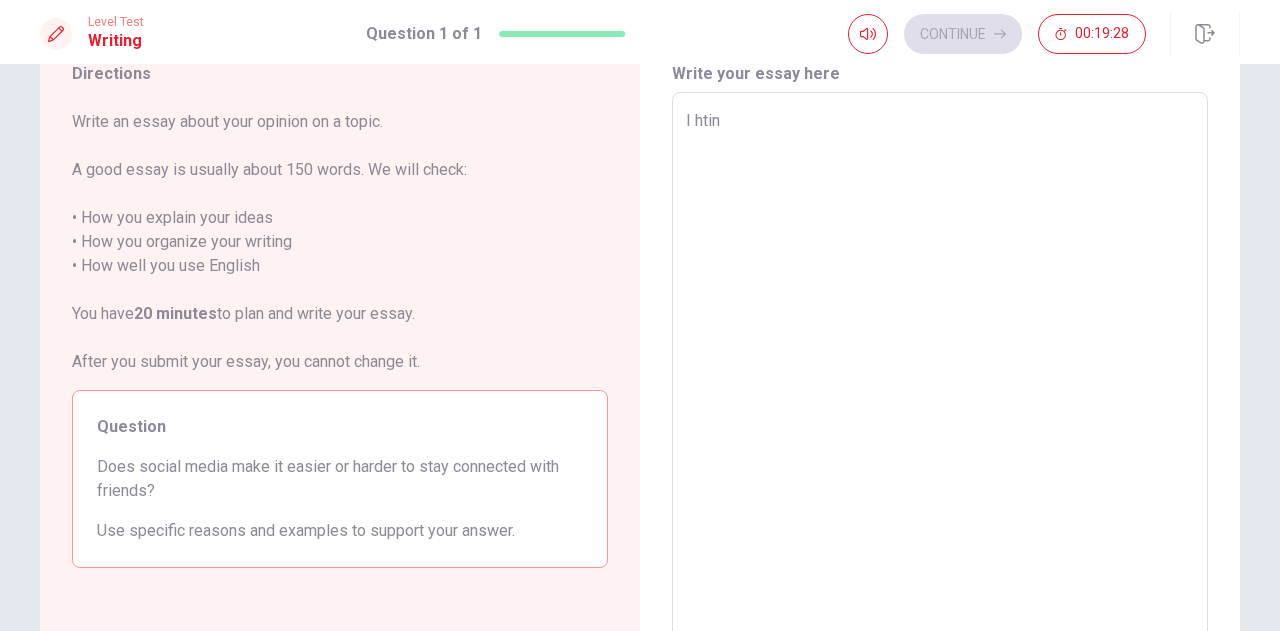 type on "I hti" 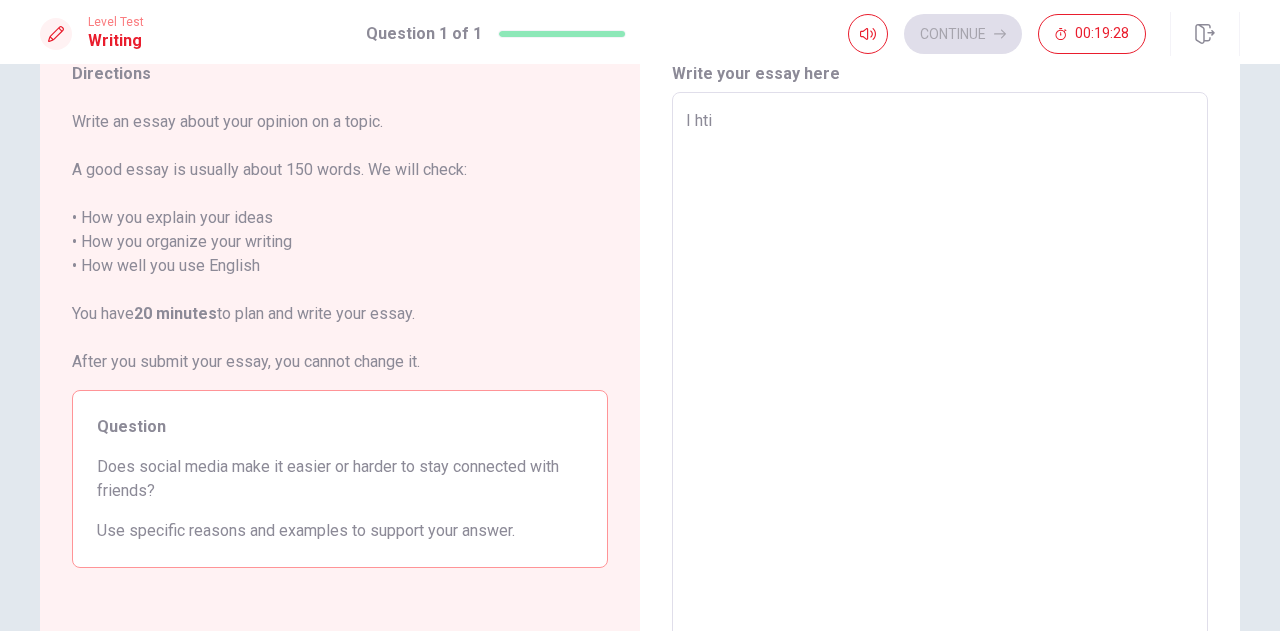 type on "x" 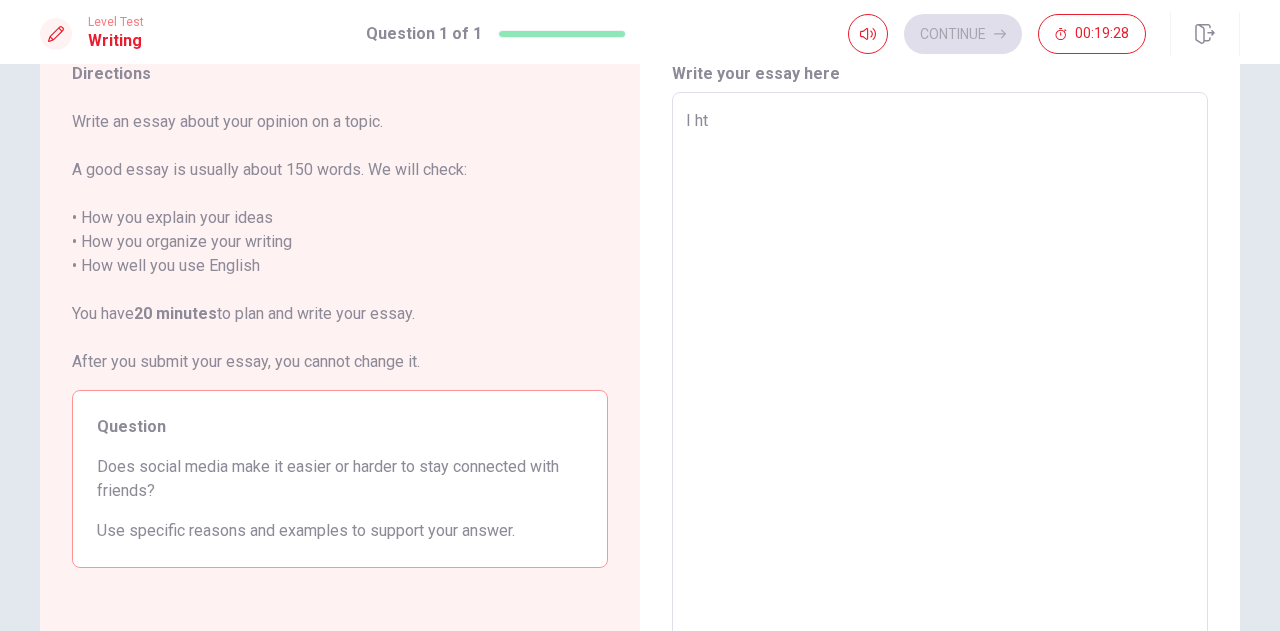 type on "x" 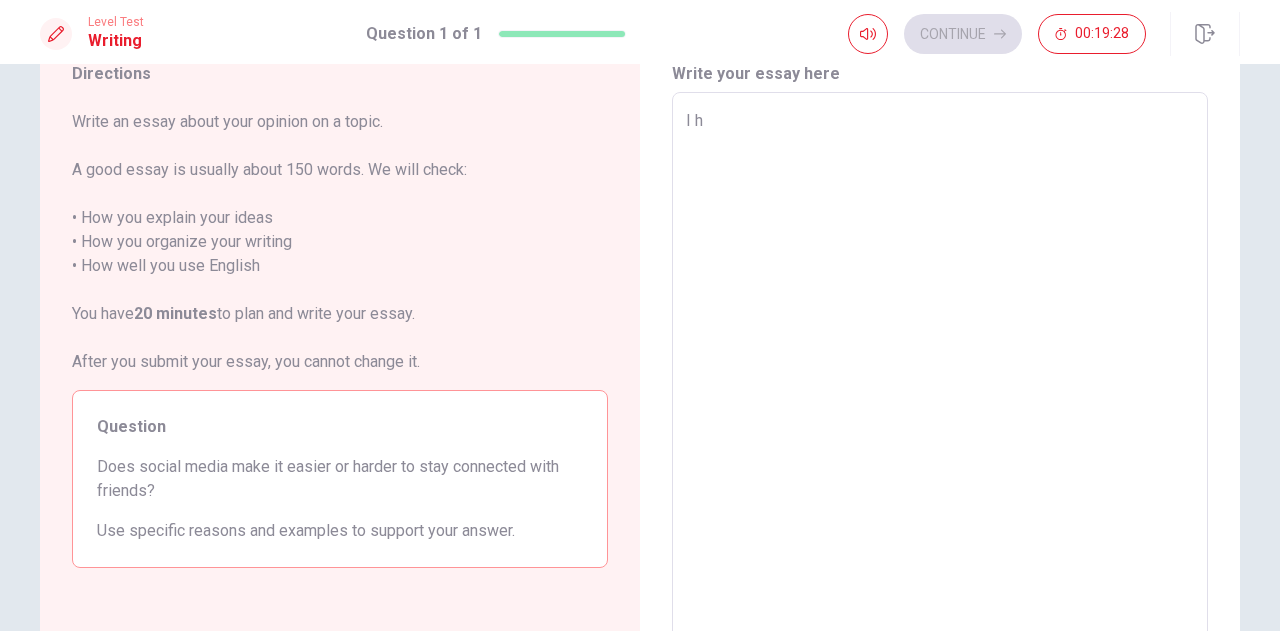 type on "x" 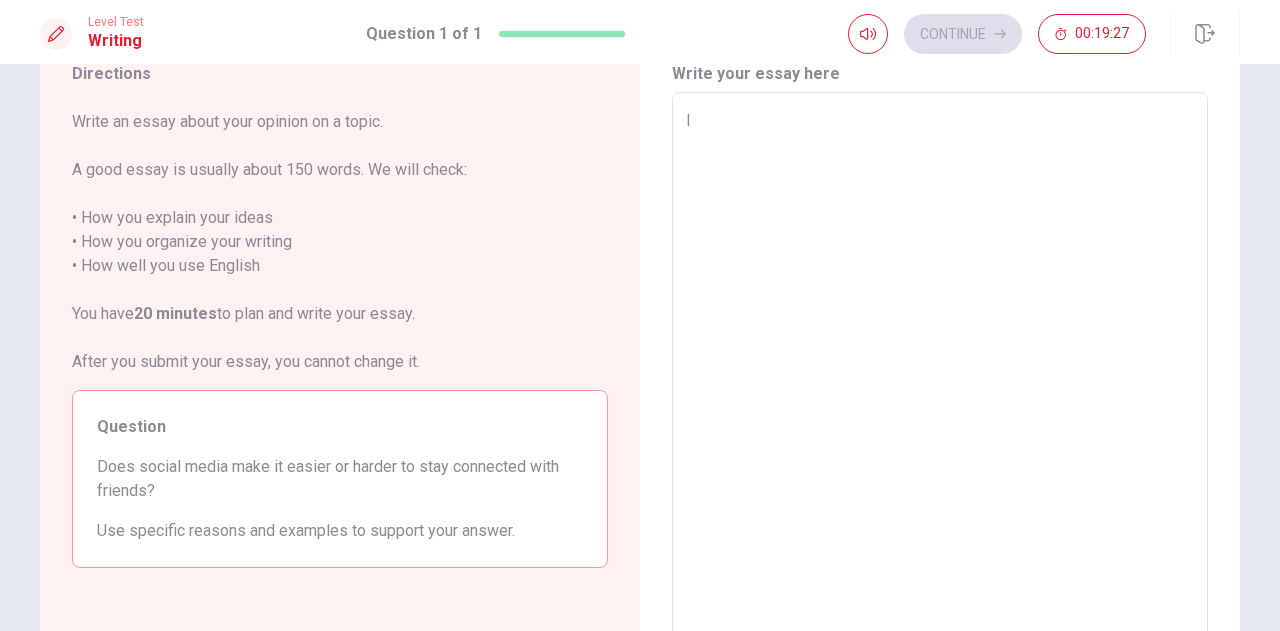 type on "x" 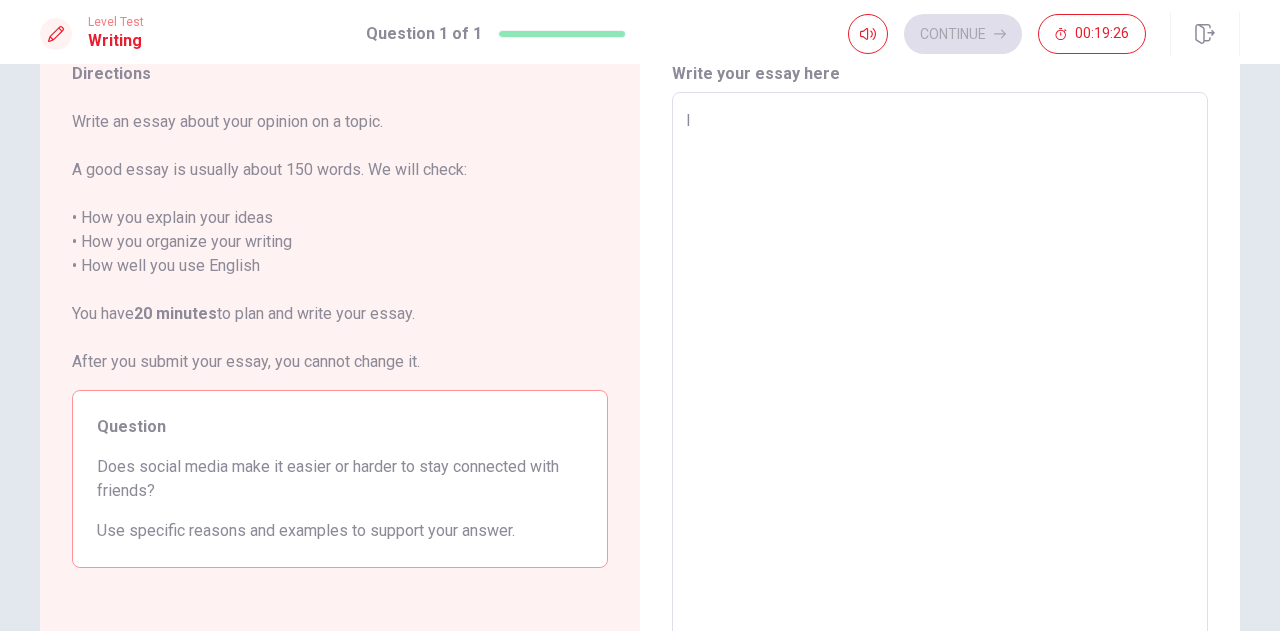 type on "I t" 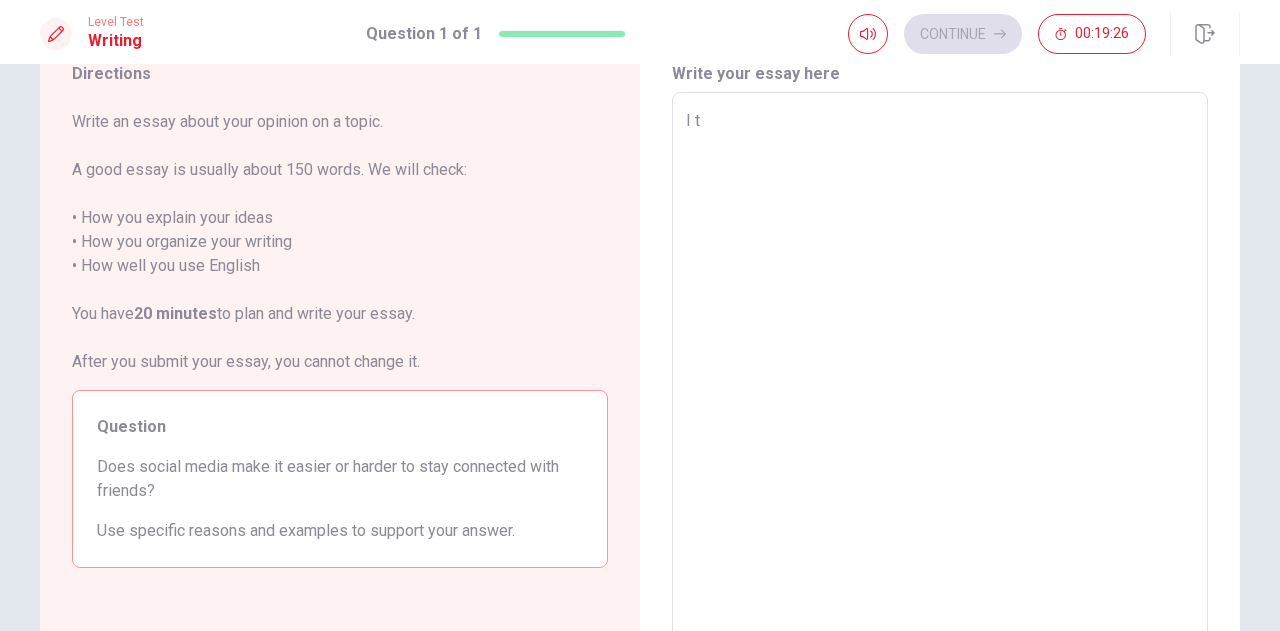 type on "x" 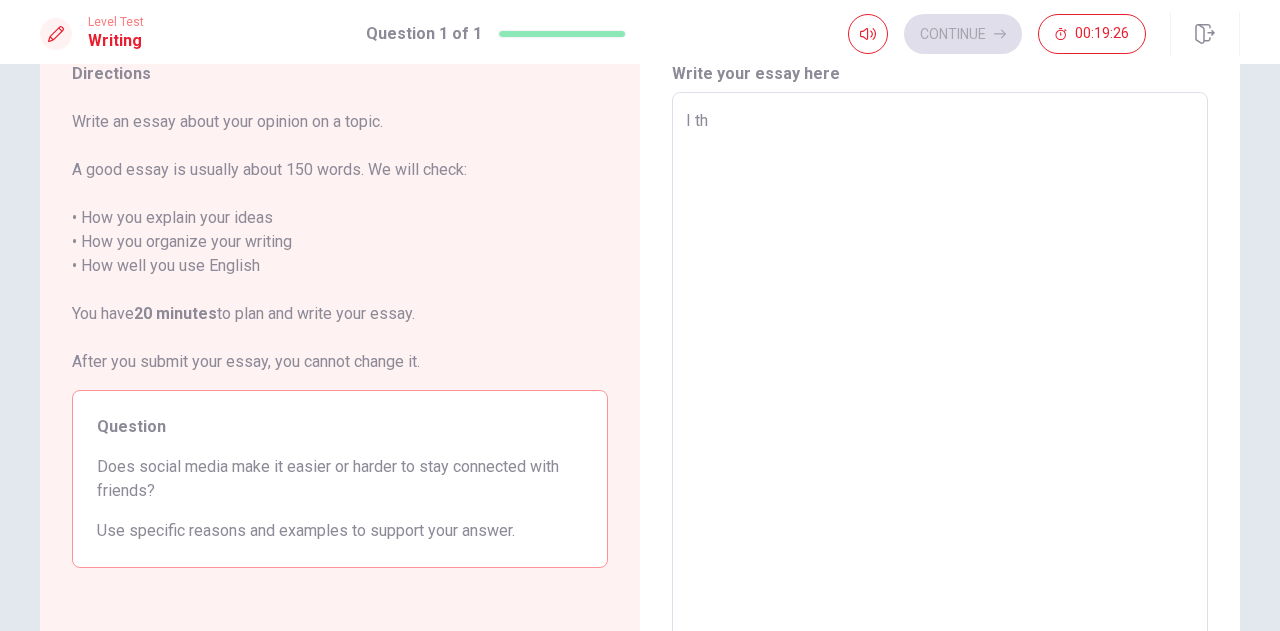 type on "x" 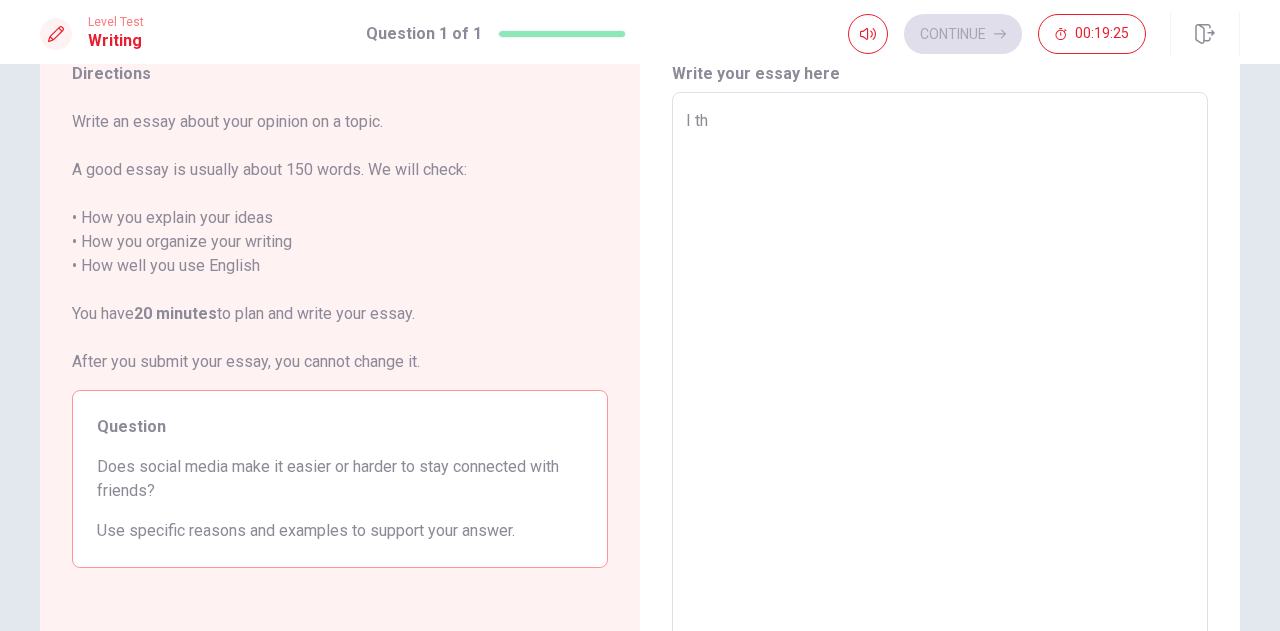 type on "I thi" 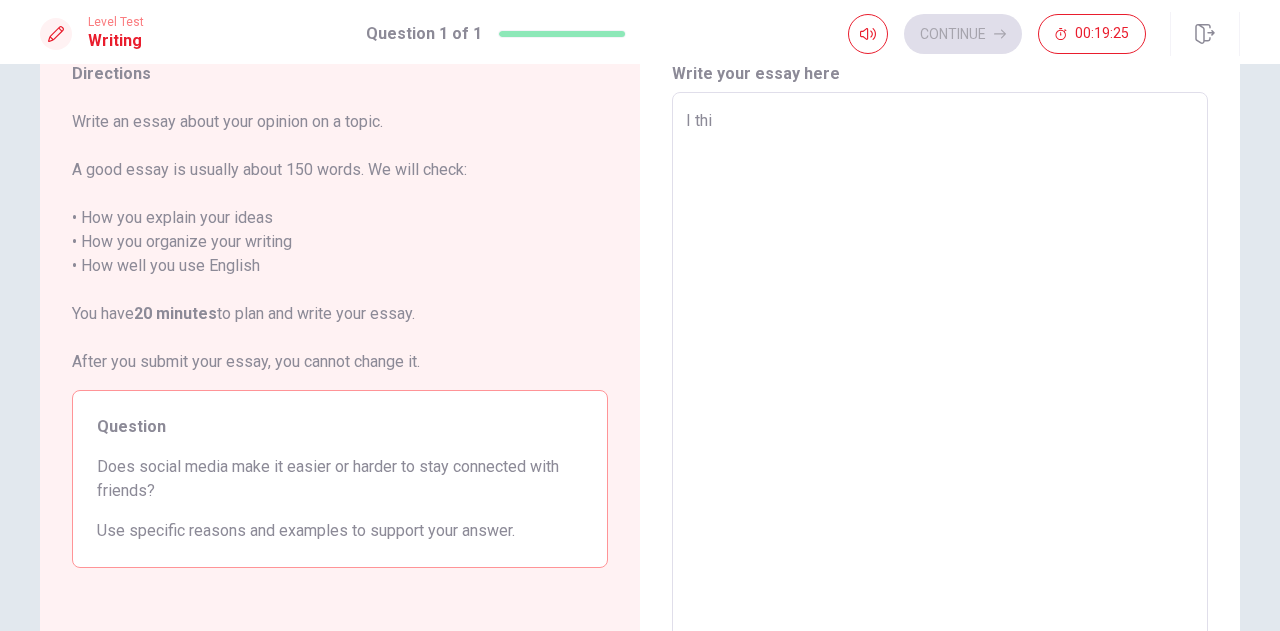 type on "x" 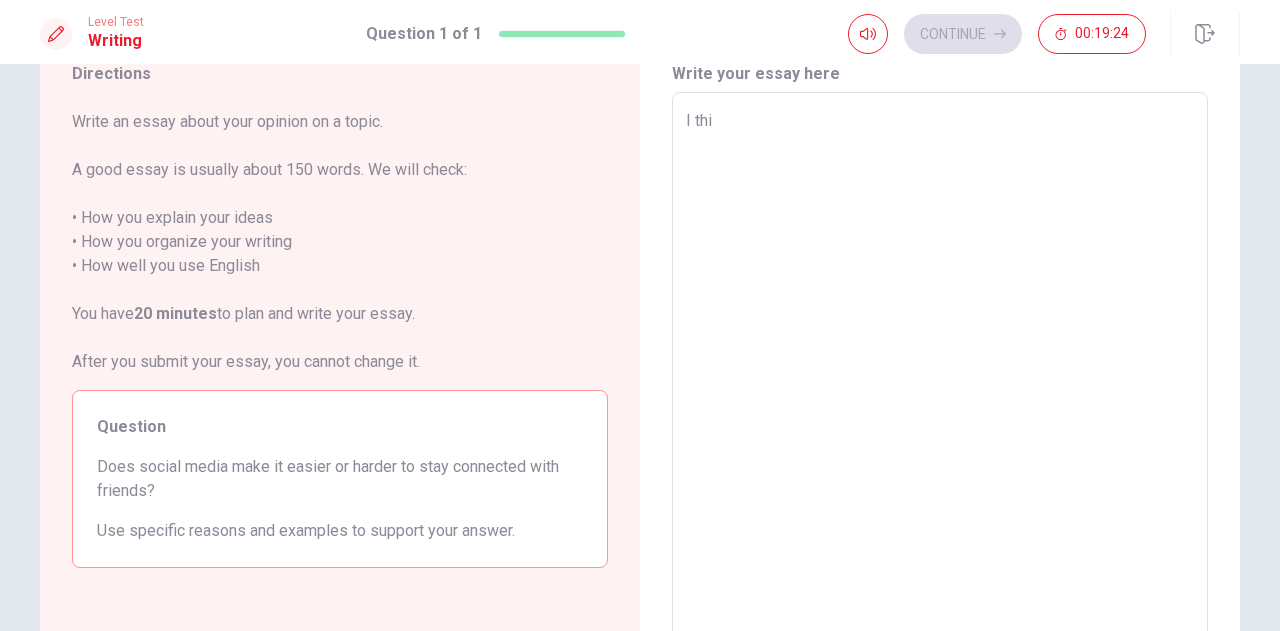 type on "I thin" 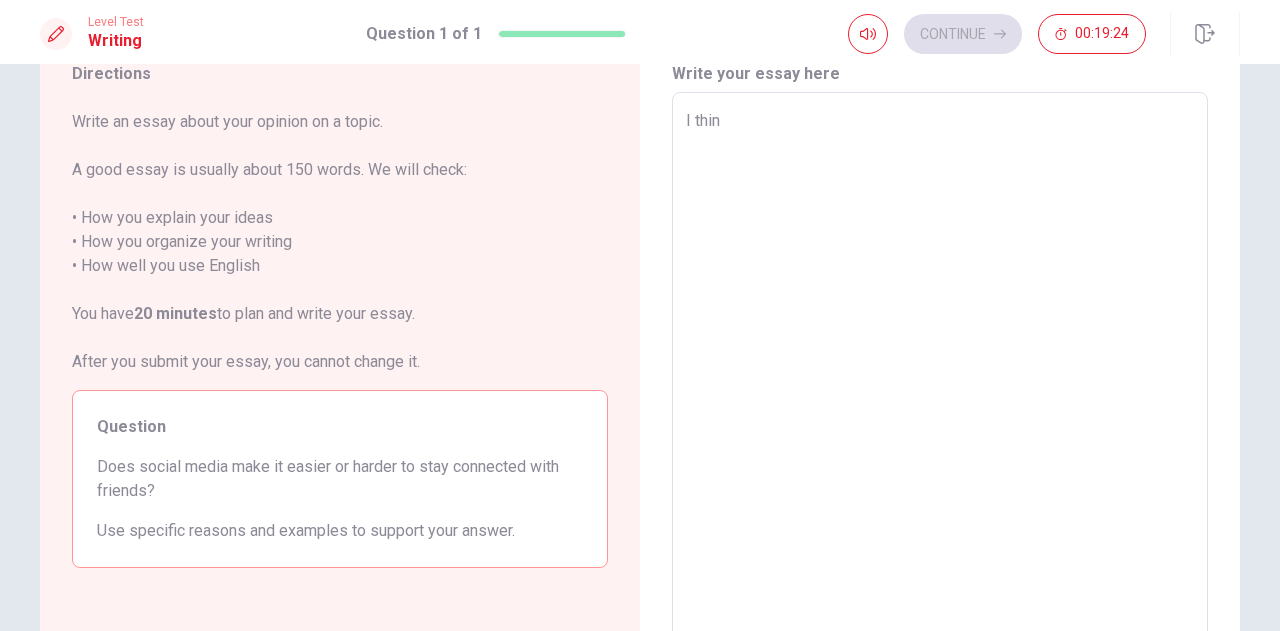 type on "x" 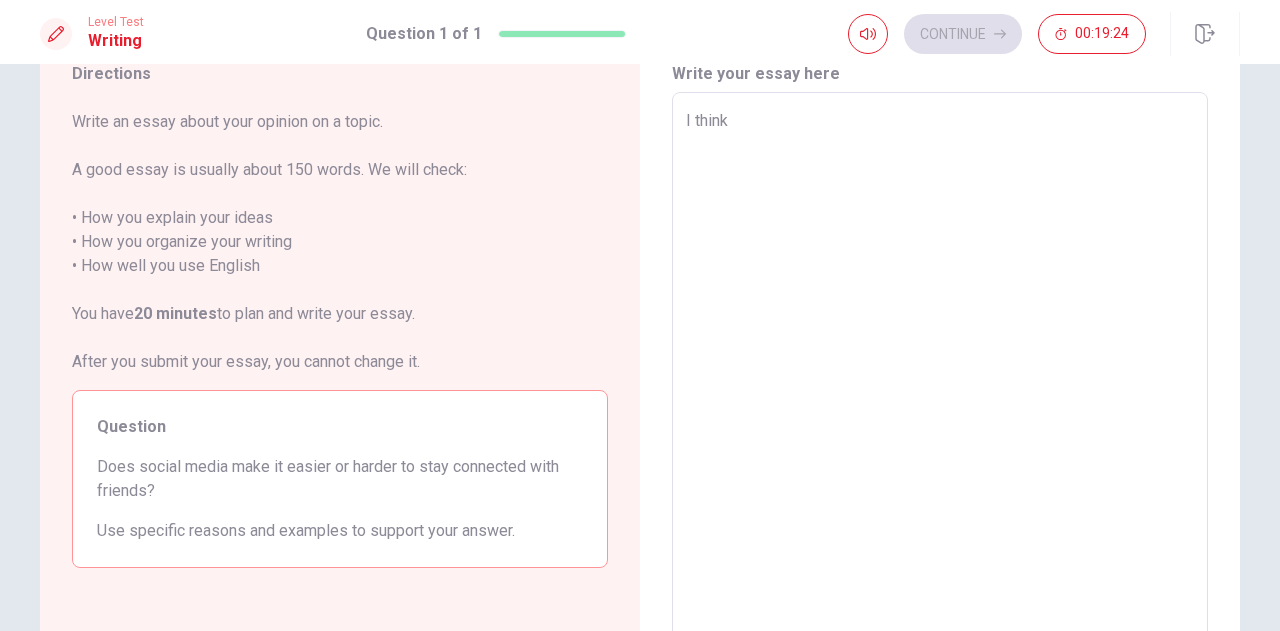 type on "x" 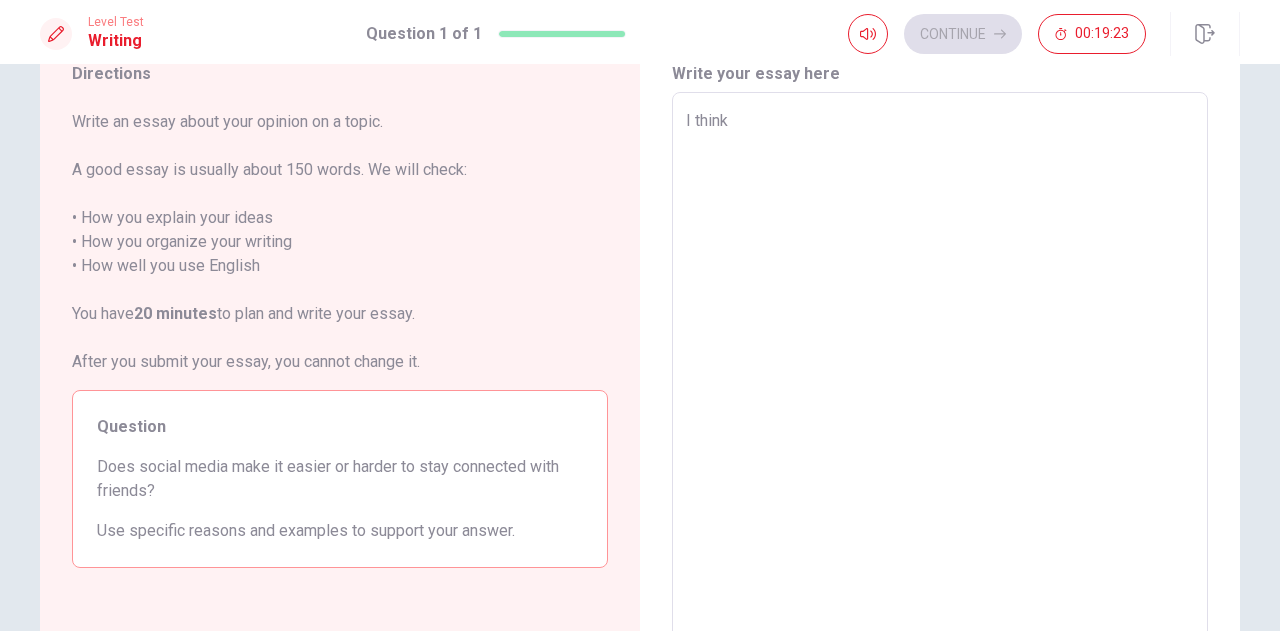 type on "I think" 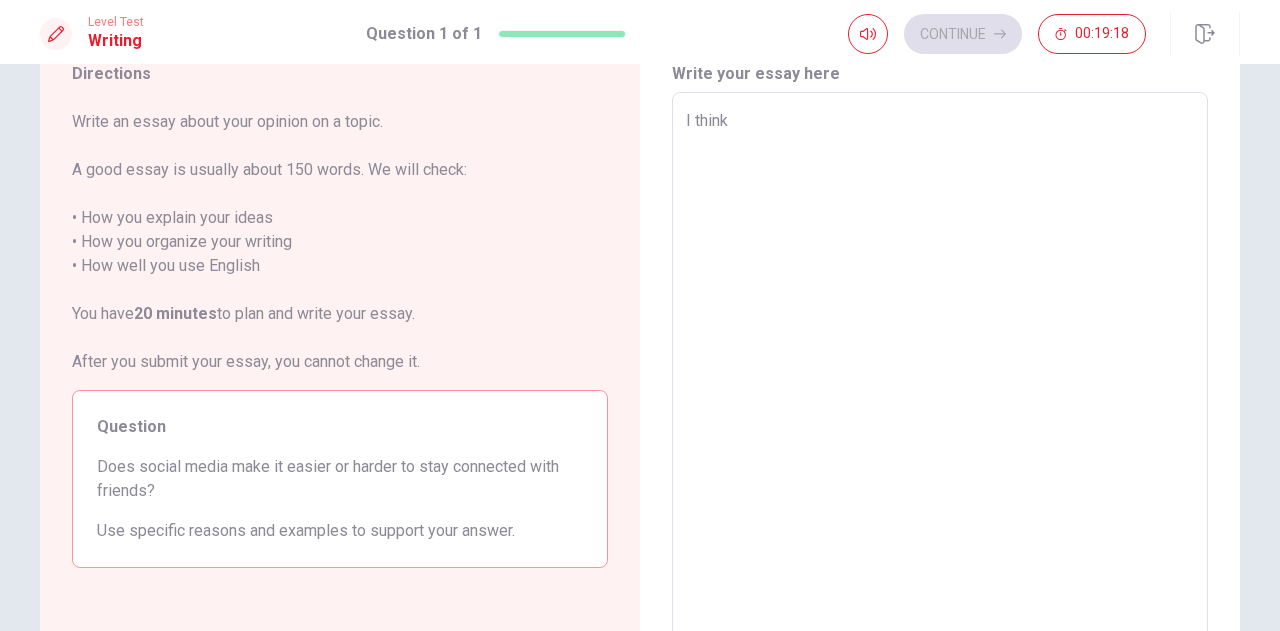 type on "x" 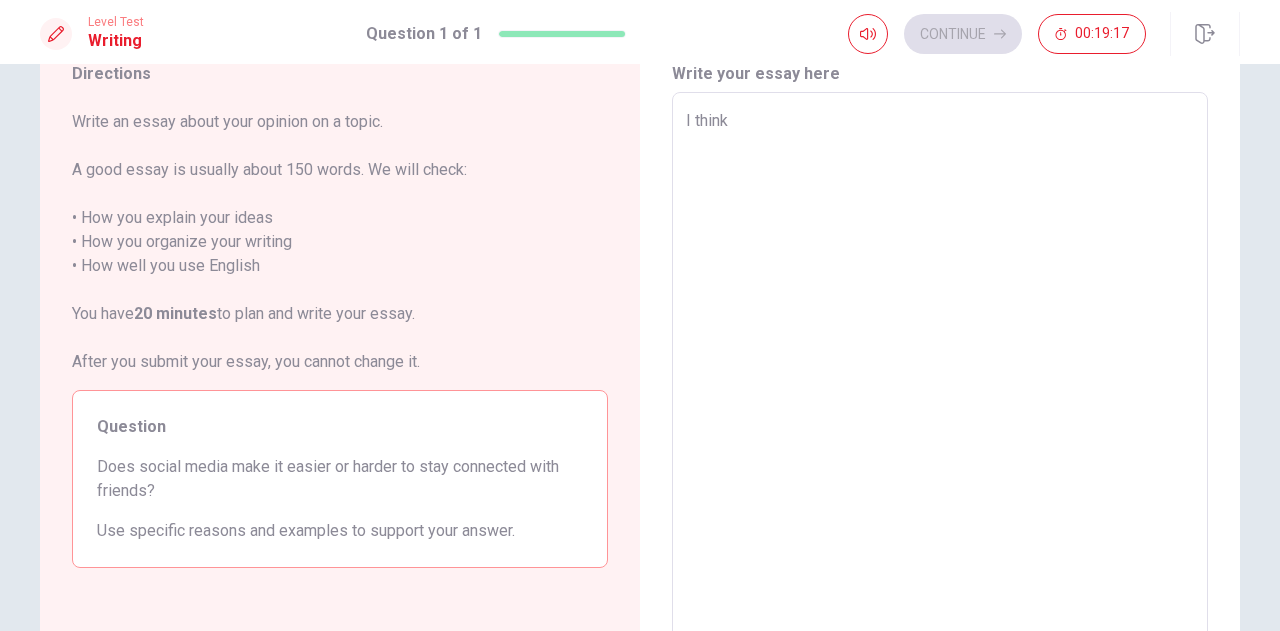 type on "I think s" 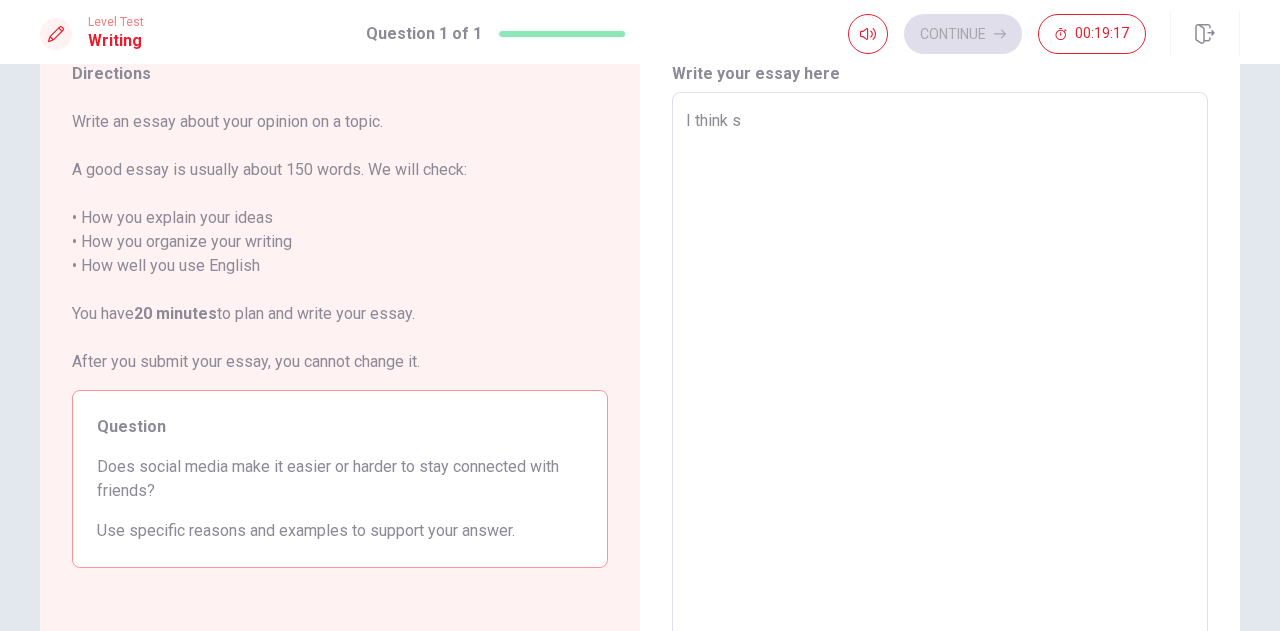 type on "x" 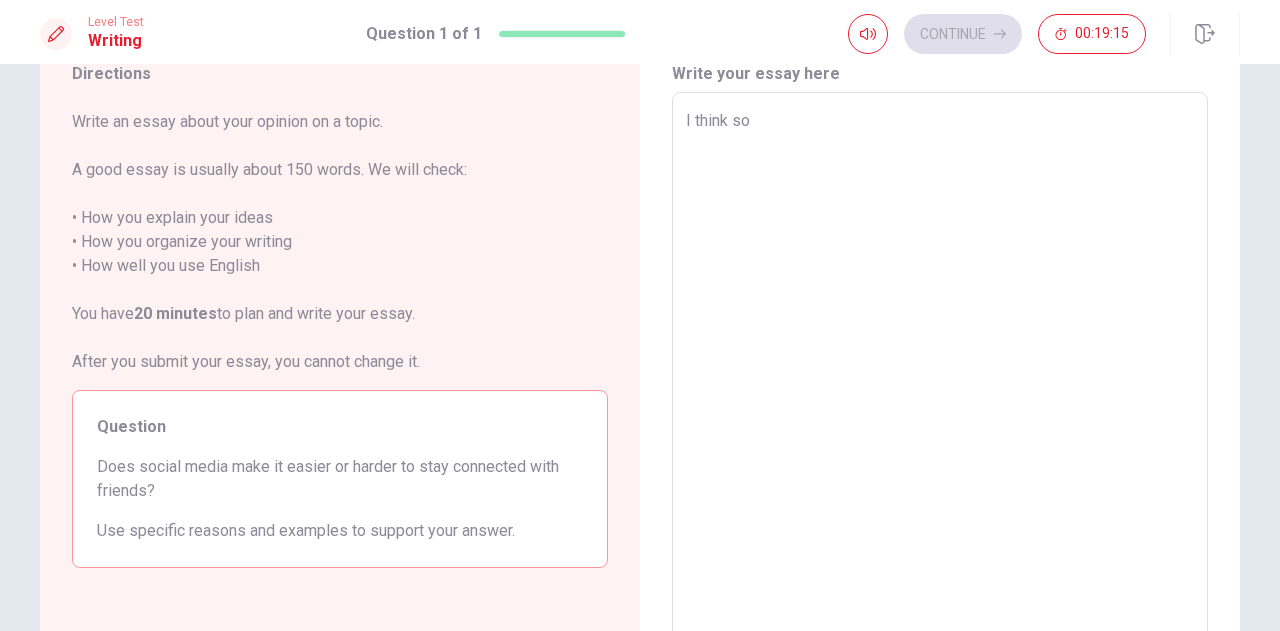 type on "x" 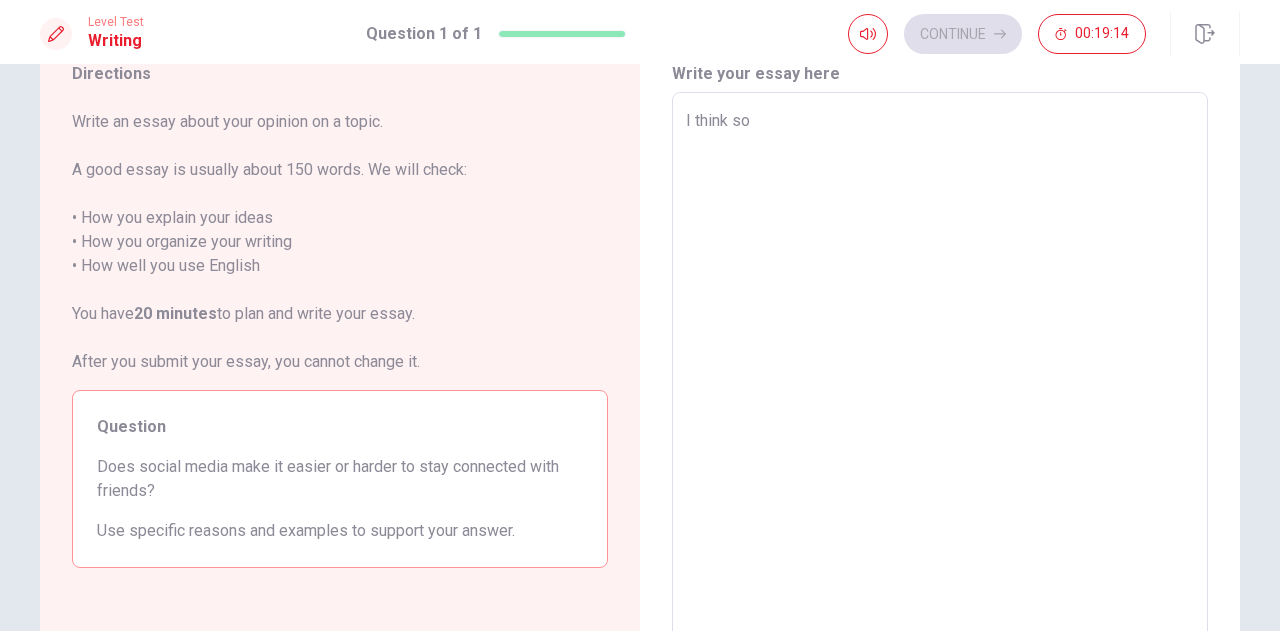 type on "I think soc" 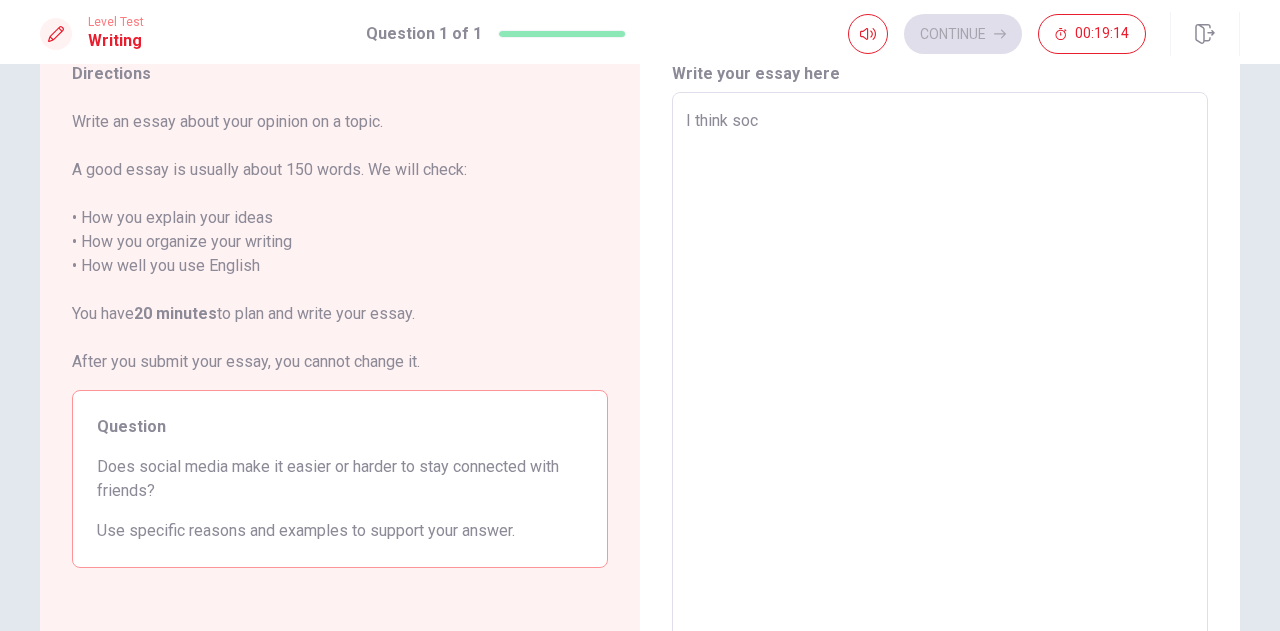 type on "x" 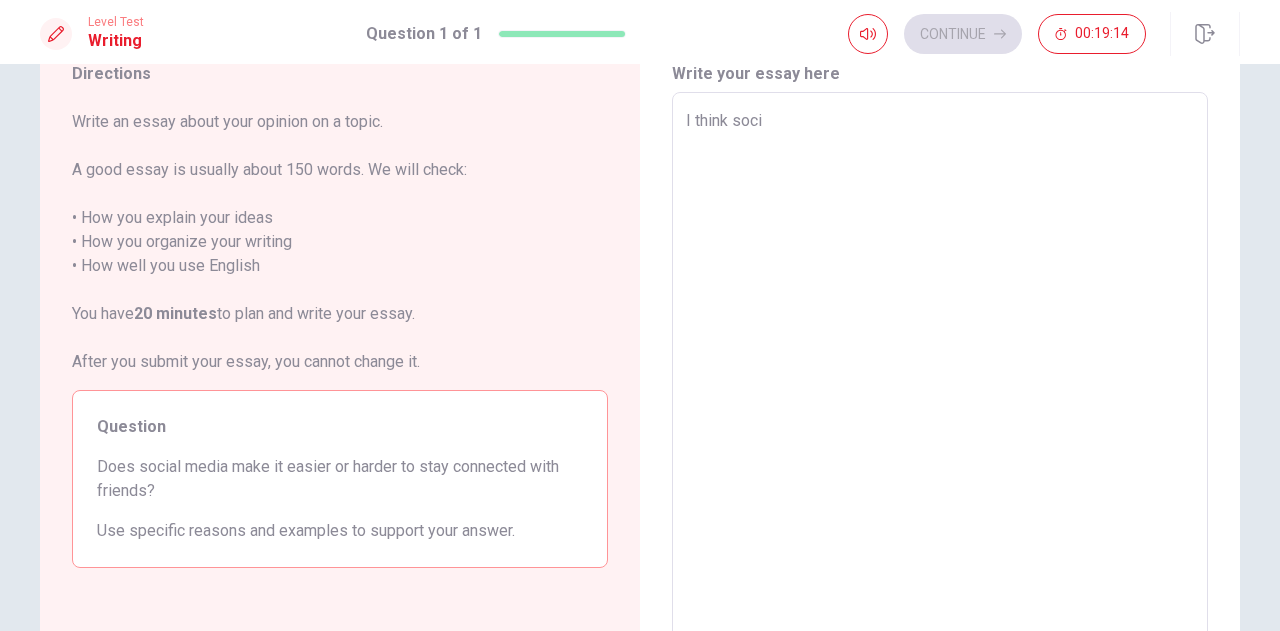 type on "x" 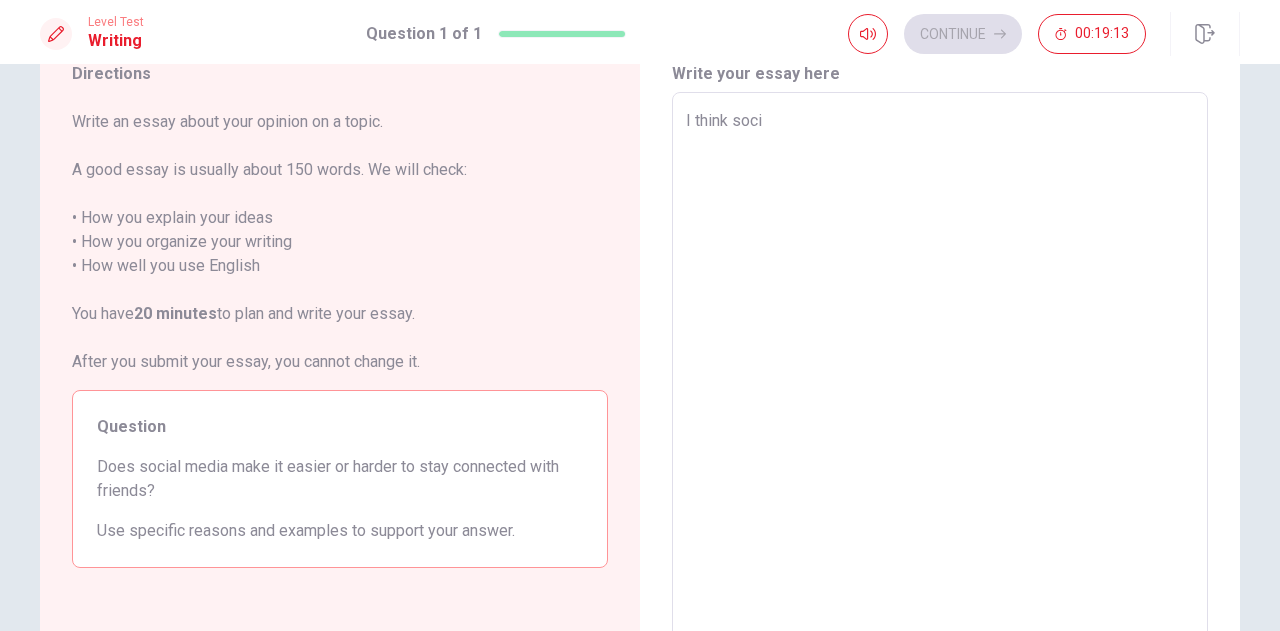 type on "I think [PERSON_NAME]" 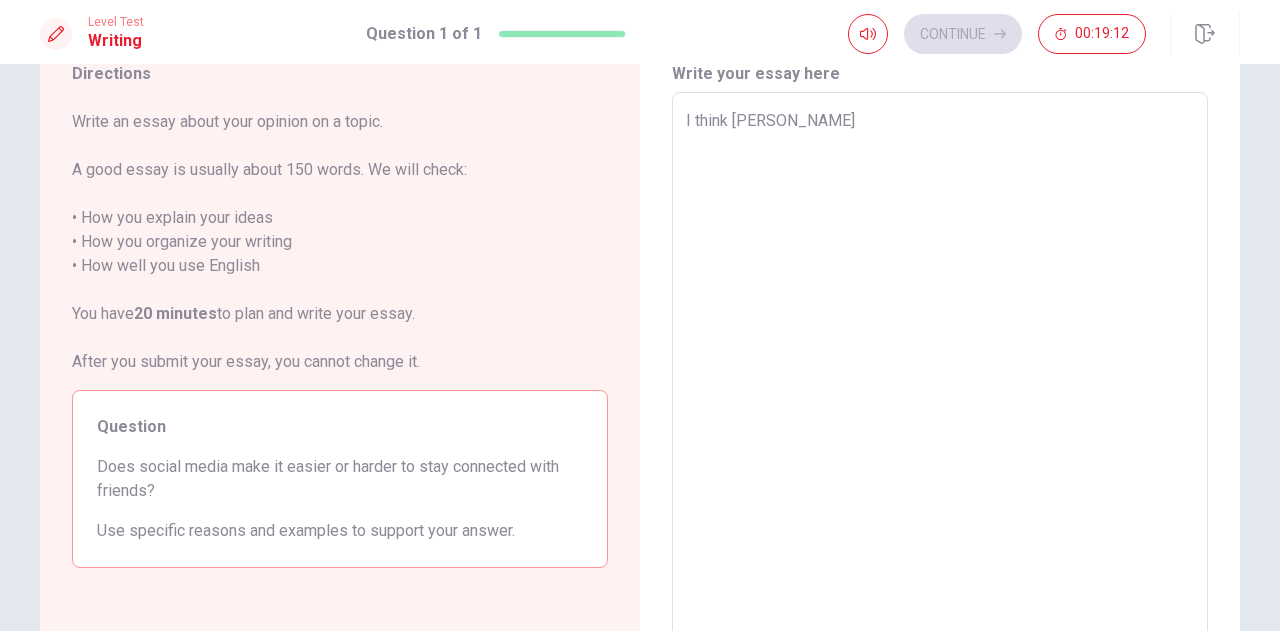 type on "x" 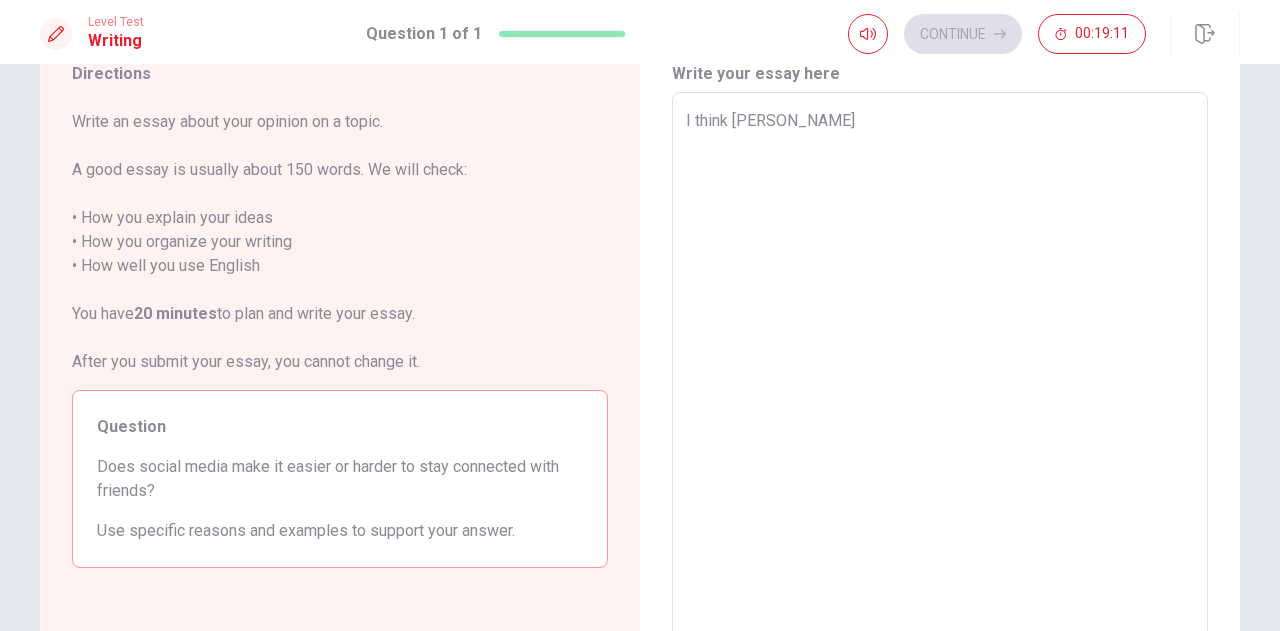 type on "I think social" 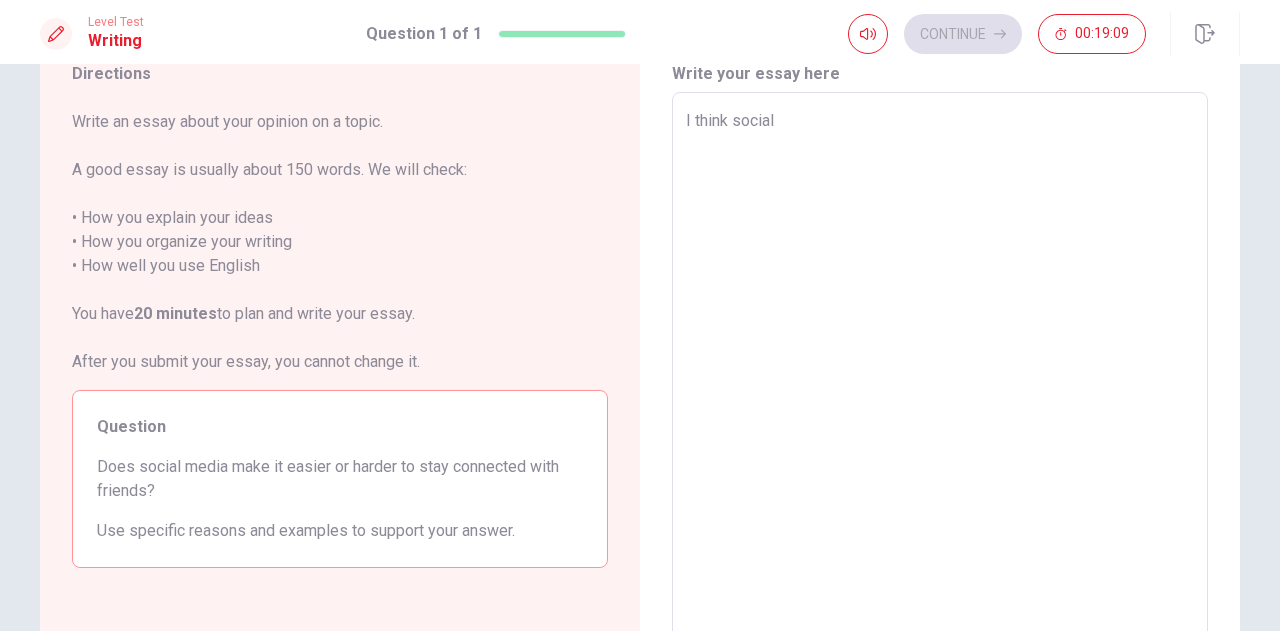 type on "x" 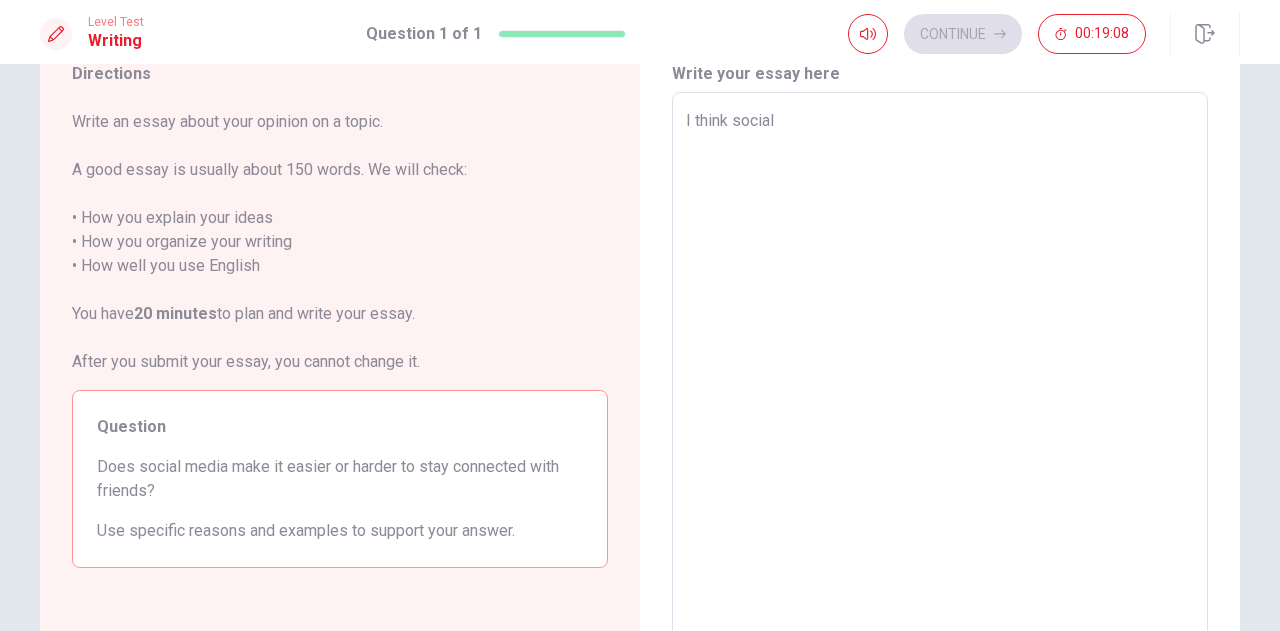 type on "I think social" 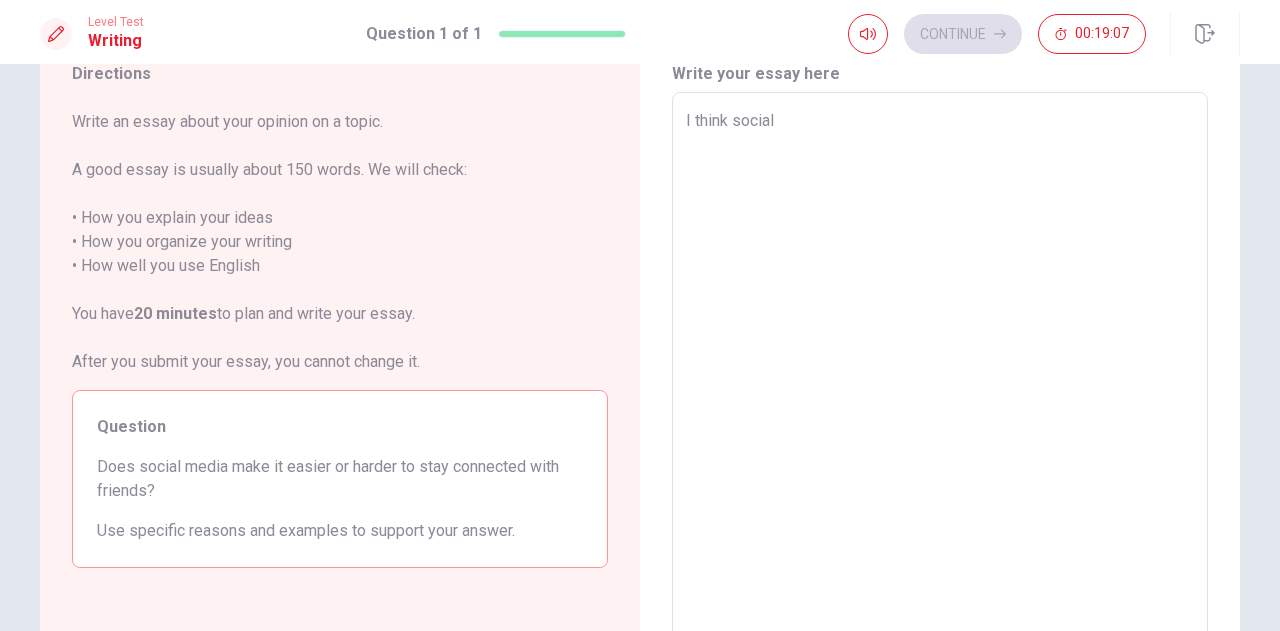 type on "I think social m" 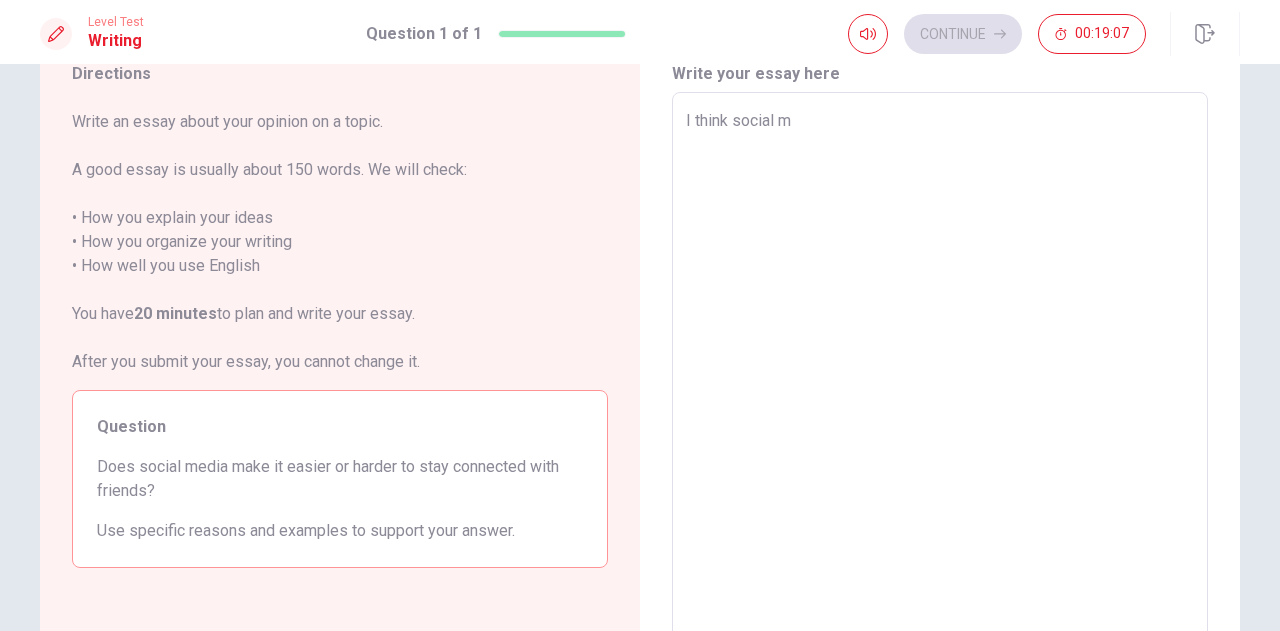 type on "x" 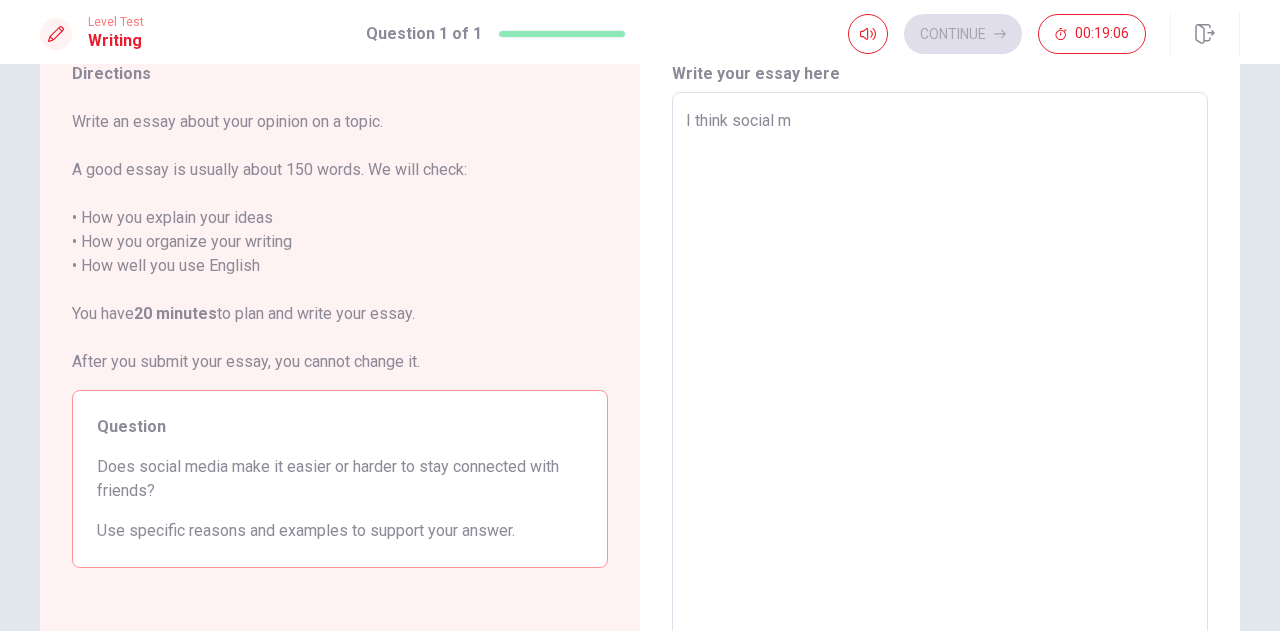 type on "I think social me" 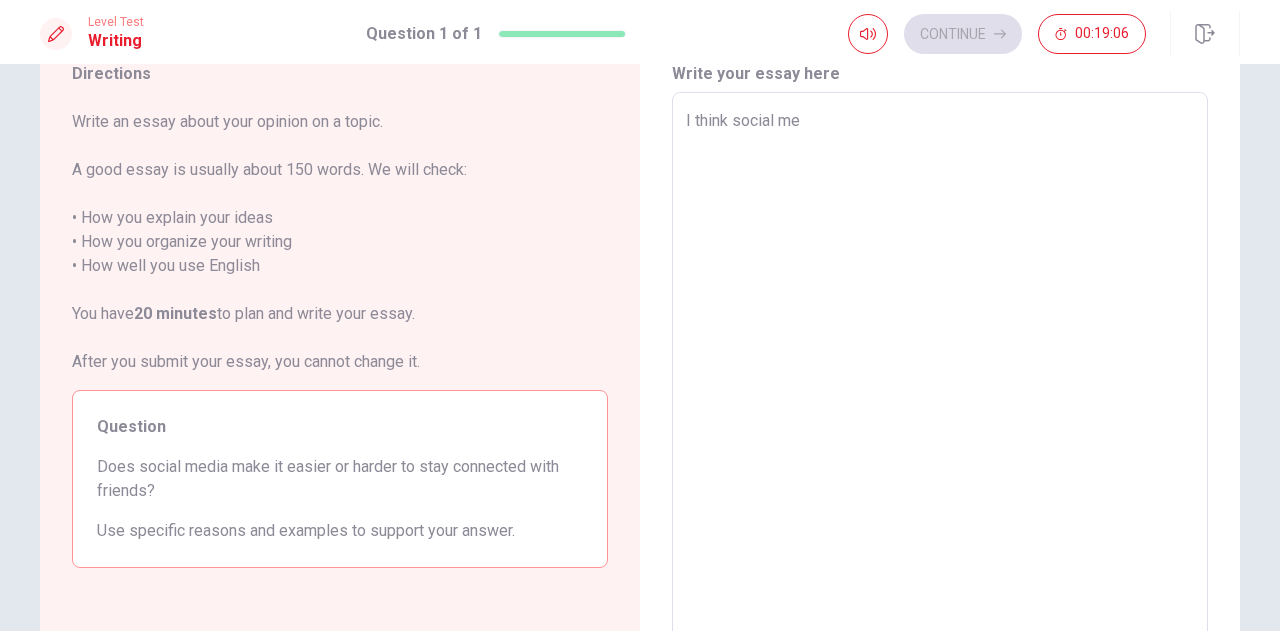 type on "x" 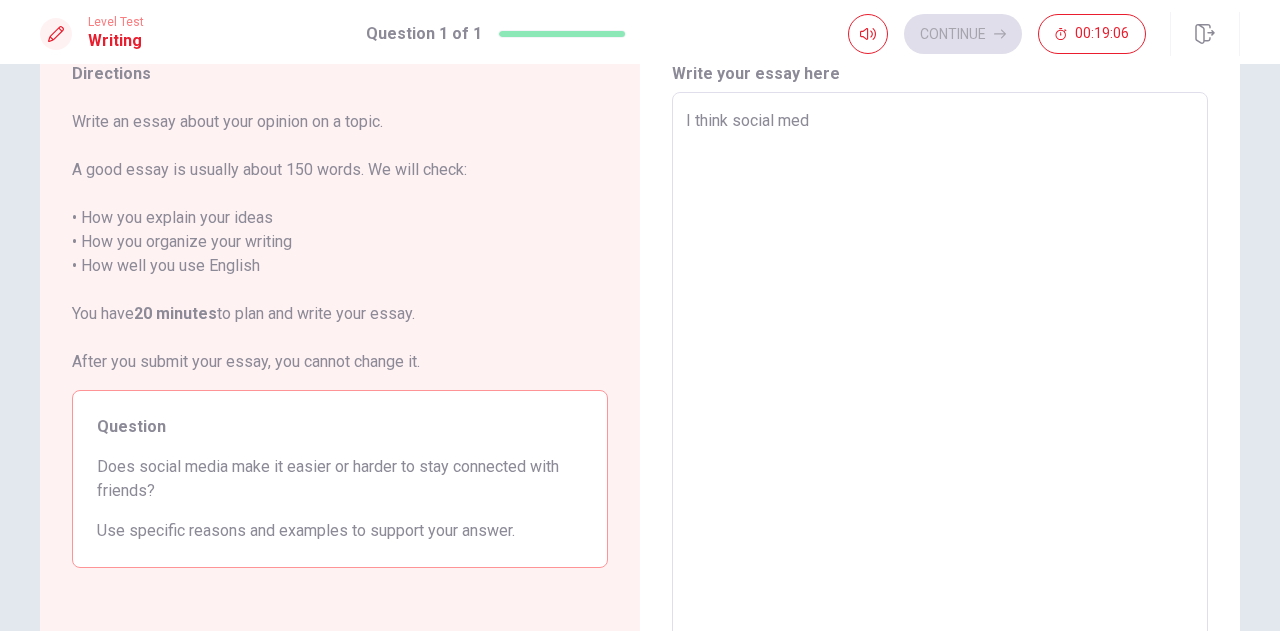 type on "x" 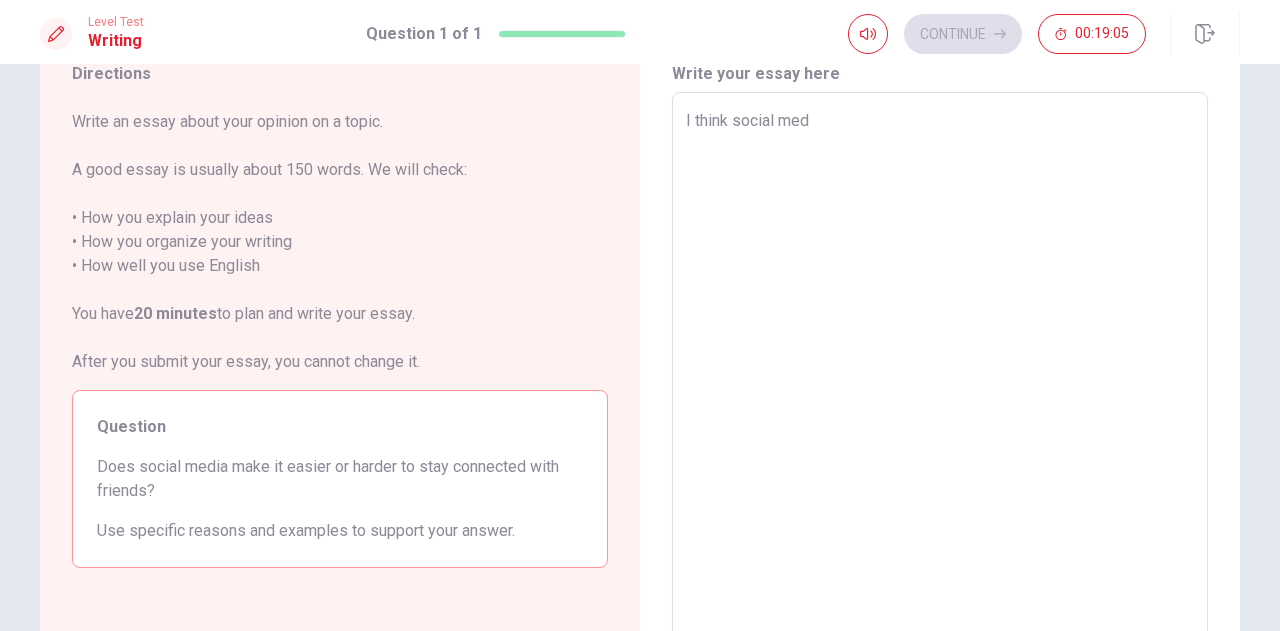 type on "I think social medi" 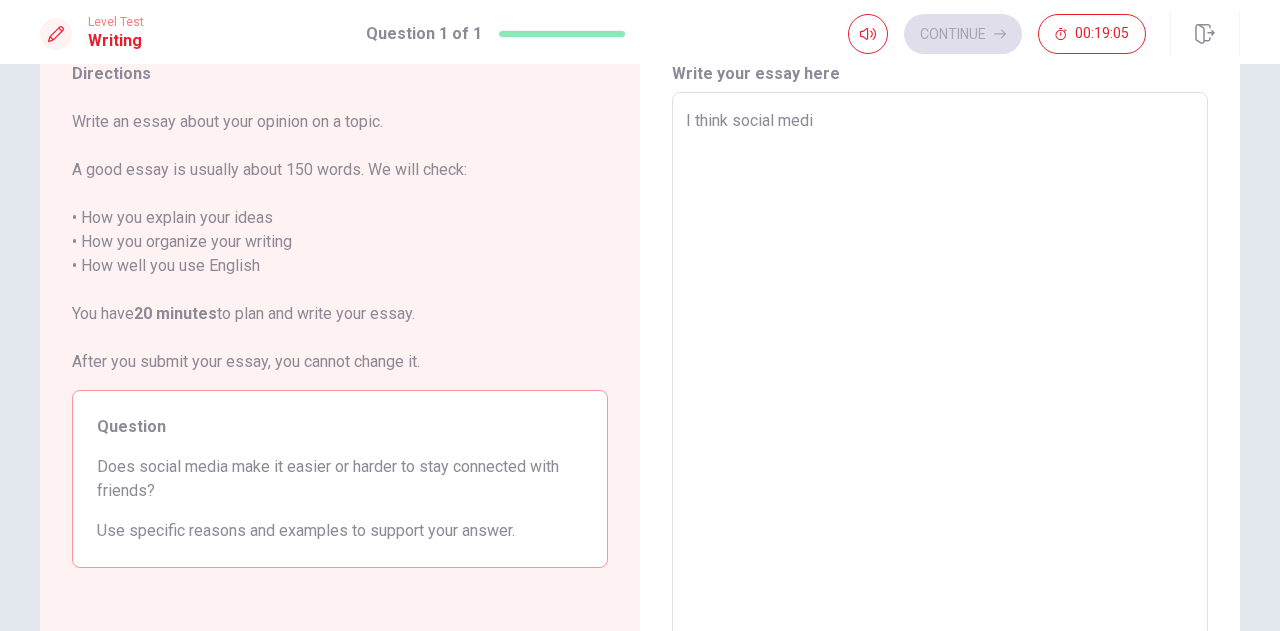 type on "x" 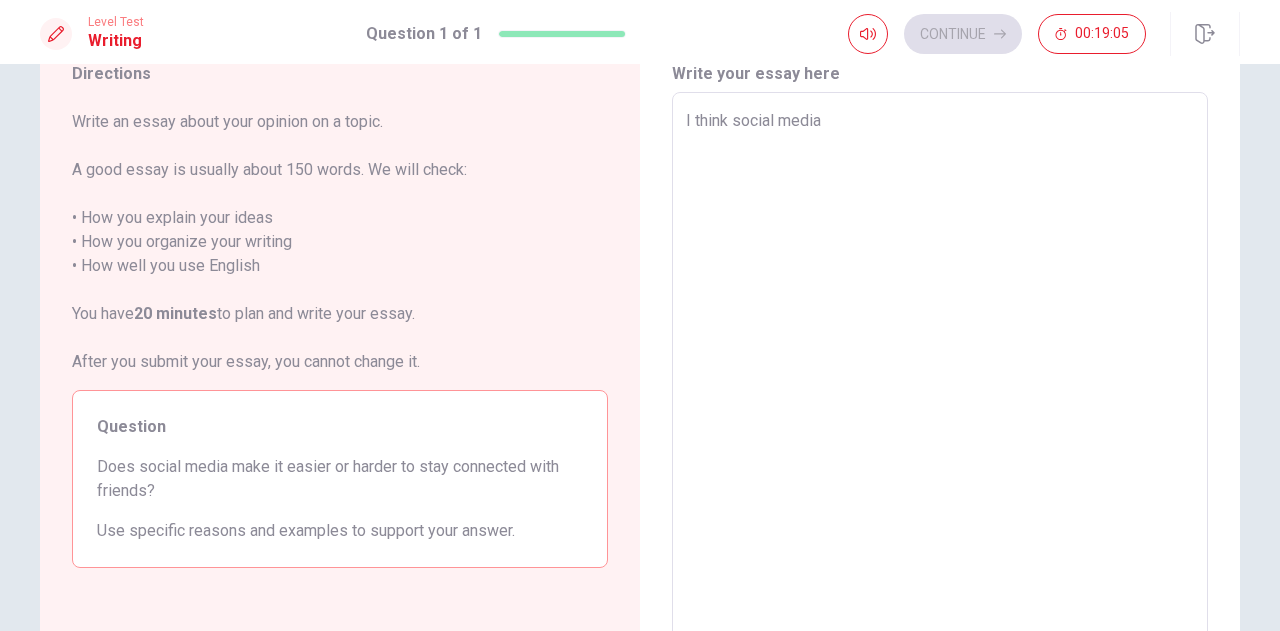 type on "x" 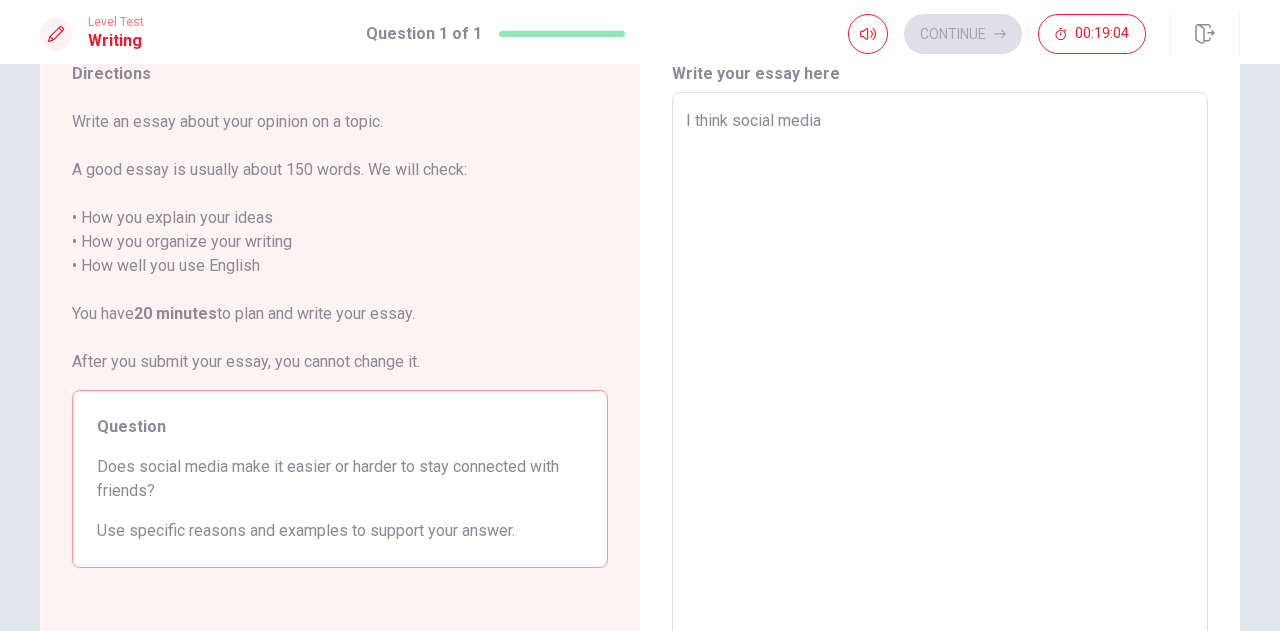 type on "I think social media" 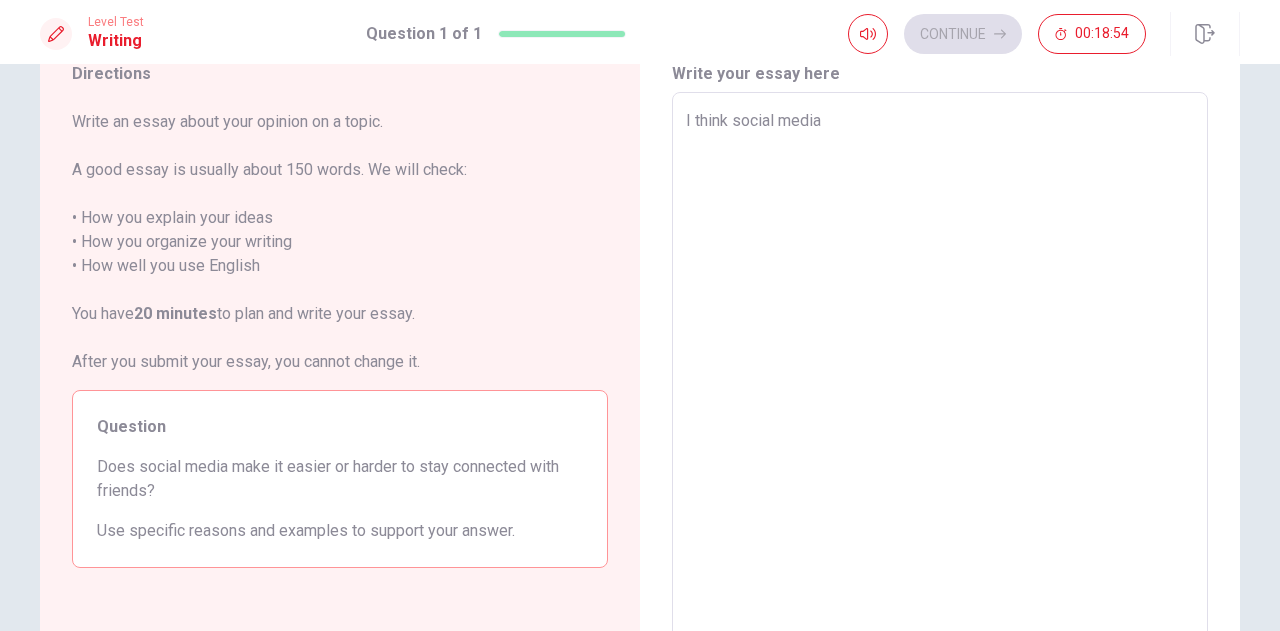 type on "x" 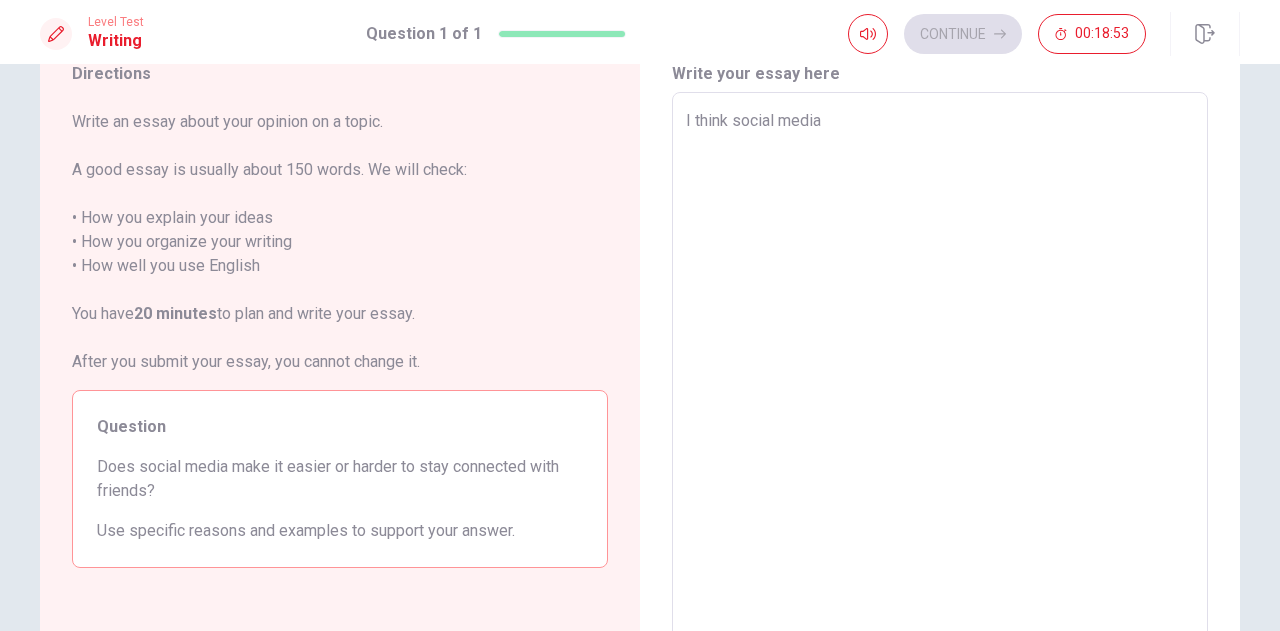 type on "I think social media i" 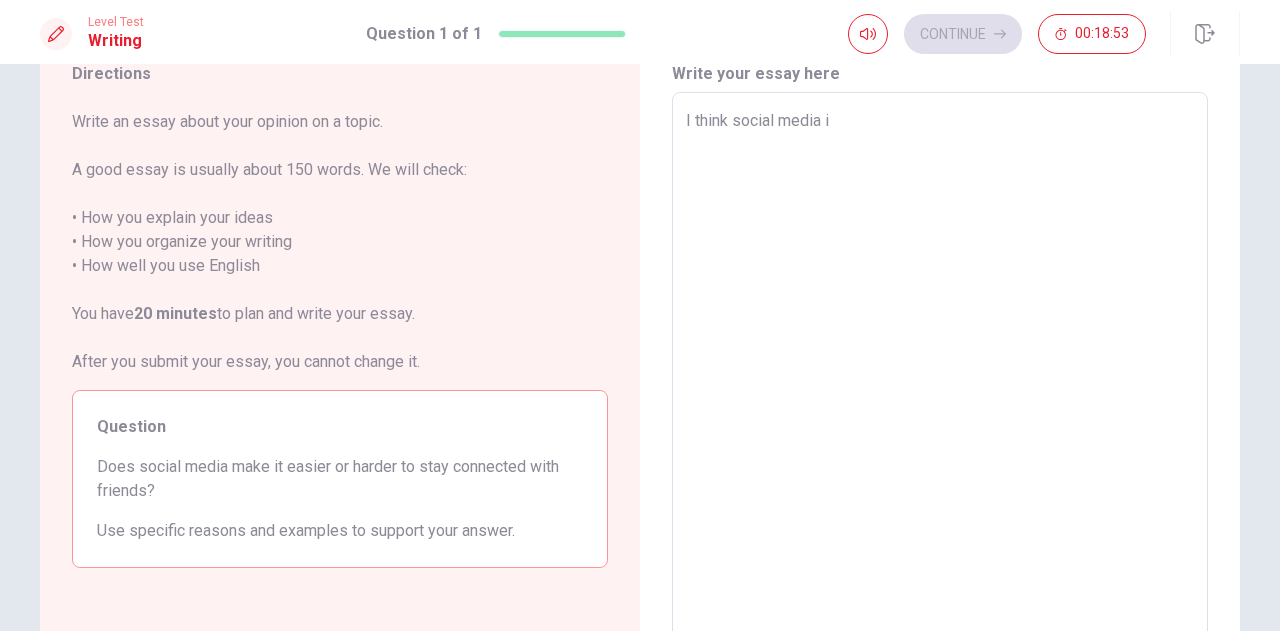 type on "x" 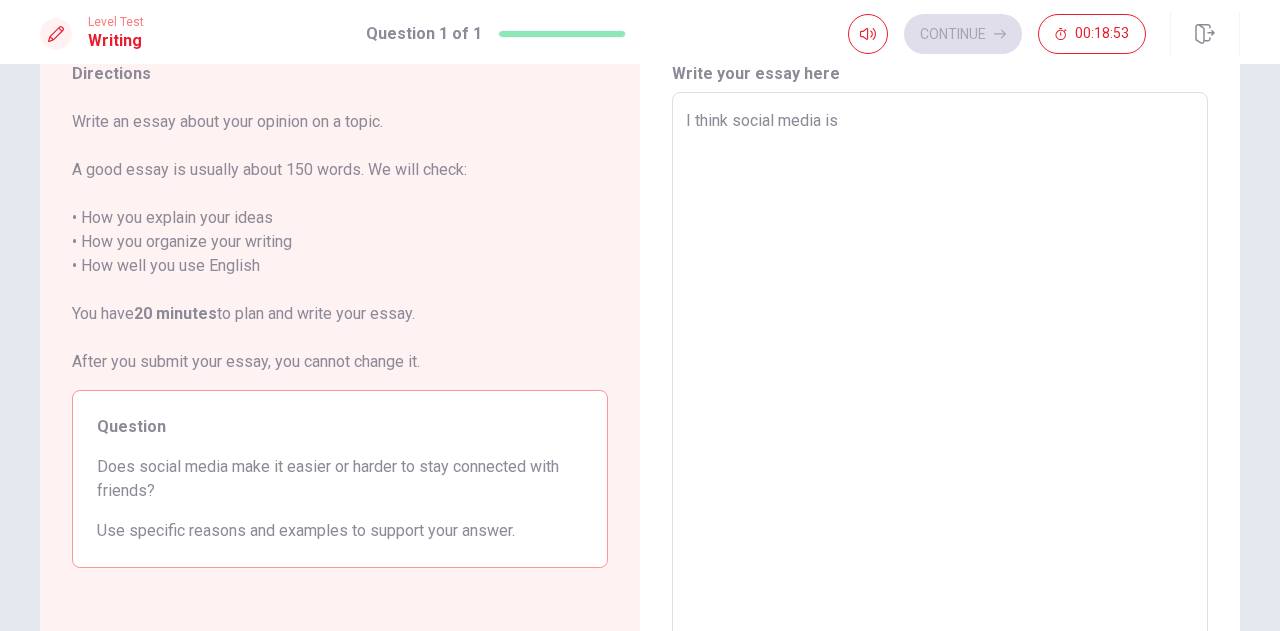 type on "x" 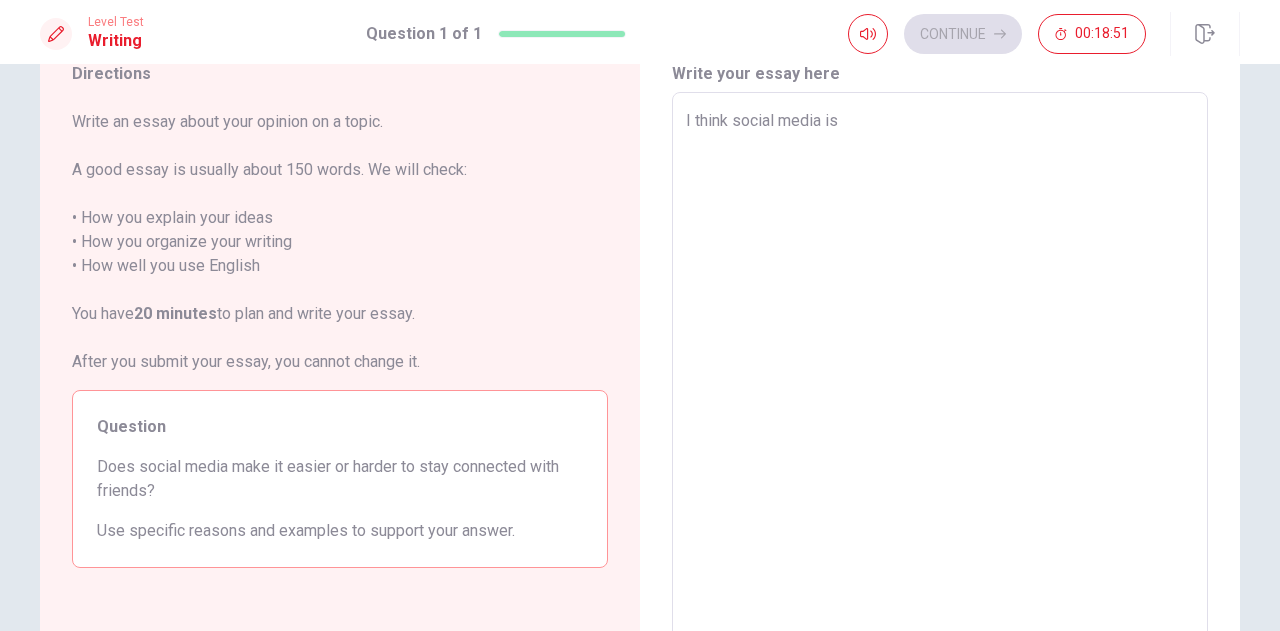 type on "x" 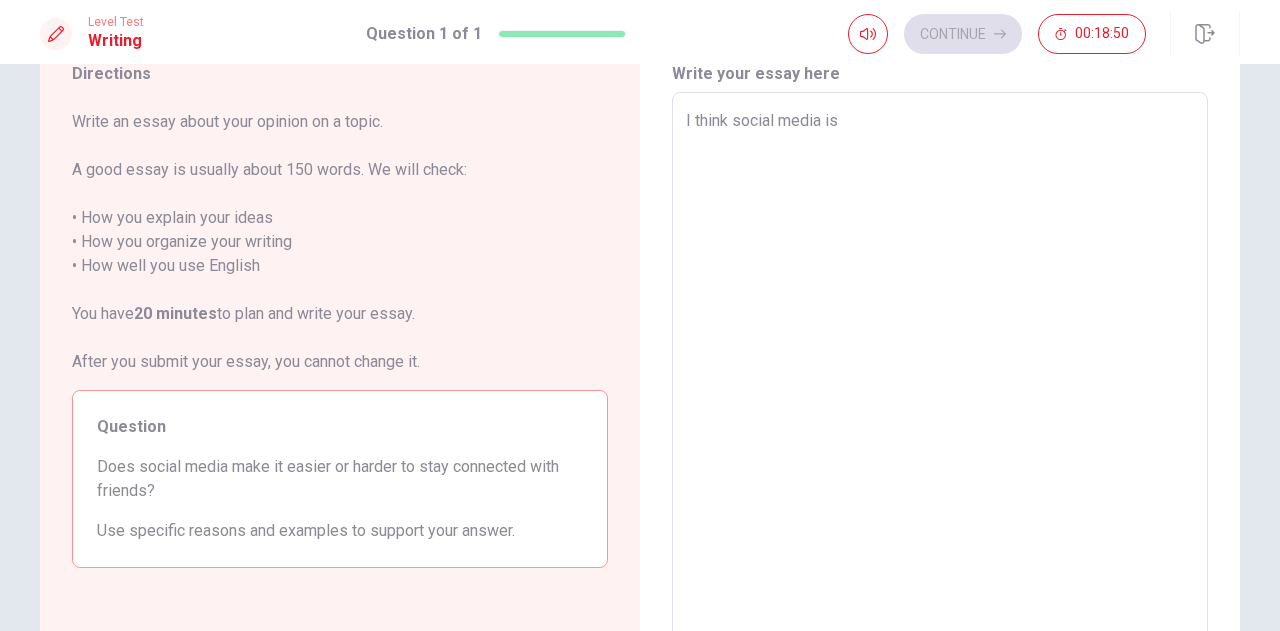 type on "I think social media is" 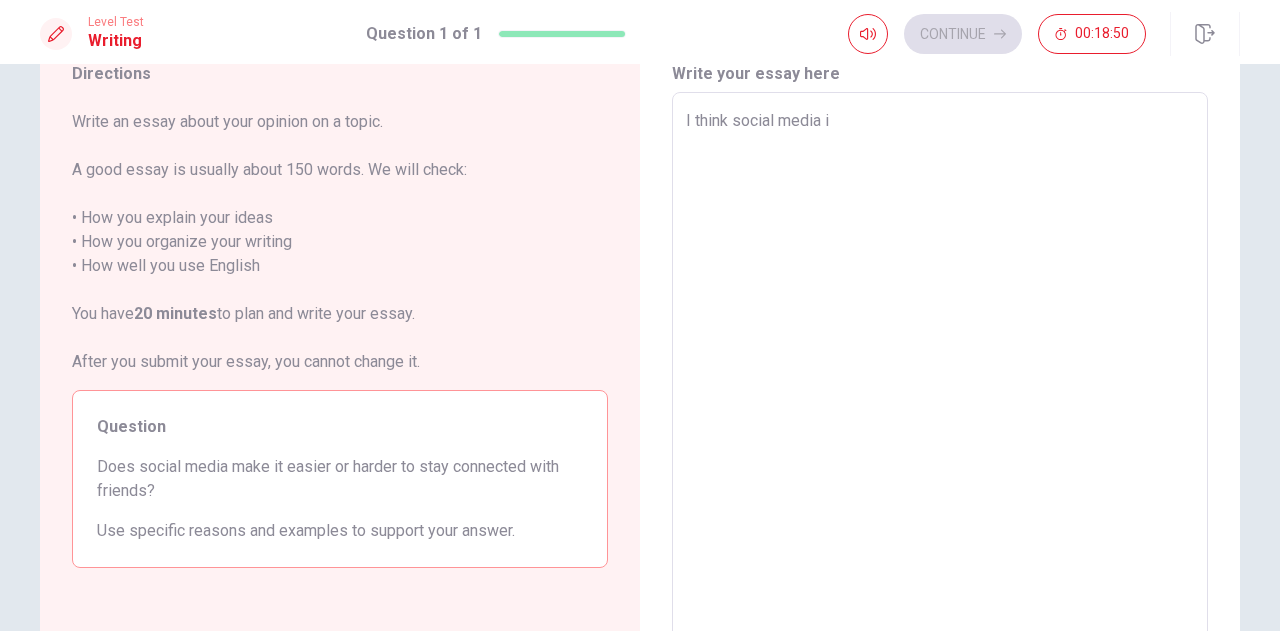 type on "x" 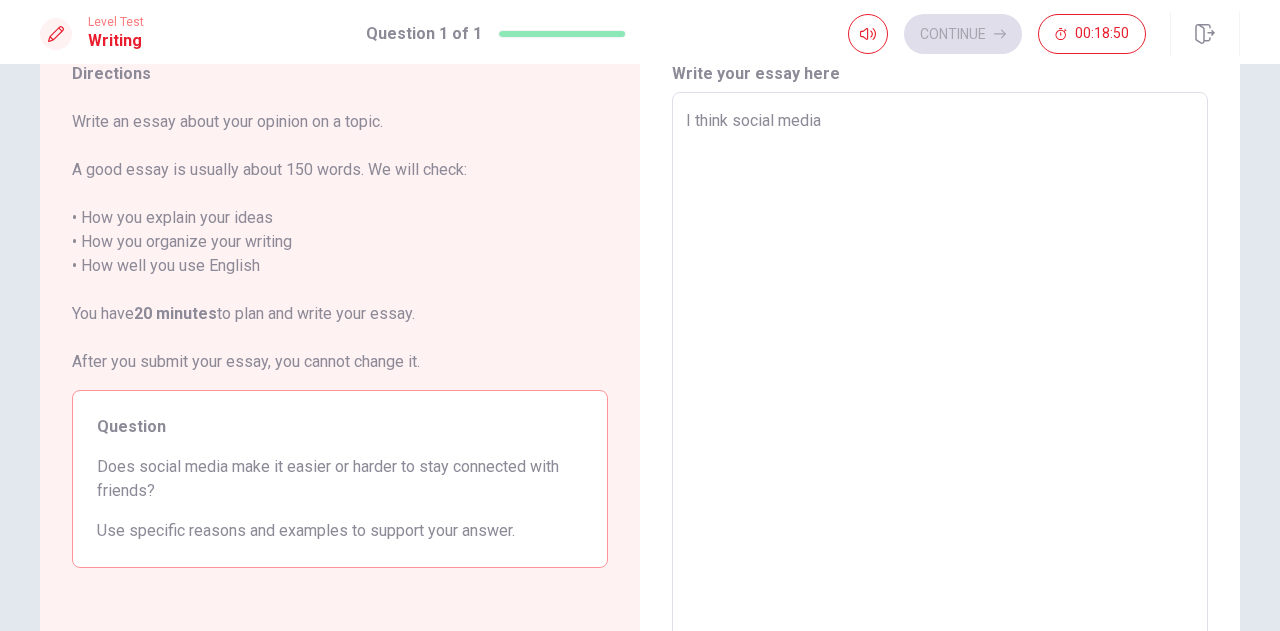 type on "x" 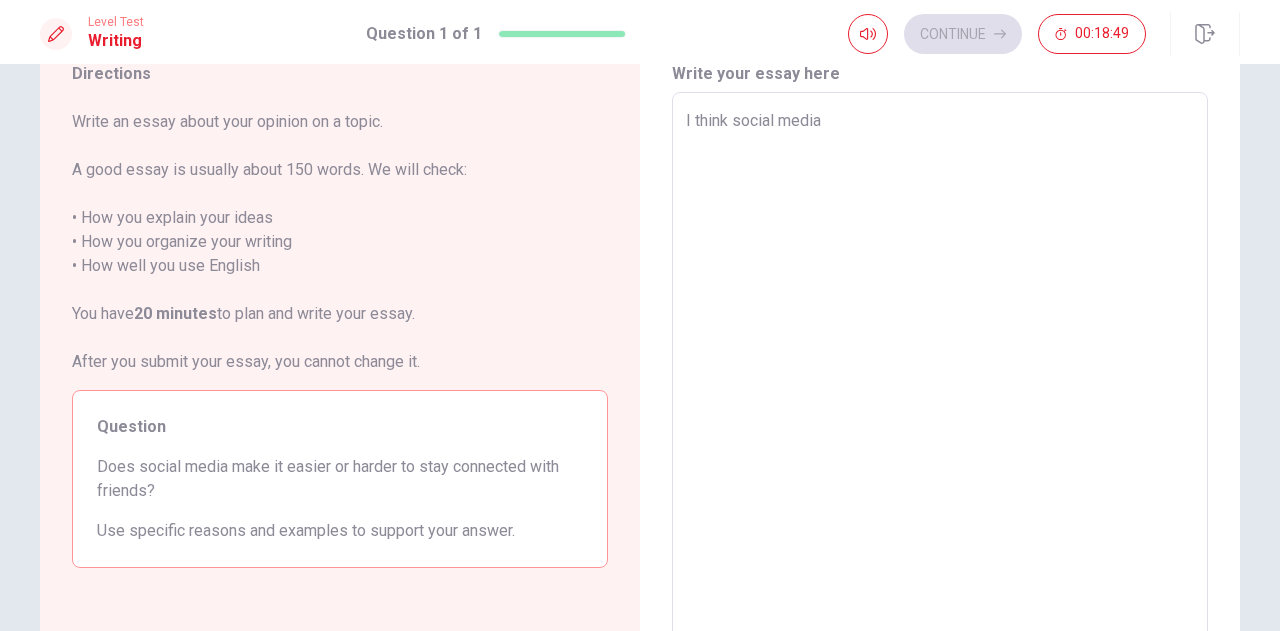 type on "I think social media a" 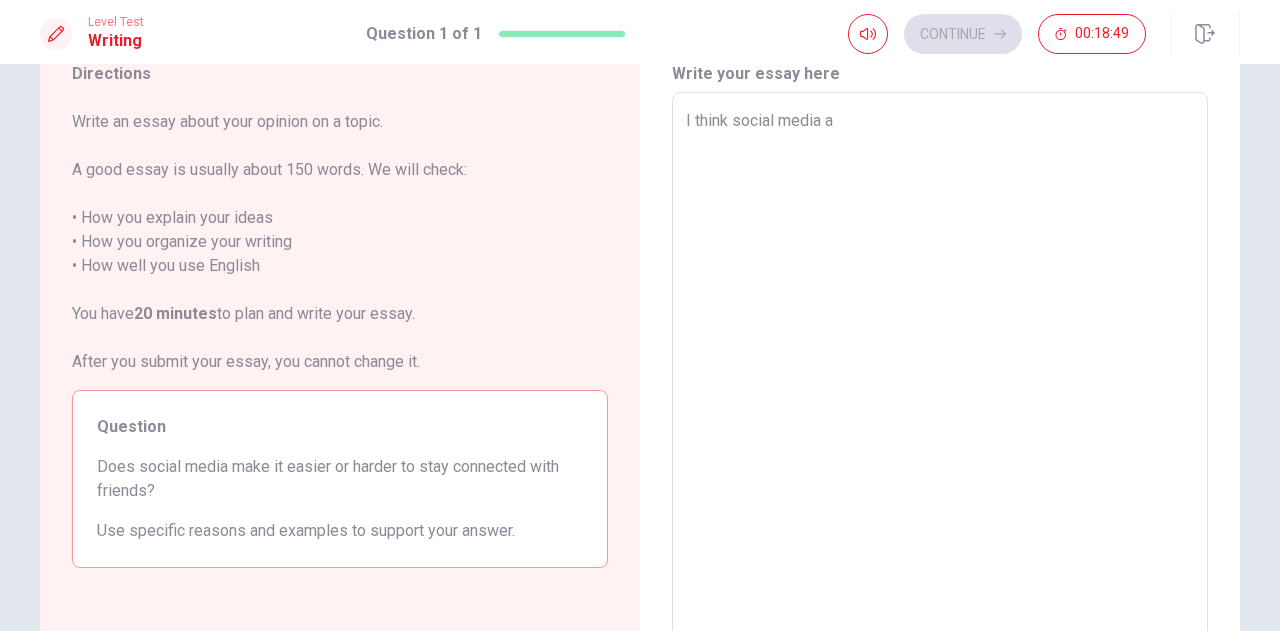 type on "x" 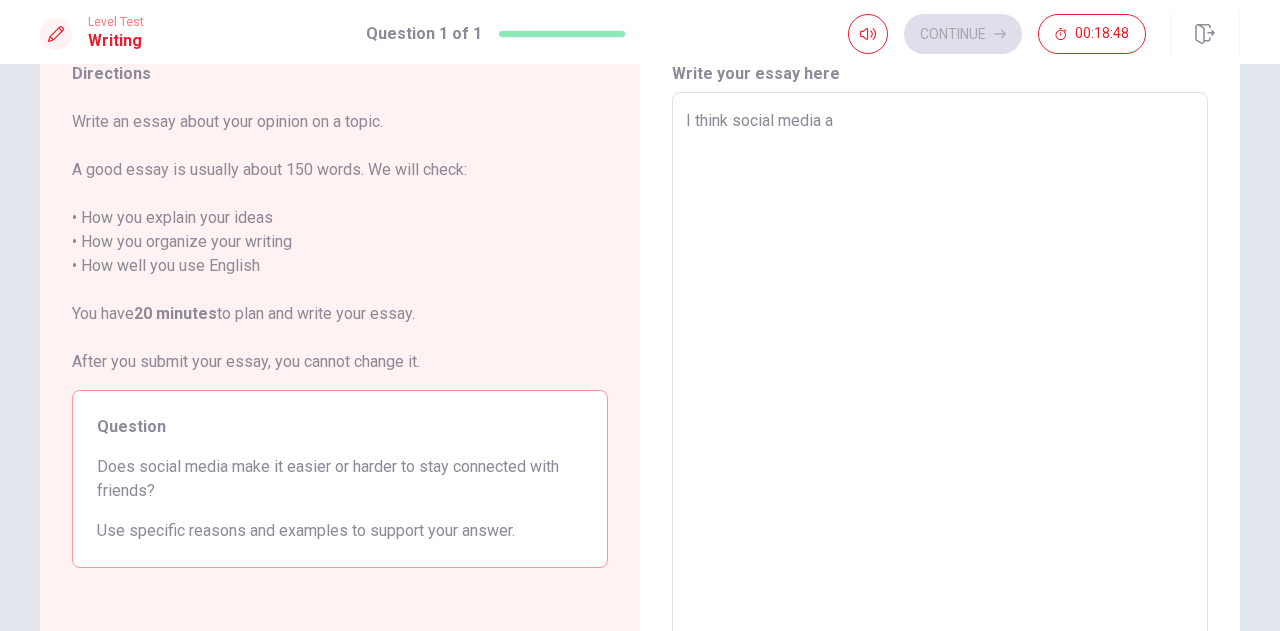 type on "I think social media ar" 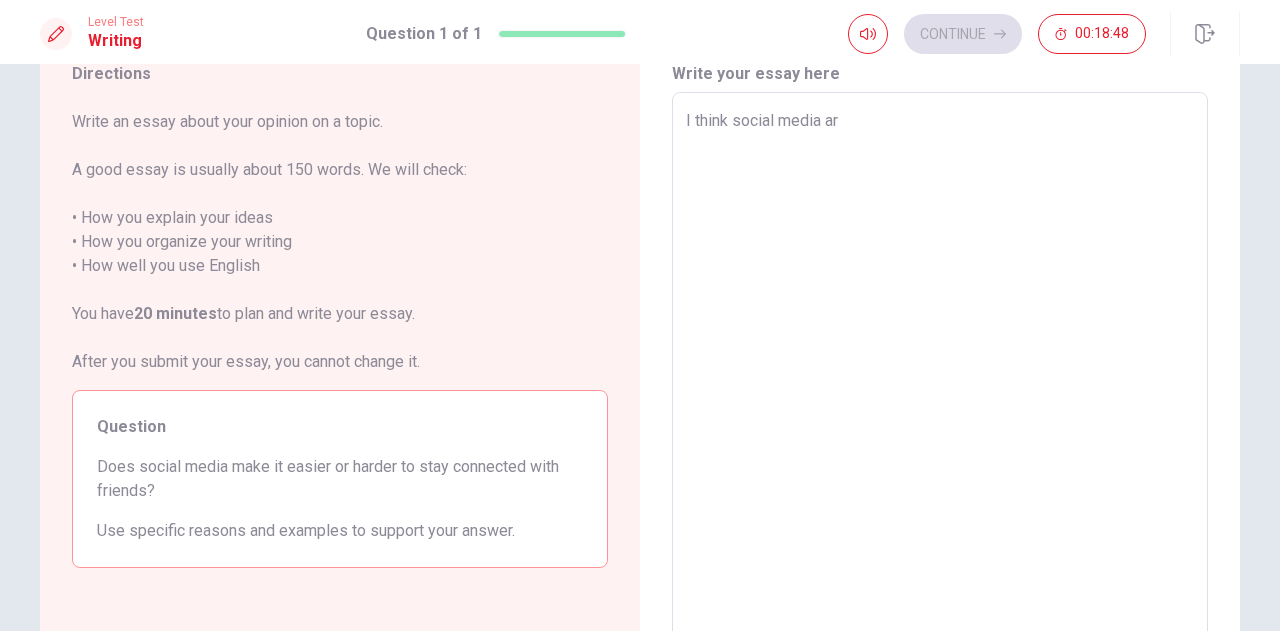 type on "x" 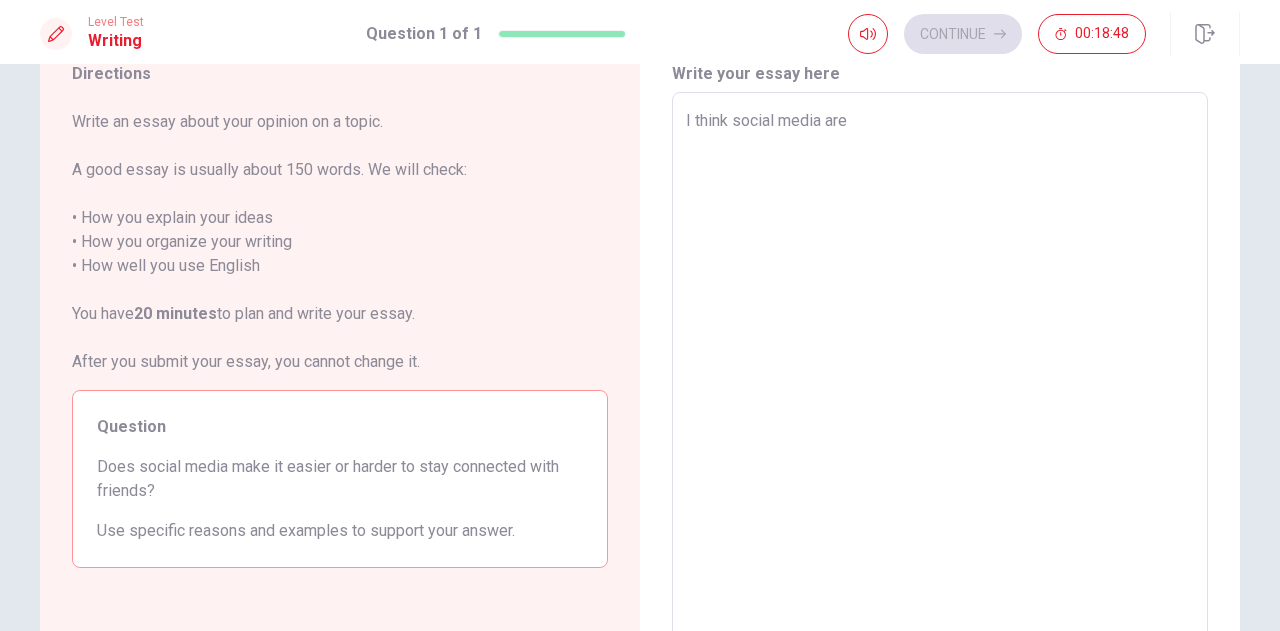 type on "x" 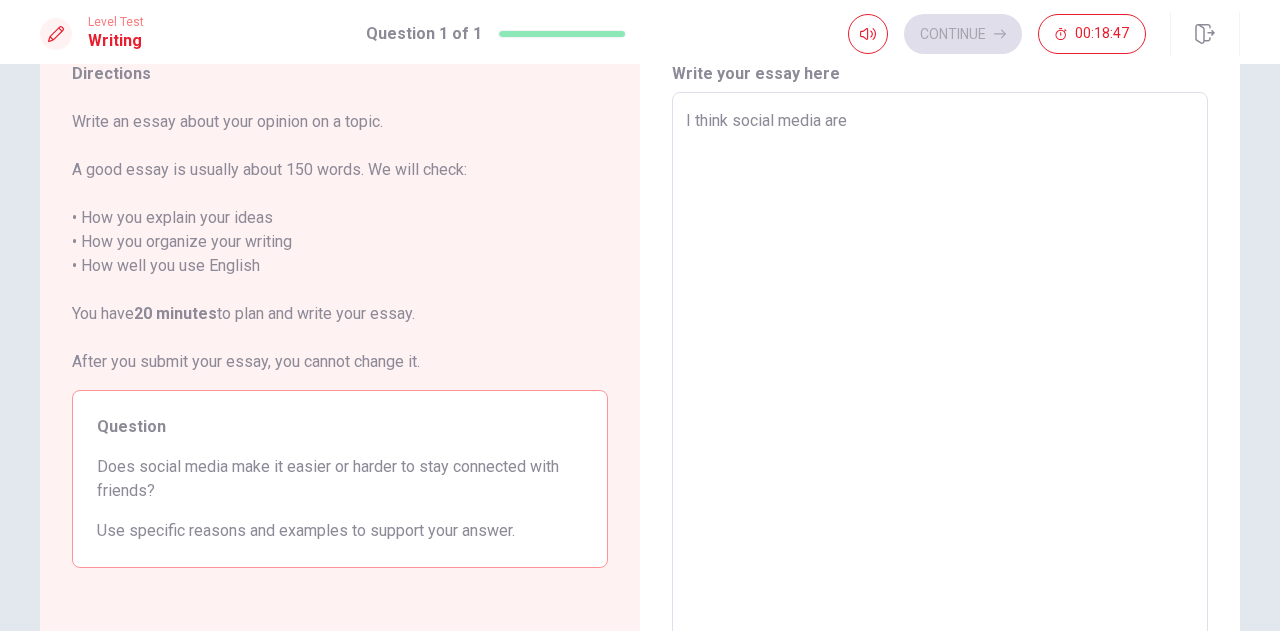 type on "x" 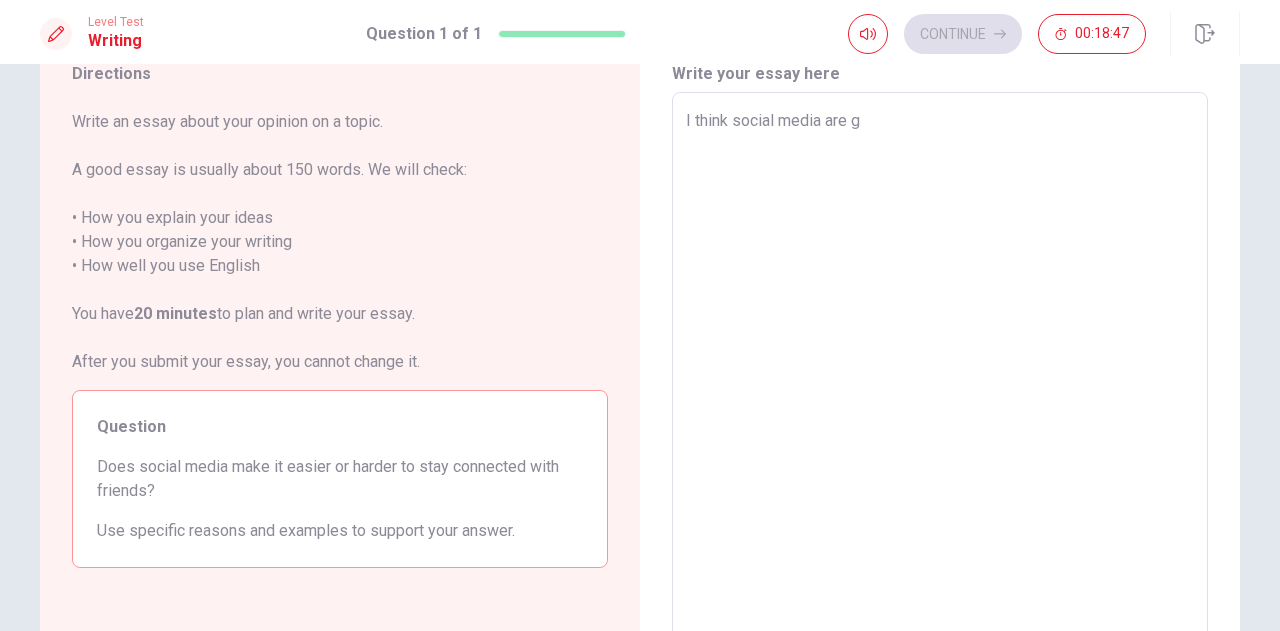 type on "x" 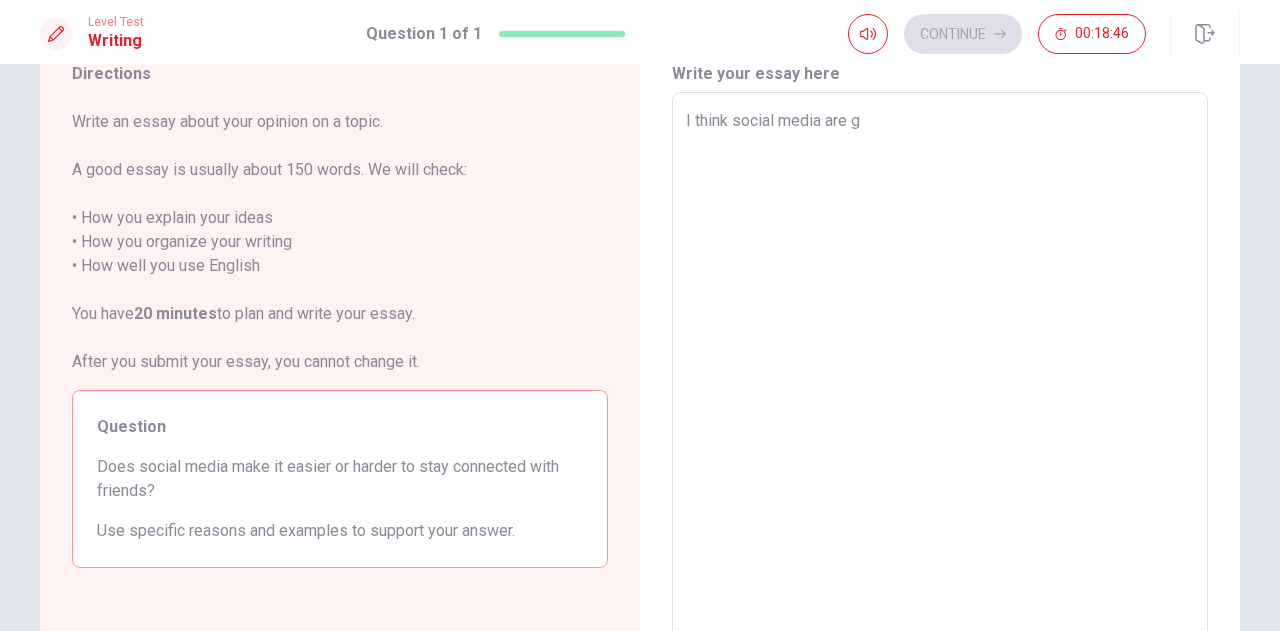 type on "I think social media are go" 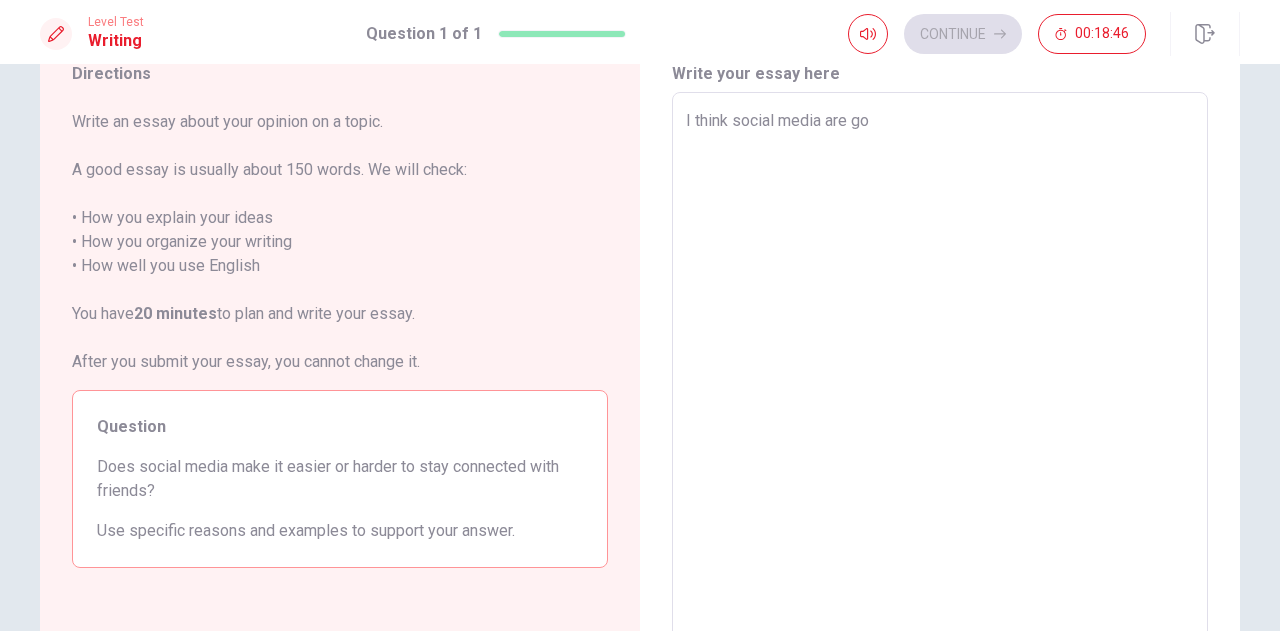 type on "x" 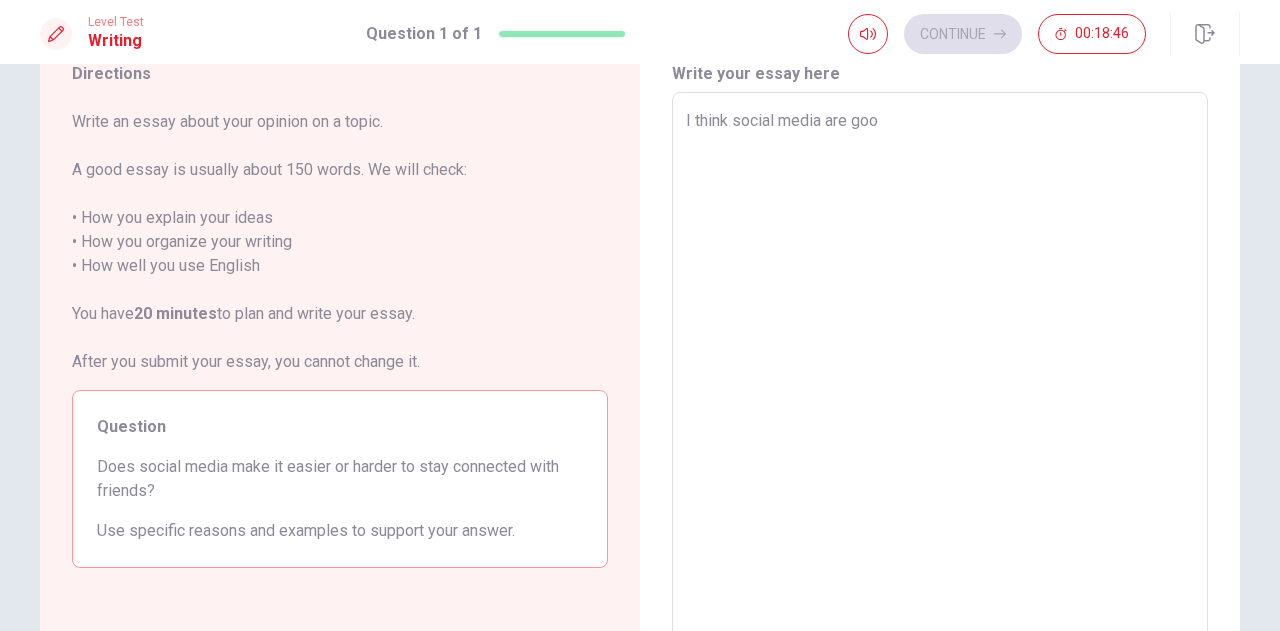 type on "x" 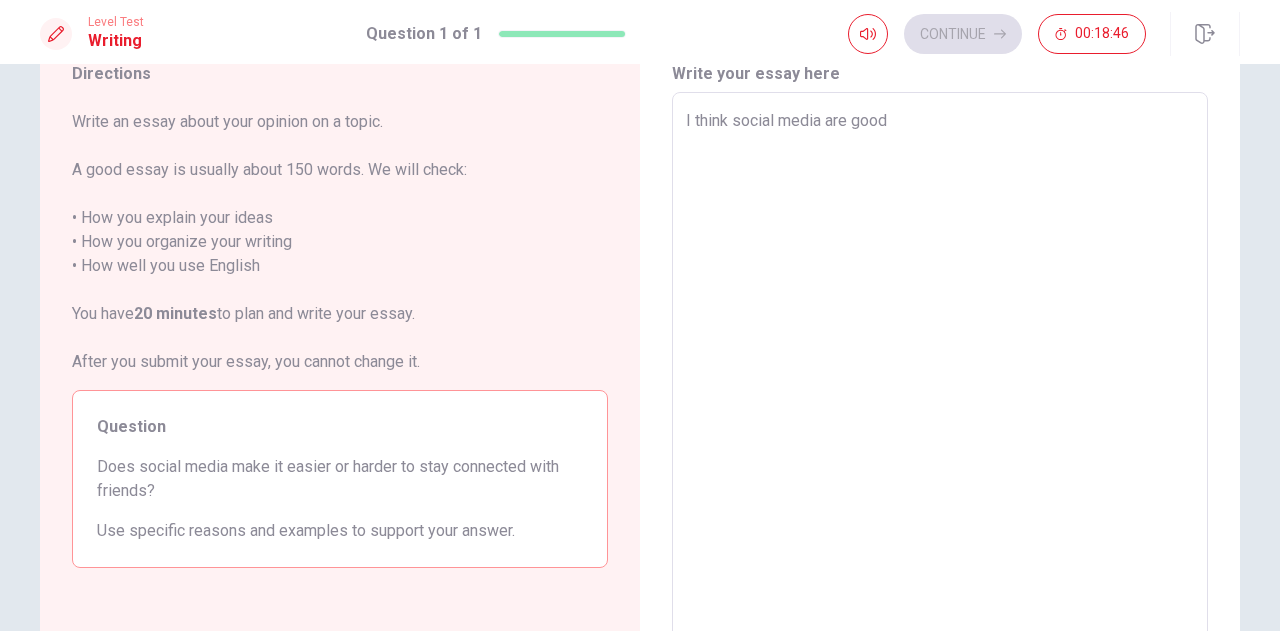 type on "x" 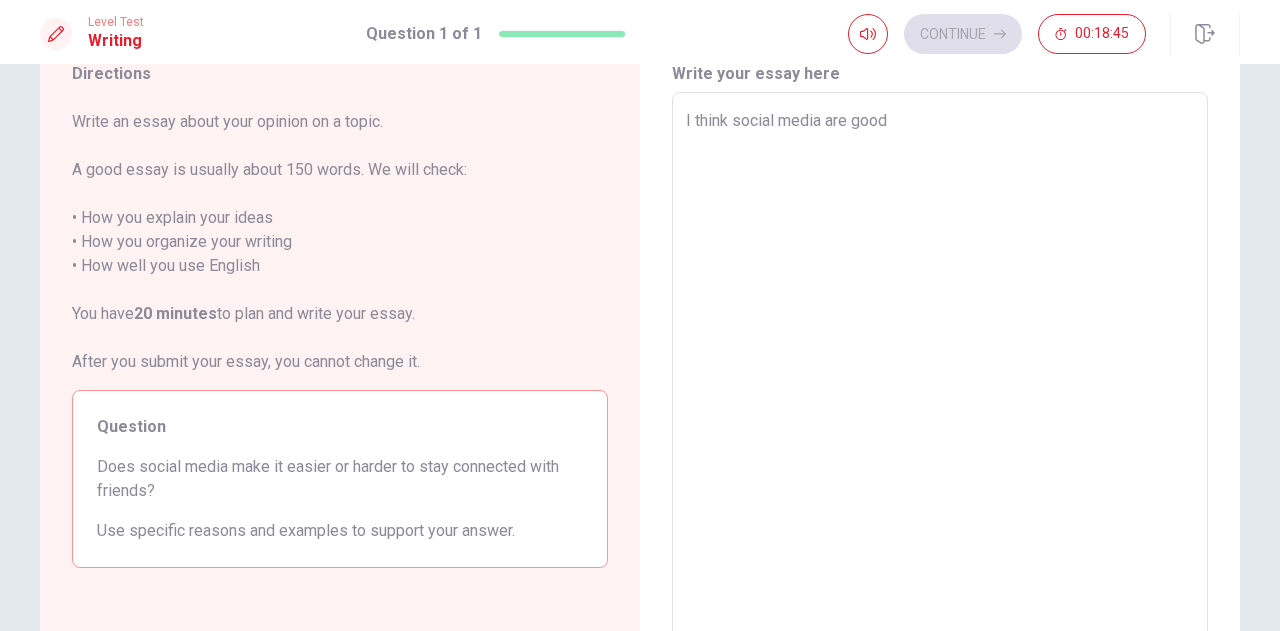 type on "I think social media are good" 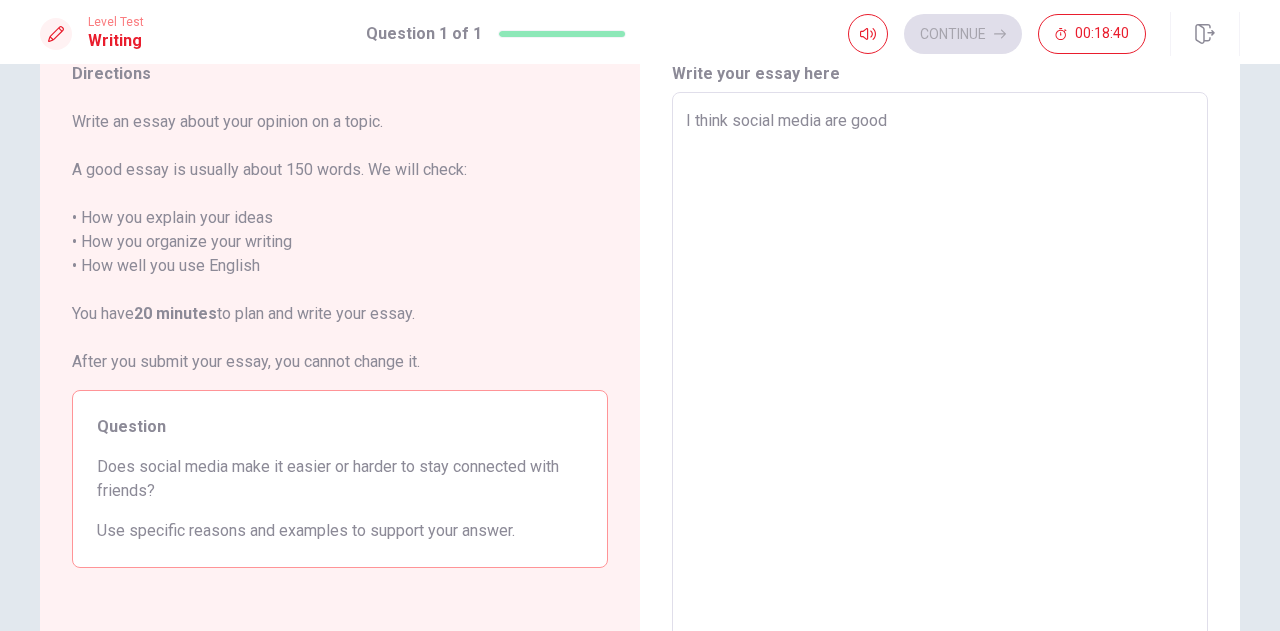 type on "x" 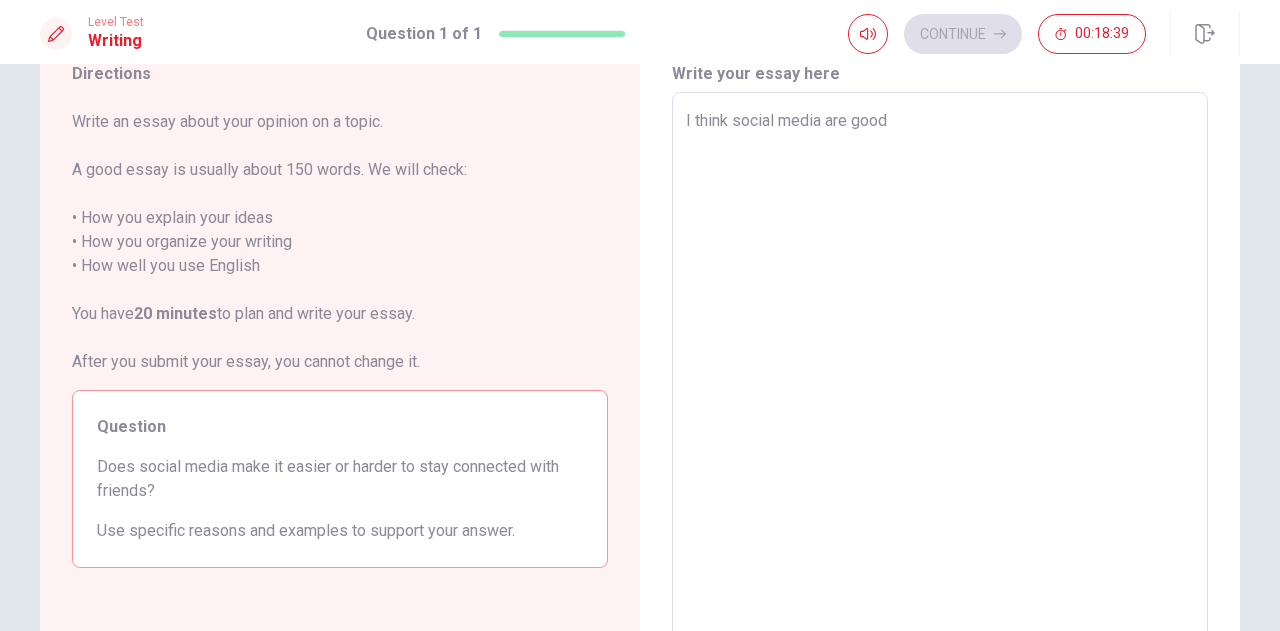 type on "I think social media are good h" 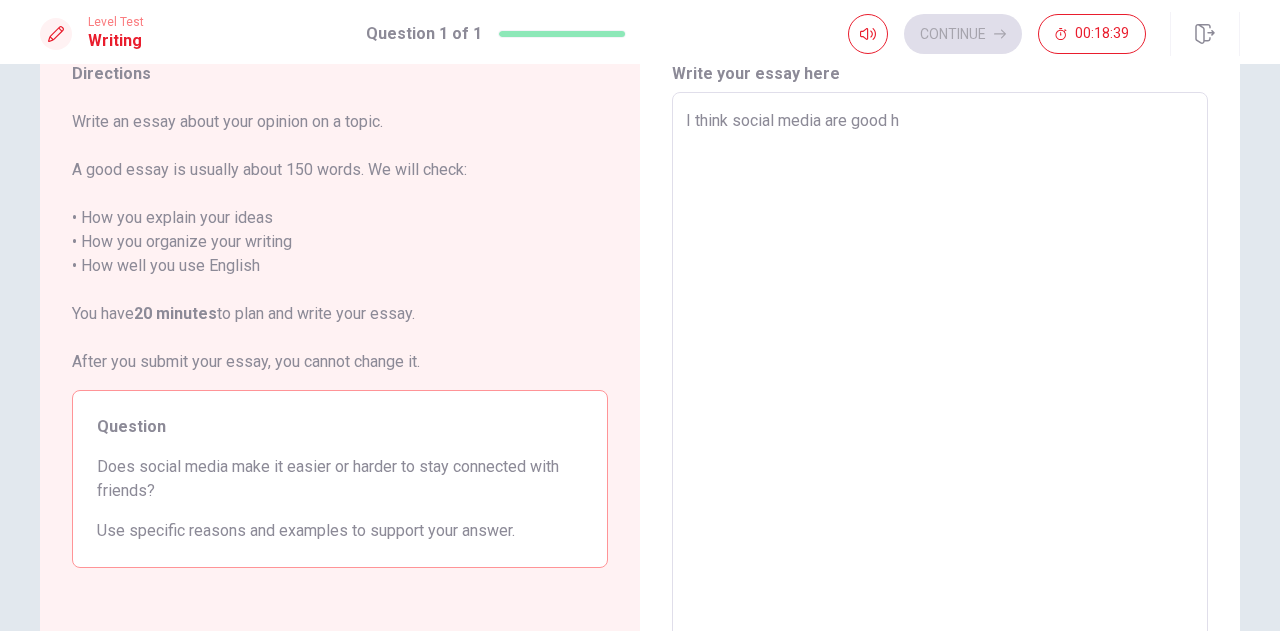 type on "x" 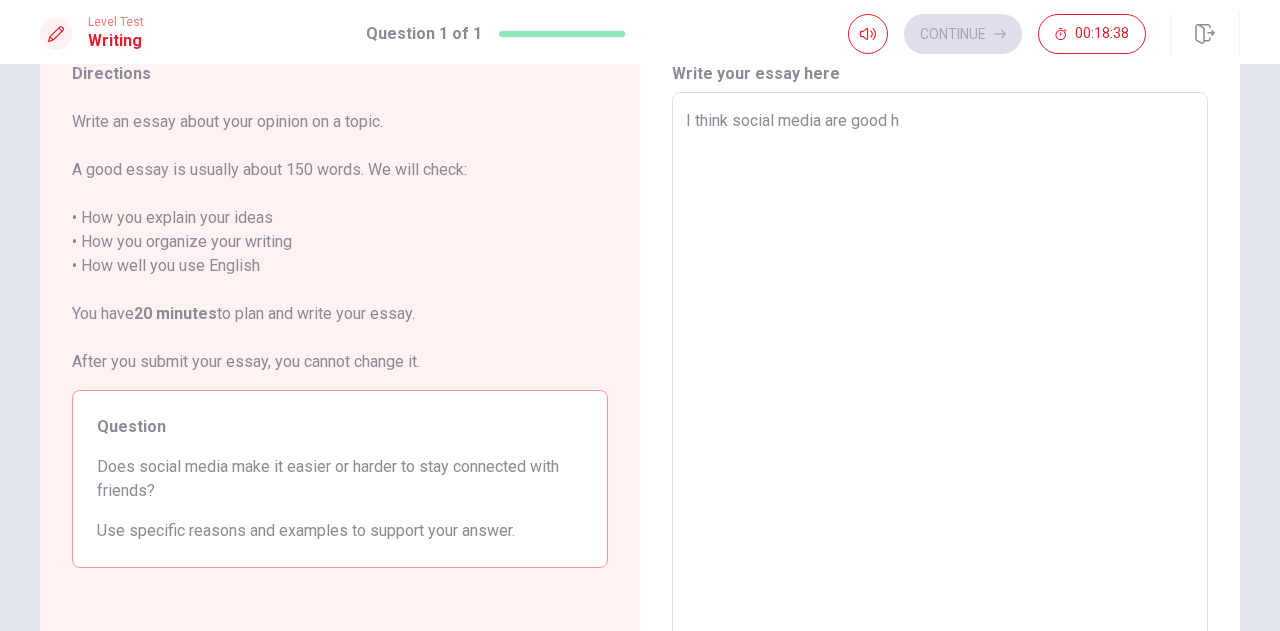 type on "I think social media are good" 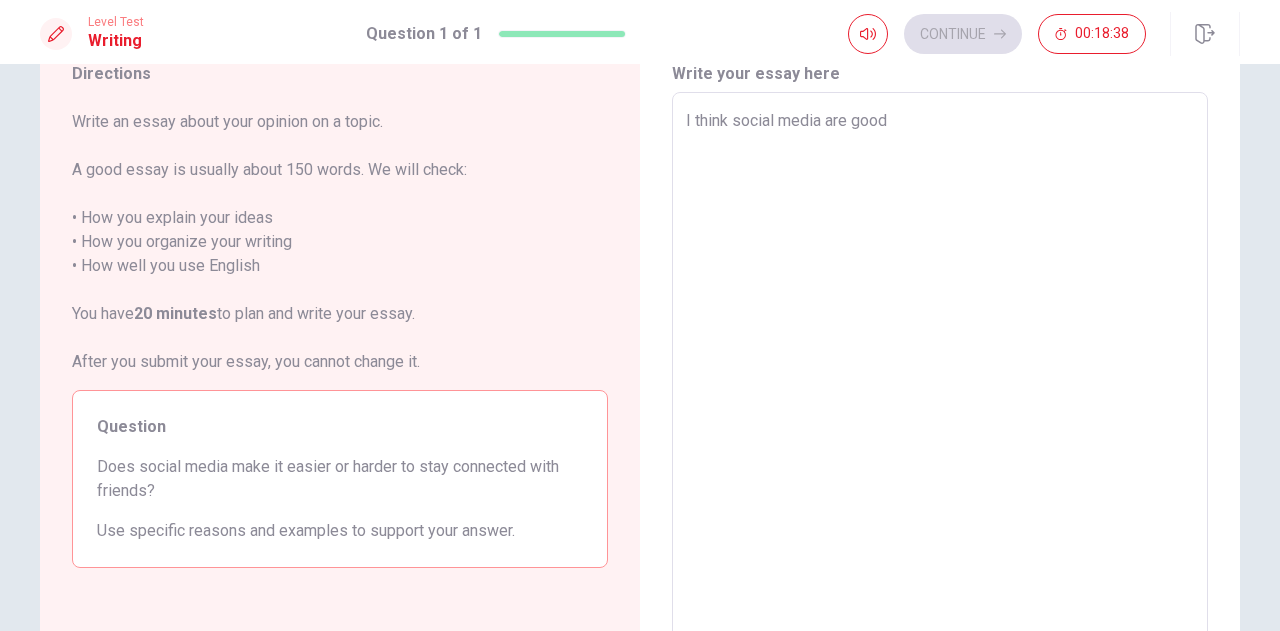 type on "x" 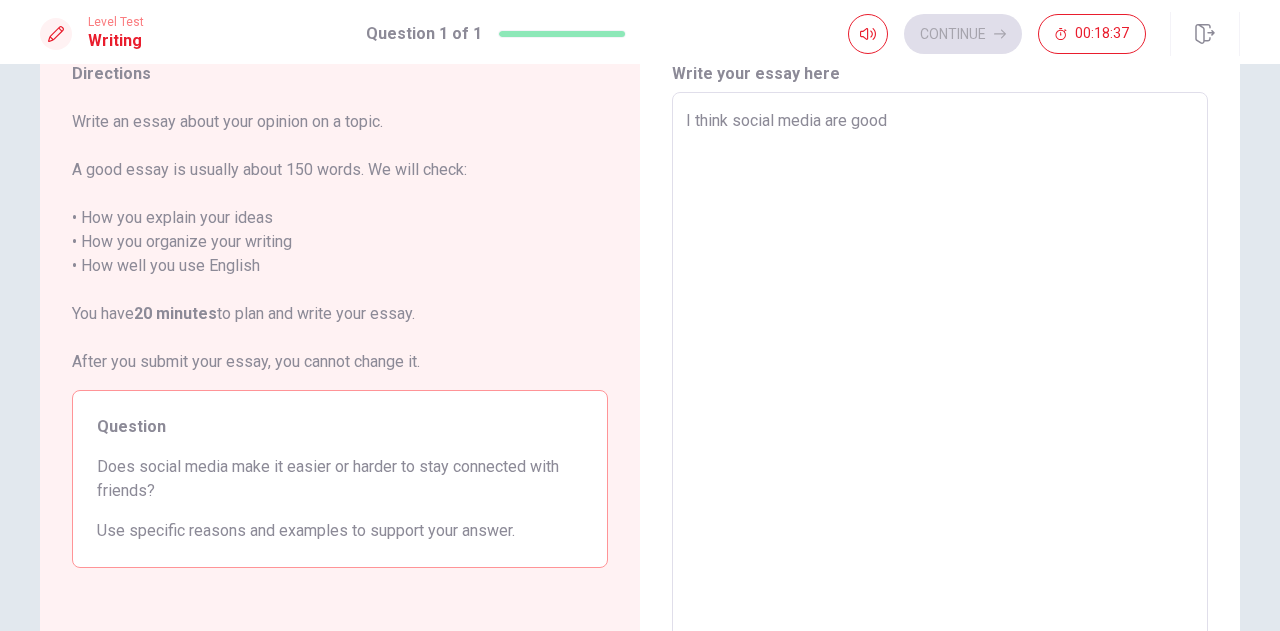type on "I think social media are good t" 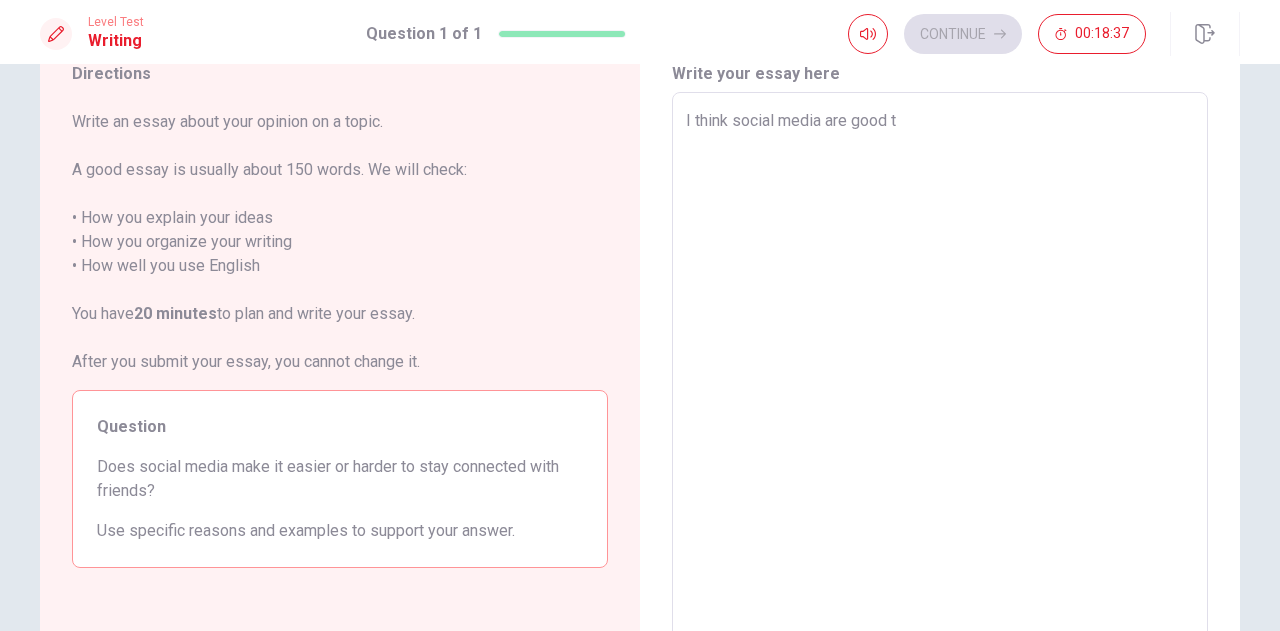 type on "x" 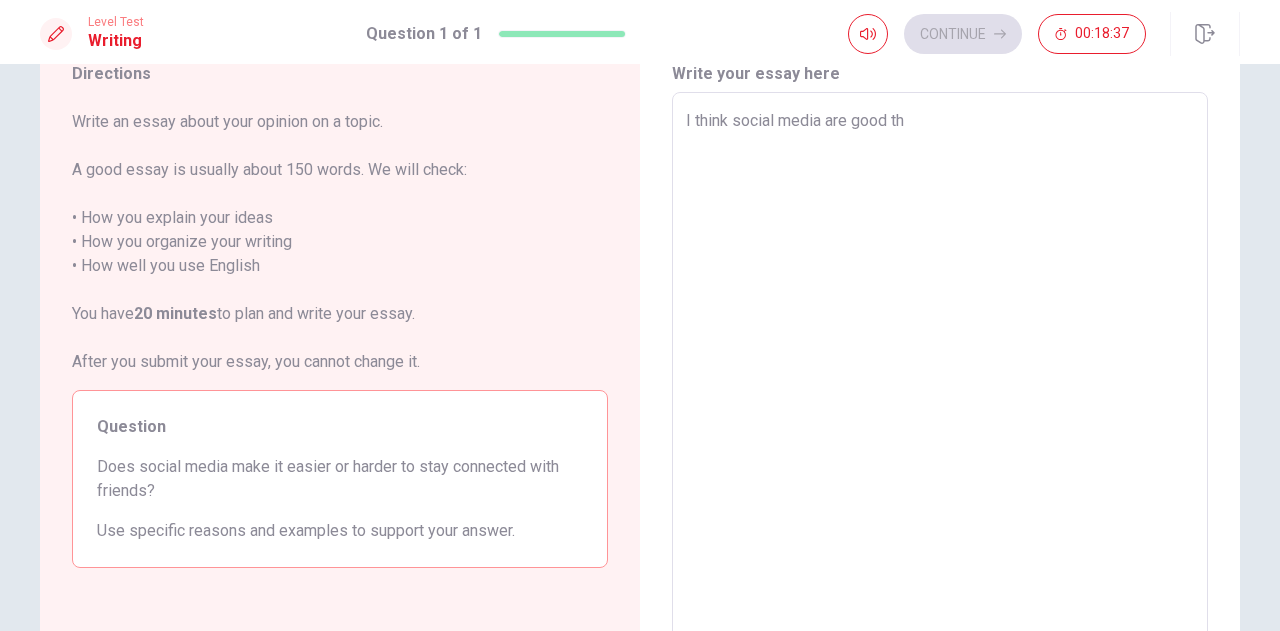 type on "x" 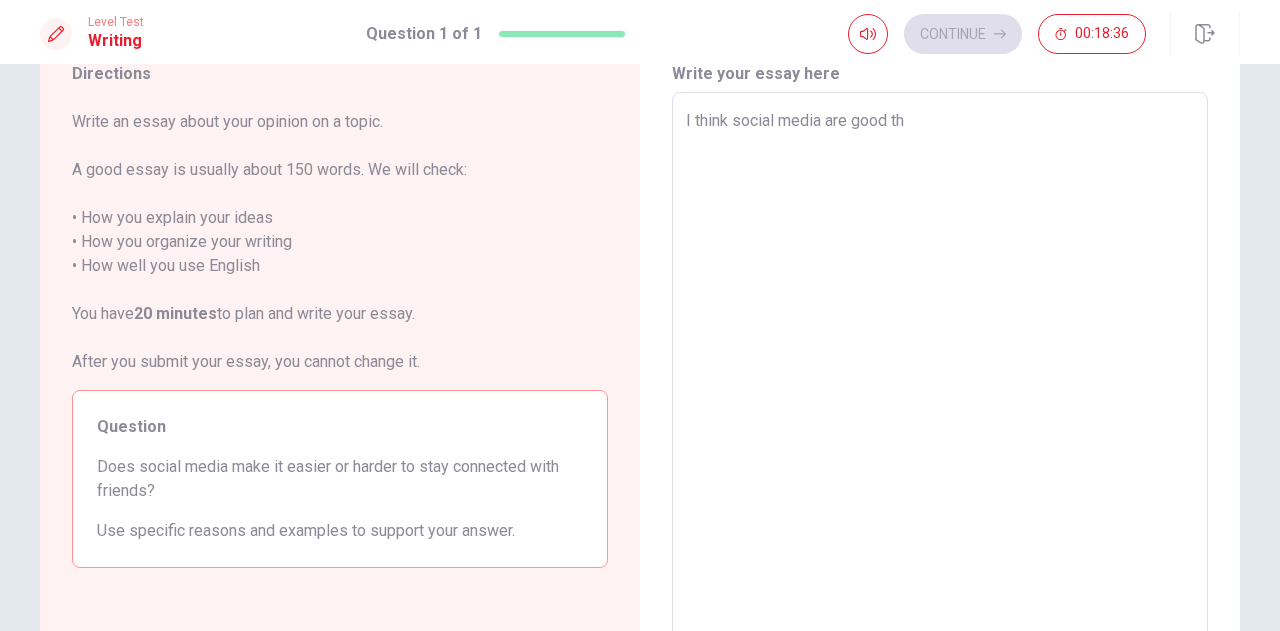 type on "I think social media are good thi" 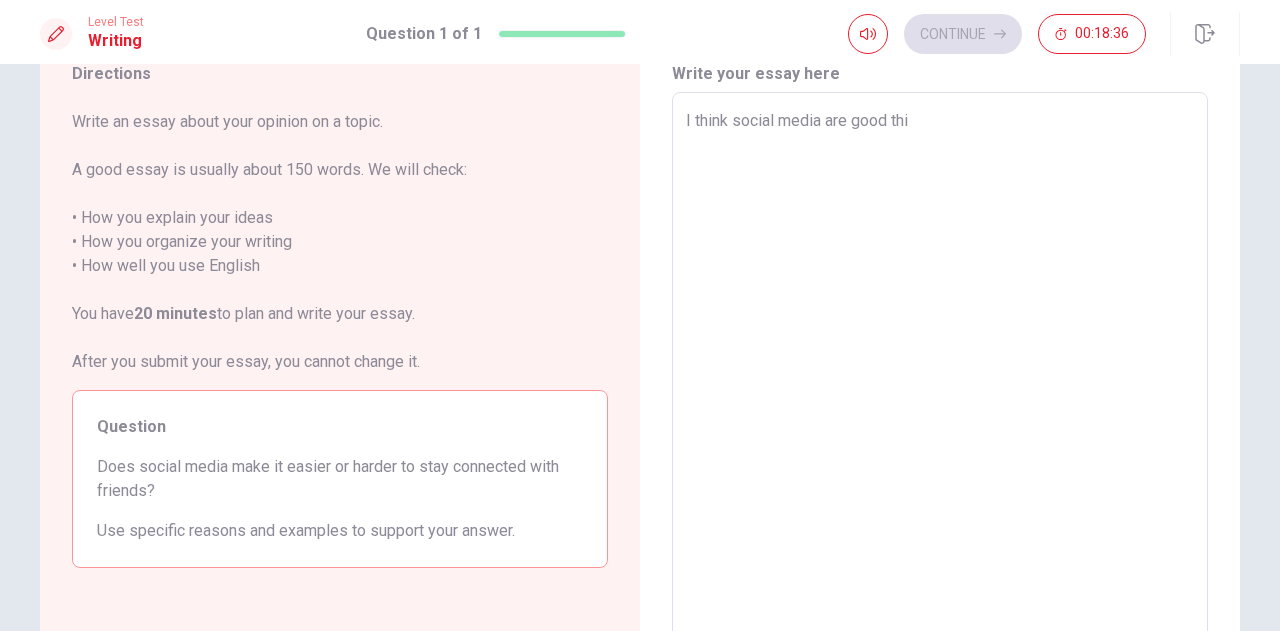 type on "x" 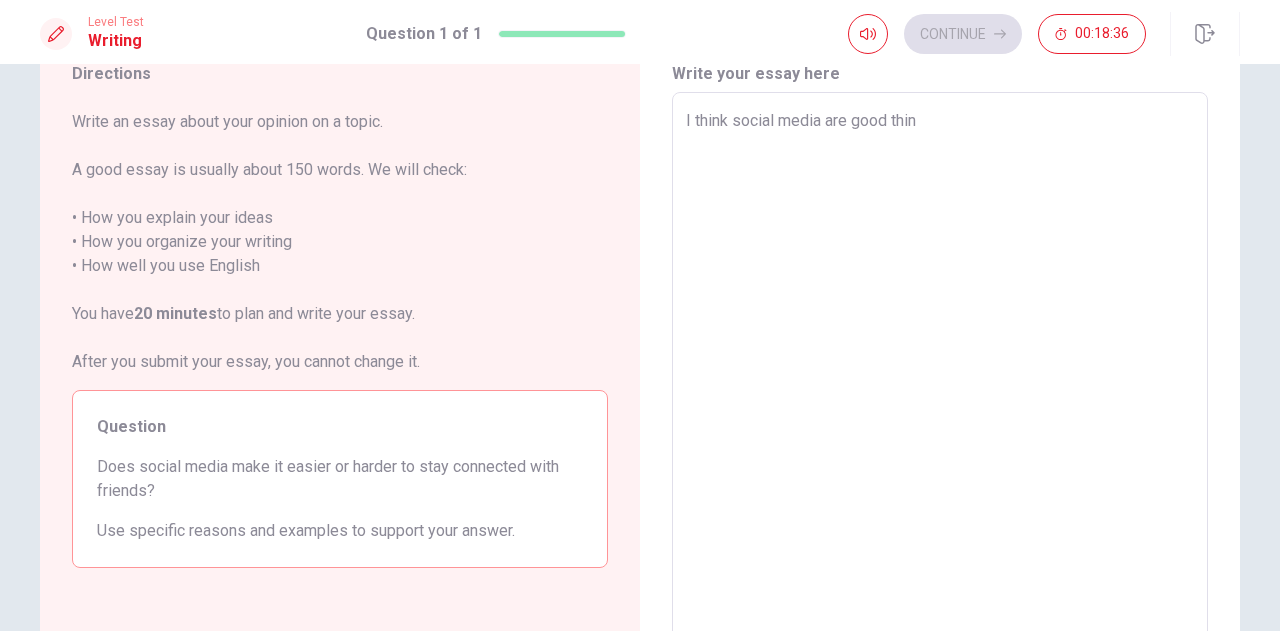 type on "x" 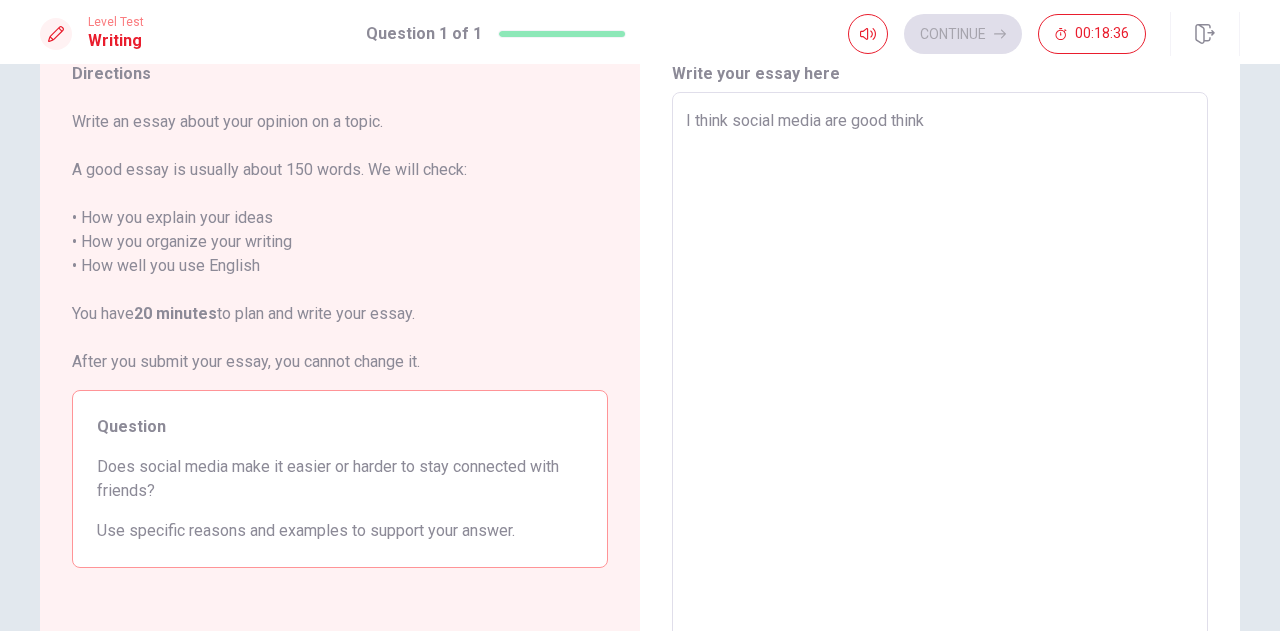 type on "x" 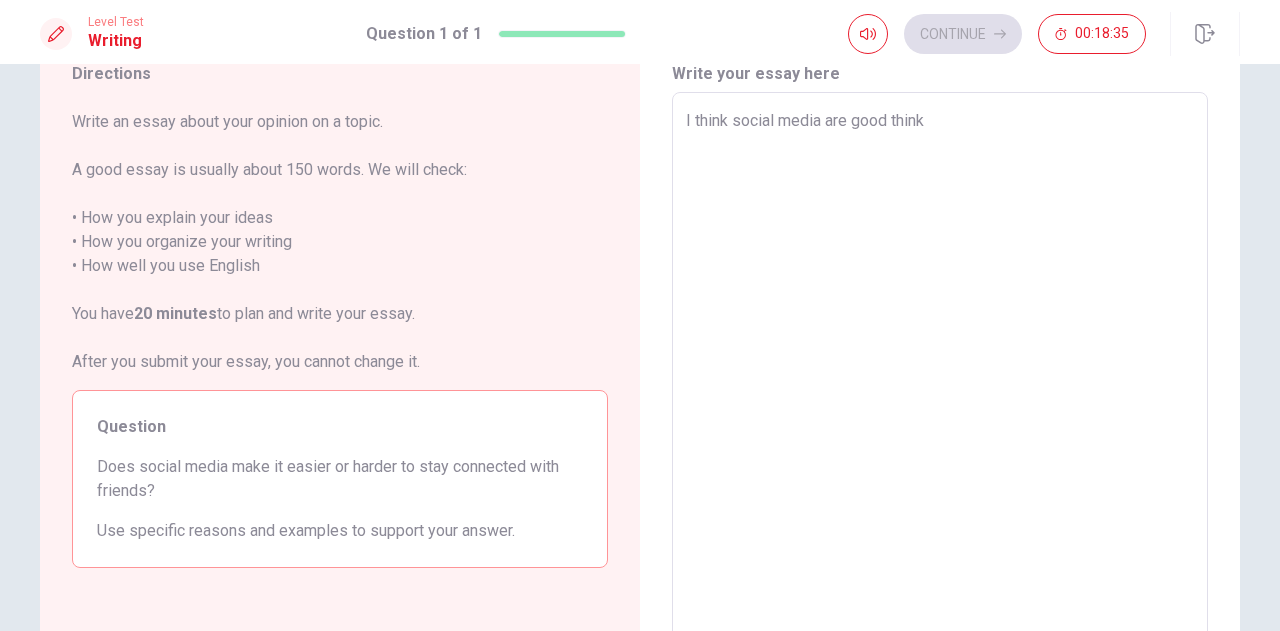 type on "I think social media are good think" 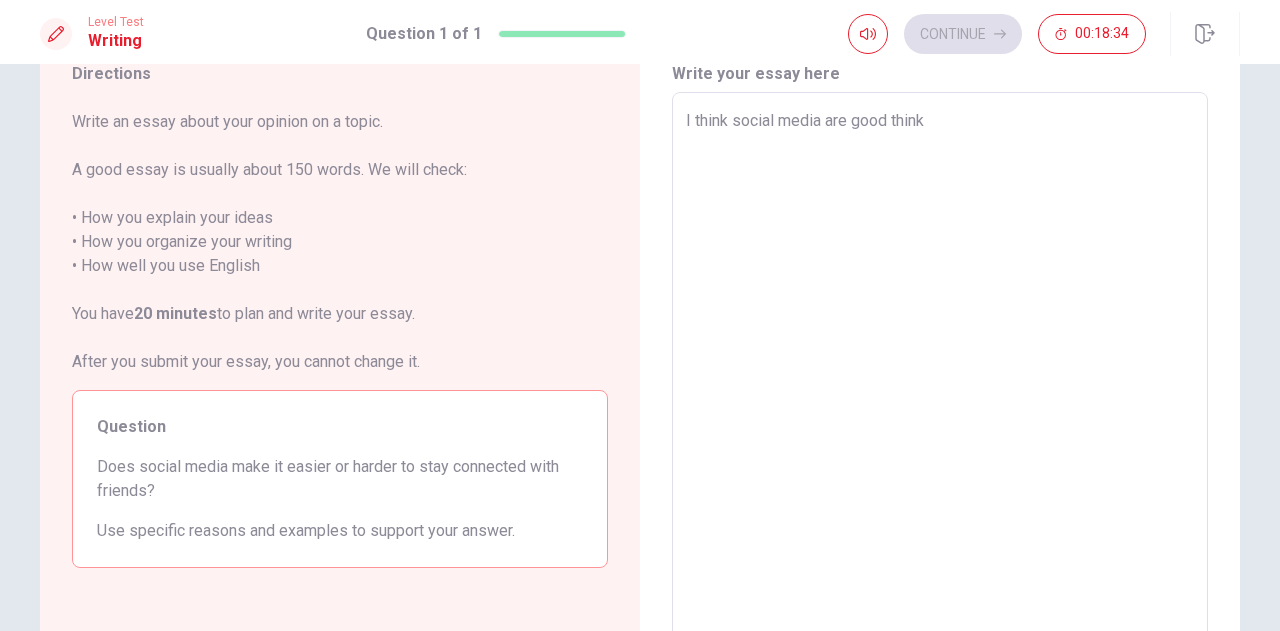type on "x" 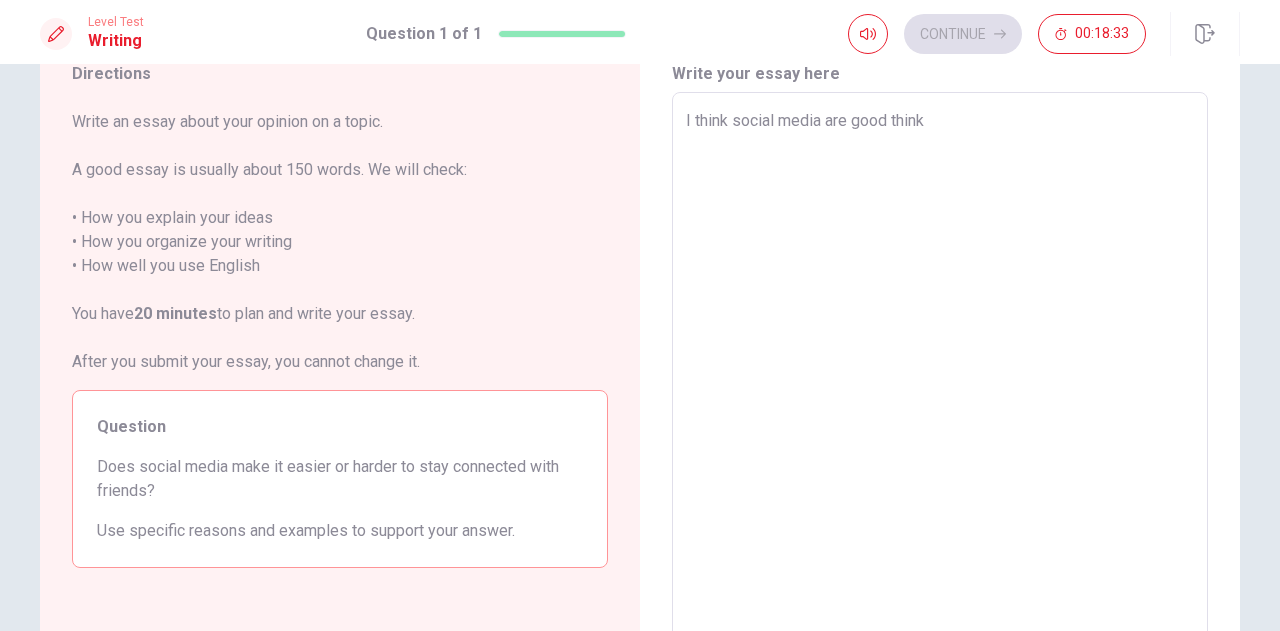 type on "I think social media are good think t" 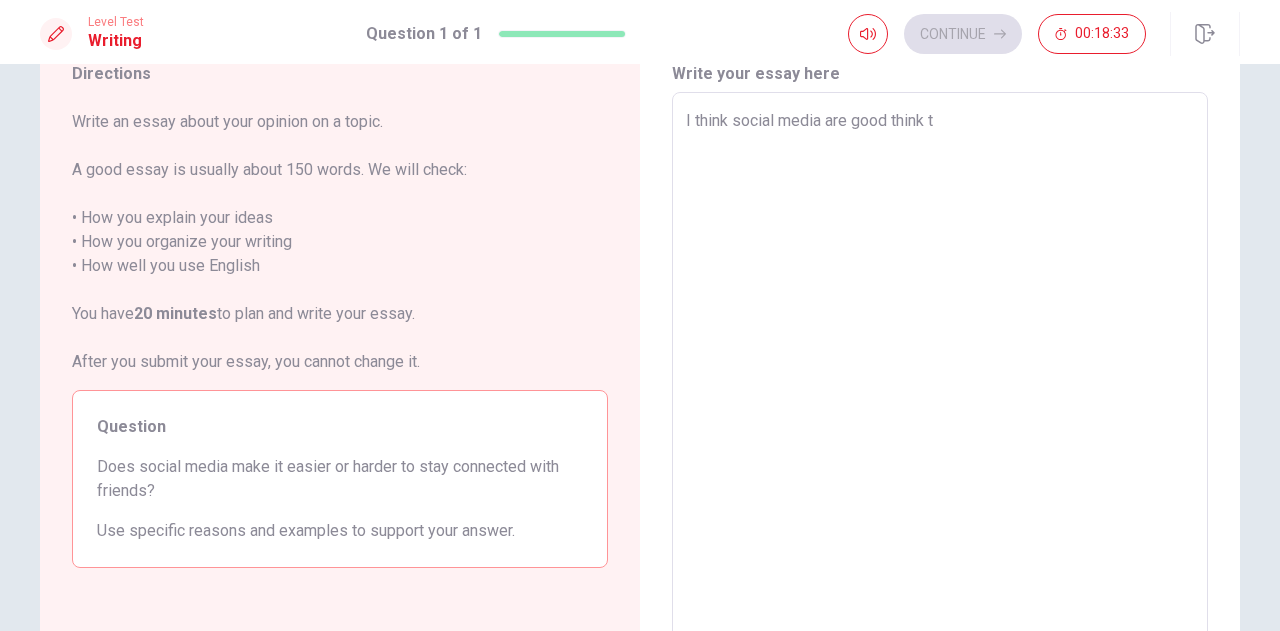 type on "x" 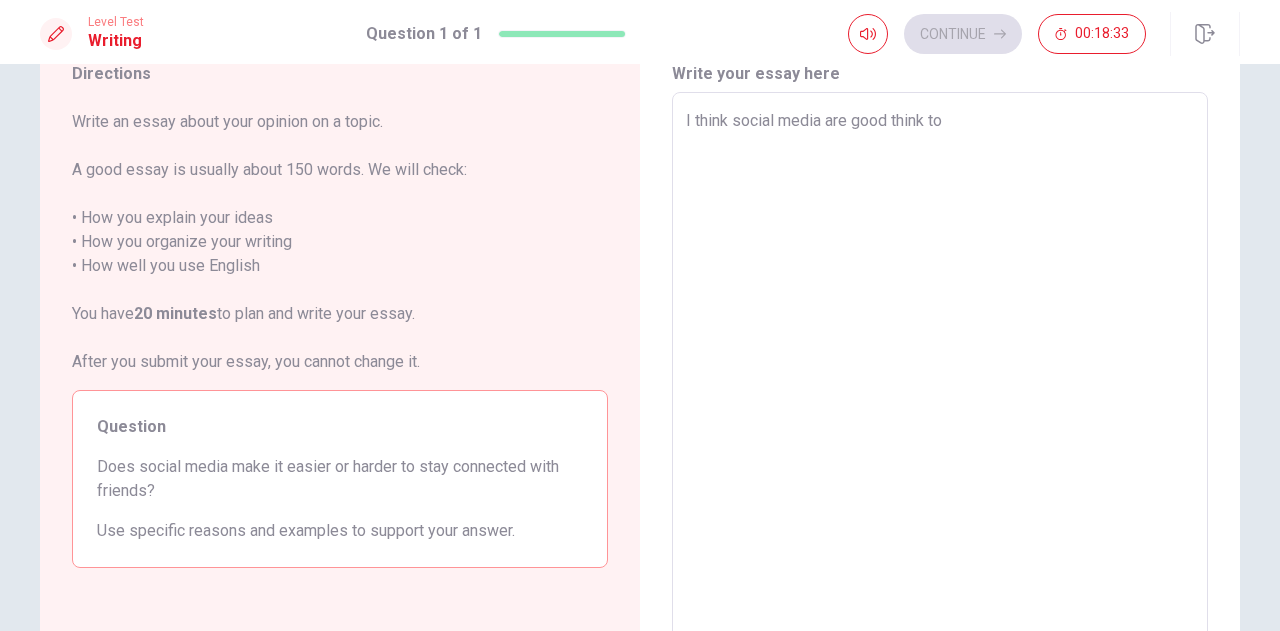 type on "x" 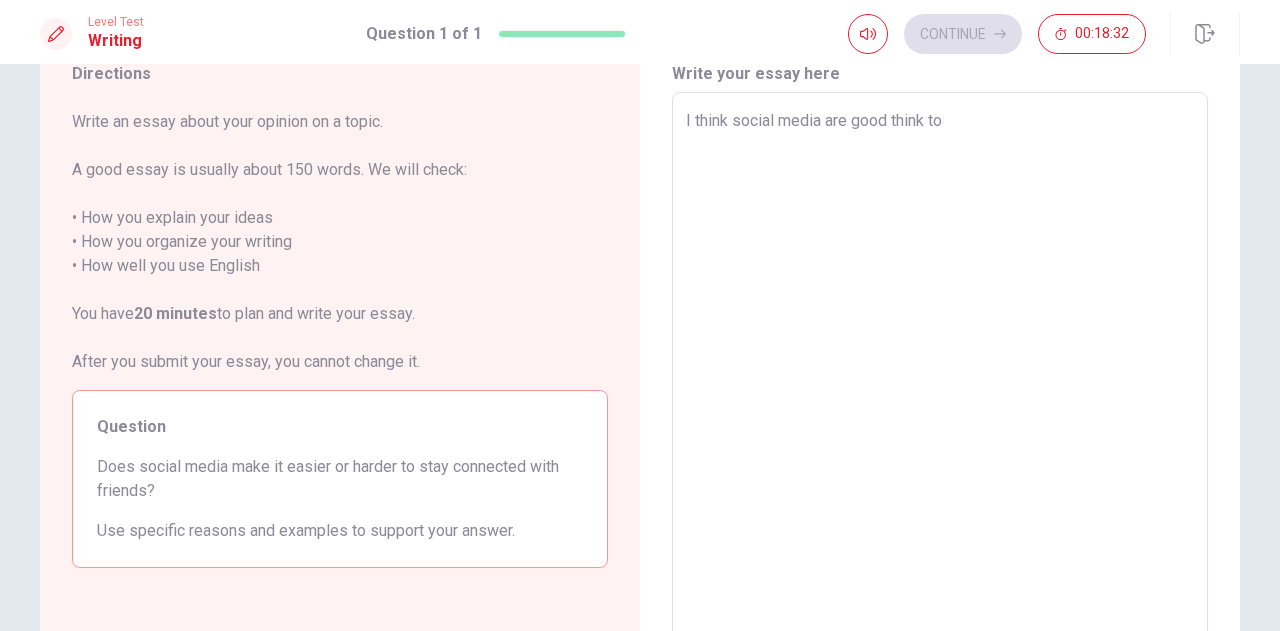 type on "I think social media are good think to m" 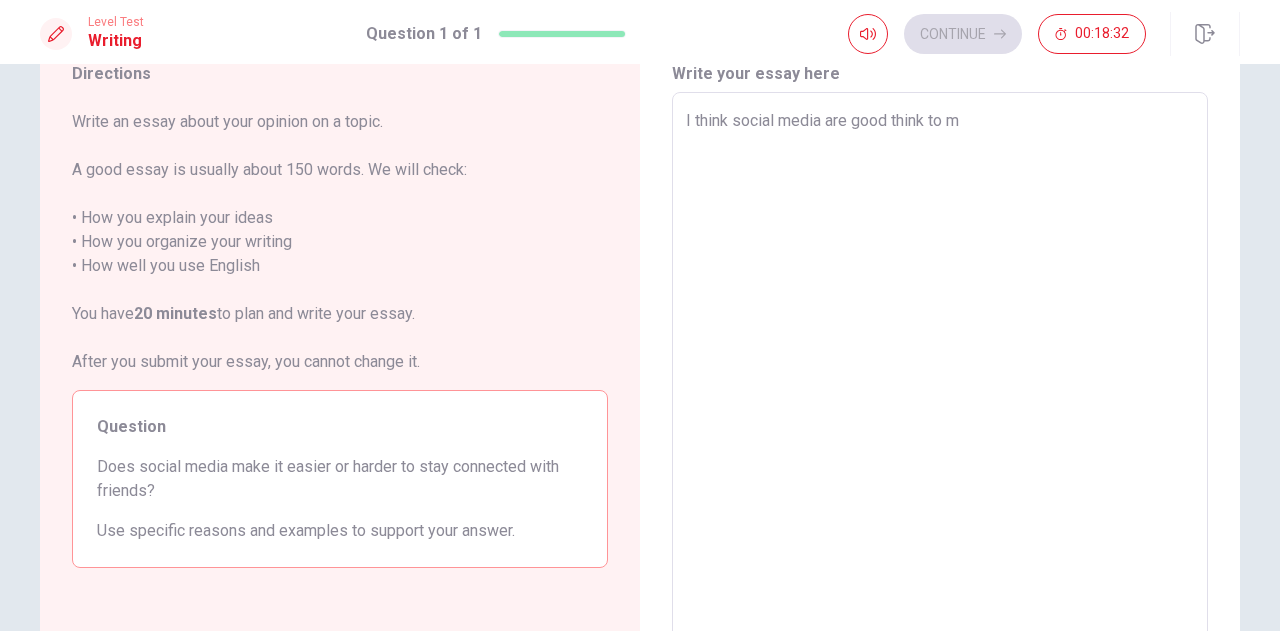 type on "x" 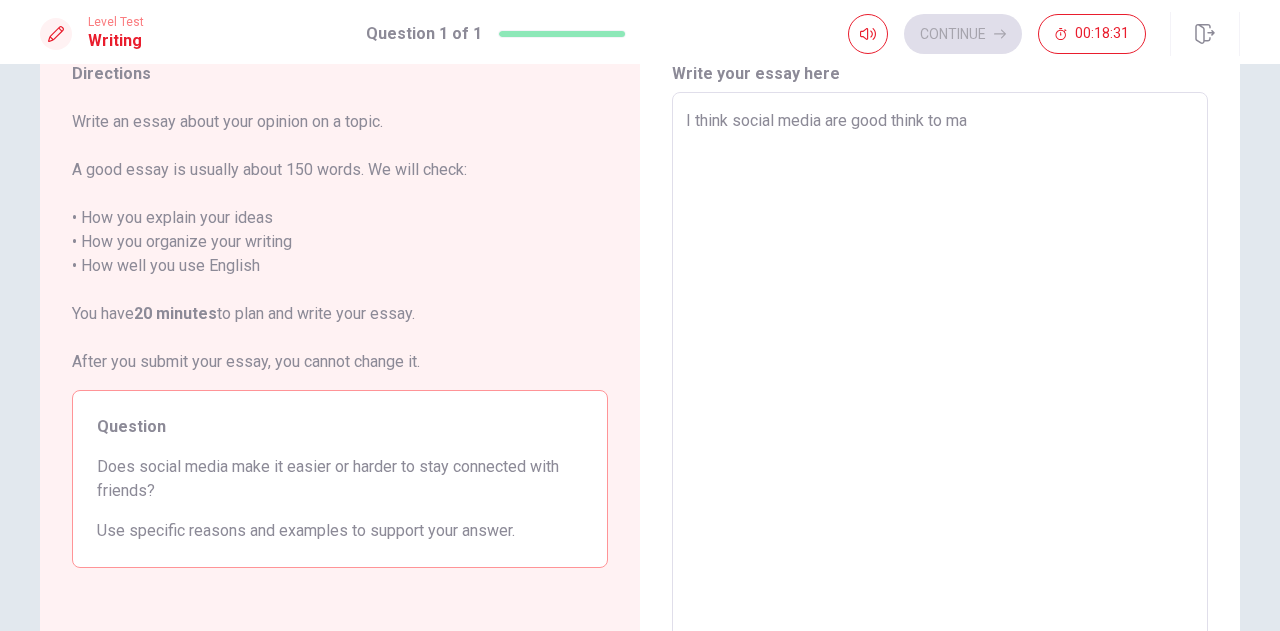 type on "x" 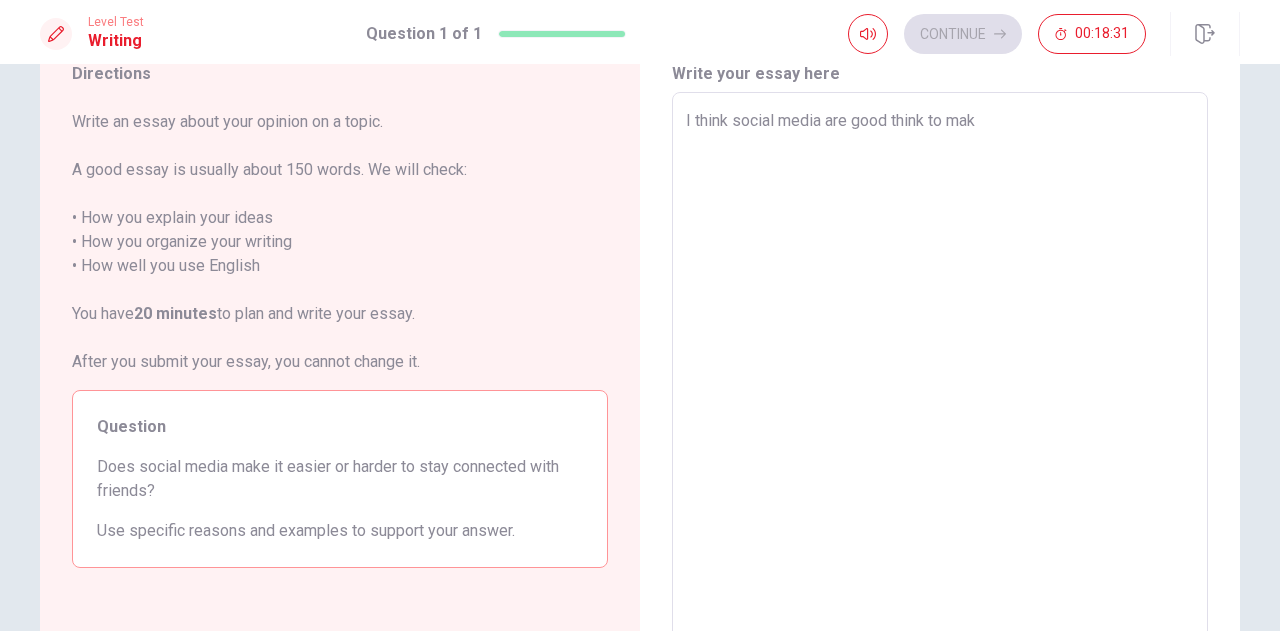 type on "x" 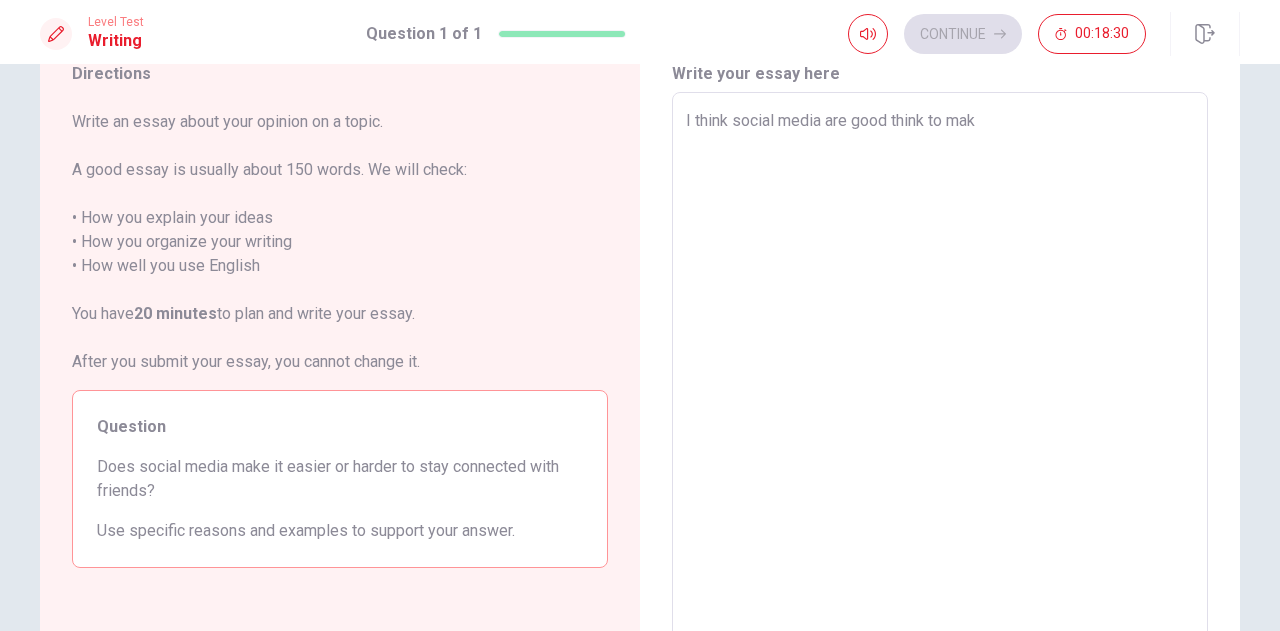 type on "I think social media are good think to make" 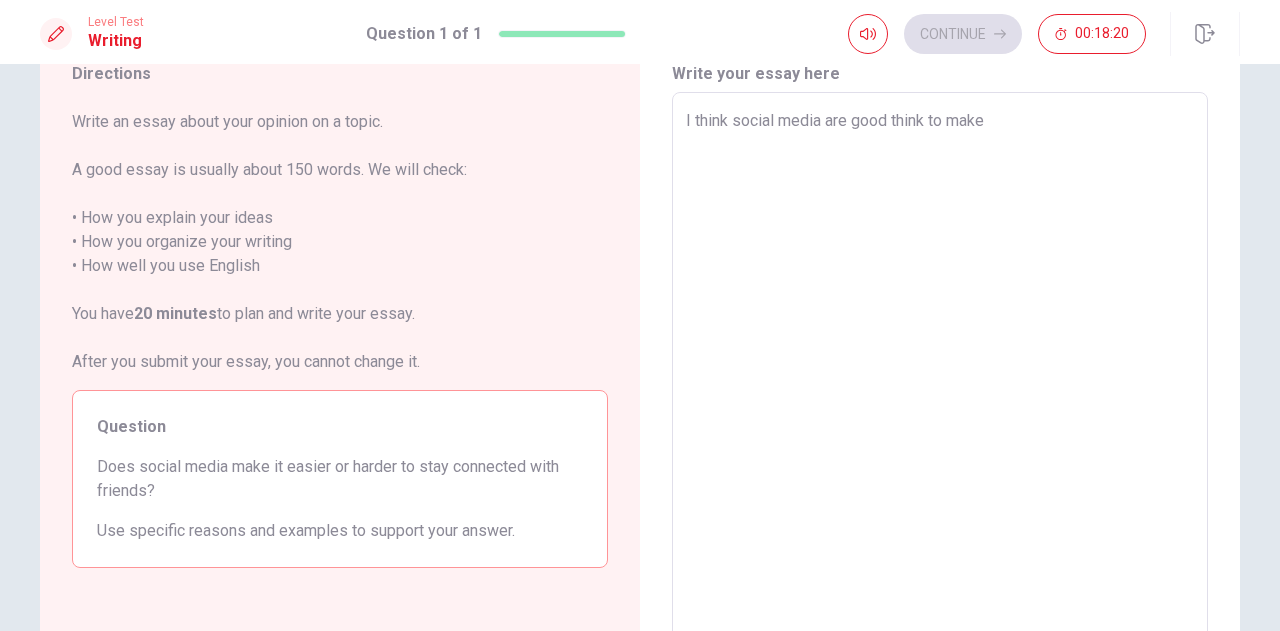 click on "I think social media are good think to make" at bounding box center (940, 369) 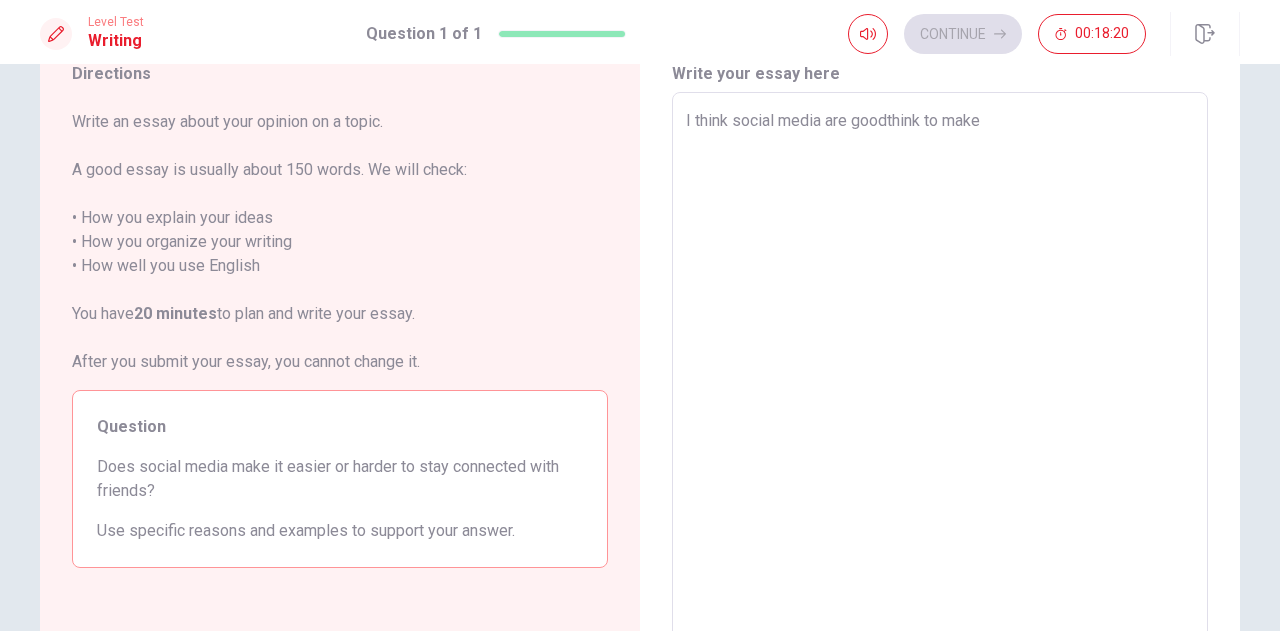 type on "x" 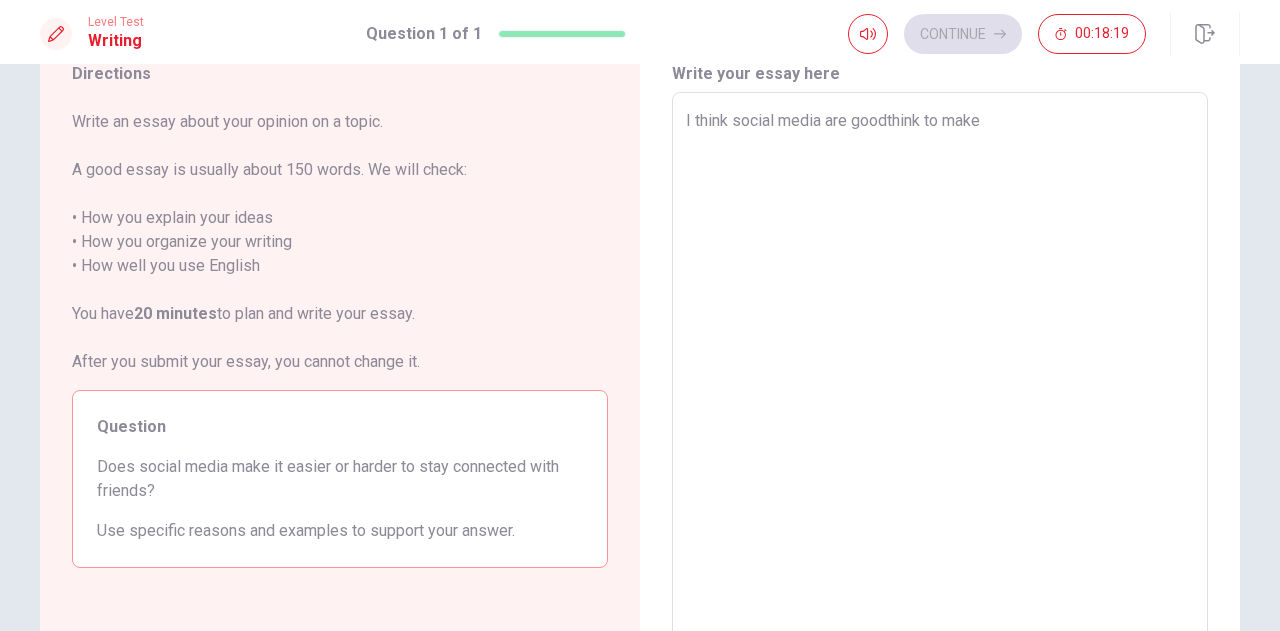 type on "I think social media are goothink to make" 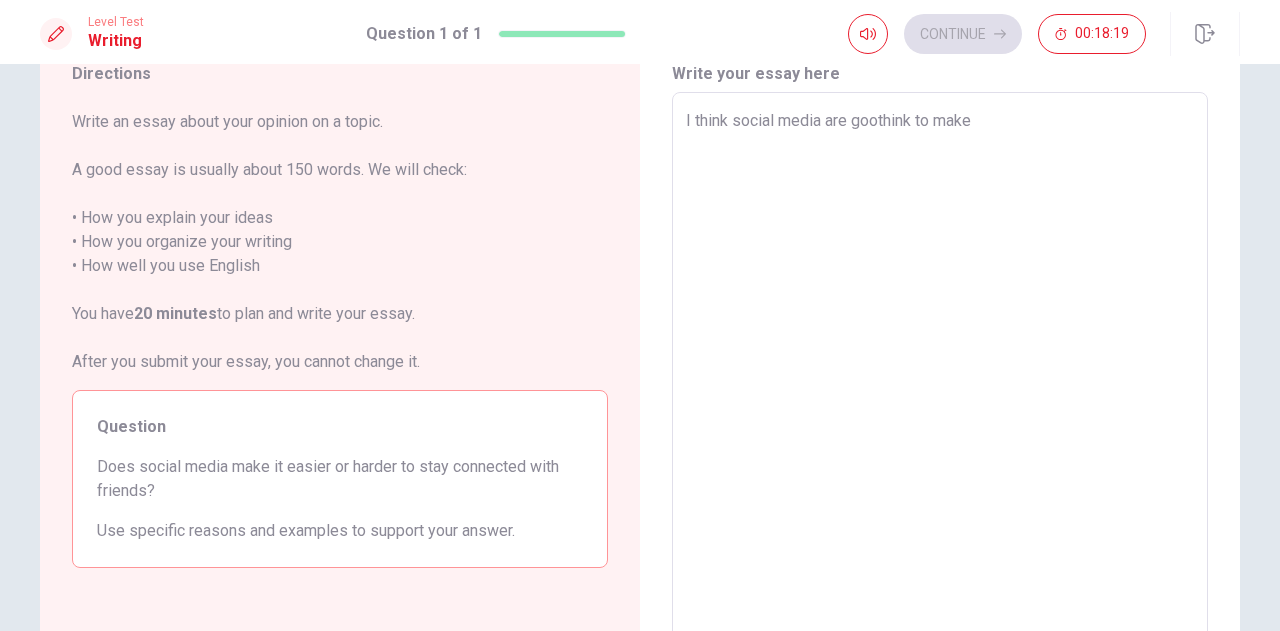type on "x" 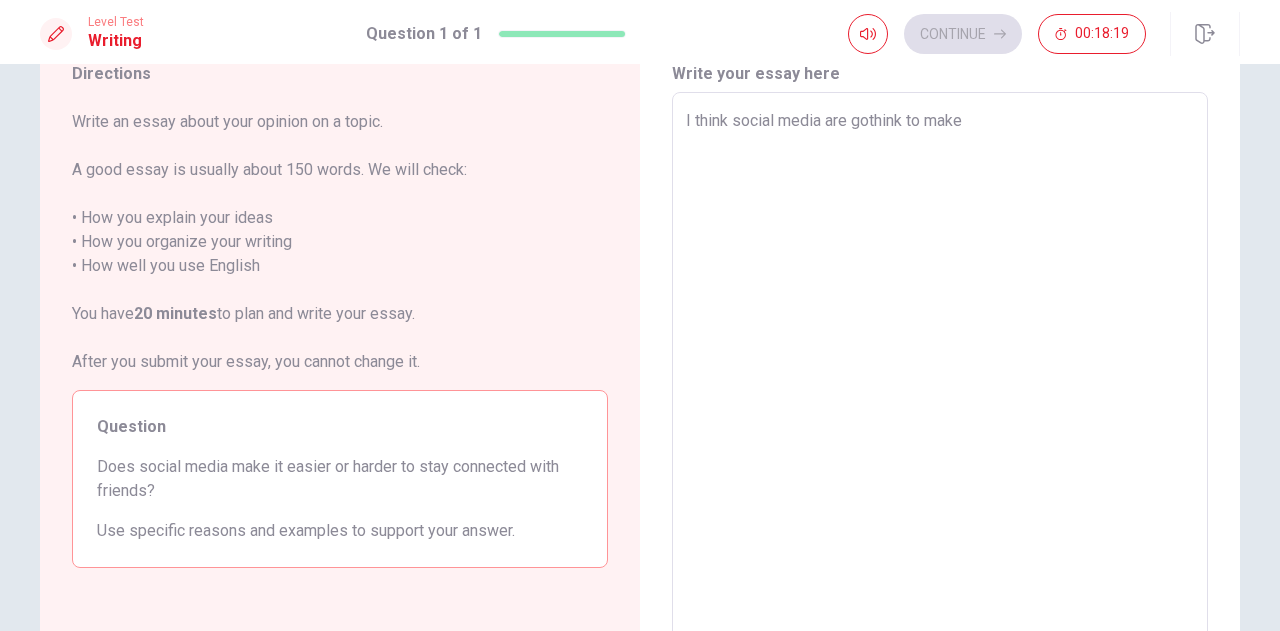 type on "x" 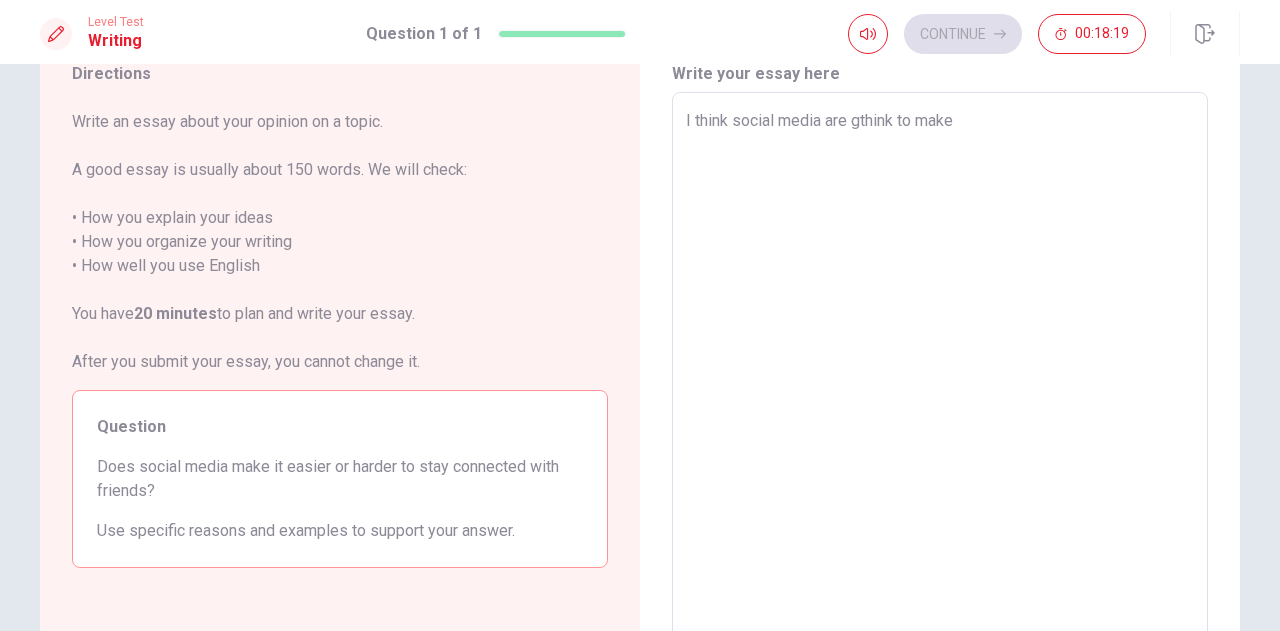 type on "x" 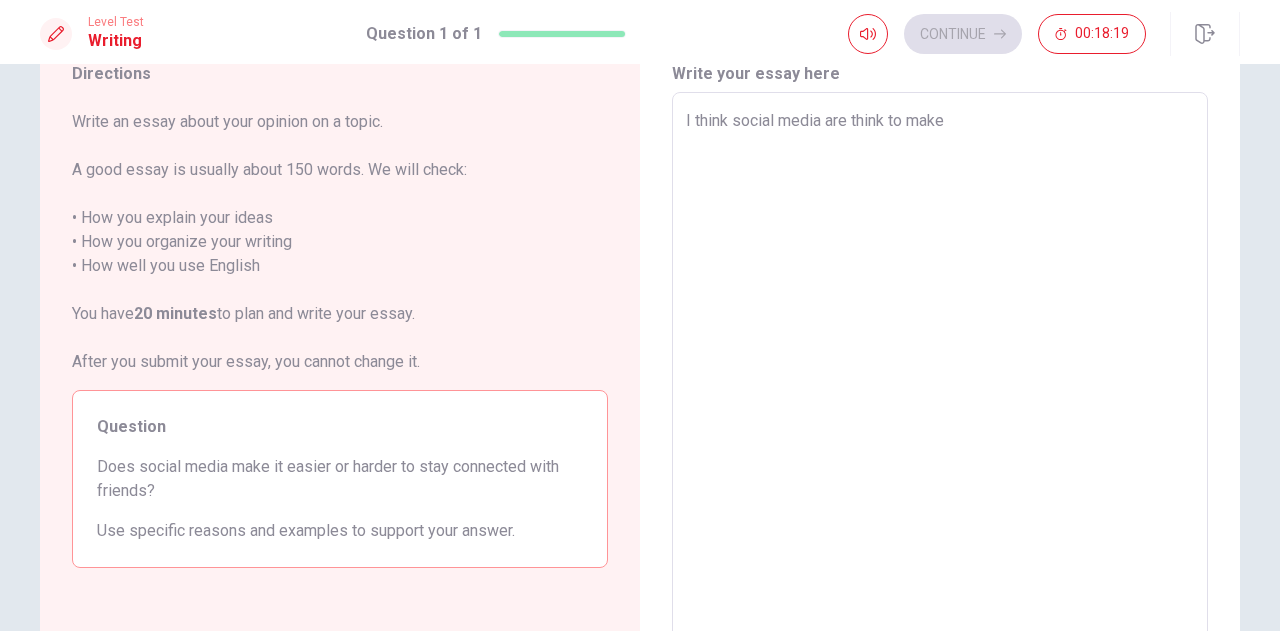 type on "x" 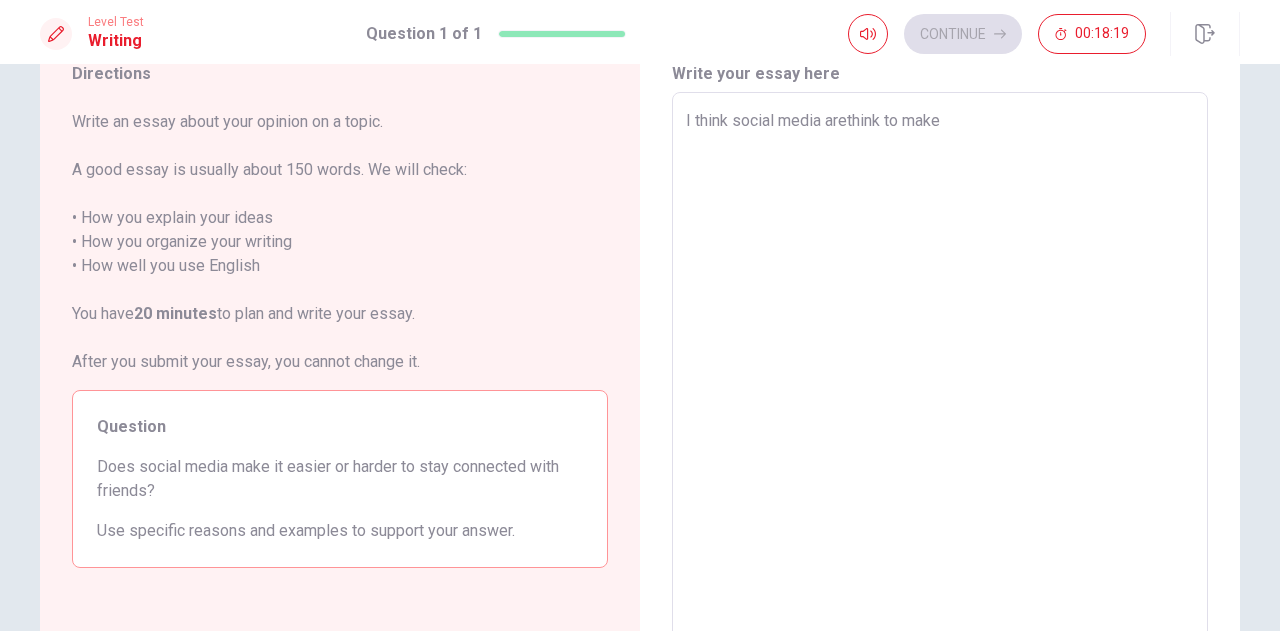 type on "x" 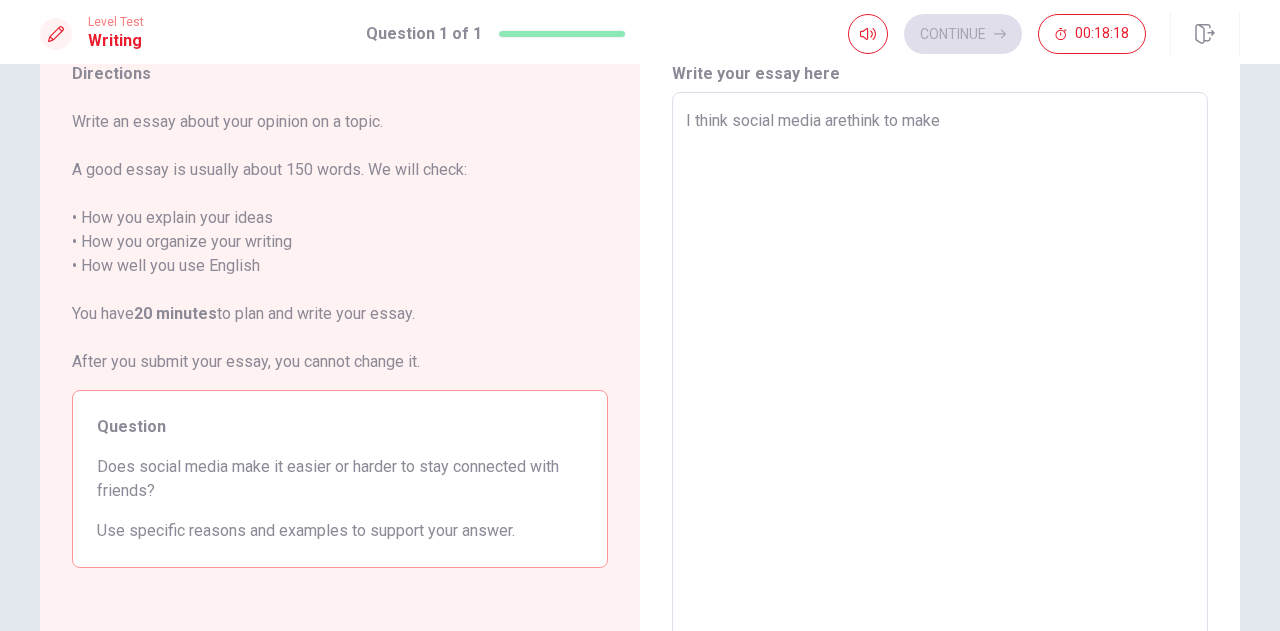 type on "I think social media are think to make" 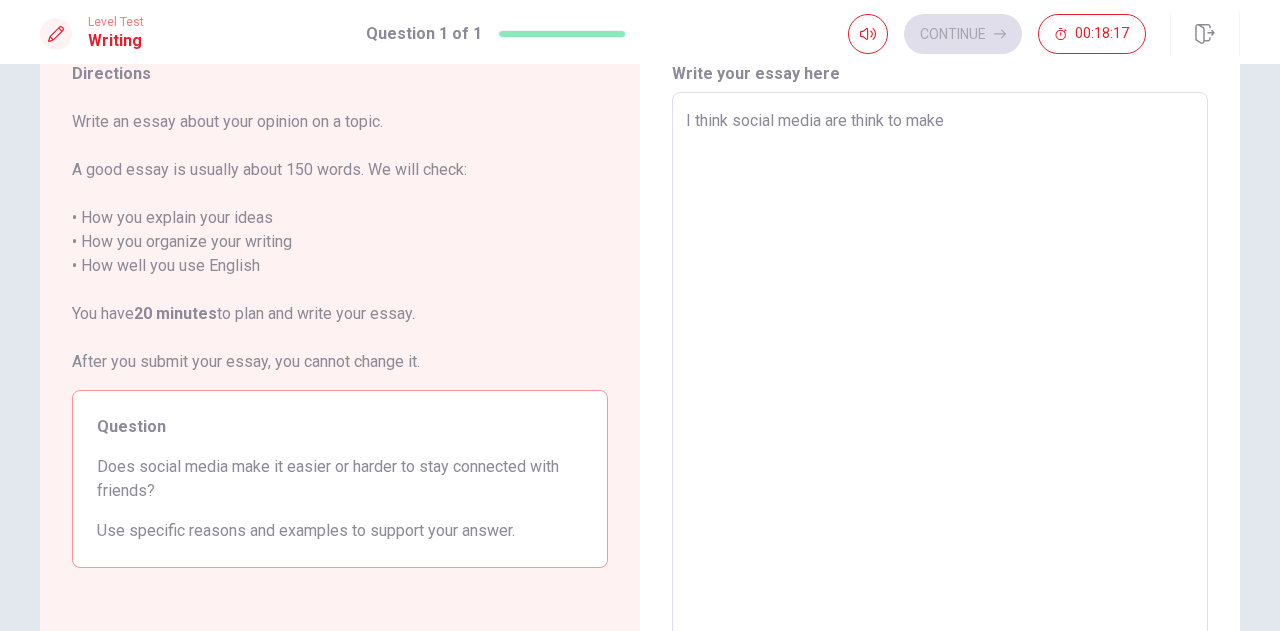 type on "x" 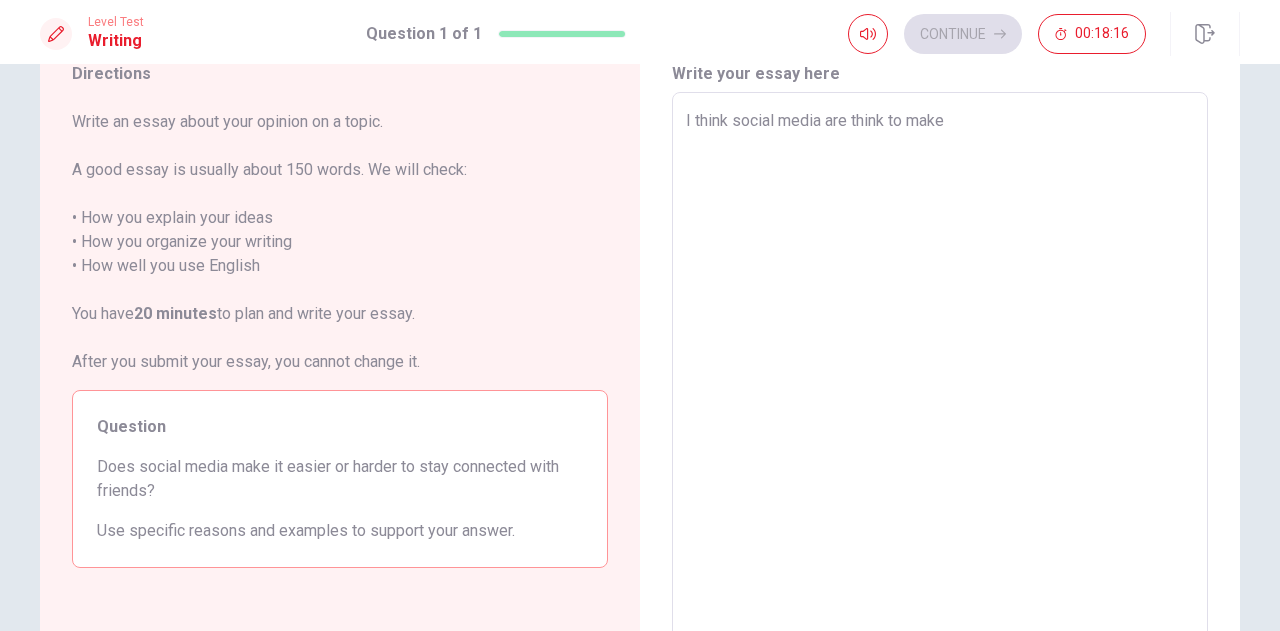 type on "I think social media arethink to make" 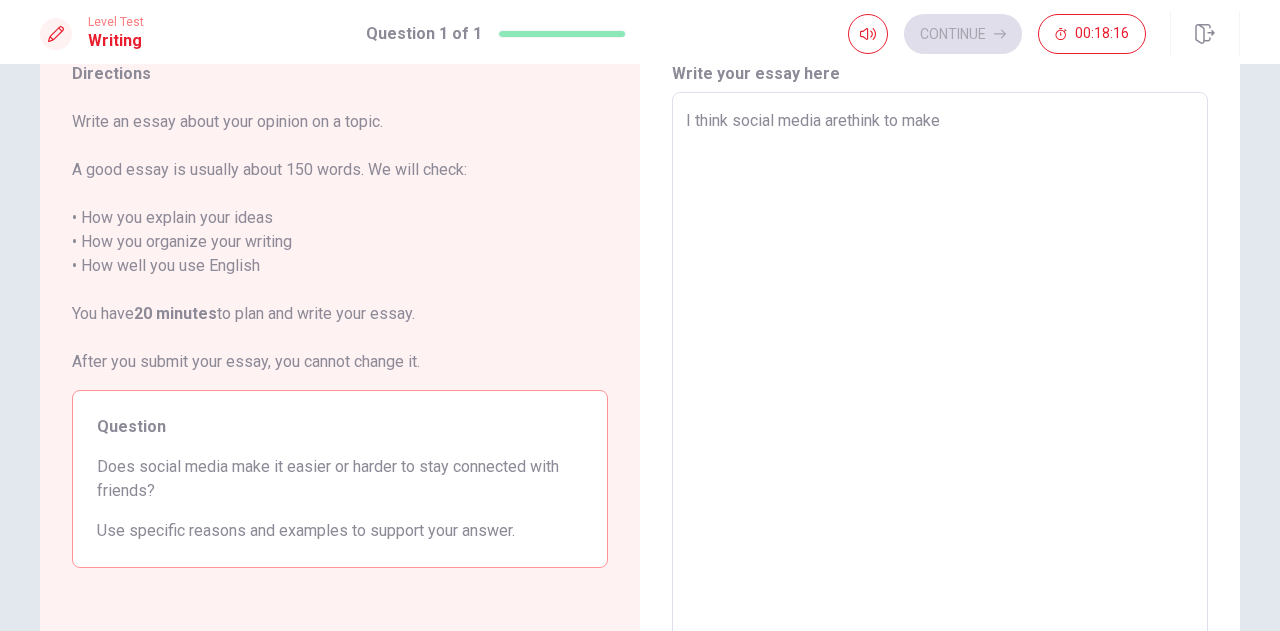 type on "x" 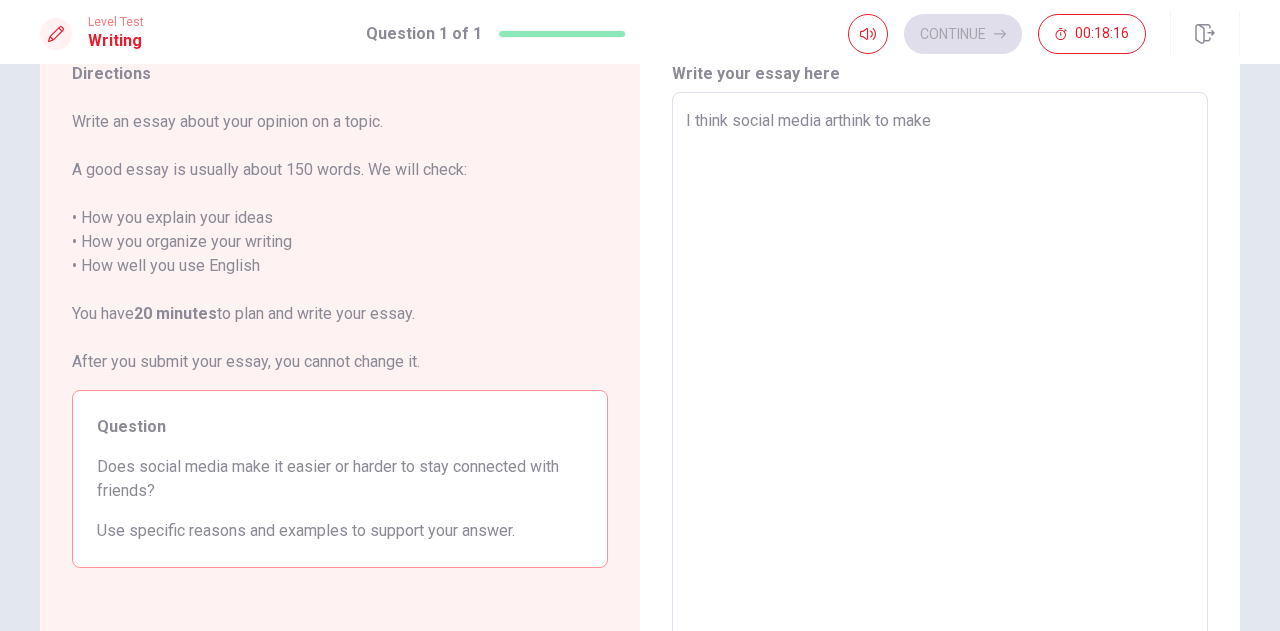 type on "x" 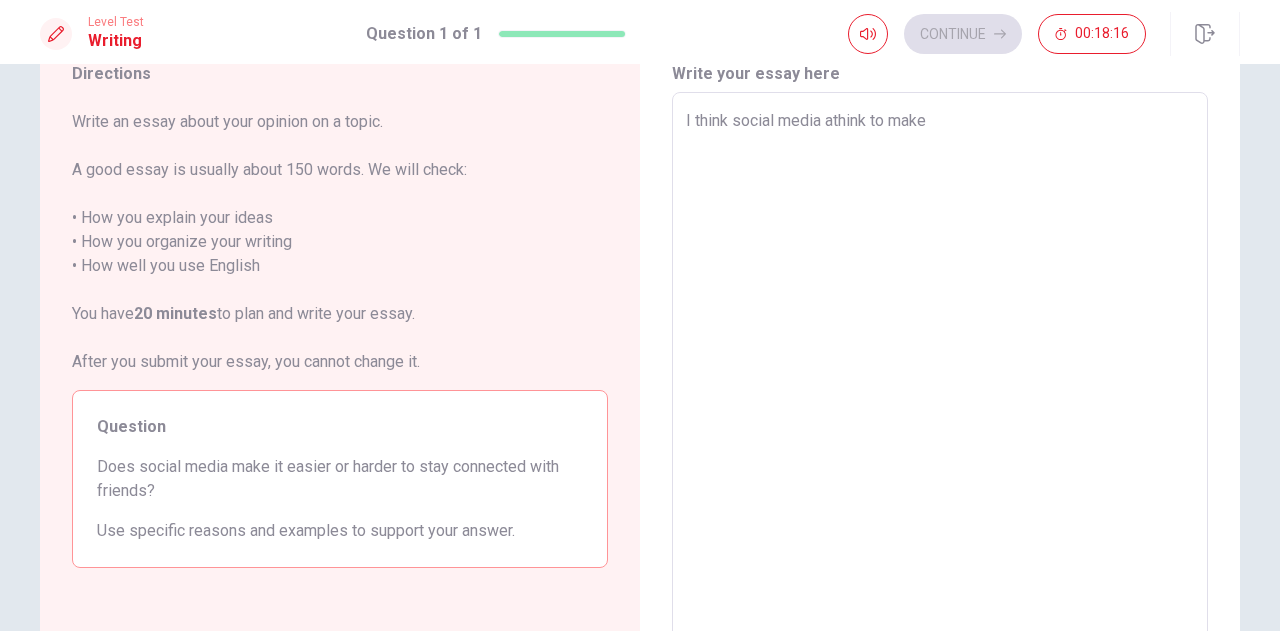type on "x" 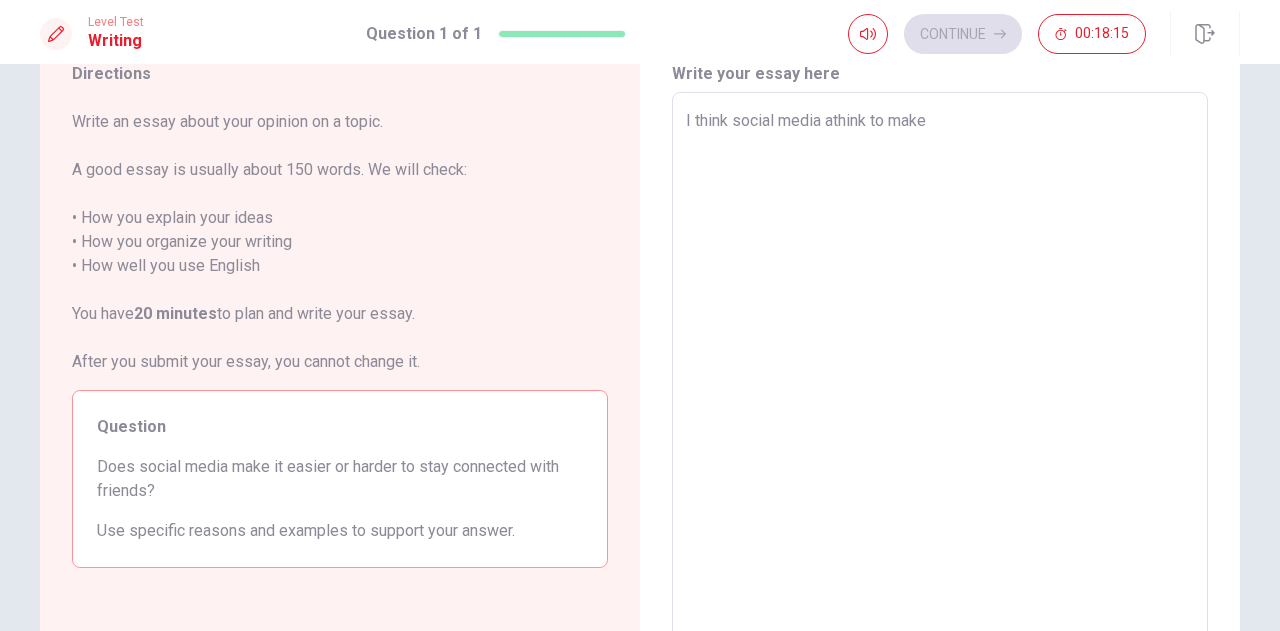 type on "I think social media think to make" 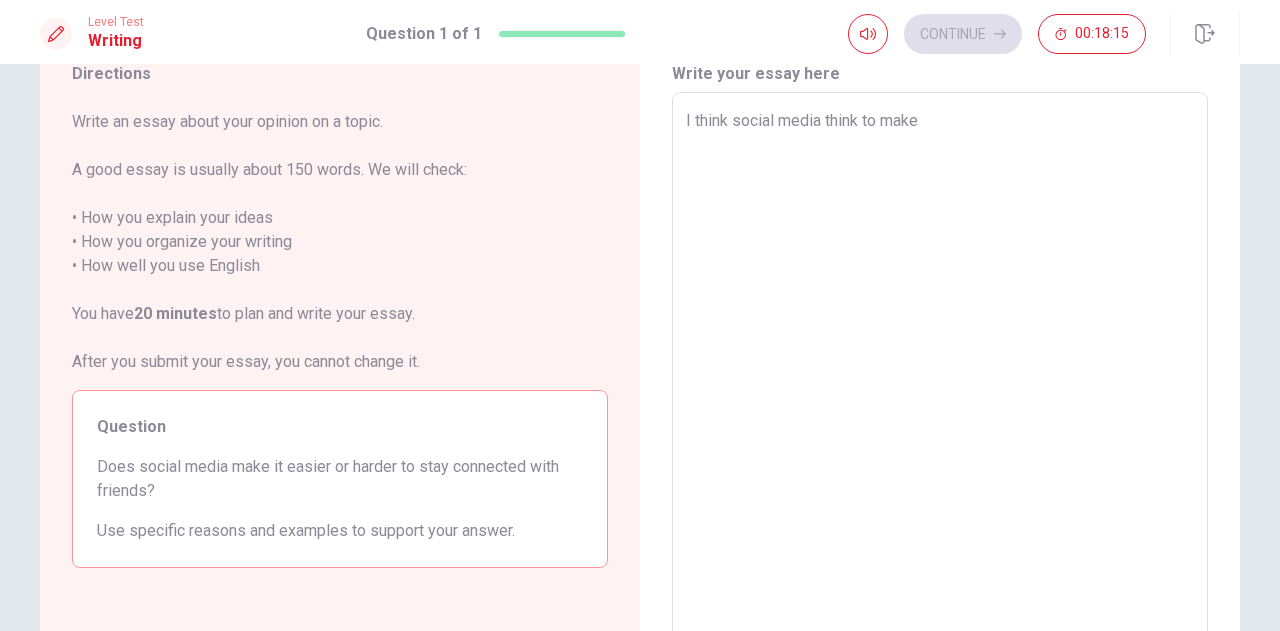 type on "x" 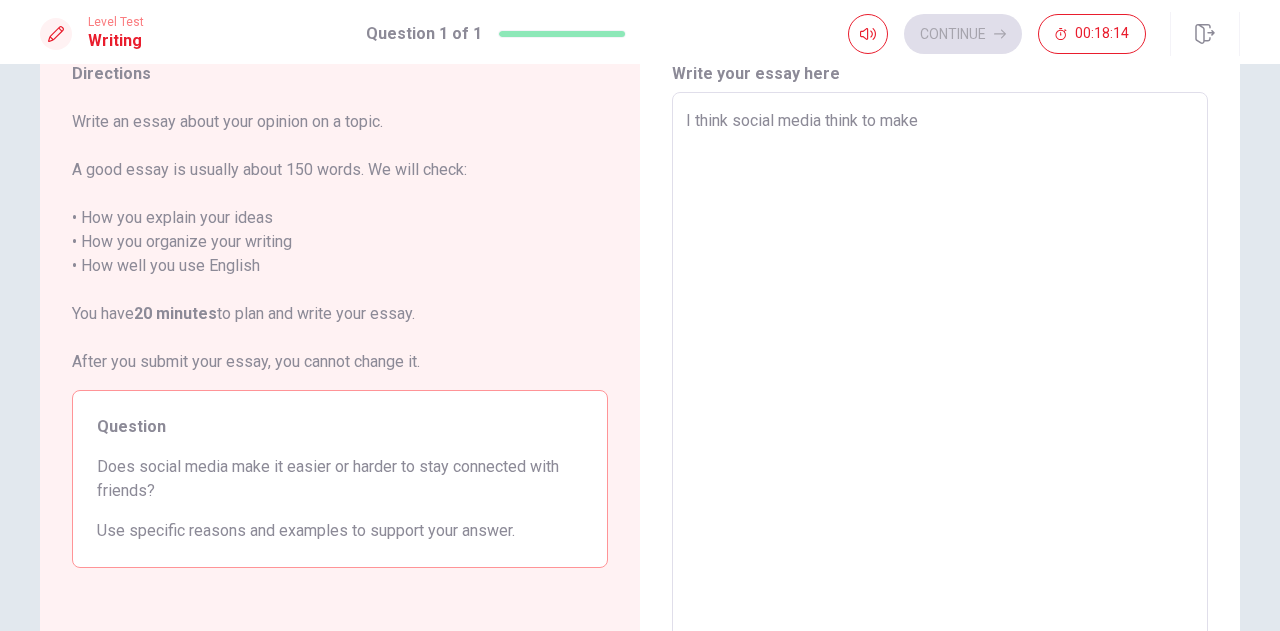 type on "I think social media mthink to make" 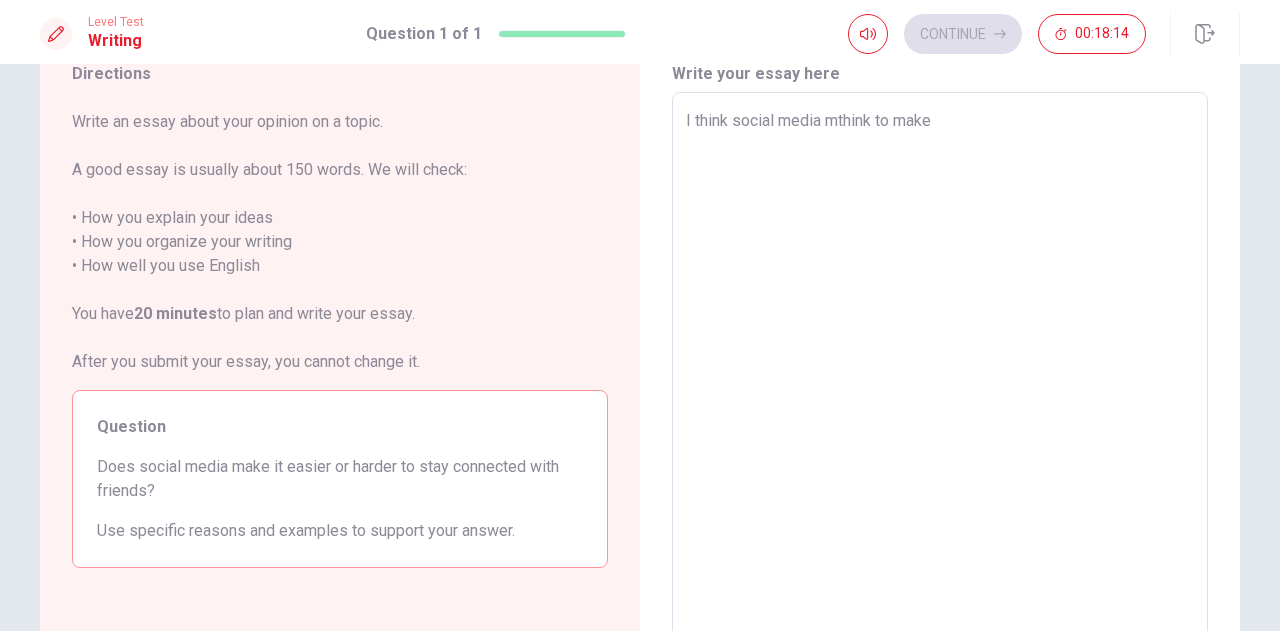 type on "x" 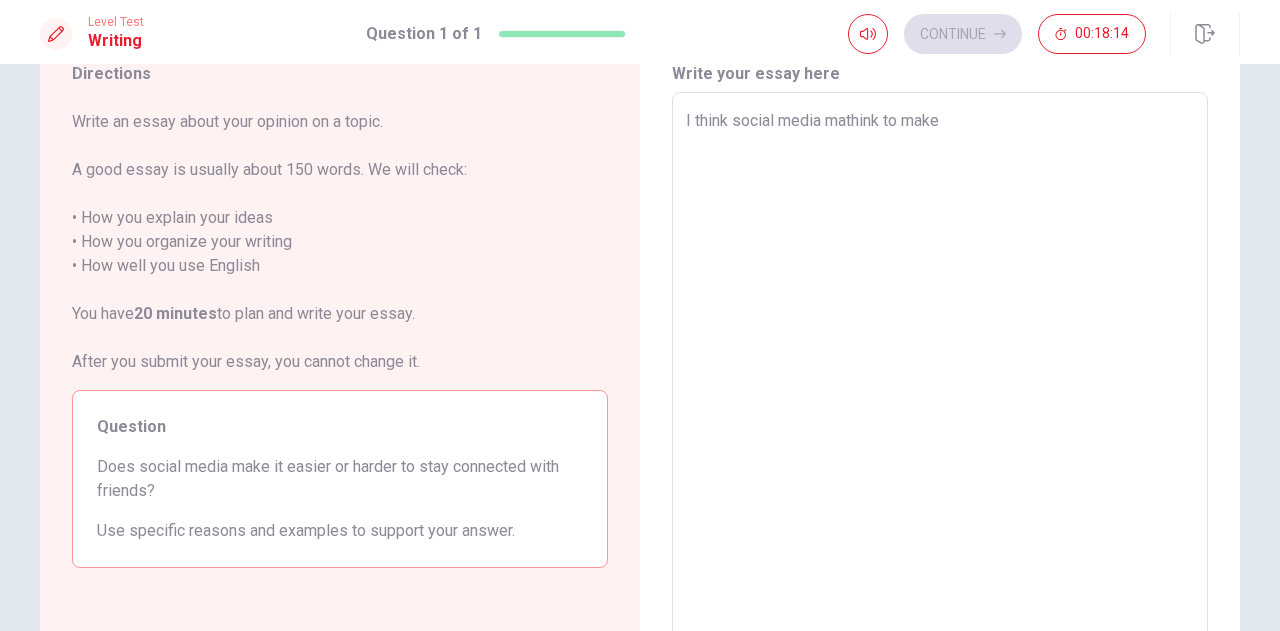 type on "x" 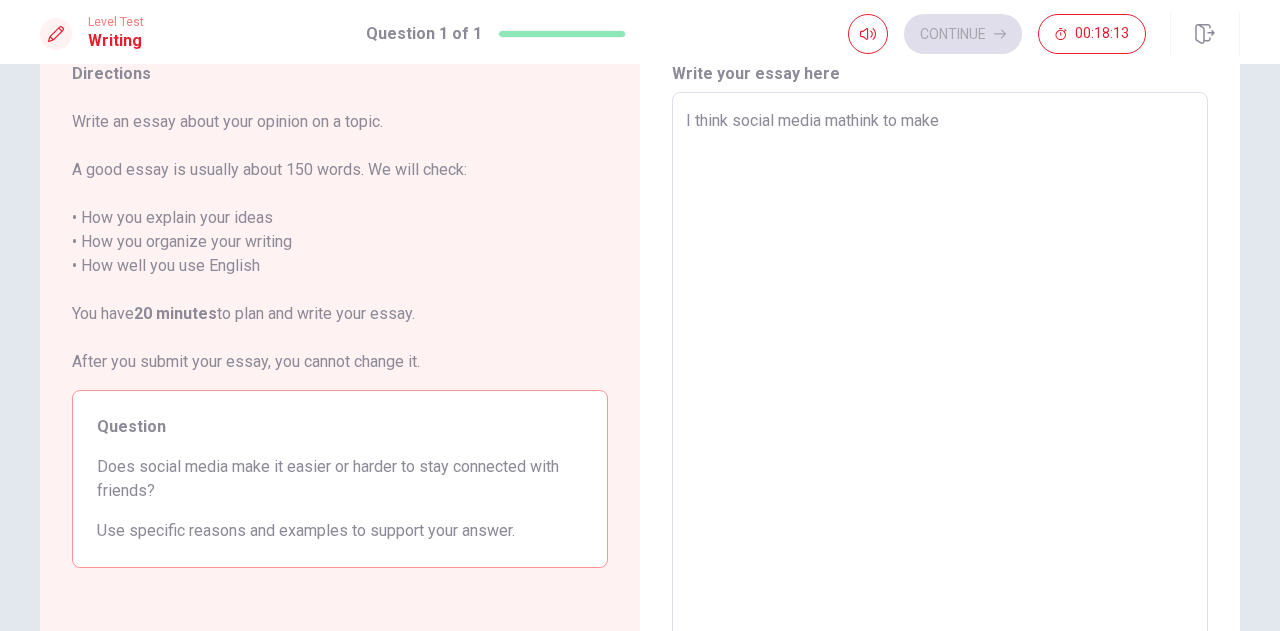 type on "I think social media makthink to make" 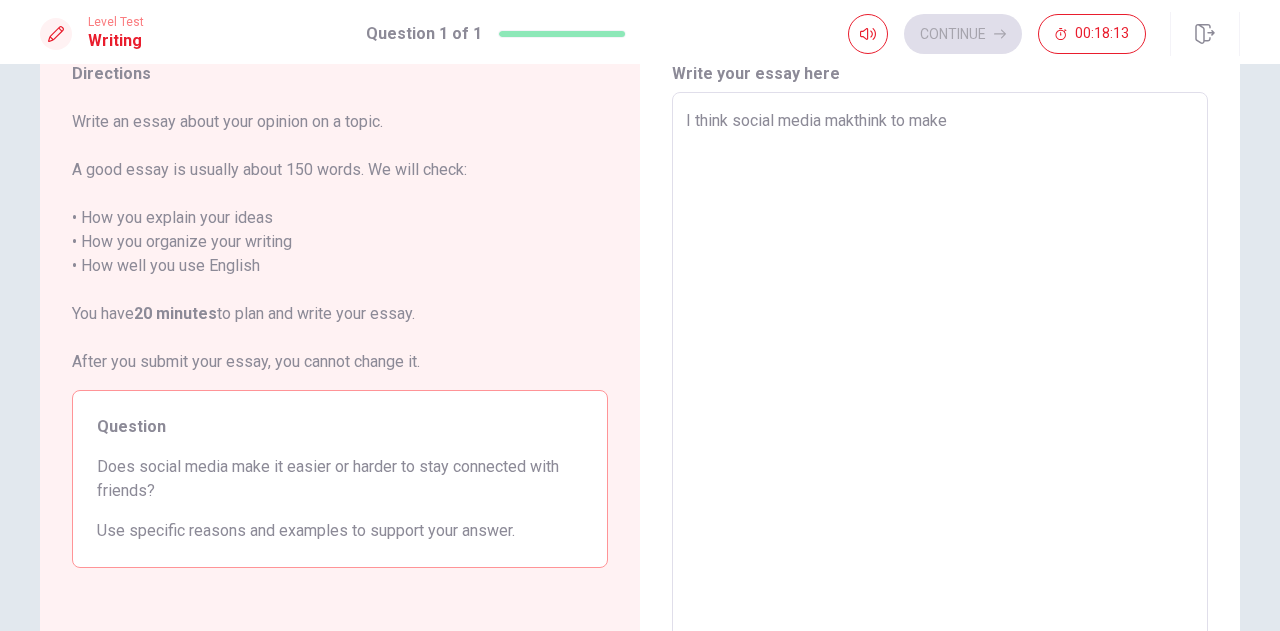 type on "x" 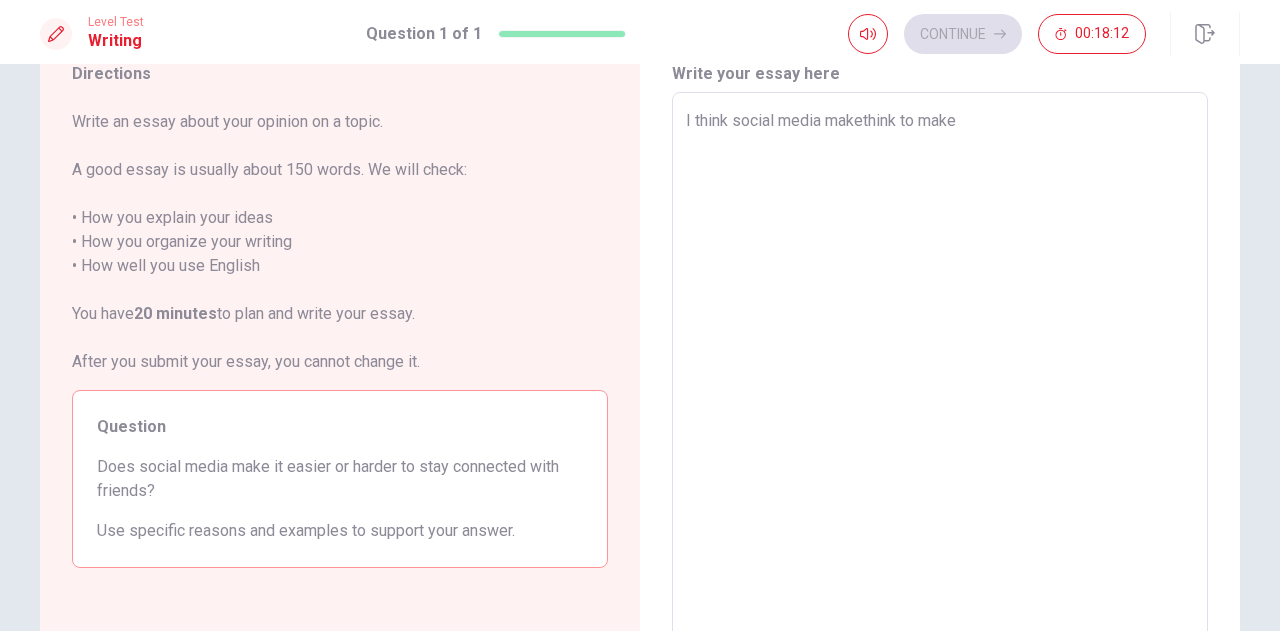 type on "x" 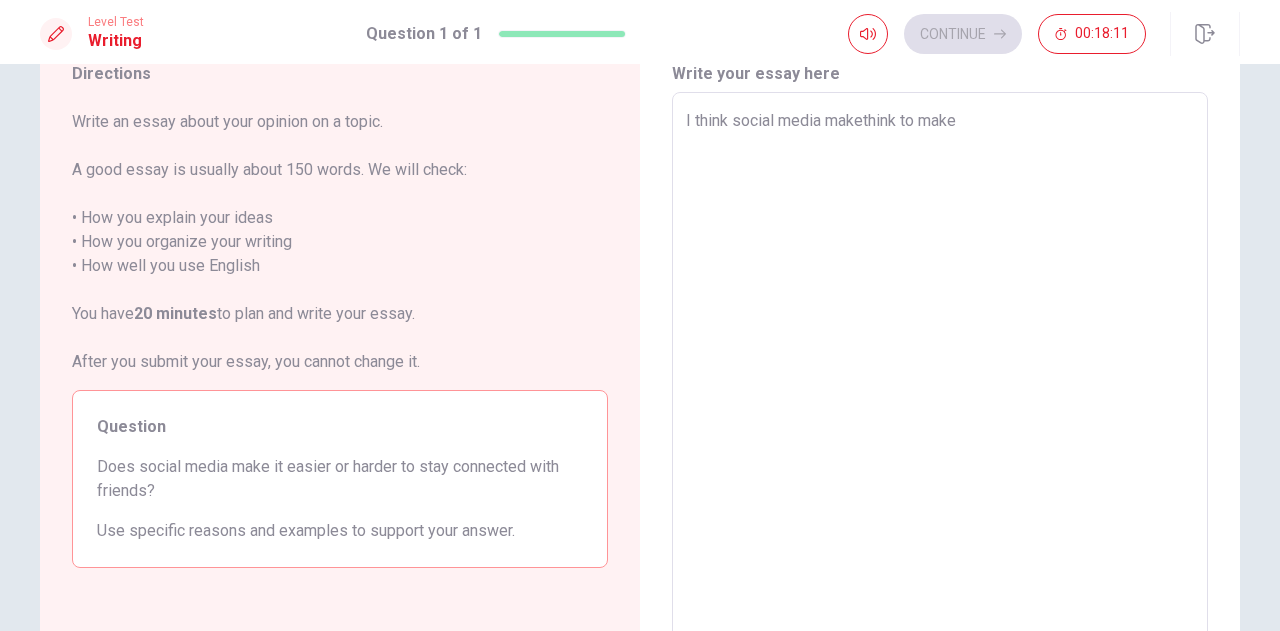 type on "I think social media make think to make" 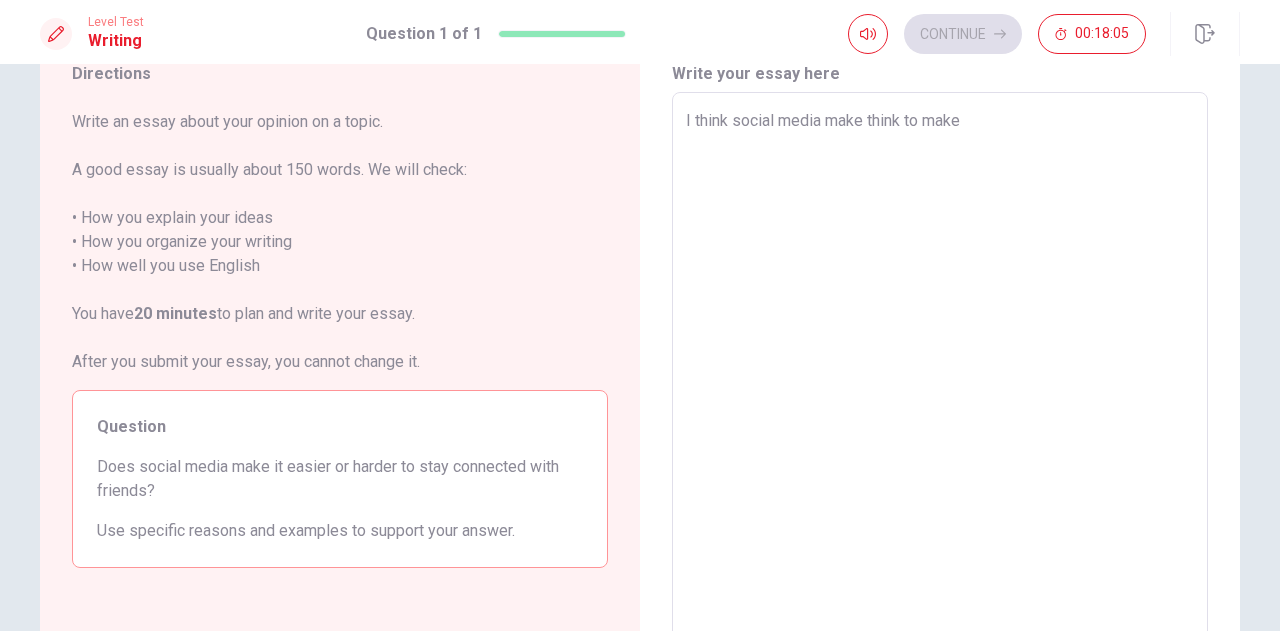 type on "x" 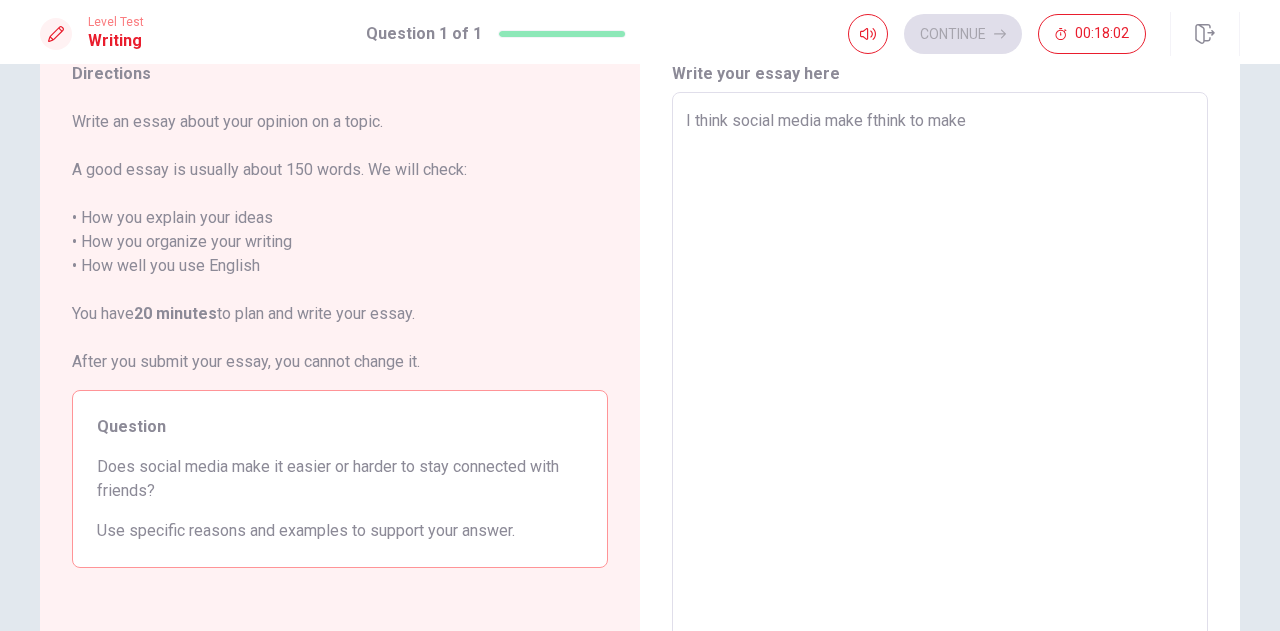 type on "x" 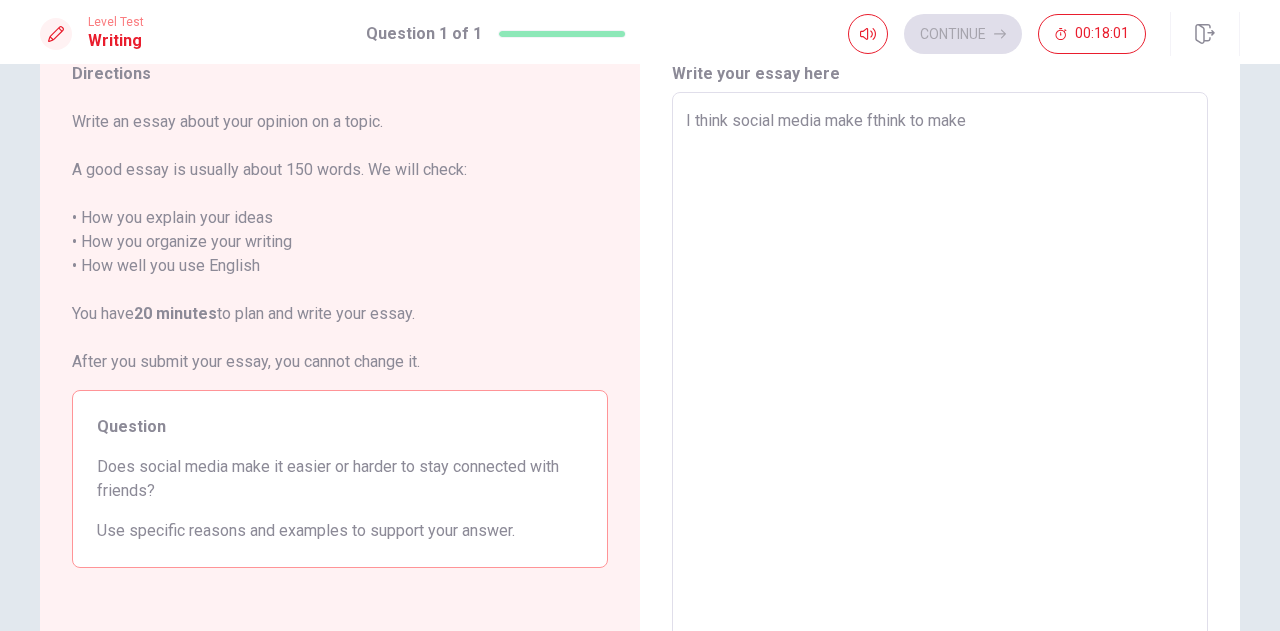 type on "I think social media make frthink to make" 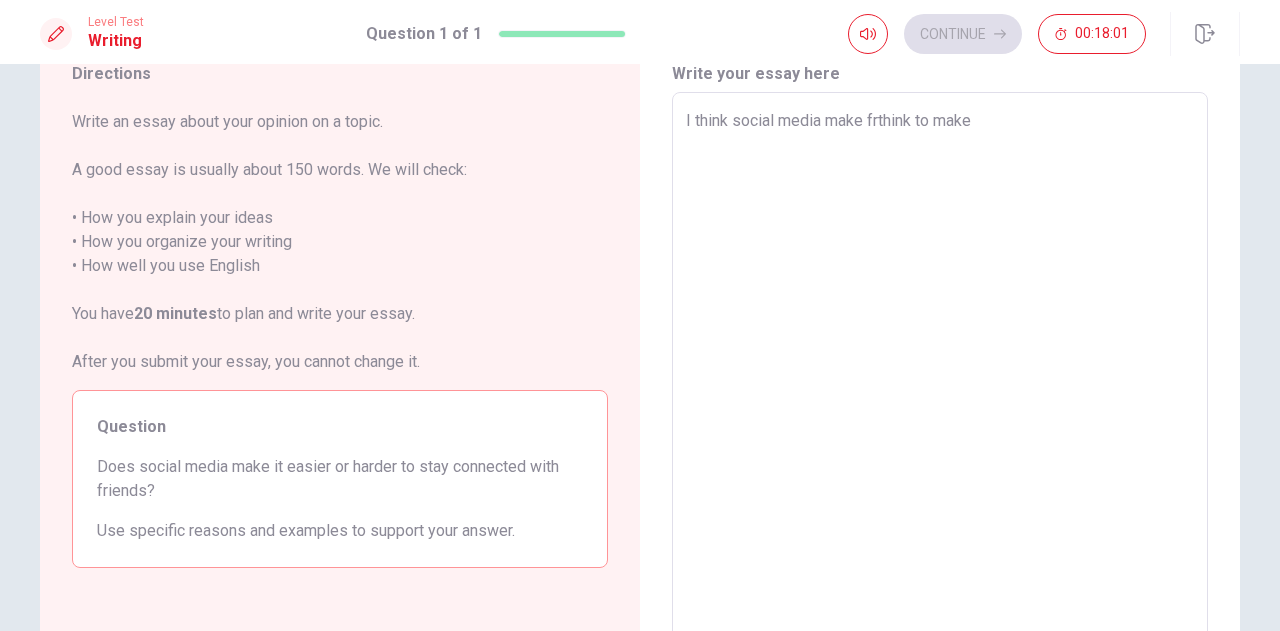 type on "x" 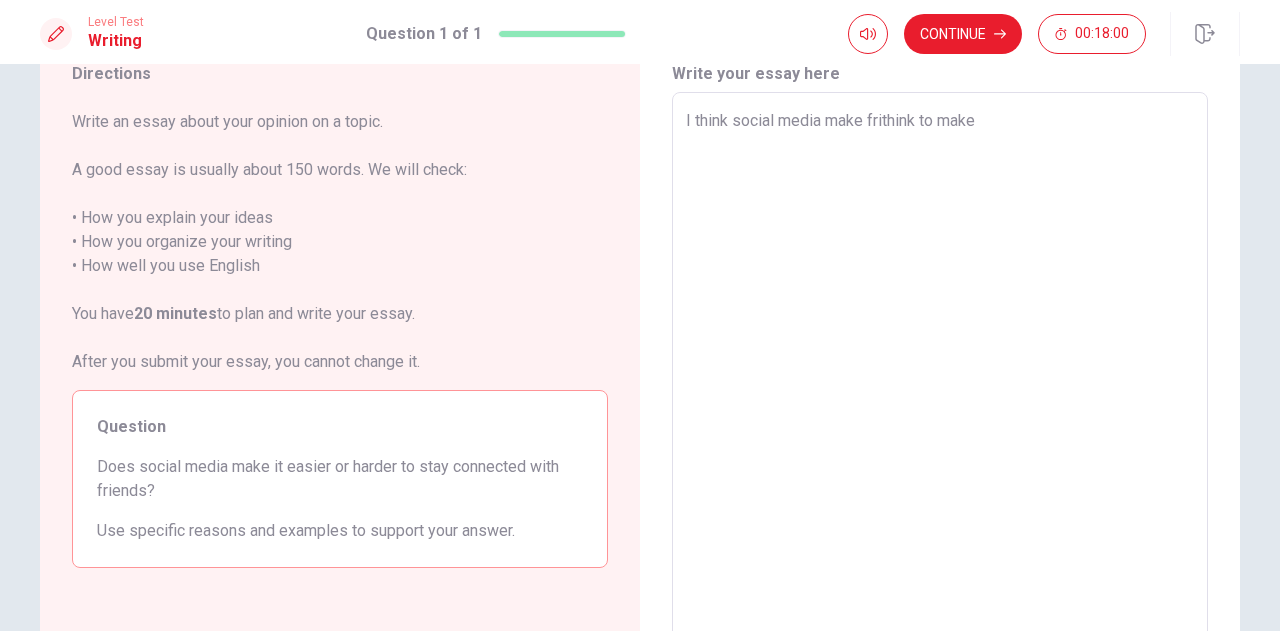 type on "x" 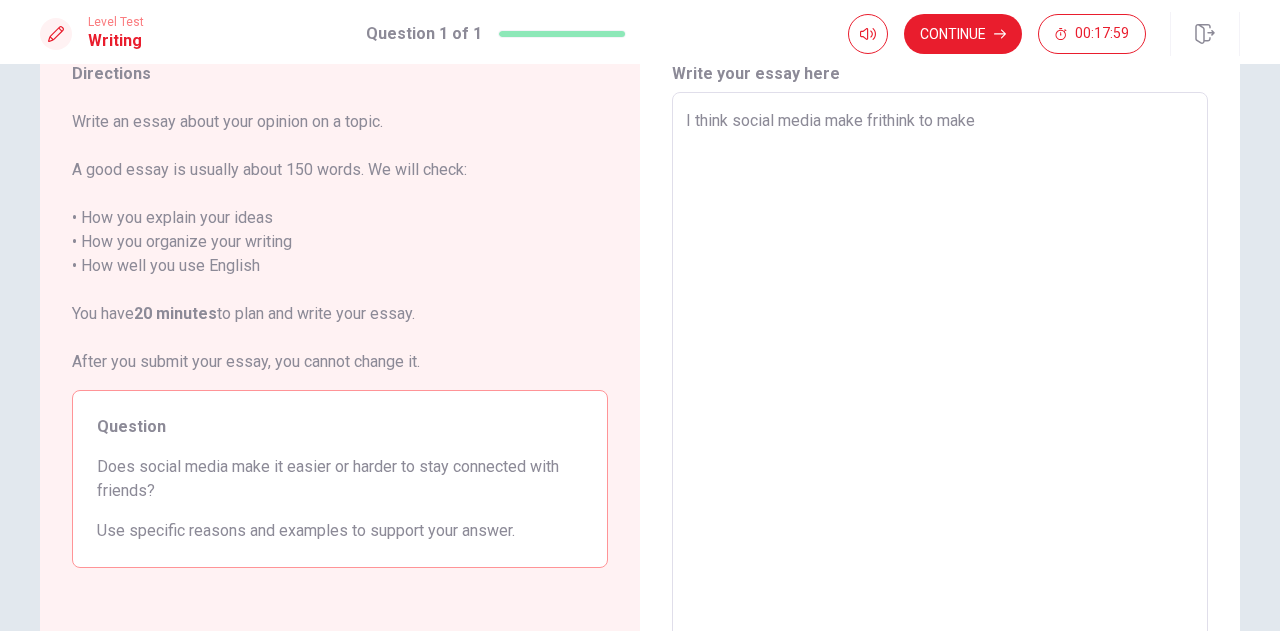 type on "I think social media make friethink to make" 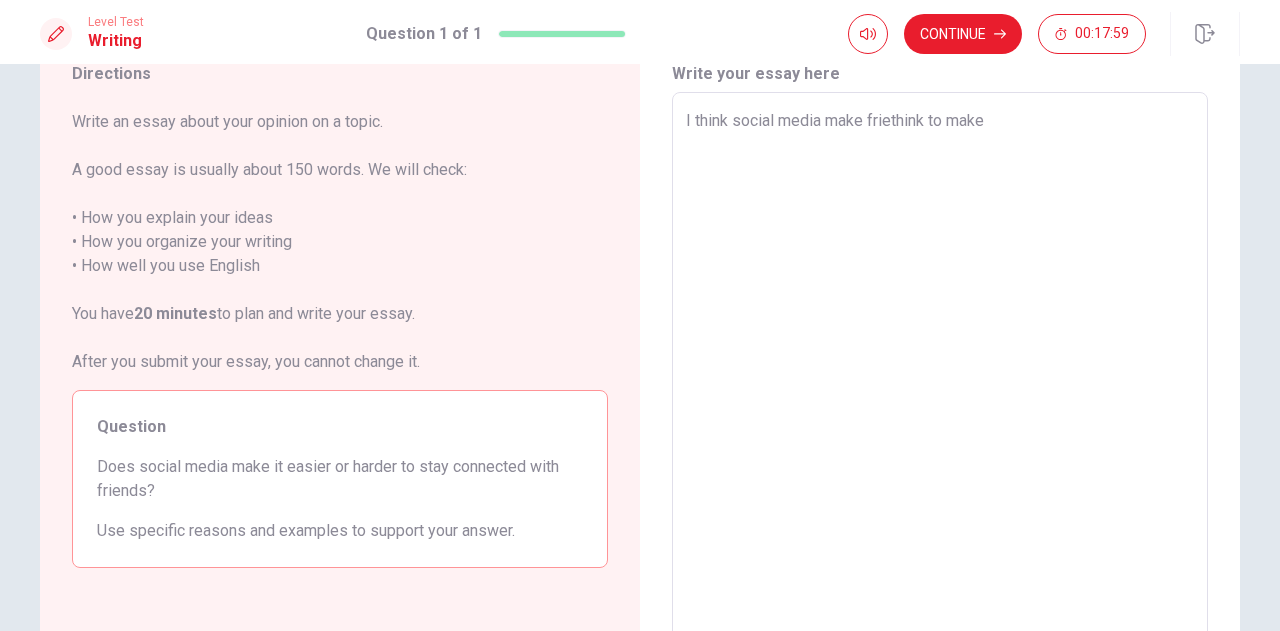 type on "x" 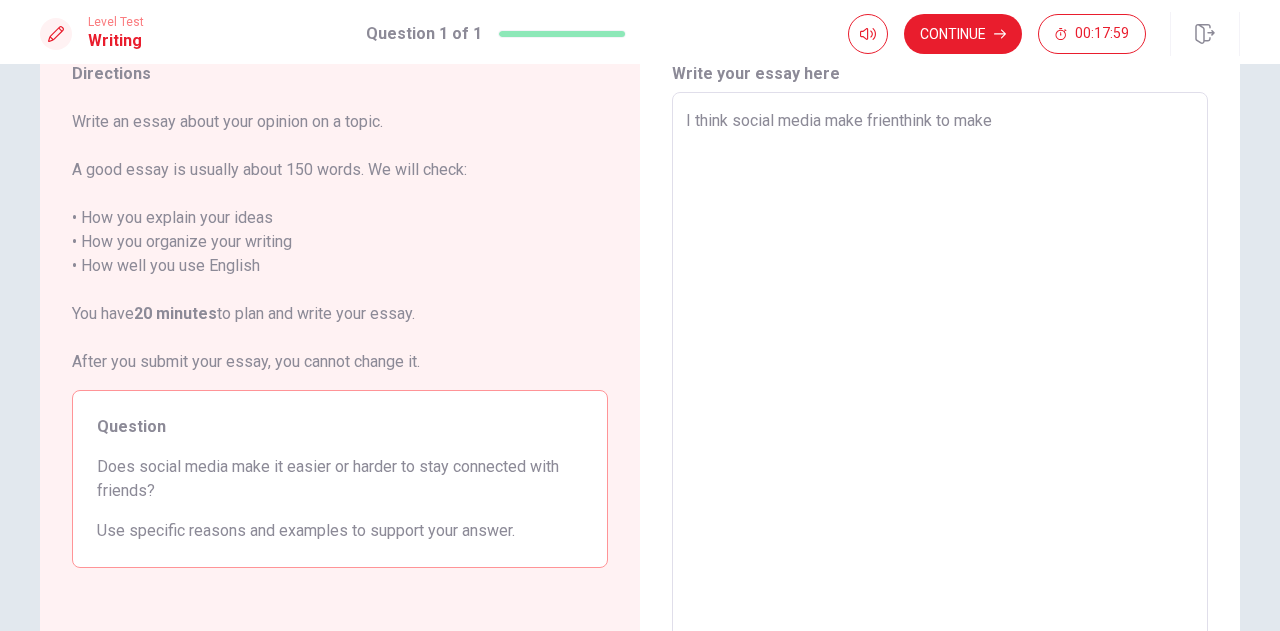 type on "x" 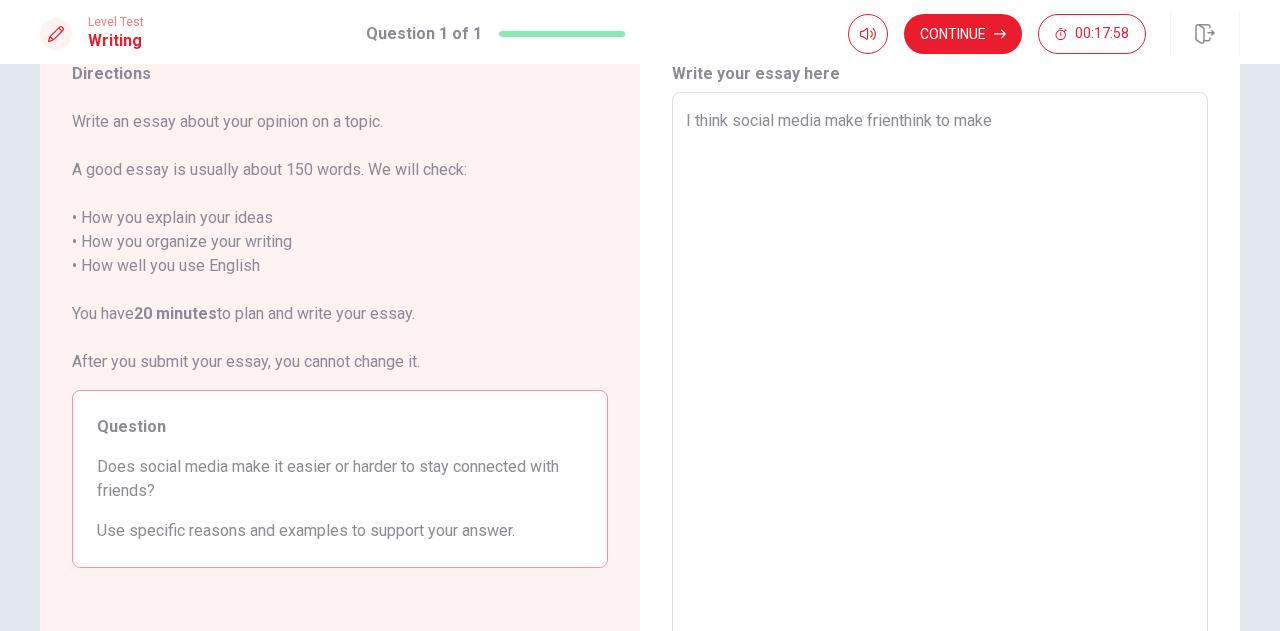 type on "I think social media make friendthink to make" 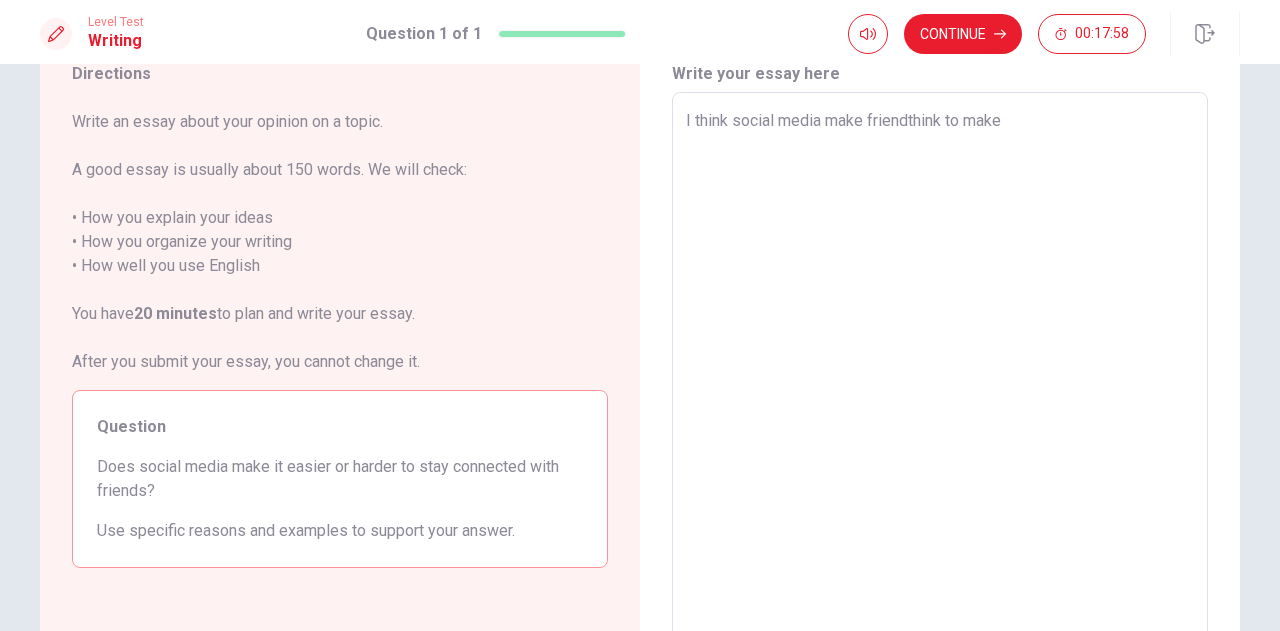 type on "x" 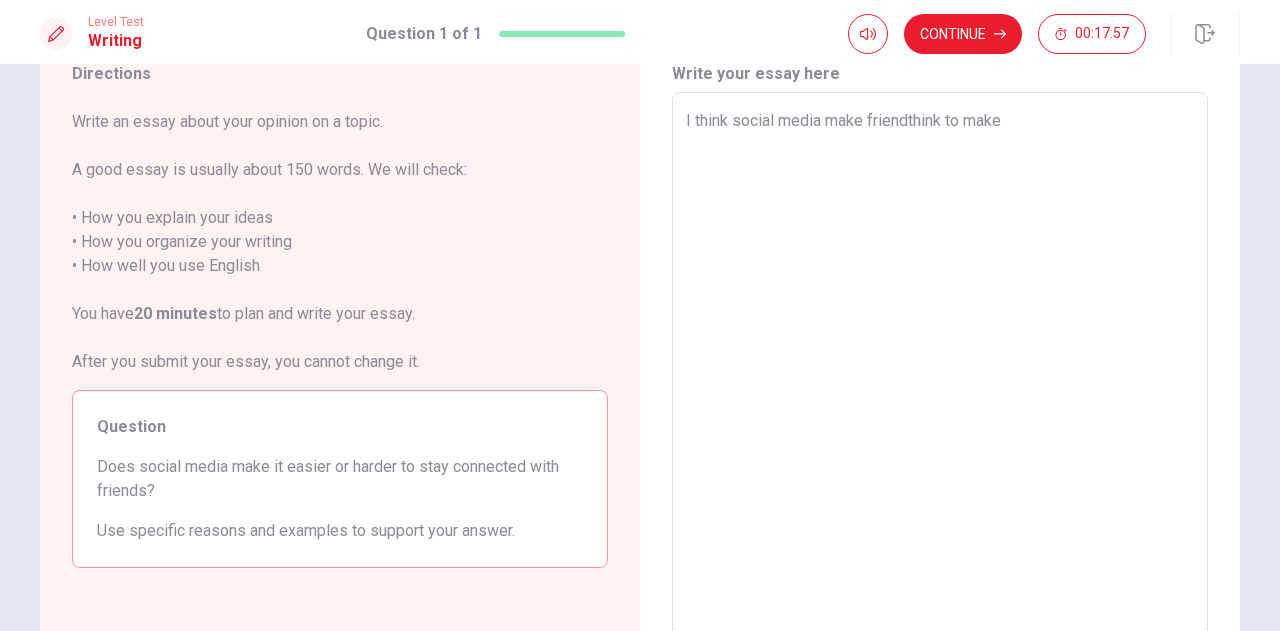 type on "I think social media make friend think to make" 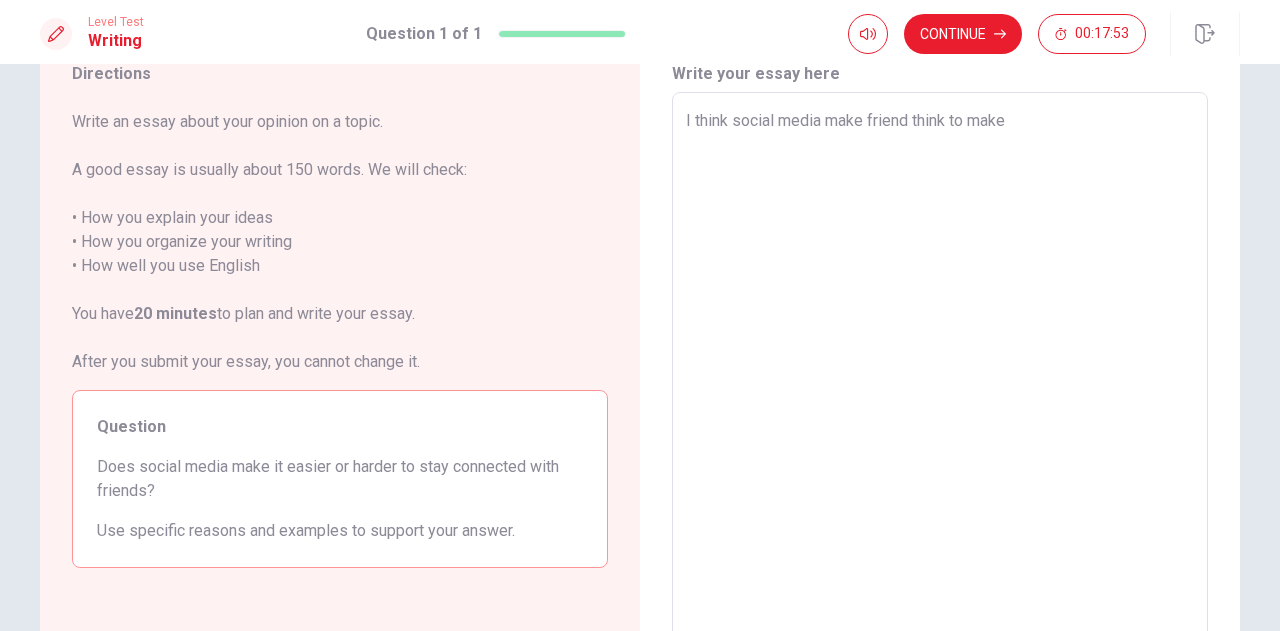 type on "x" 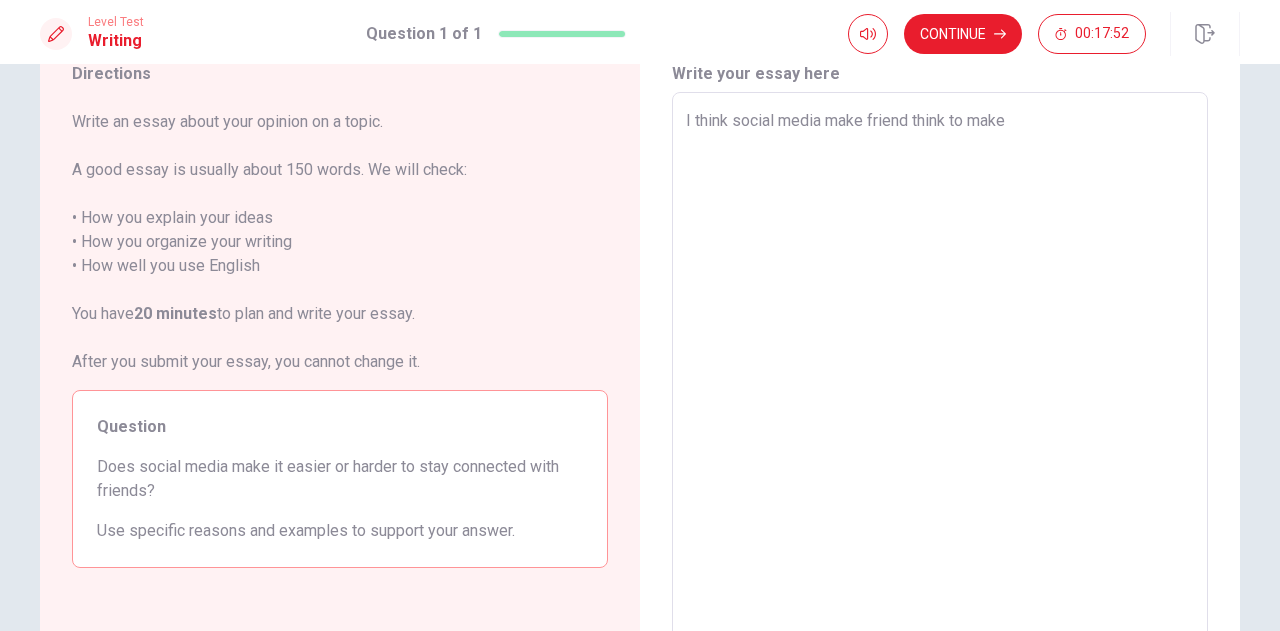 type on "I think social media make friend ethink to make" 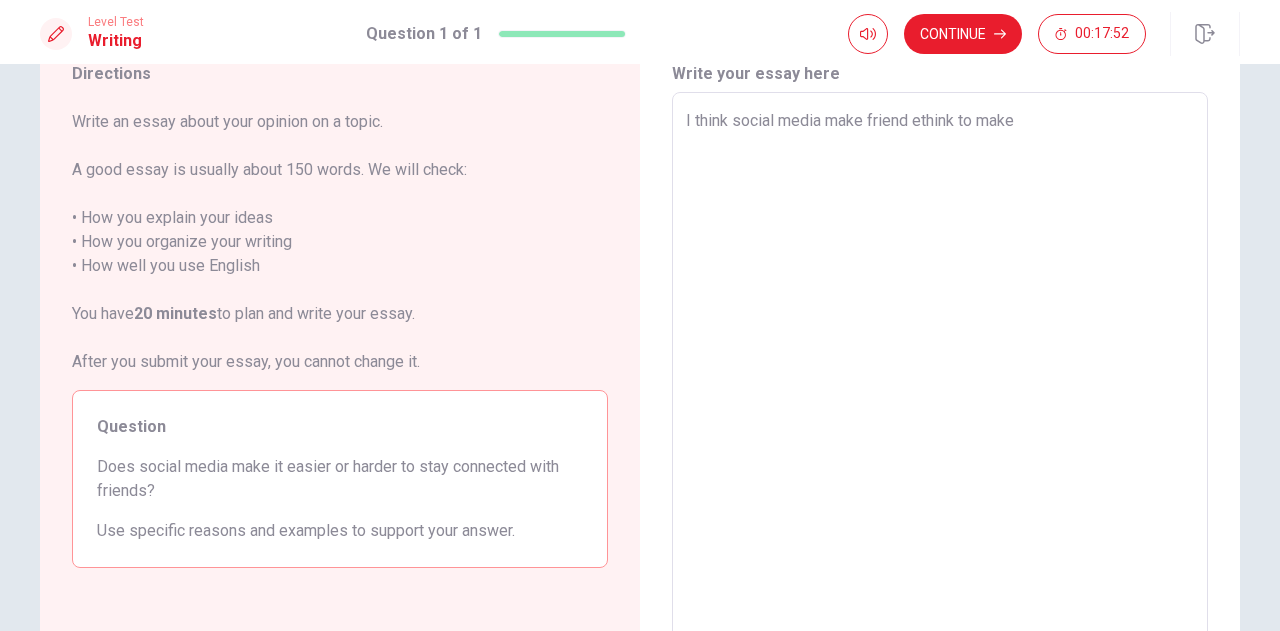 type on "x" 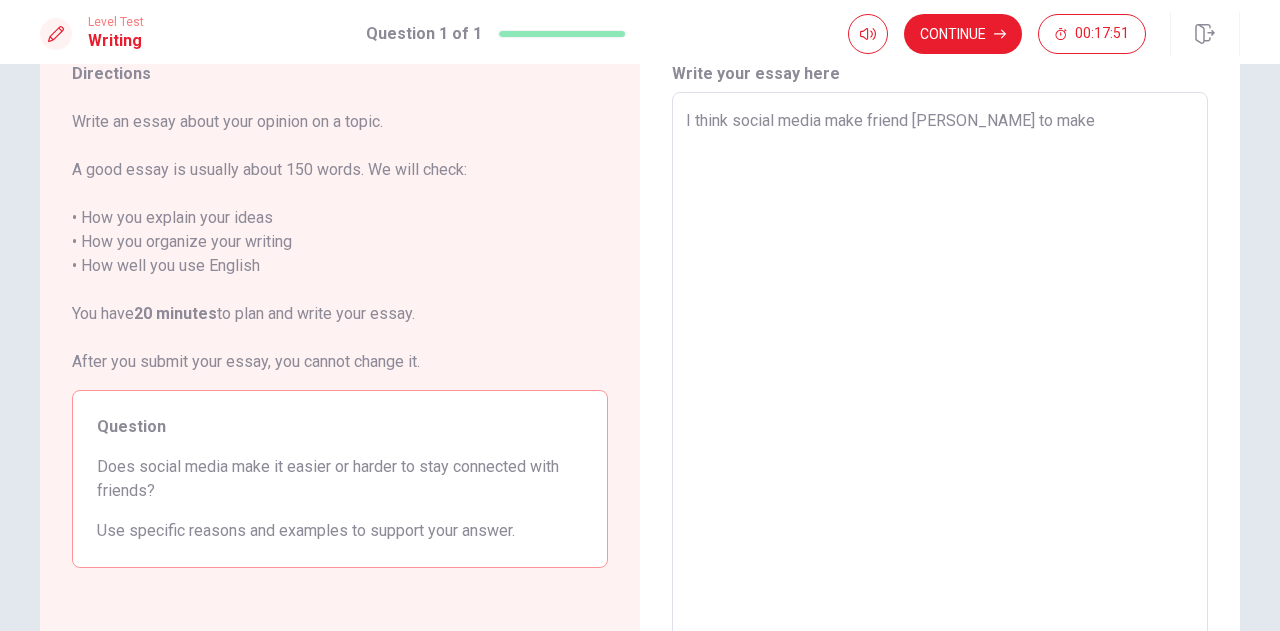 type on "x" 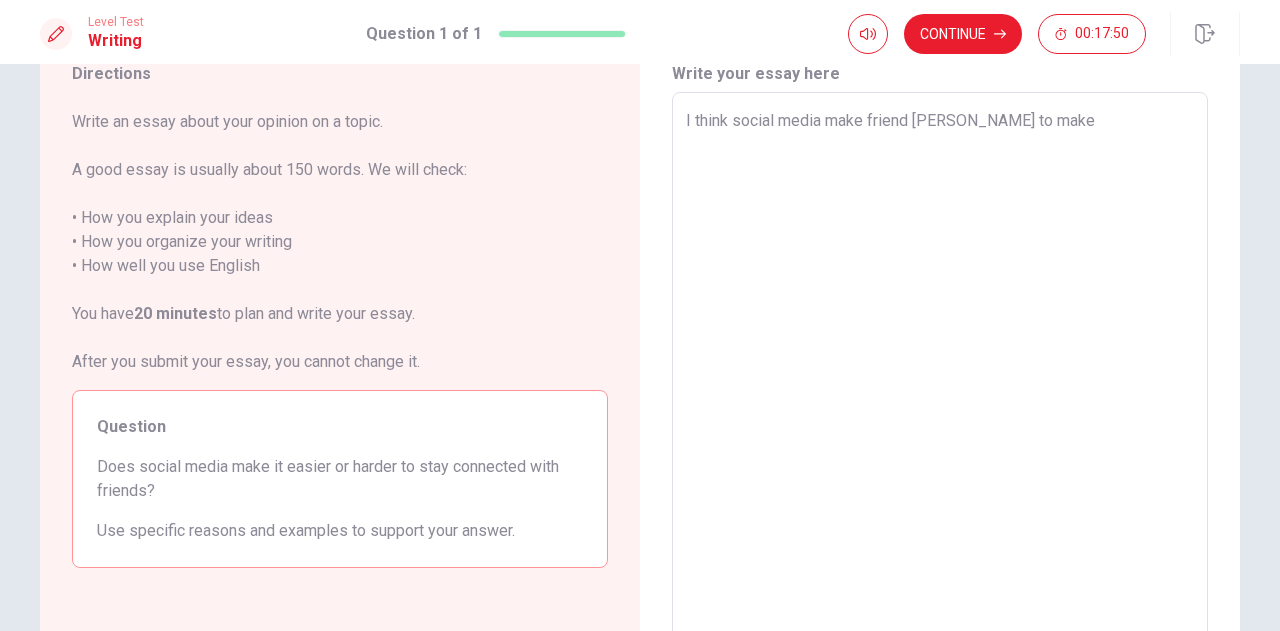type on "I think social media make friend [PERSON_NAME] to make" 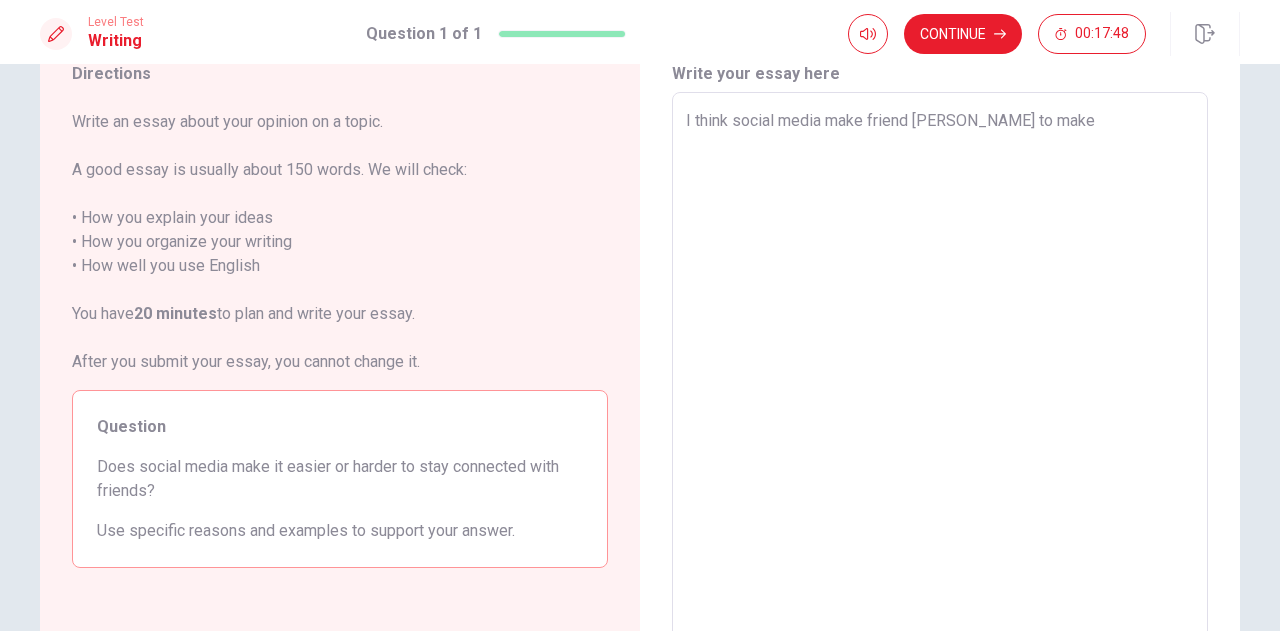 type on "x" 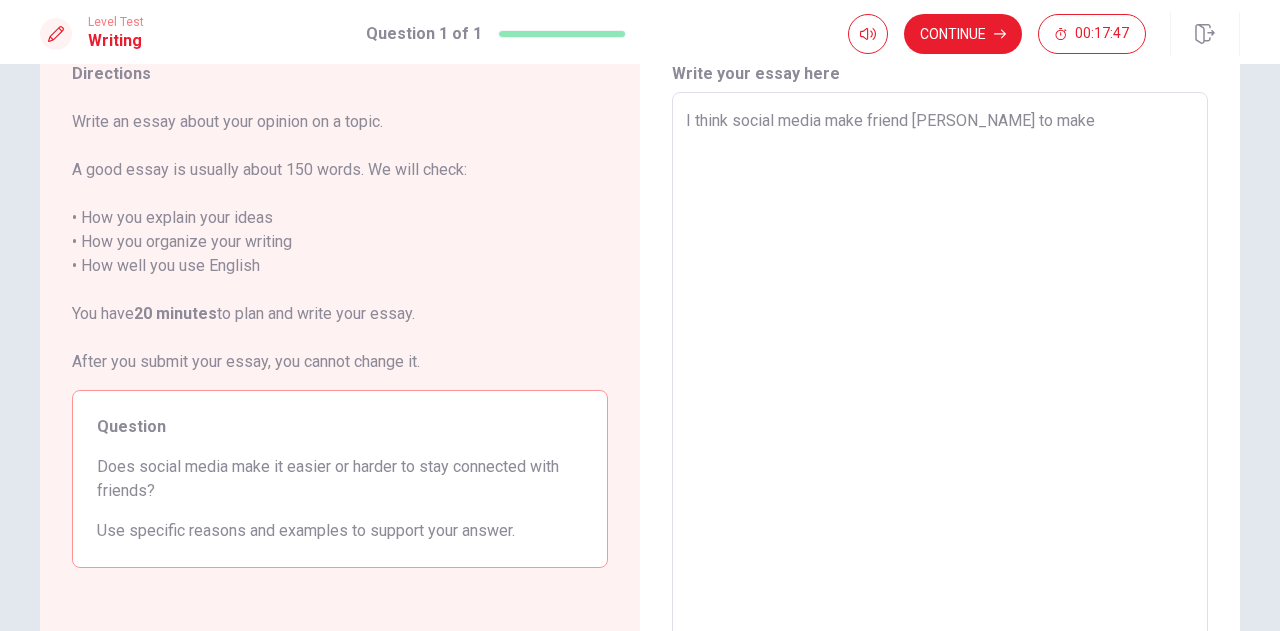 type on "I think social media make friend [PERSON_NAME] to make" 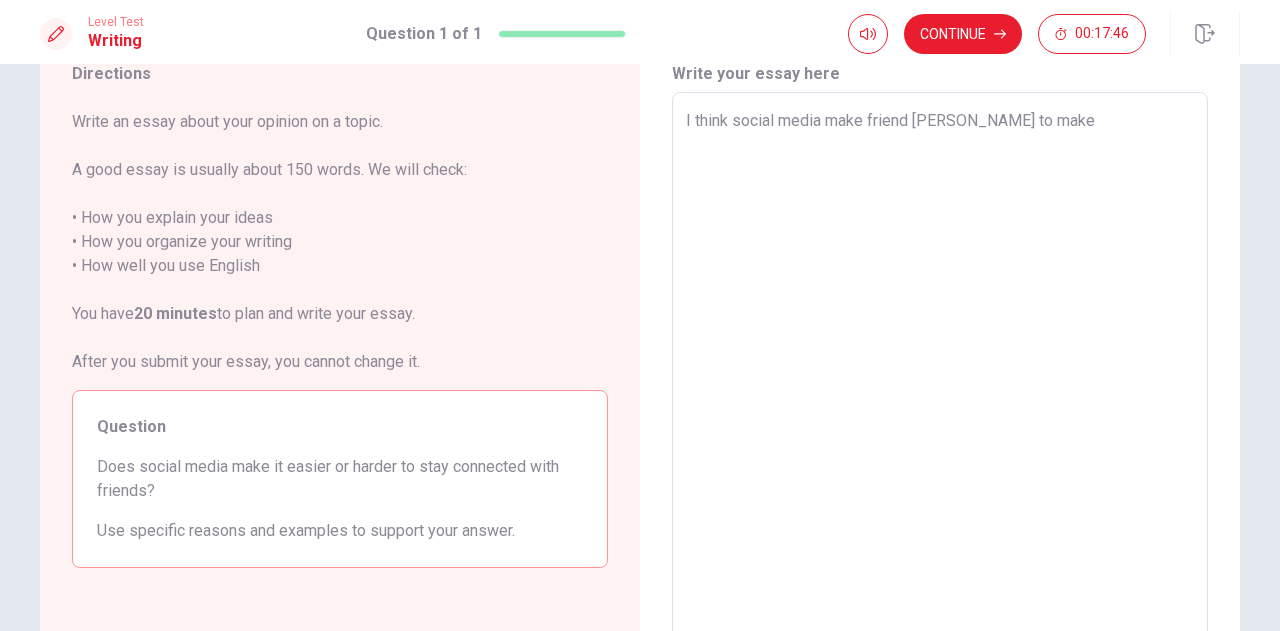 type on "I think social media make friend easier think to make" 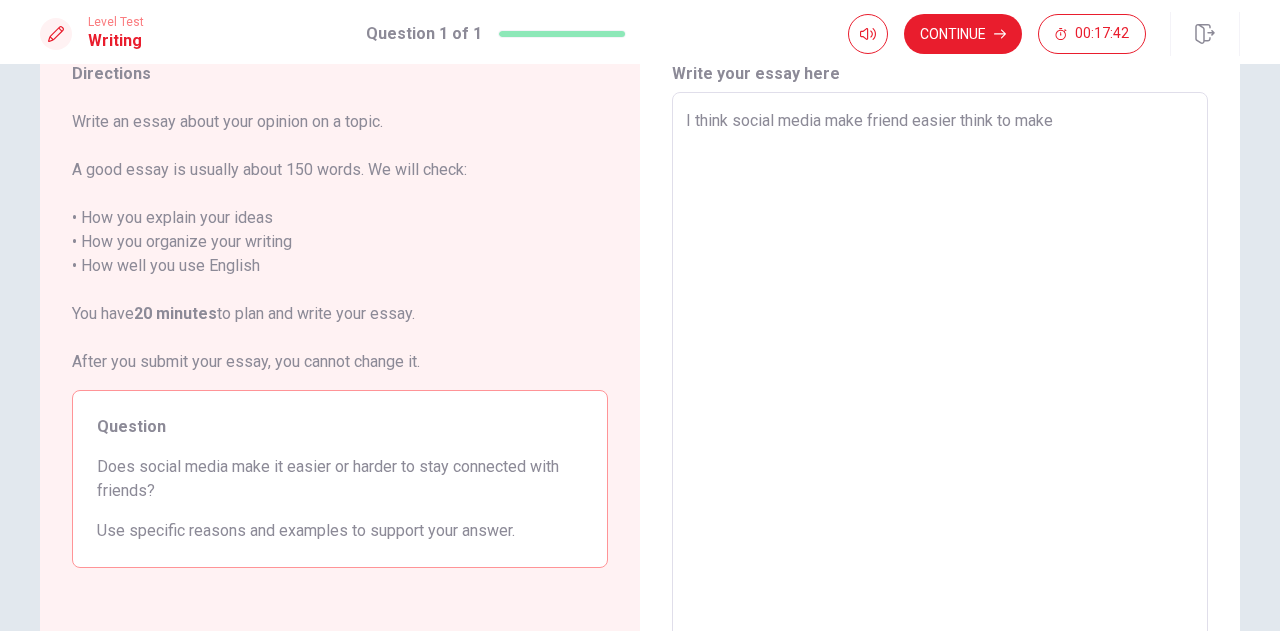click on "I think social media make friend easier think to make" at bounding box center [940, 369] 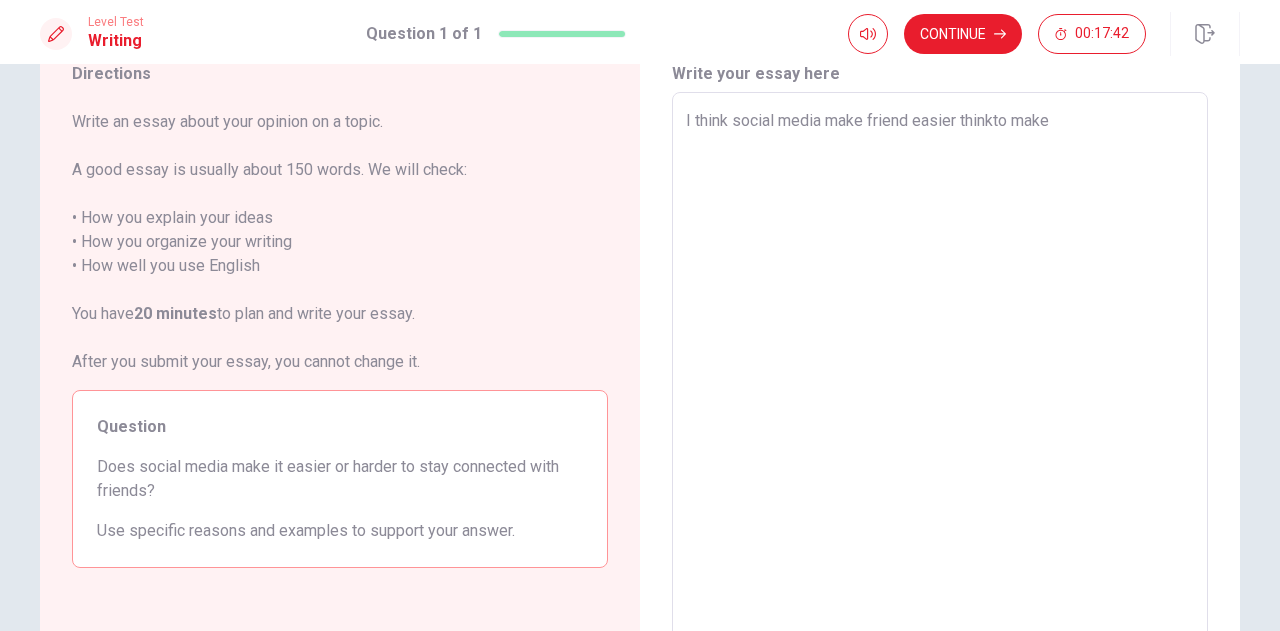 type on "x" 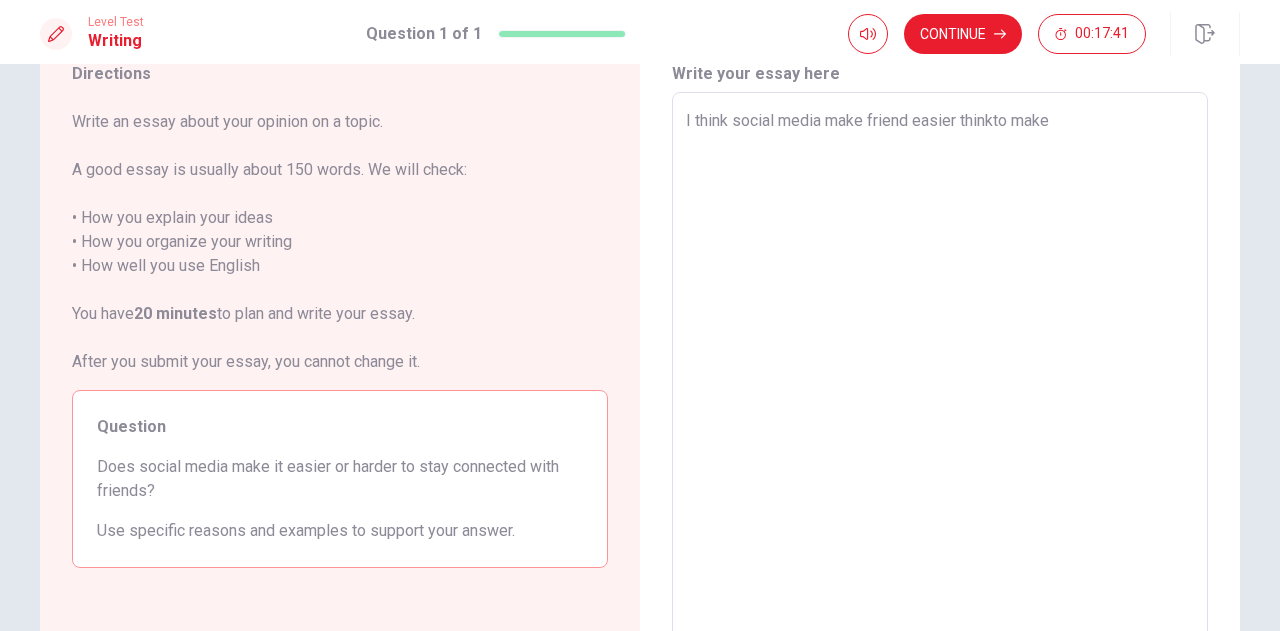 type on "I think social media make friend easier thinto make" 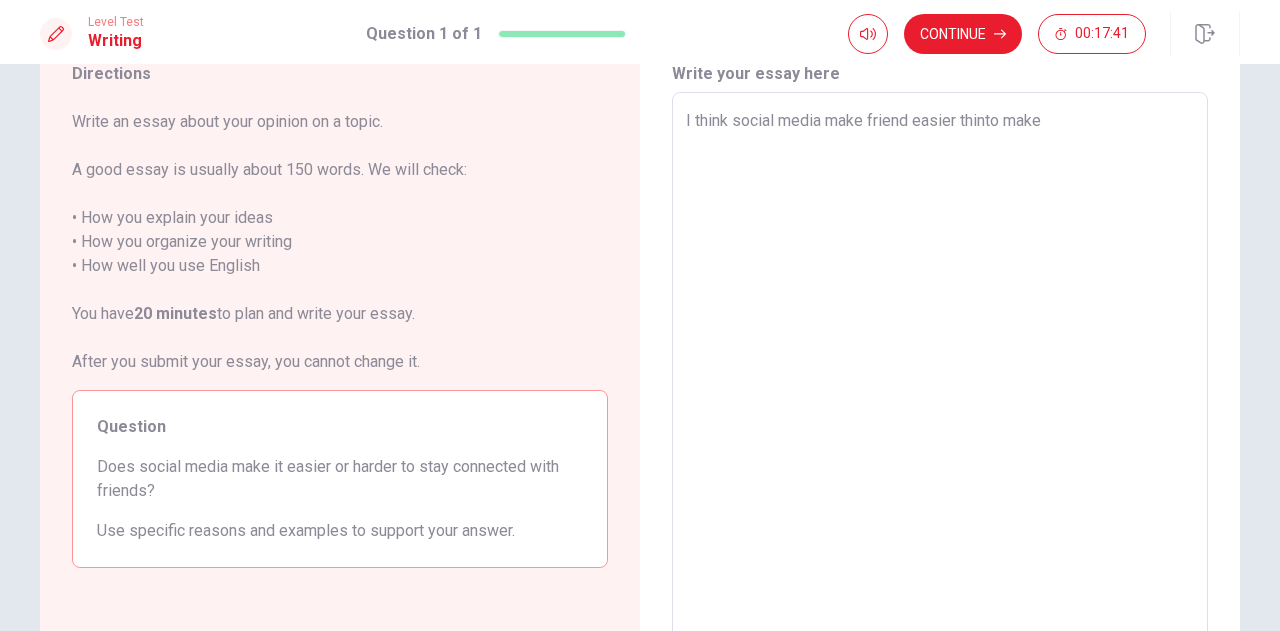 type on "x" 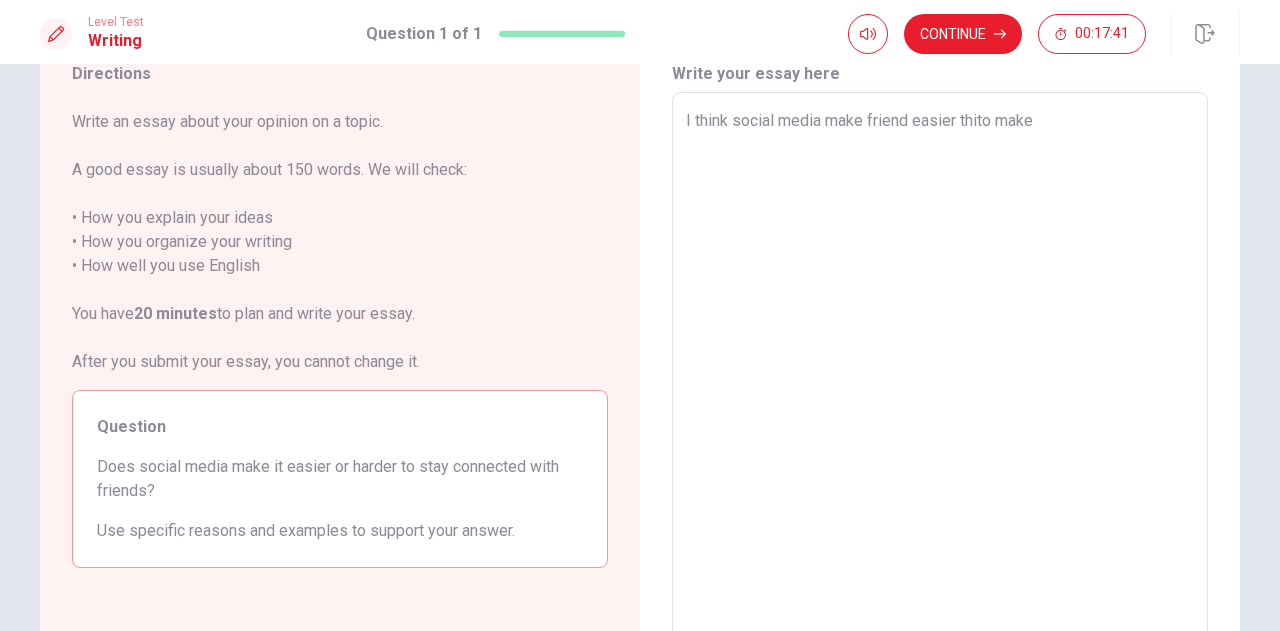 type on "x" 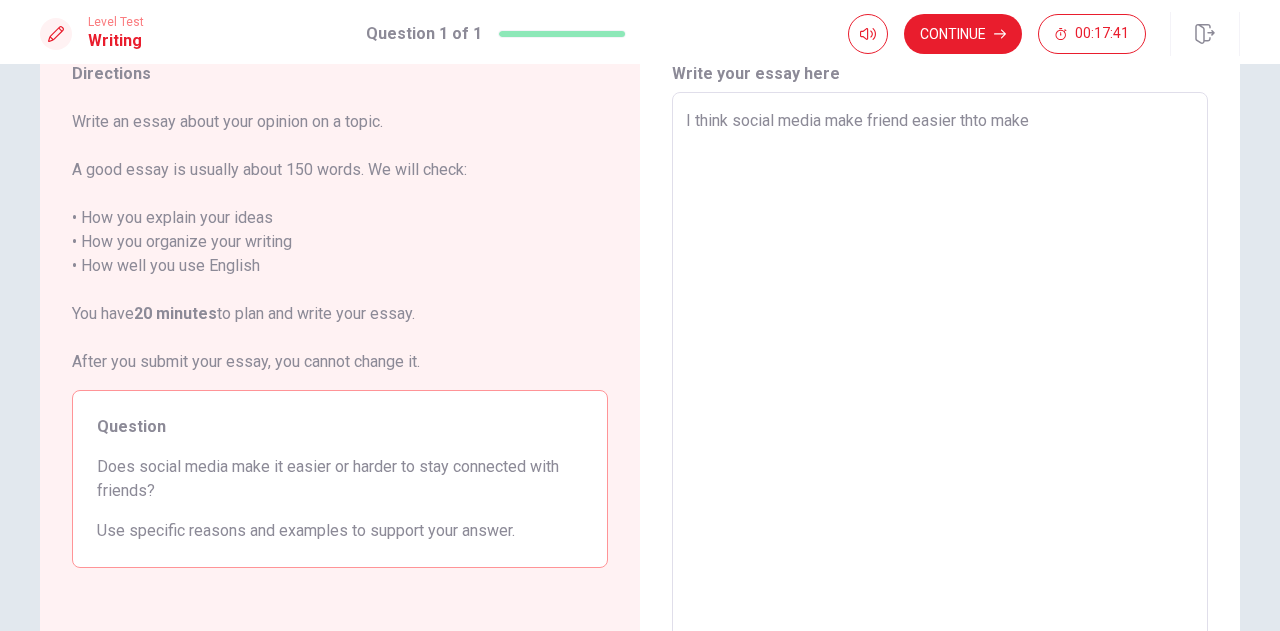 type on "x" 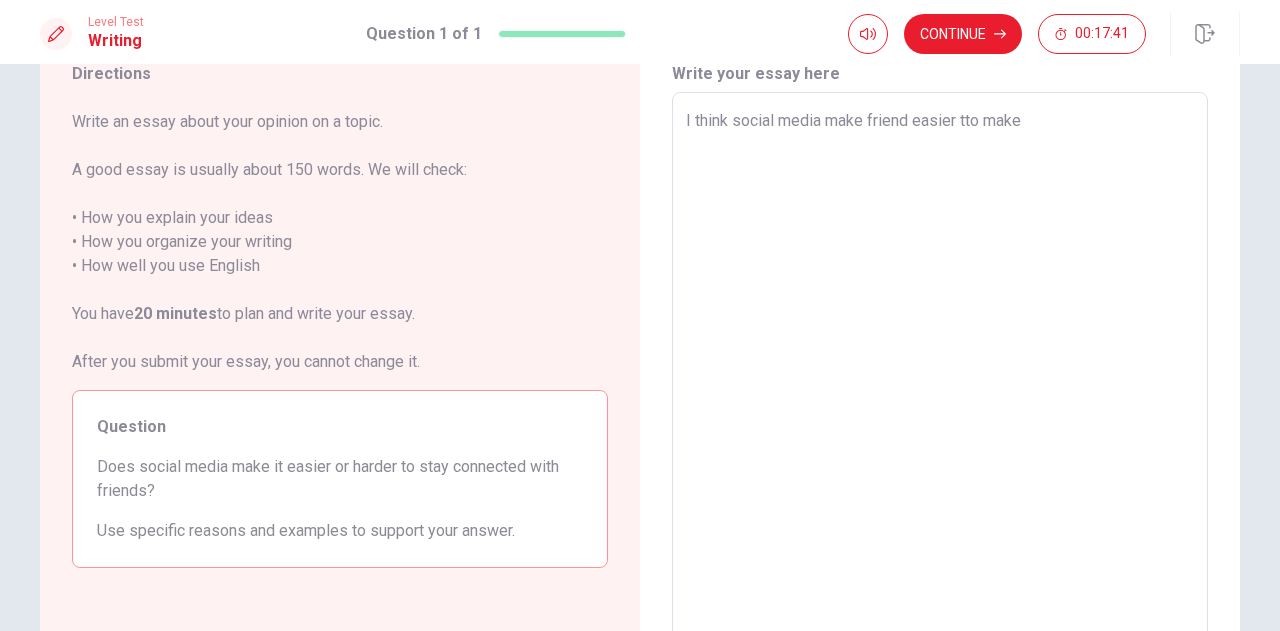 type on "x" 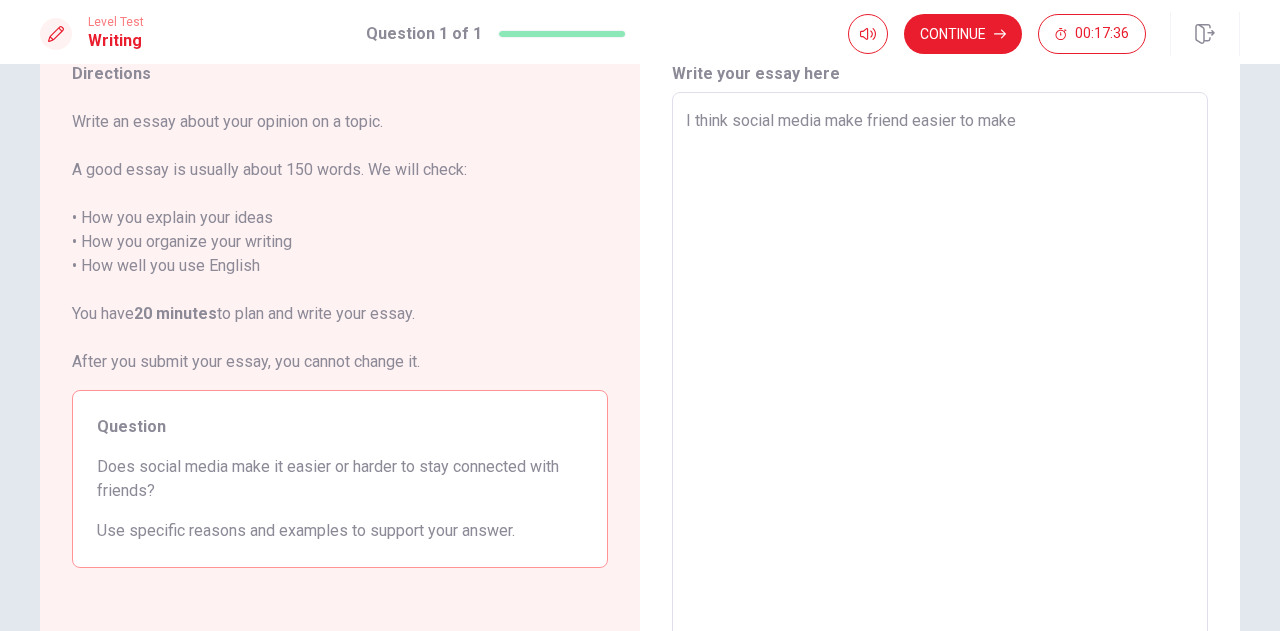 type 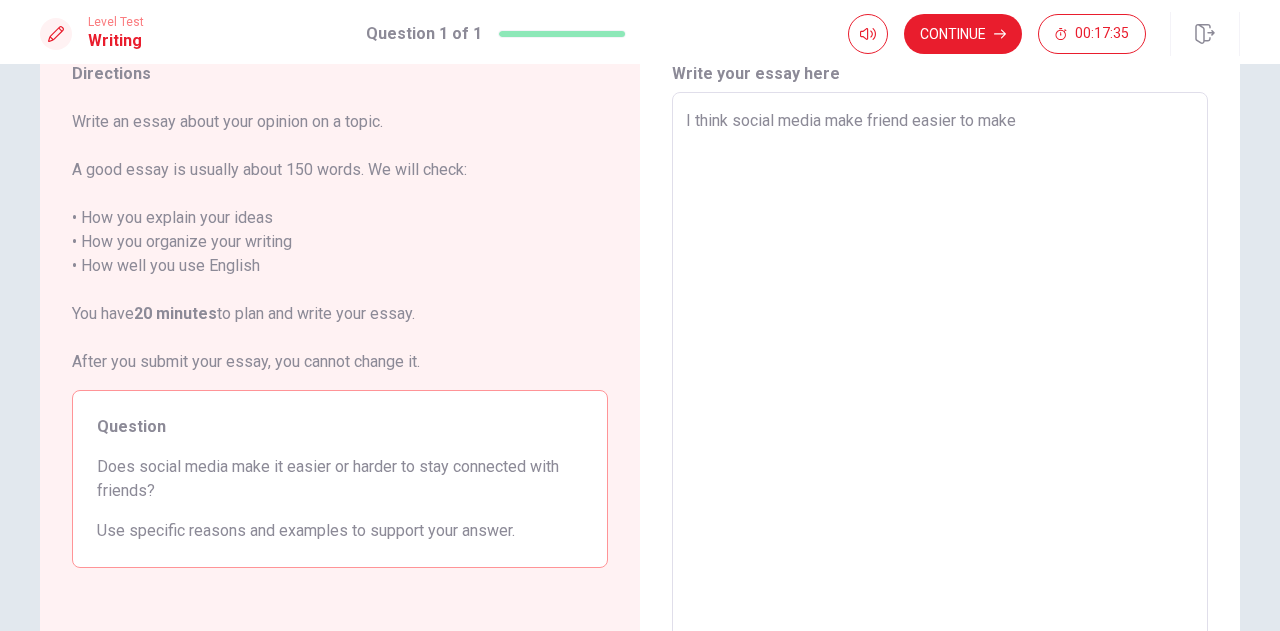 click on "I think social media make friend easier to make" at bounding box center [940, 369] 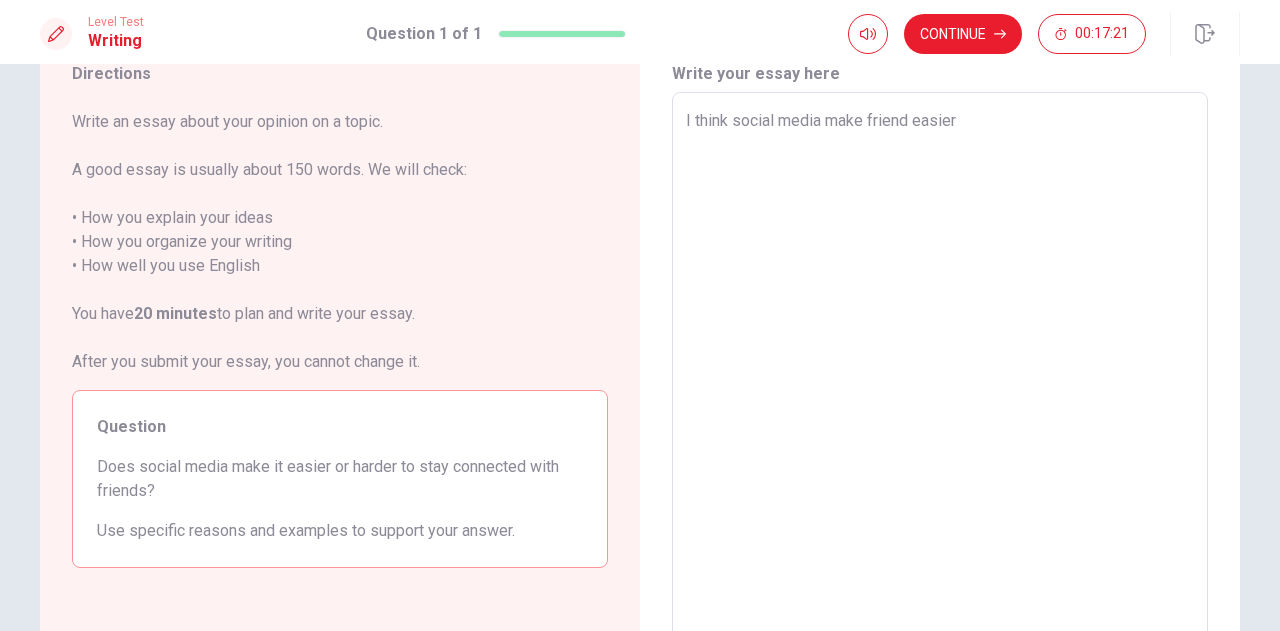 click on "I think social media make friend easier" at bounding box center (940, 369) 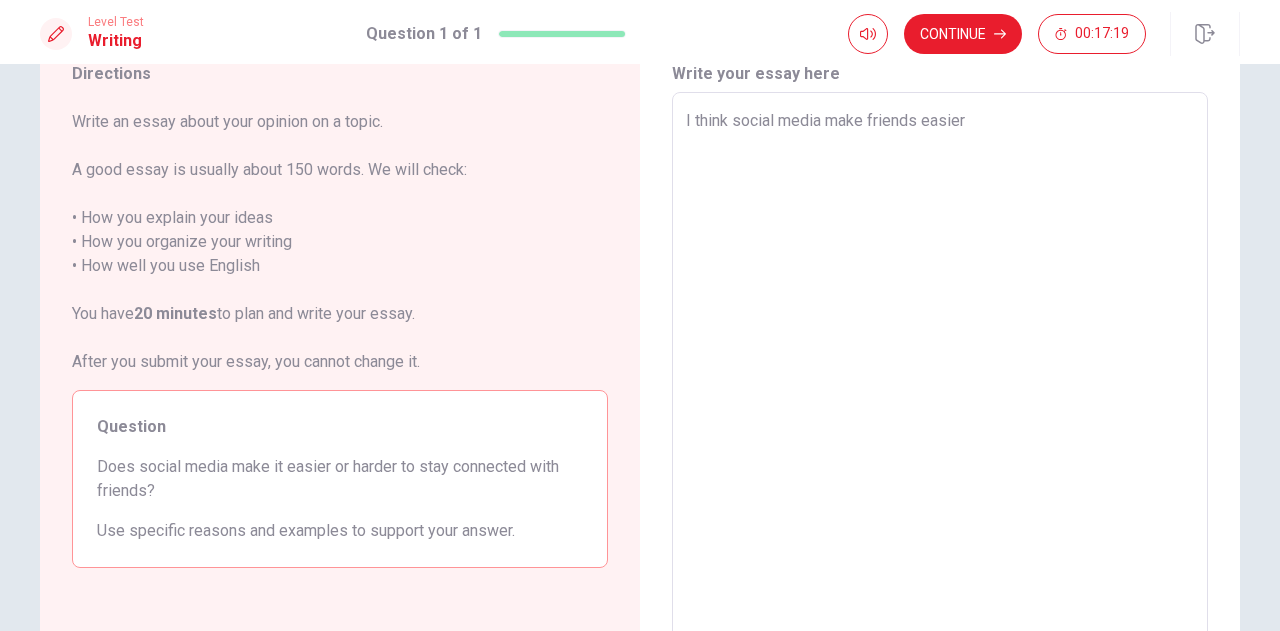 click on "I think social media make friends easier" at bounding box center (940, 369) 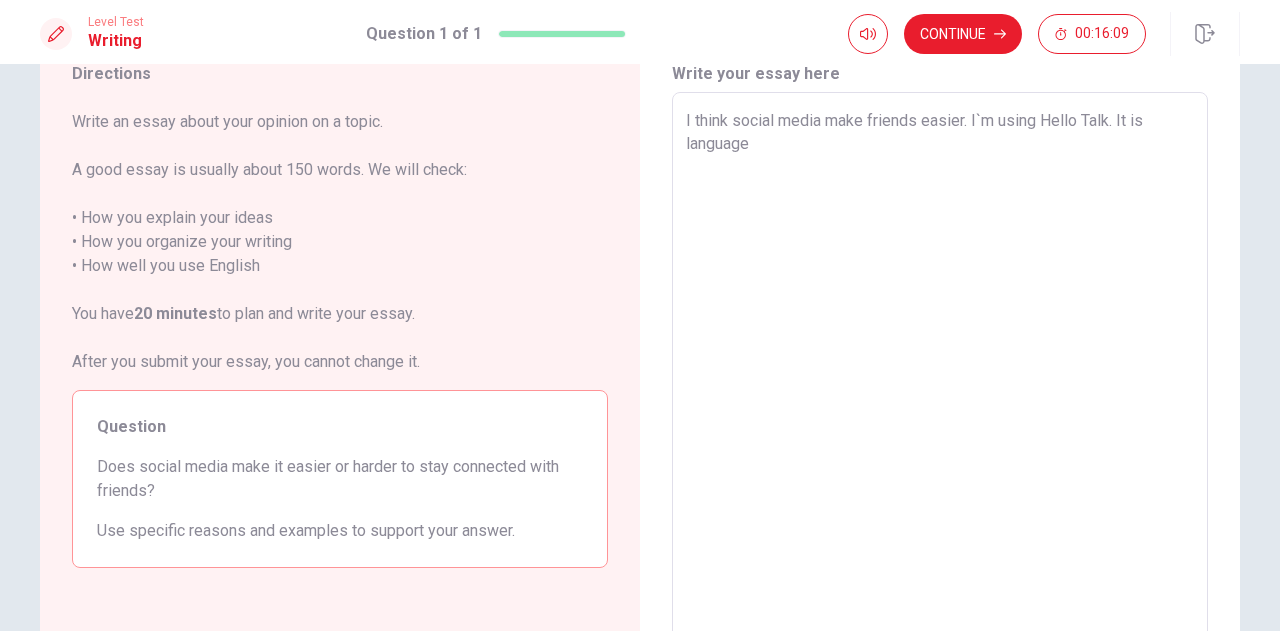 click on "I think social media make friends easier. I`m using Hello Talk. It is language  x ​" at bounding box center (940, 368) 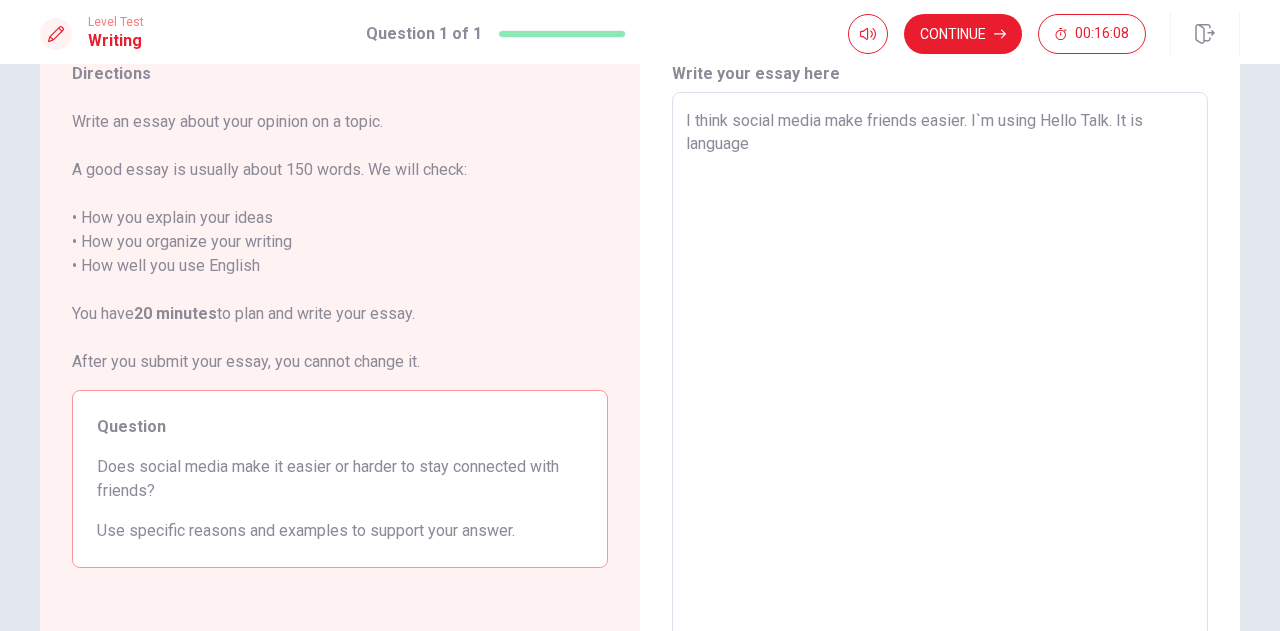 click on "I think social media make friends easier. I`m using Hello Talk. It is language  x ​" at bounding box center (940, 368) 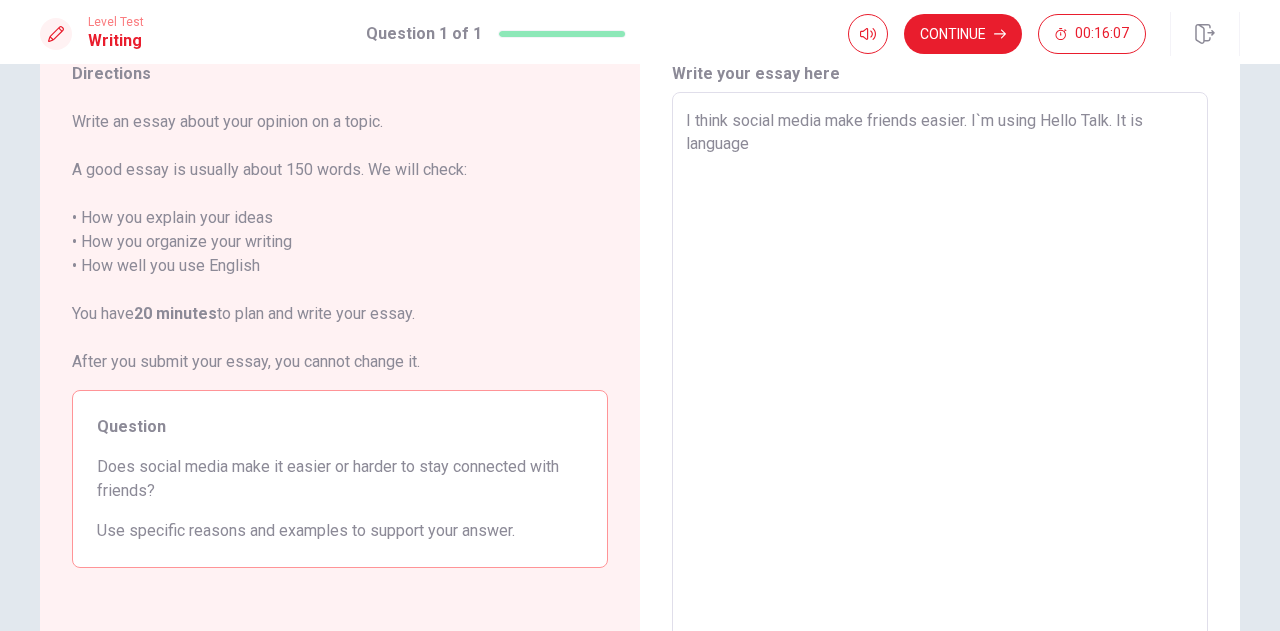 click on "I think social media make friends easier. I`m using Hello Talk. It is language" at bounding box center [940, 369] 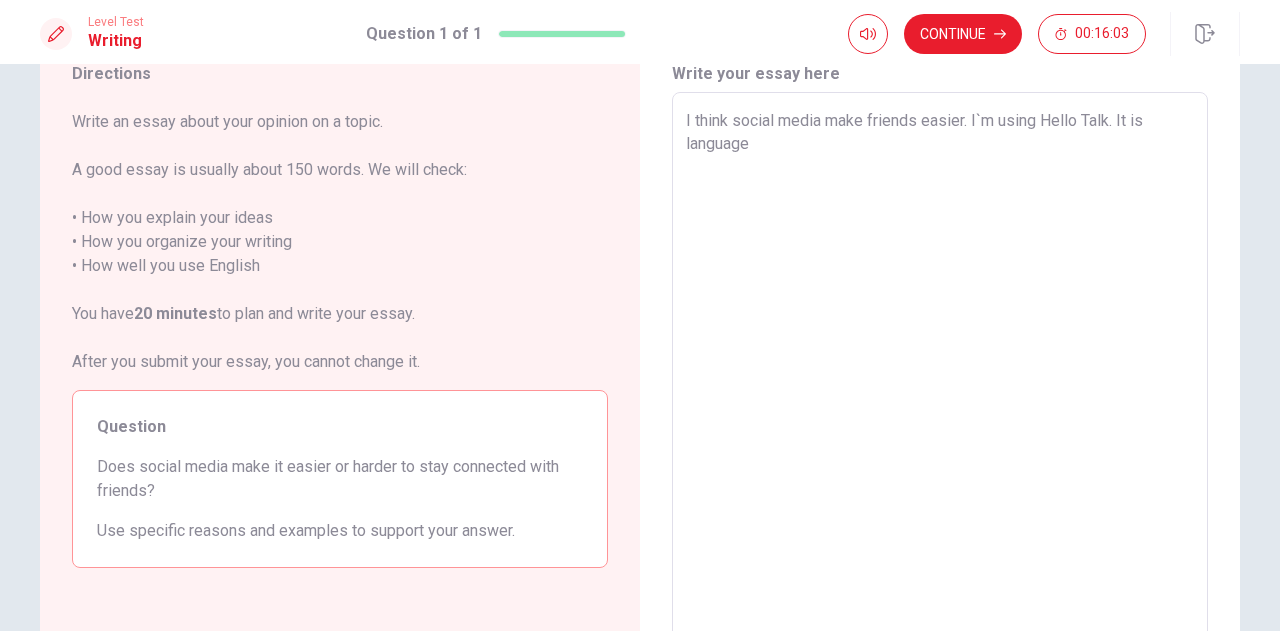 click on "I think social media make friends easier. I`m using Hello Talk. It is language" at bounding box center [940, 369] 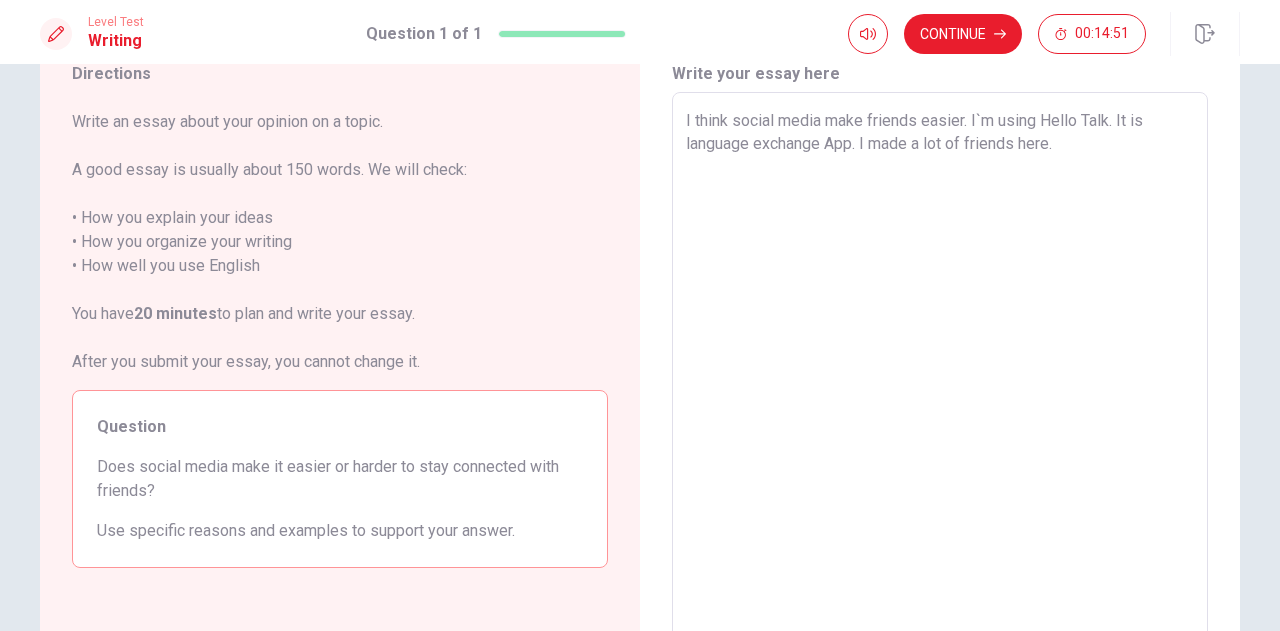 click on "I think social media make friends easier. I`m using Hello Talk. It is language exchange App. I made a lot of friends here." at bounding box center (940, 369) 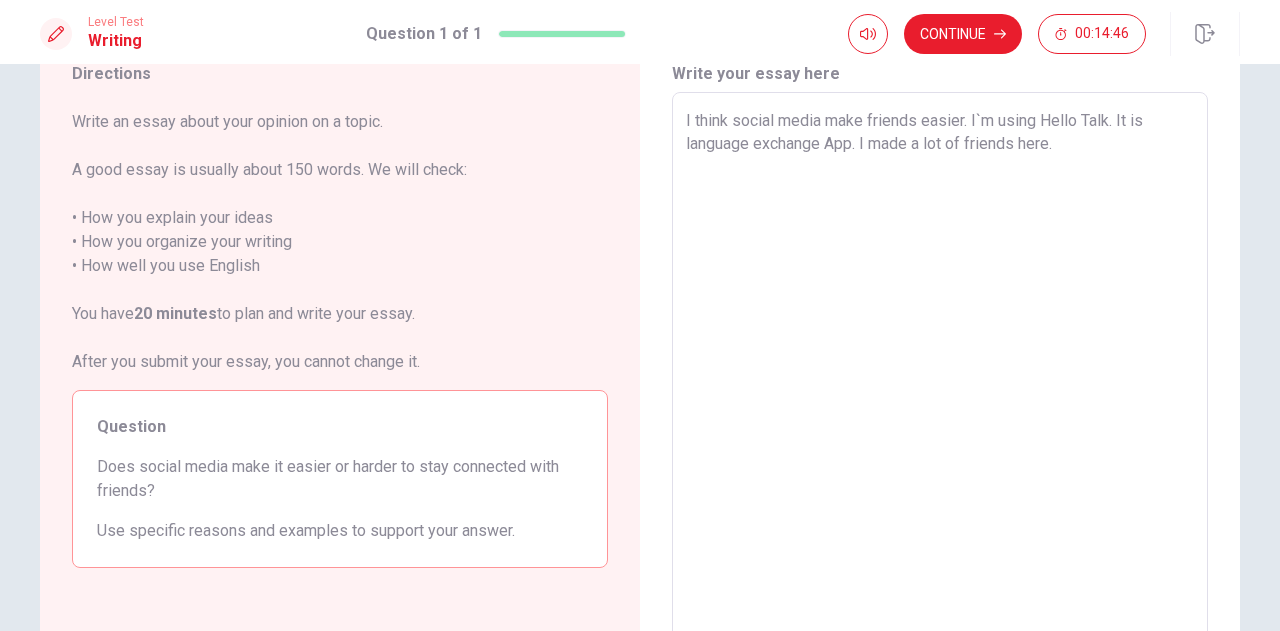 click on "I think social media make friends easier. I`m using Hello Talk. It is language exchange App. I made a lot of friends here." at bounding box center [940, 369] 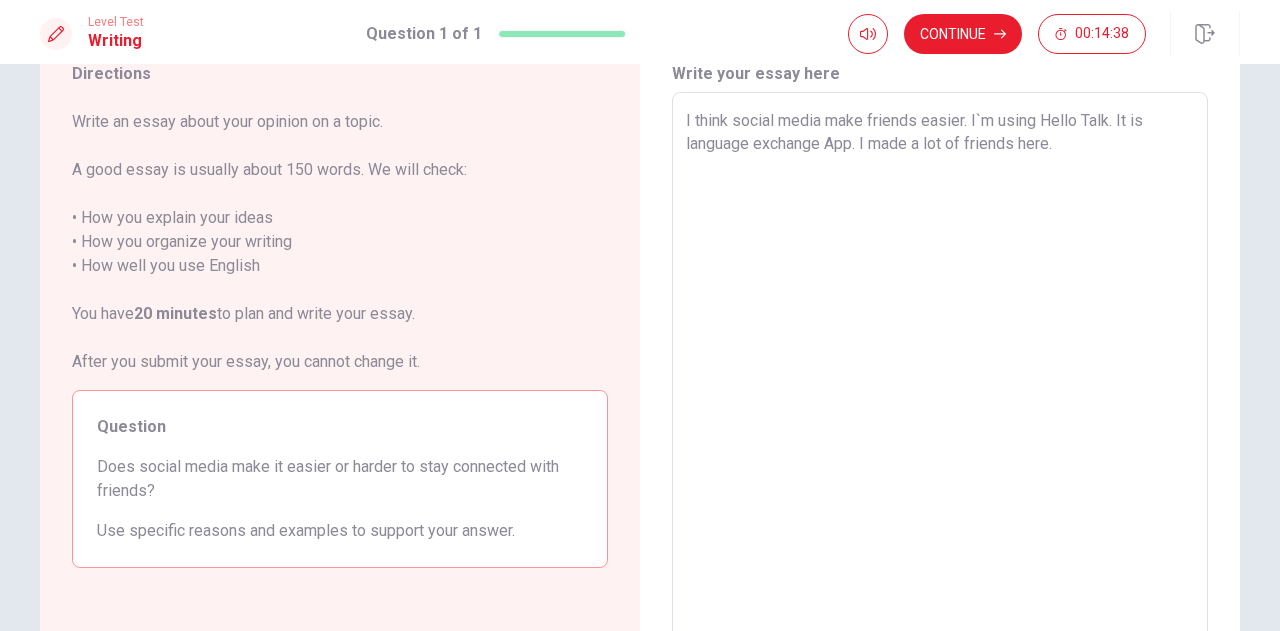 click on "I think social media make friends easier. I`m using Hello Talk. It is language exchange App. I made a lot of friends here." at bounding box center (940, 369) 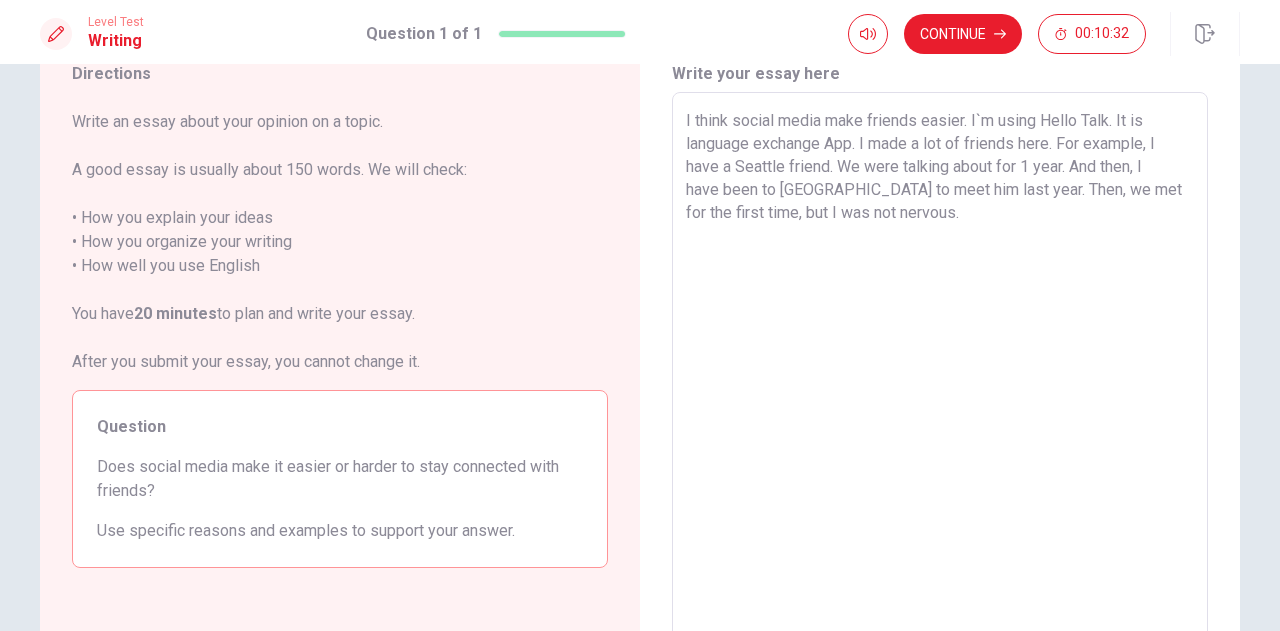 click on "I think social media make friends easier. I`m using Hello Talk. It is language exchange App. I made a lot of friends here. For example, I have a Seattle friend. We were talking about for 1 year. And then, I
have been to [GEOGRAPHIC_DATA] to meet him last year. Then, we met for the first time, but I was not nervous." at bounding box center [940, 369] 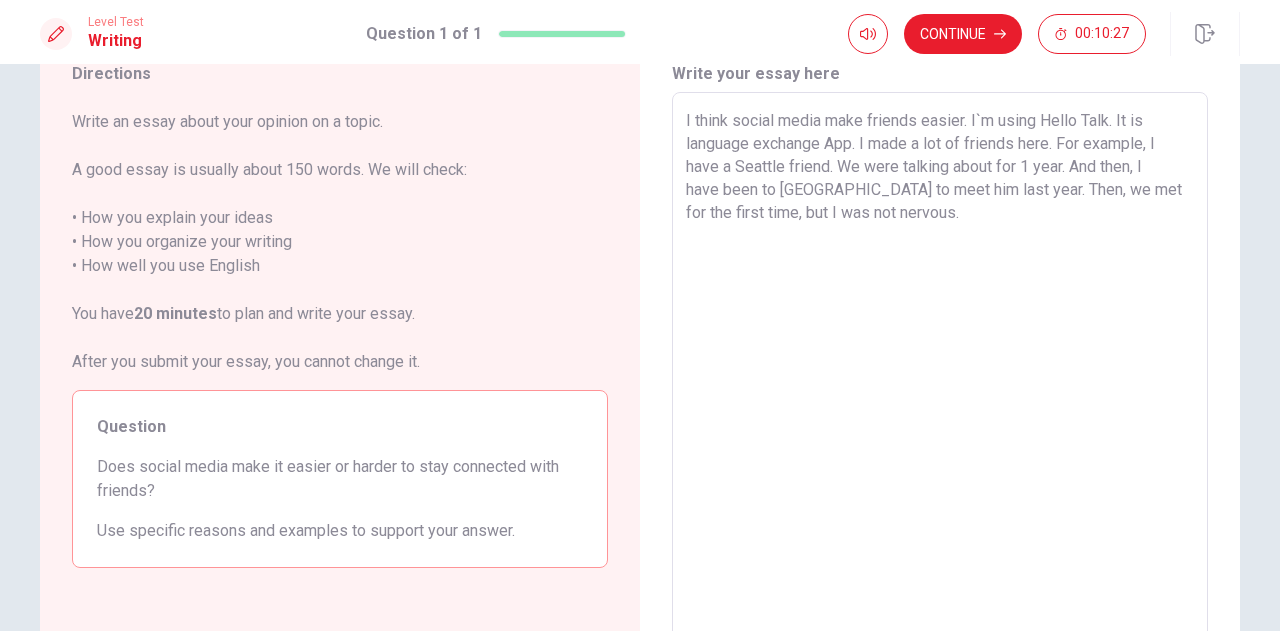 click on "I think social media make friends easier. I`m using Hello Talk. It is language exchange App. I made a lot of friends here. For example, I have a Seattle friend. We were talking about for 1 year. And then, I
have been to [GEOGRAPHIC_DATA] to meet him last year. Then, we met for the first time, but I was not nervous." at bounding box center [940, 369] 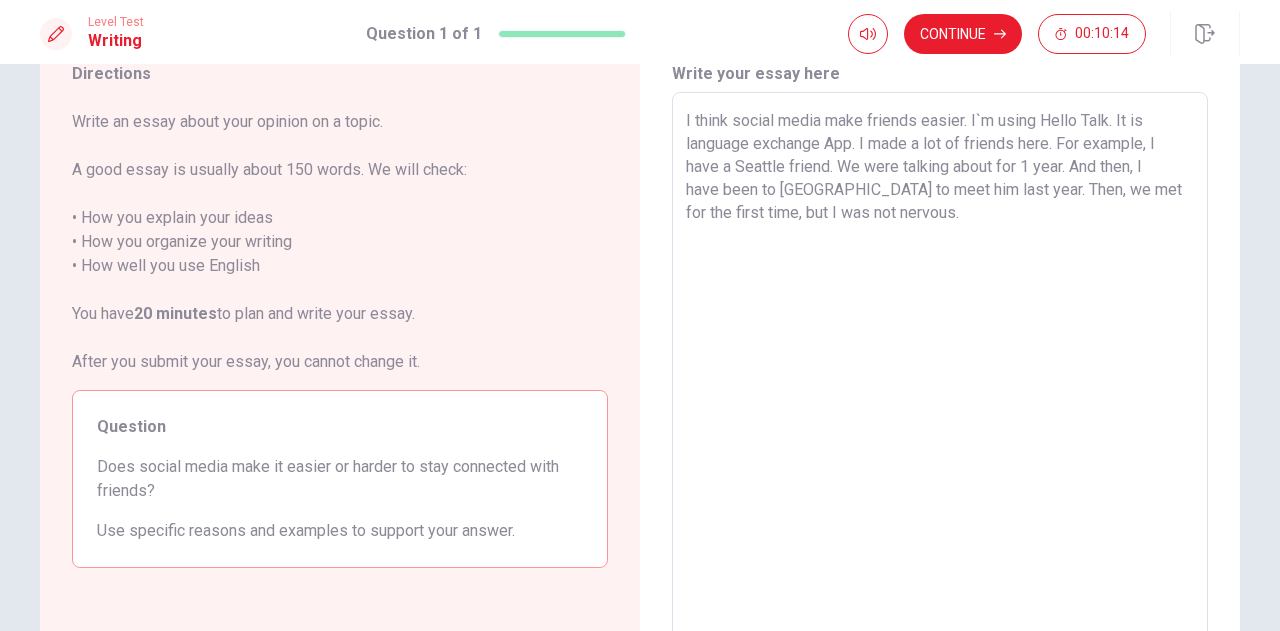 click on "I think social media make friends easier. I`m using Hello Talk. It is language exchange App. I made a lot of friends here. For example, I have a Seattle friend. We were talking about for 1 year. And then, I
have been to [GEOGRAPHIC_DATA] to meet him last year. Then, we met for the first time, but I was not nervous." at bounding box center (940, 369) 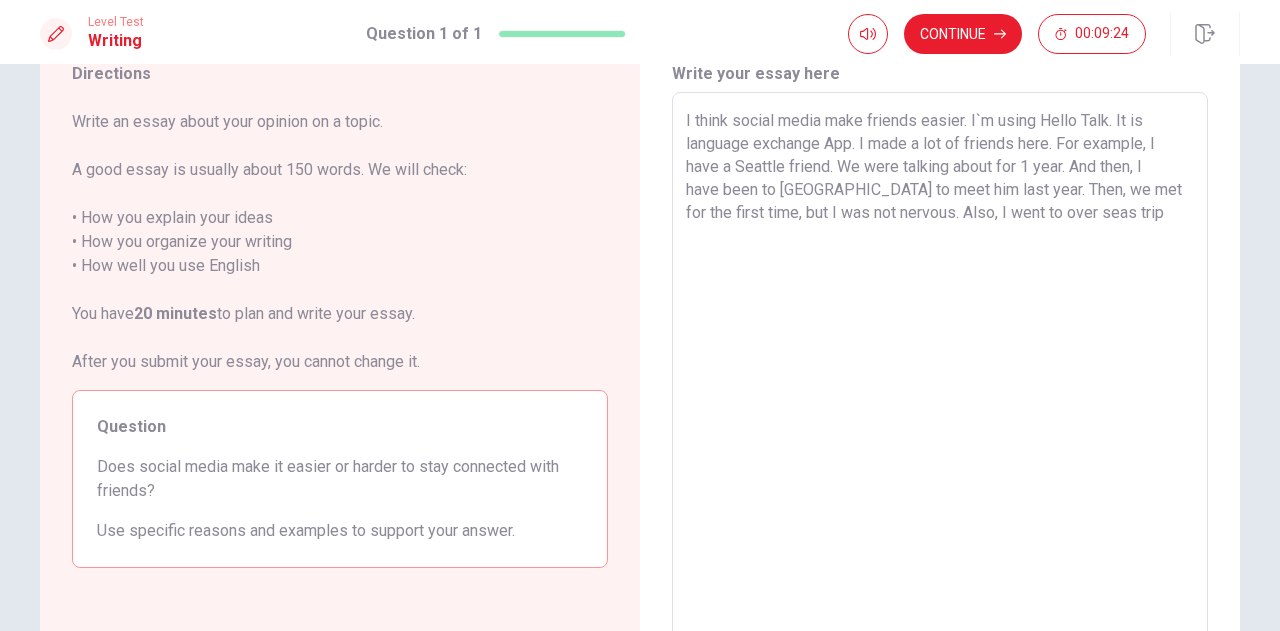 click on "I think social media make friends easier. I`m using Hello Talk. It is language exchange App. I made a lot of friends here. For example, I have a Seattle friend. We were talking about for 1 year. And then, I
have been to [GEOGRAPHIC_DATA] to meet him last year. Then, we met for the first time, but I was not nervous. Also, I went to over seas trip" at bounding box center [940, 369] 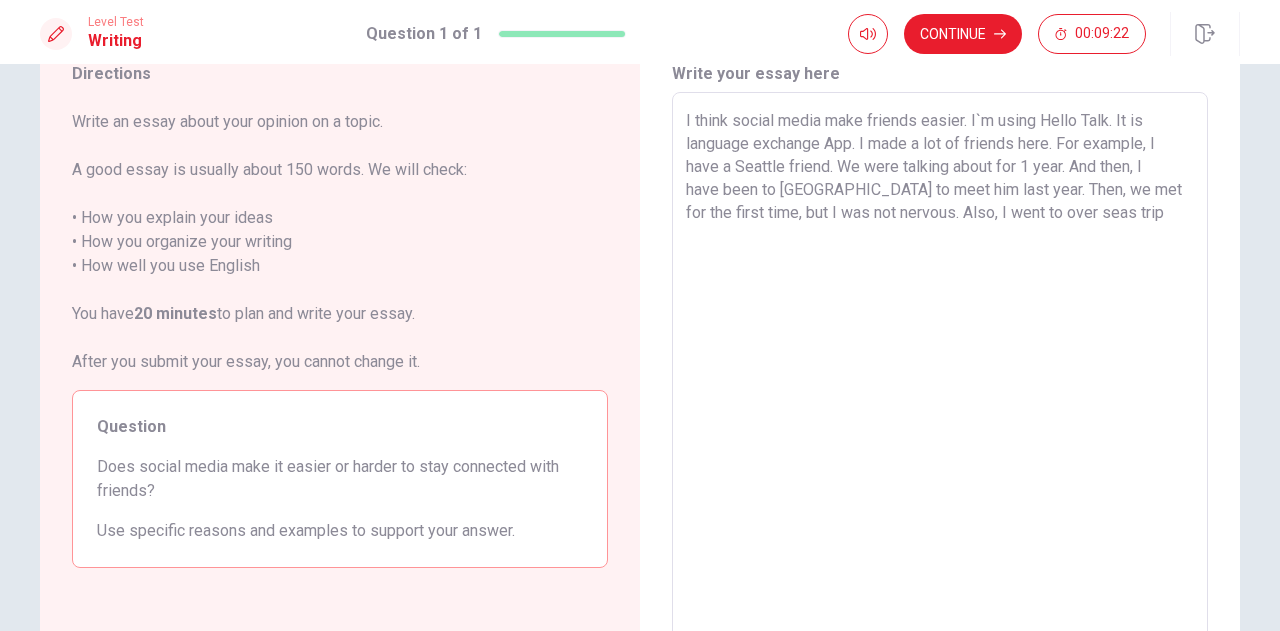 click on "I think social media make friends easier. I`m using Hello Talk. It is language exchange App. I made a lot of friends here. For example, I have a Seattle friend. We were talking about for 1 year. And then, I
have been to [GEOGRAPHIC_DATA] to meet him last year. Then, we met for the first time, but I was not nervous. Also, I went to over seas trip" at bounding box center (940, 369) 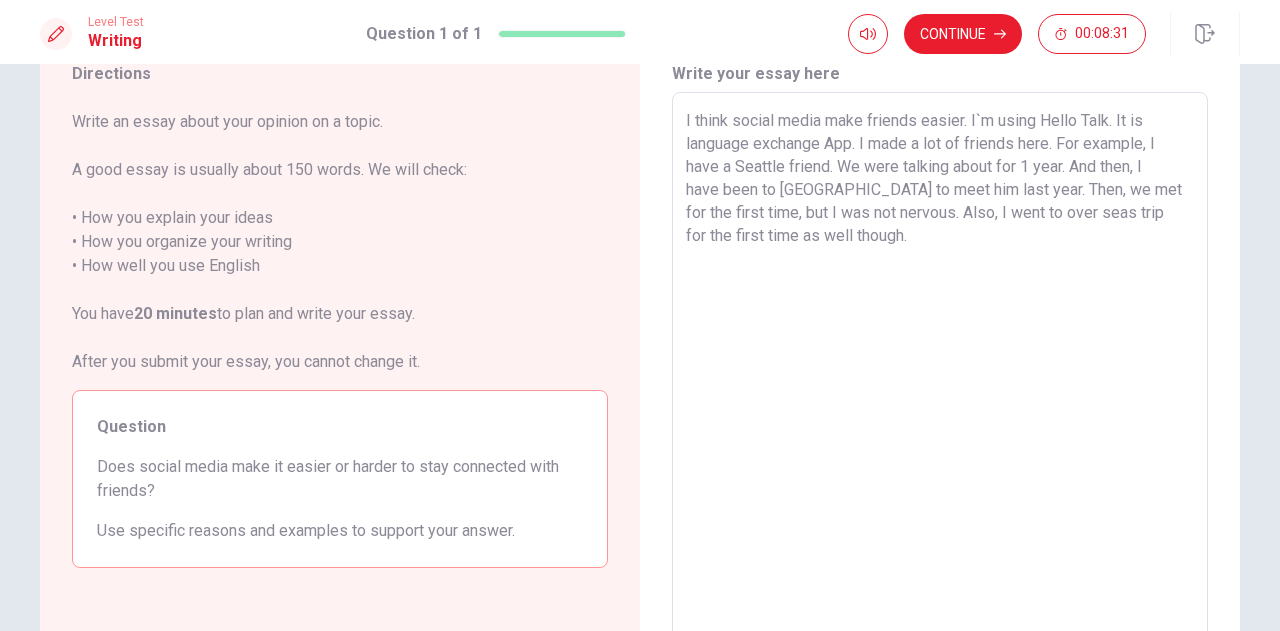 click on "I think social media make friends easier. I`m using Hello Talk. It is language exchange App. I made a lot of friends here. For example, I have a Seattle friend. We were talking about for 1 year. And then, I
have been to [GEOGRAPHIC_DATA] to meet him last year. Then, we met for the first time, but I was not nervous. Also, I went to over seas trip for the first time as well though." at bounding box center [940, 369] 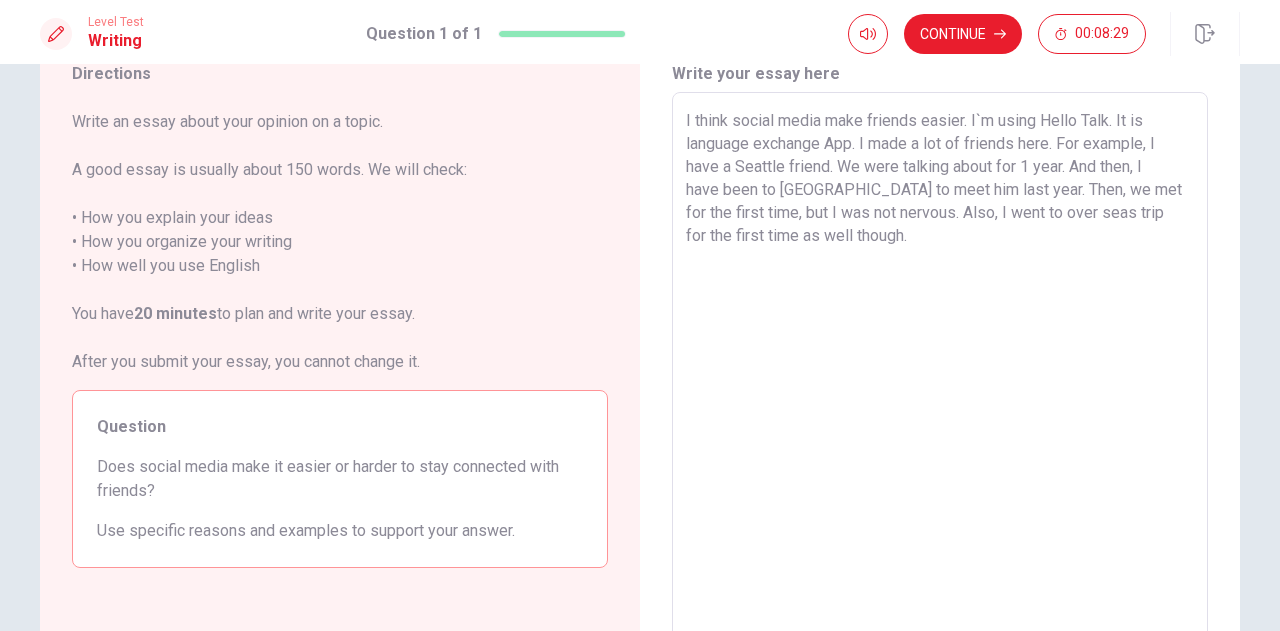 click on "I think social media make friends easier. I`m using Hello Talk. It is language exchange App. I made a lot of friends here. For example, I have a Seattle friend. We were talking about for 1 year. And then, I
have been to [GEOGRAPHIC_DATA] to meet him last year. Then, we met for the first time, but I was not nervous. Also, I went to over seas trip for the first time as well though." at bounding box center [940, 369] 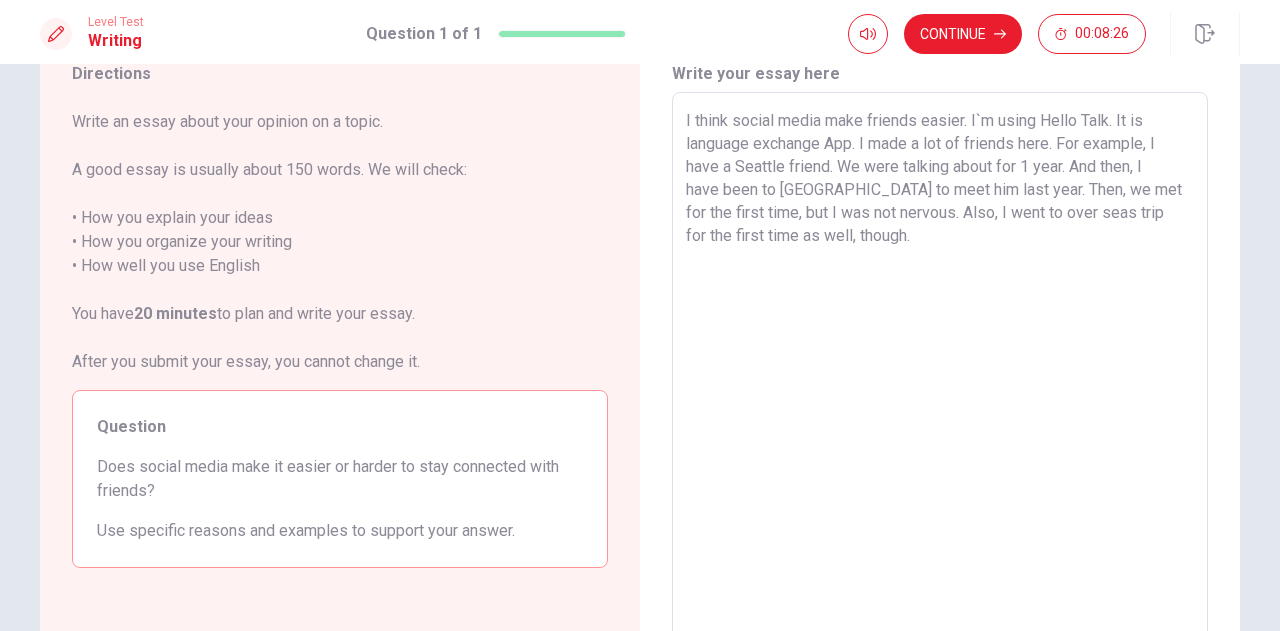 click on "I think social media make friends easier. I`m using Hello Talk. It is language exchange App. I made a lot of friends here. For example, I have a Seattle friend. We were talking about for 1 year. And then, I
have been to [GEOGRAPHIC_DATA] to meet him last year. Then, we met for the first time, but I was not nervous. Also, I went to over seas trip for the first time as well, though." at bounding box center [940, 369] 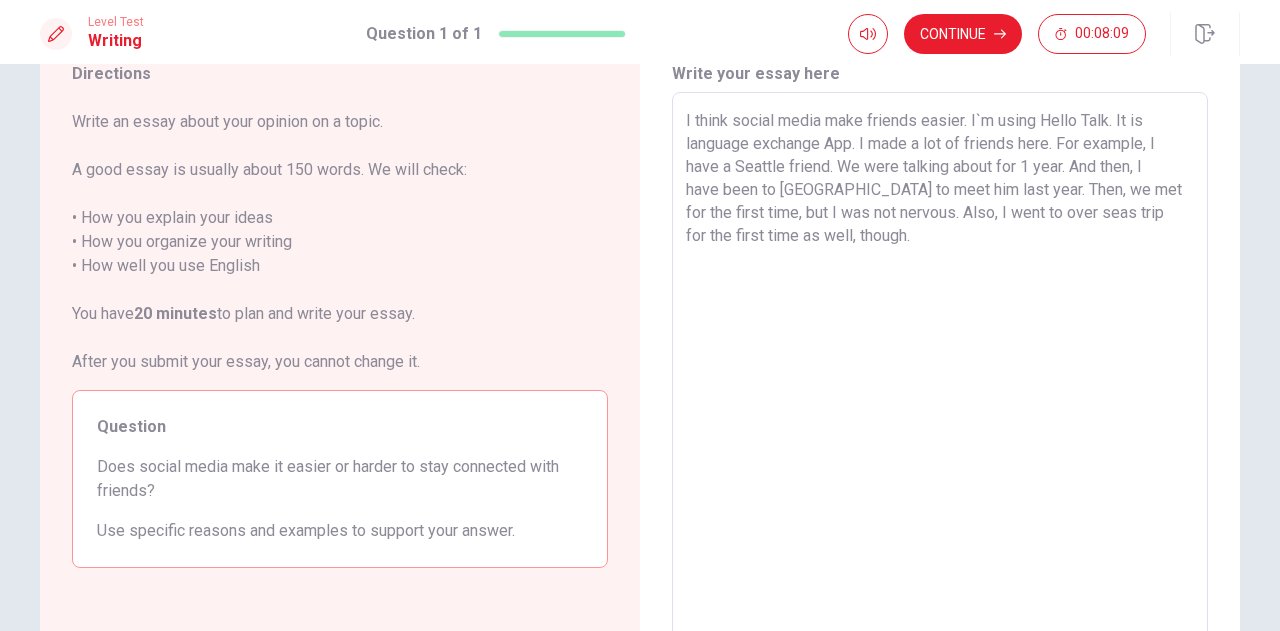 click on "I think social media make friends easier. I`m using Hello Talk. It is language exchange App. I made a lot of friends here. For example, I have a Seattle friend. We were talking about for 1 year. And then, I
have been to [GEOGRAPHIC_DATA] to meet him last year. Then, we met for the first time, but I was not nervous. Also, I went to over seas trip for the first time as well, though." at bounding box center [940, 369] 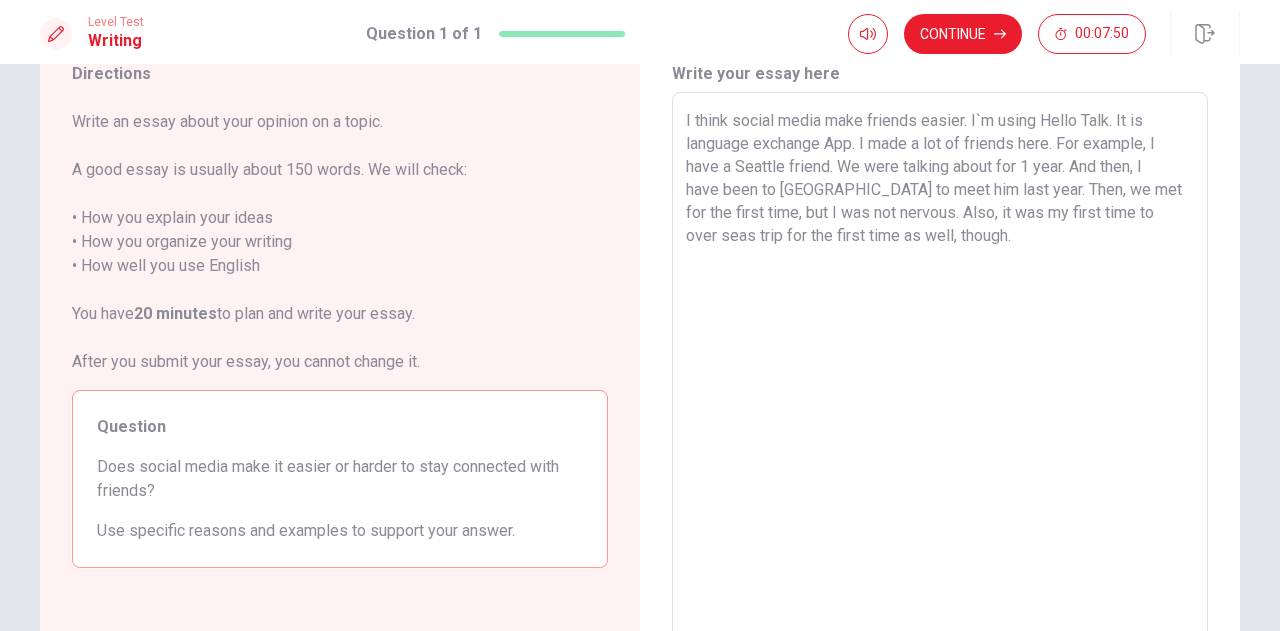 click on "I think social media make friends easier. I`m using Hello Talk. It is language exchange App. I made a lot of friends here. For example, I have a Seattle friend. We were talking about for 1 year. And then, I
have been to [GEOGRAPHIC_DATA] to meet him last year. Then, we met for the first time, but I was not nervous. Also, it was my first time to over seas trip for the first time as well, though." at bounding box center [940, 369] 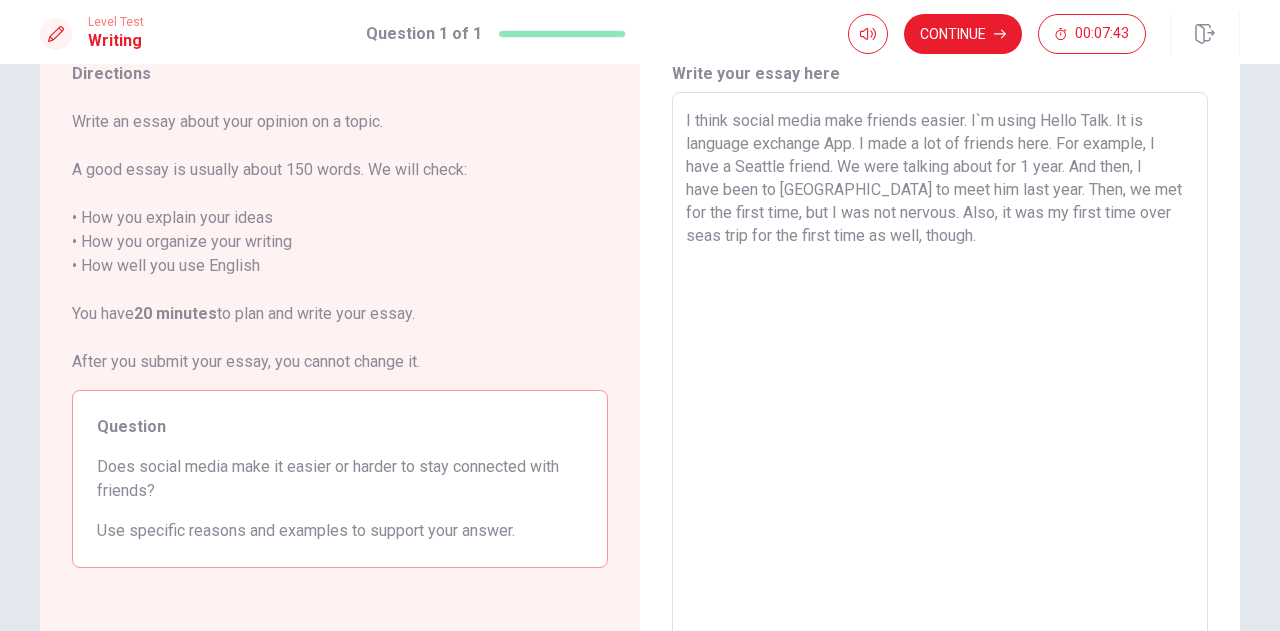 click on "I think social media make friends easier. I`m using Hello Talk. It is language exchange App. I made a lot of friends here. For example, I have a Seattle friend. We were talking about for 1 year. And then, I
have been to [GEOGRAPHIC_DATA] to meet him last year. Then, we met for the first time, but I was not nervous. Also, it was my first time over seas trip for the first time as well, though." at bounding box center (940, 369) 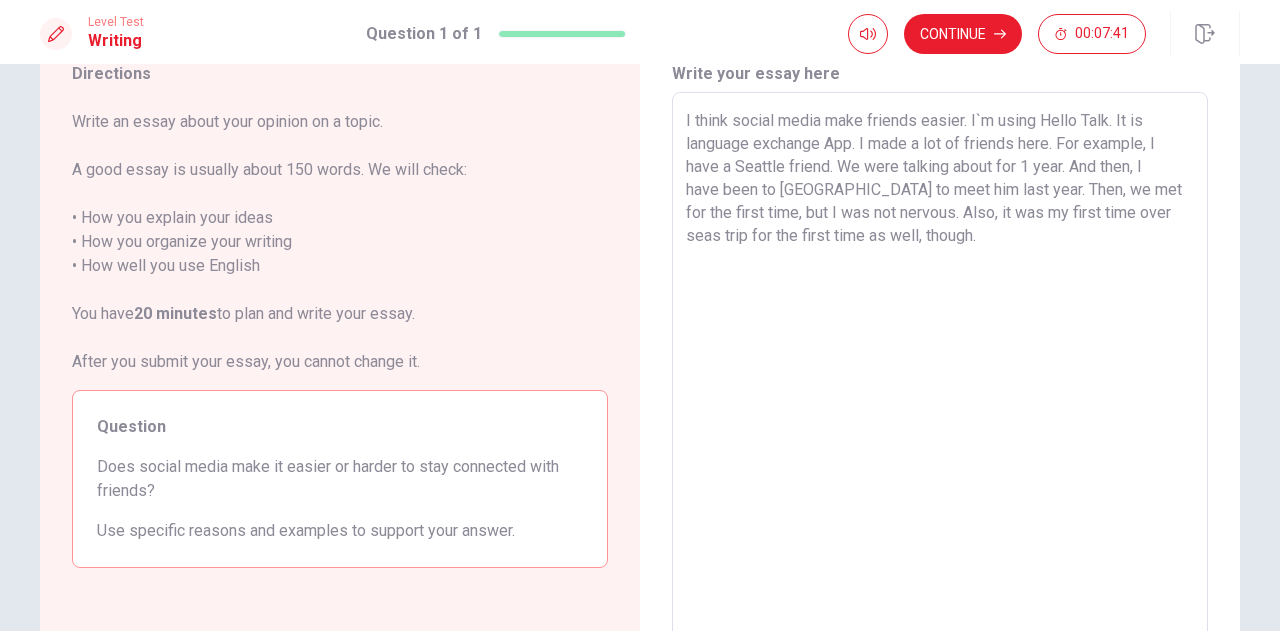 click on "I think social media make friends easier. I`m using Hello Talk. It is language exchange App. I made a lot of friends here. For example, I have a Seattle friend. We were talking about for 1 year. And then, I
have been to [GEOGRAPHIC_DATA] to meet him last year. Then, we met for the first time, but I was not nervous. Also, it was my first time over seas trip for the first time as well, though." at bounding box center [940, 369] 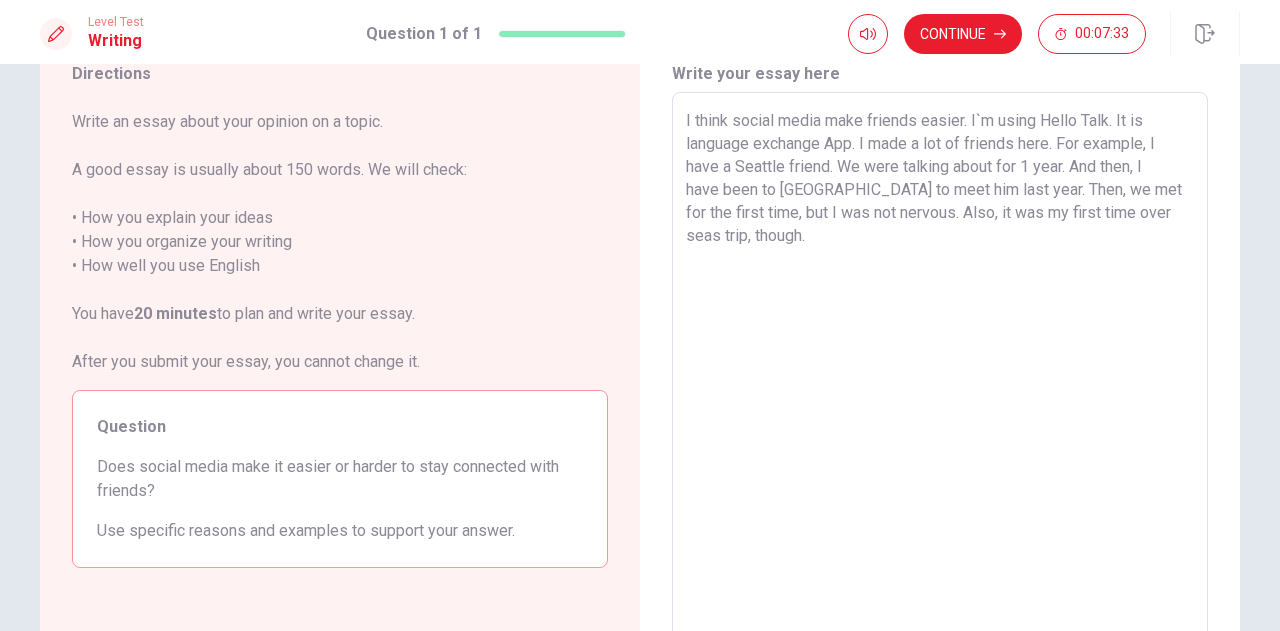 click on "I think social media make friends easier. I`m using Hello Talk. It is language exchange App. I made a lot of friends here. For example, I have a Seattle friend. We were talking about for 1 year. And then, I
have been to [GEOGRAPHIC_DATA] to meet him last year. Then, we met for the first time, but I was not nervous. Also, it was my first time over seas trip, though." at bounding box center (940, 369) 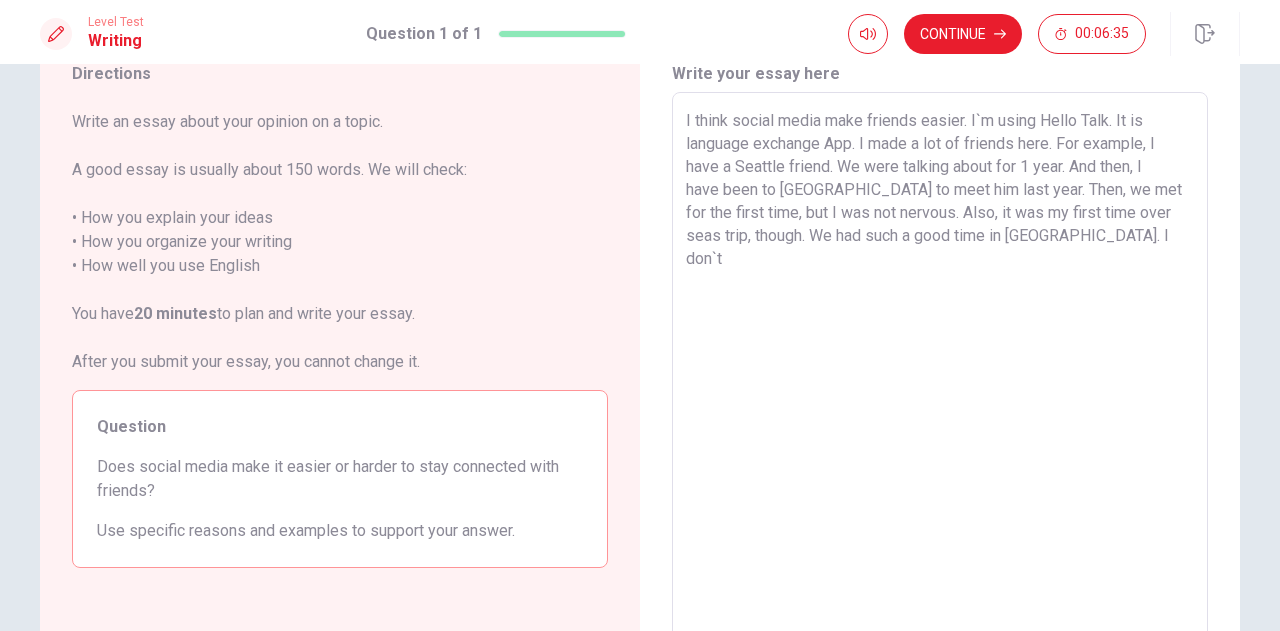 click on "I think social media make friends easier. I`m using Hello Talk. It is language exchange App. I made a lot of friends here. For example, I have a Seattle friend. We were talking about for 1 year. And then, I
have been to [GEOGRAPHIC_DATA] to meet him last year. Then, we met for the first time, but I was not nervous. Also, it was my first time over seas trip, though. We had such a good time in [GEOGRAPHIC_DATA]. I don`t" at bounding box center [940, 369] 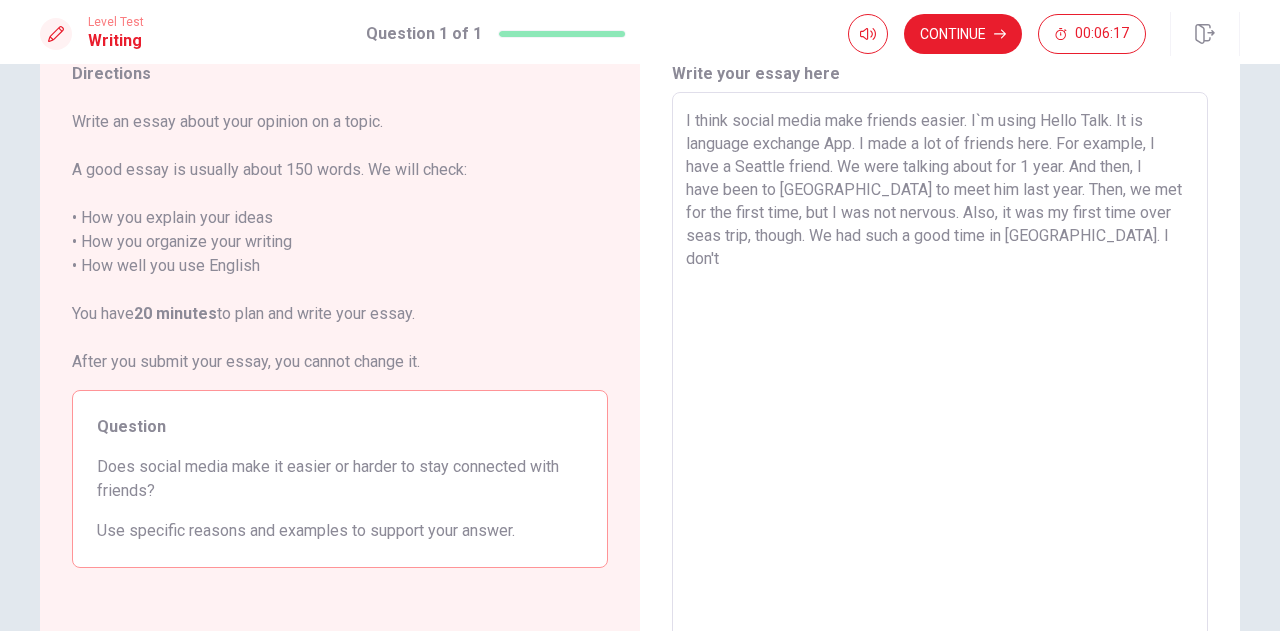 click on "I think social media make friends easier. I`m using Hello Talk. It is language exchange App. I made a lot of friends here. For example, I have a Seattle friend. We were talking about for 1 year. And then, I
have been to [GEOGRAPHIC_DATA] to meet him last year. Then, we met for the first time, but I was not nervous. Also, it was my first time over seas trip, though. We had such a good time in [GEOGRAPHIC_DATA]. I don't" at bounding box center (940, 369) 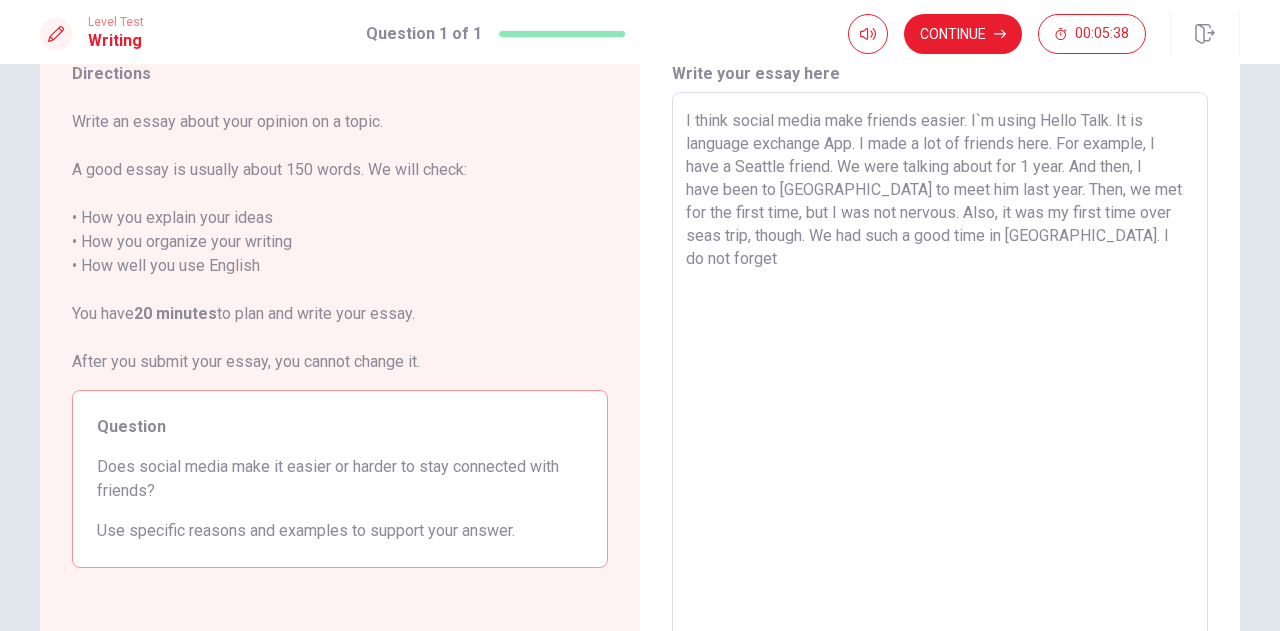 click on "I think social media make friends easier. I`m using Hello Talk. It is language exchange App. I made a lot of friends here. For example, I have a Seattle friend. We were talking about for 1 year. And then, I
have been to [GEOGRAPHIC_DATA] to meet him last year. Then, we met for the first time, but I was not nervous. Also, it was my first time over seas trip, though. We had such a good time in [GEOGRAPHIC_DATA]. I do not forget" at bounding box center (940, 369) 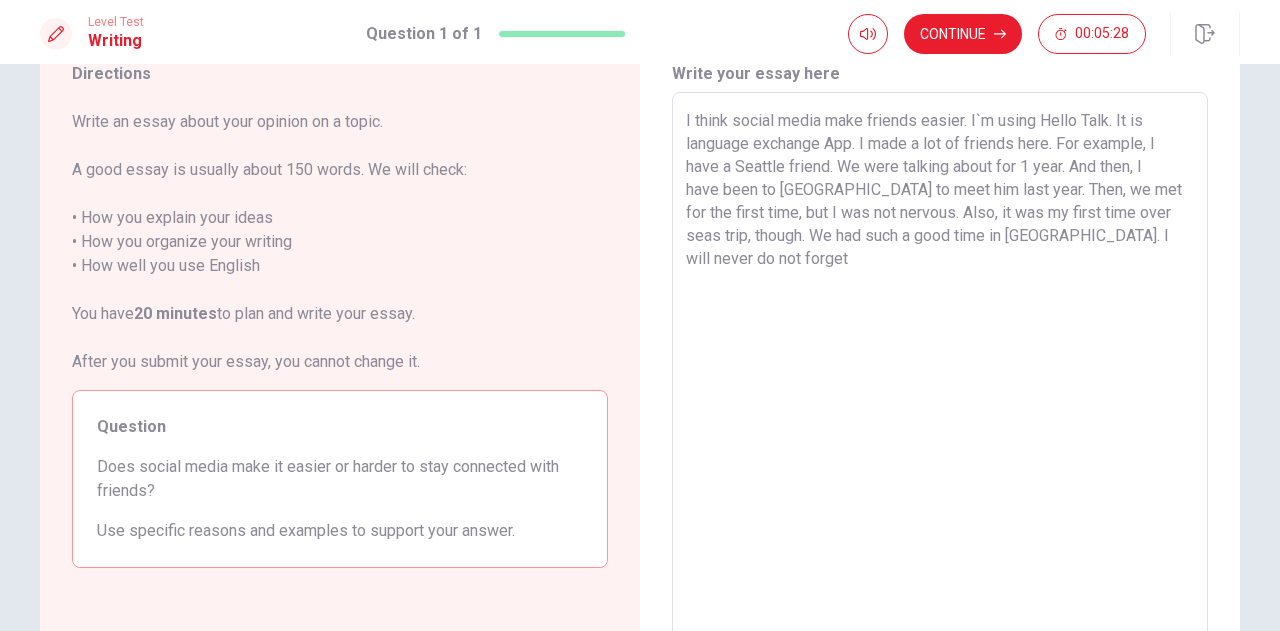 click on "I think social media make friends easier. I`m using Hello Talk. It is language exchange App. I made a lot of friends here. For example, I have a Seattle friend. We were talking about for 1 year. And then, I
have been to [GEOGRAPHIC_DATA] to meet him last year. Then, we met for the first time, but I was not nervous. Also, it was my first time over seas trip, though. We had such a good time in [GEOGRAPHIC_DATA]. I will never do not forget" at bounding box center [940, 369] 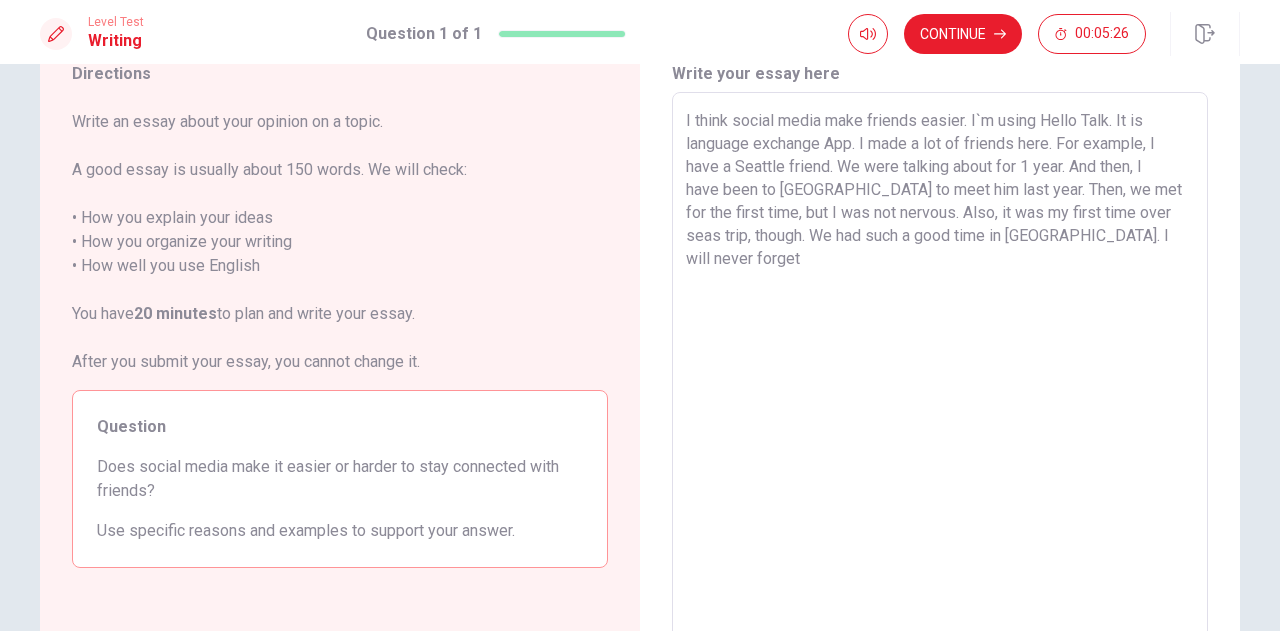 click on "I think social media make friends easier. I`m using Hello Talk. It is language exchange App. I made a lot of friends here. For example, I have a Seattle friend. We were talking about for 1 year. And then, I
have been to [GEOGRAPHIC_DATA] to meet him last year. Then, we met for the first time, but I was not nervous. Also, it was my first time over seas trip, though. We had such a good time in [GEOGRAPHIC_DATA]. I will never forget" at bounding box center (940, 369) 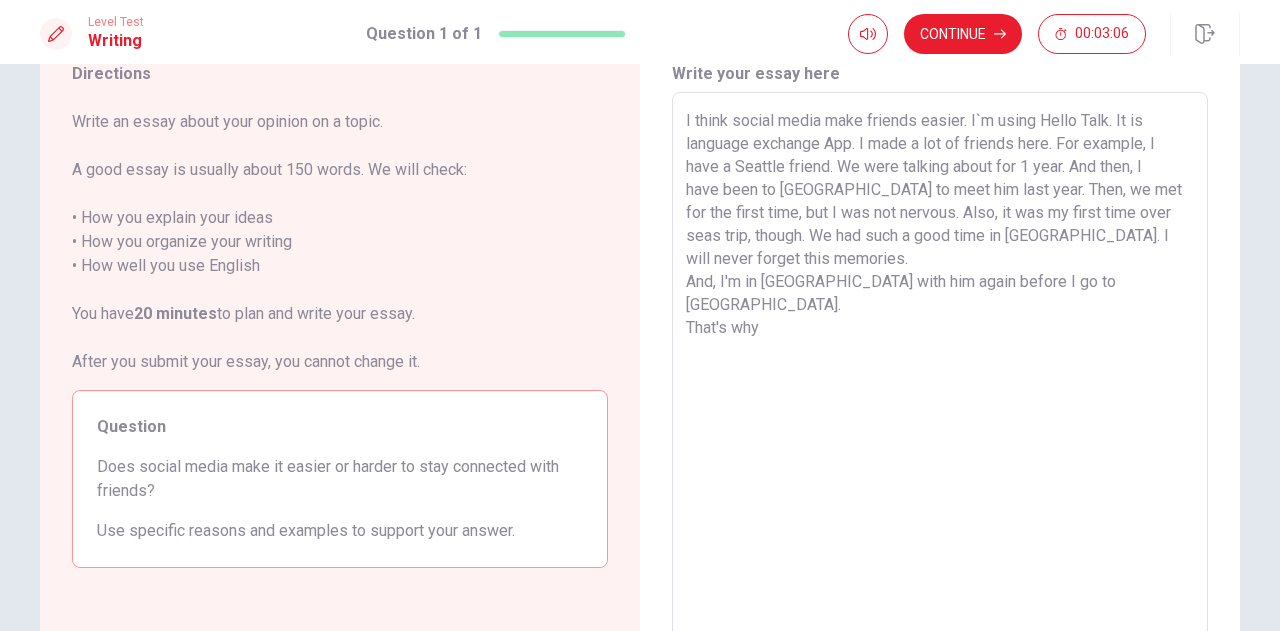 drag, startPoint x: 964, startPoint y: 115, endPoint x: 678, endPoint y: 117, distance: 286.007 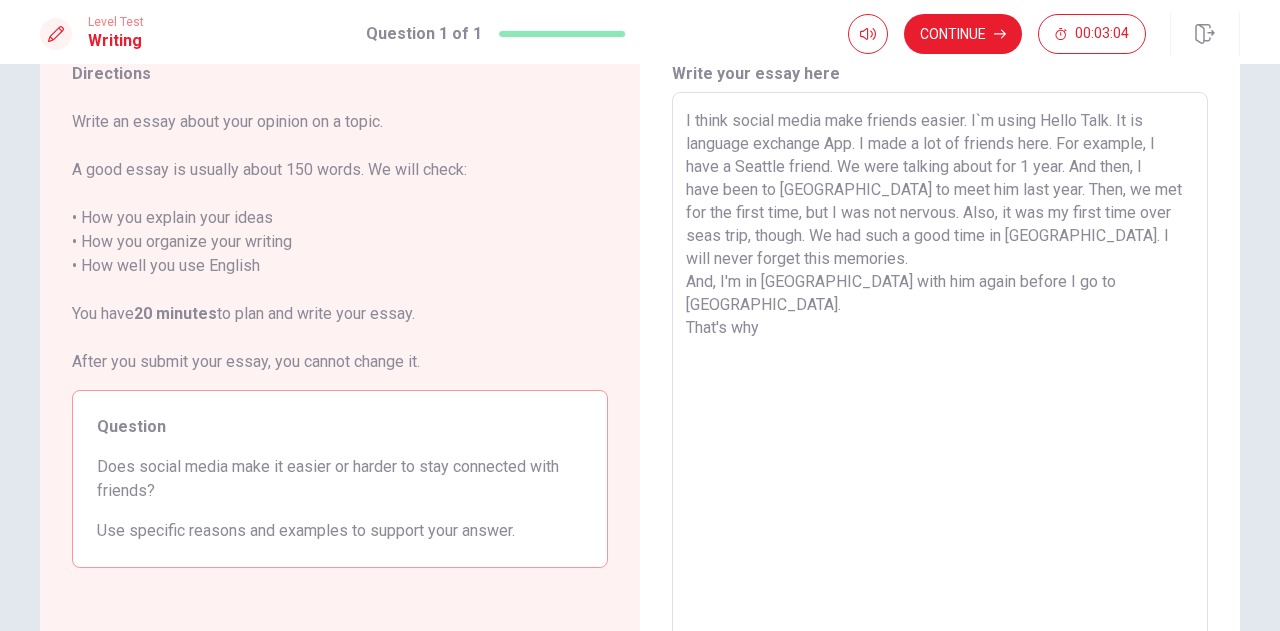 click on "I think social media make friends easier. I`m using Hello Talk. It is language exchange App. I made a lot of friends here. For example, I have a Seattle friend. We were talking about for 1 year. And then, I
have been to [GEOGRAPHIC_DATA] to meet him last year. Then, we met for the first time, but I was not nervous. Also, it was my first time over seas trip, though. We had such a good time in [GEOGRAPHIC_DATA]. I will never forget this memories.
And, I'm in [GEOGRAPHIC_DATA] with him again before I go to [GEOGRAPHIC_DATA].
That's why" at bounding box center (940, 369) 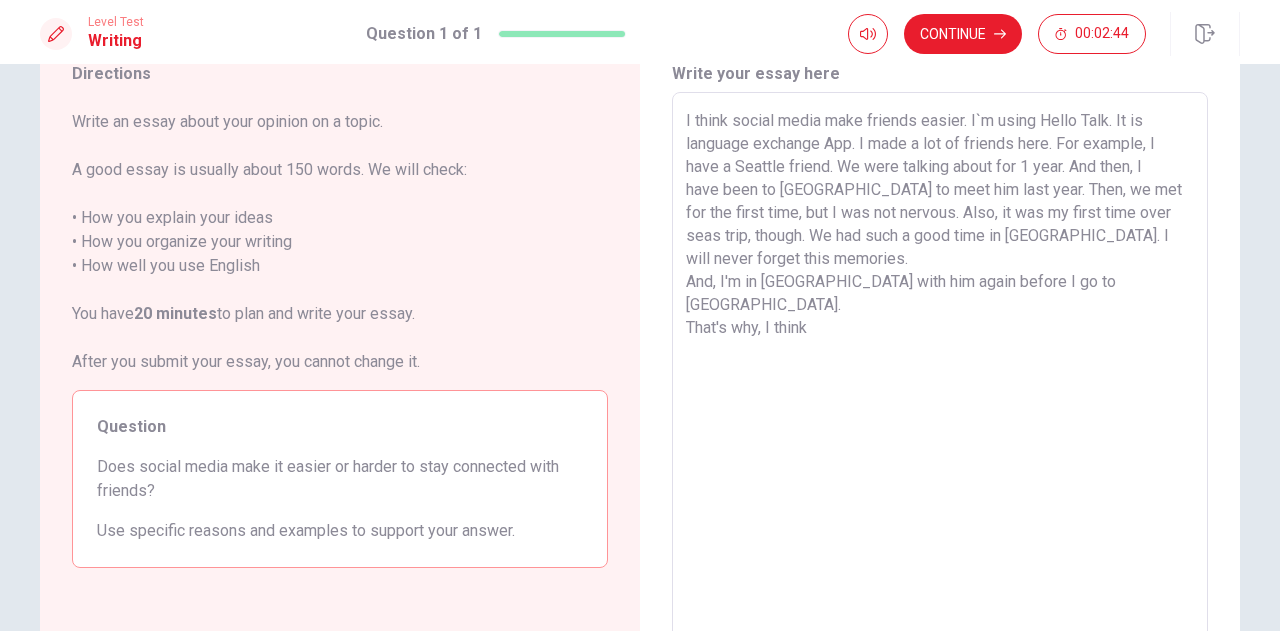 click on "I think social media make friends easier. I`m using Hello Talk. It is language exchange App. I made a lot of friends here. For example, I have a Seattle friend. We were talking about for 1 year. And then, I
have been to [GEOGRAPHIC_DATA] to meet him last year. Then, we met for the first time, but I was not nervous. Also, it was my first time over seas trip, though. We had such a good time in [GEOGRAPHIC_DATA]. I will never forget this memories.
And, I'm in [GEOGRAPHIC_DATA] with him again before I go to [GEOGRAPHIC_DATA].
That's why, I think" at bounding box center (940, 369) 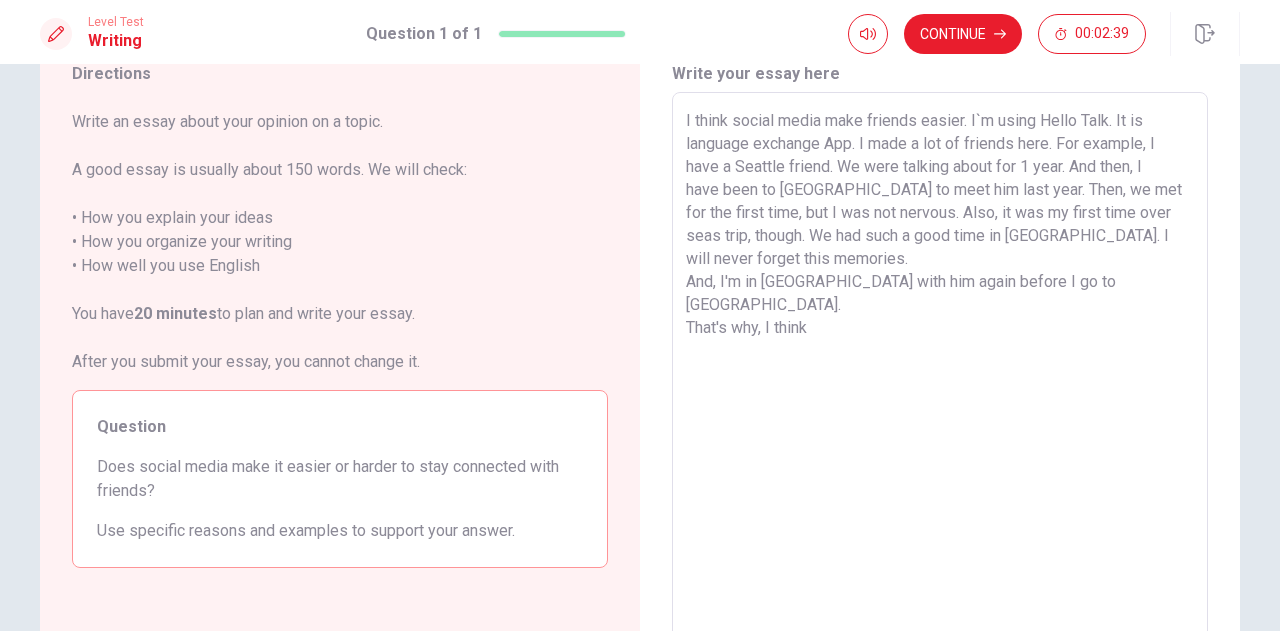 click on "I think social media make friends easier. I`m using Hello Talk. It is language exchange App. I made a lot of friends here. For example, I have a Seattle friend. We were talking about for 1 year. And then, I
have been to [GEOGRAPHIC_DATA] to meet him last year. Then, we met for the first time, but I was not nervous. Also, it was my first time over seas trip, though. We had such a good time in [GEOGRAPHIC_DATA]. I will never forget this memories.
And, I'm in [GEOGRAPHIC_DATA] with him again before I go to [GEOGRAPHIC_DATA].
That's why, I think" at bounding box center [940, 369] 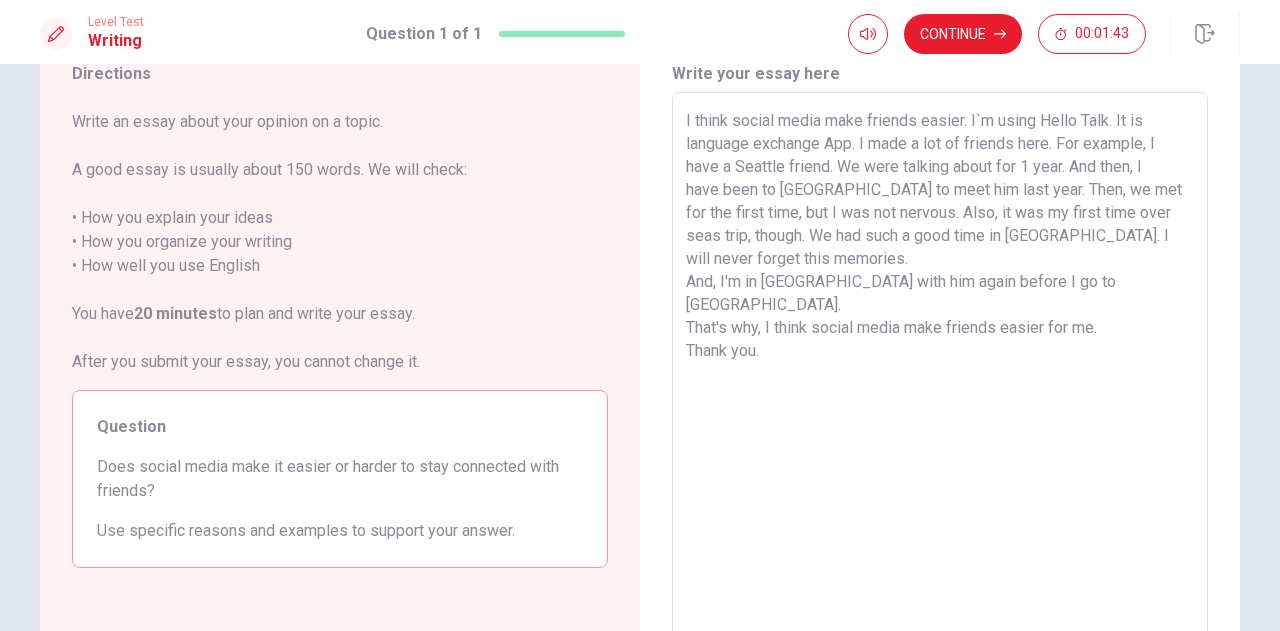 click on "I think social media make friends easier. I`m using Hello Talk. It is language exchange App. I made a lot of friends here. For example, I have a Seattle friend. We were talking about for 1 year. And then, I
have been to [GEOGRAPHIC_DATA] to meet him last year. Then, we met for the first time, but I was not nervous. Also, it was my first time over seas trip, though. We had such a good time in [GEOGRAPHIC_DATA]. I will never forget this memories.
And, I'm in [GEOGRAPHIC_DATA] with him again before I go to [GEOGRAPHIC_DATA].
That's why, I think social media make friends easier for me.
Thank you." at bounding box center [940, 369] 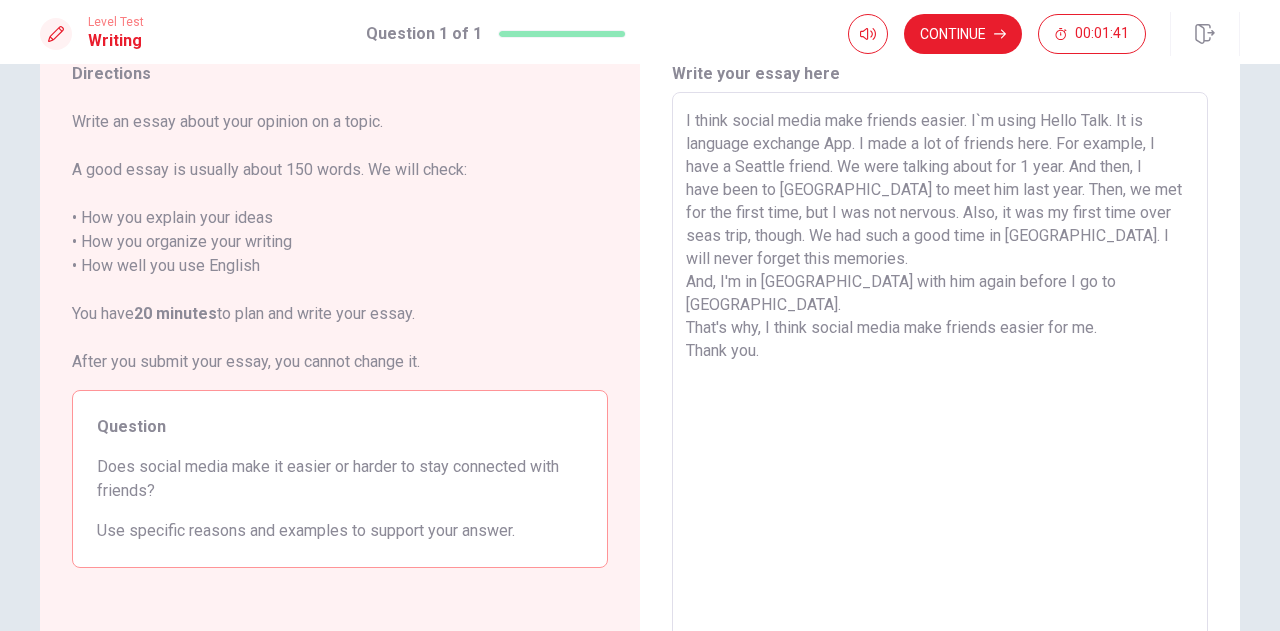 click on "I think social media make friends easier. I`m using Hello Talk. It is language exchange App. I made a lot of friends here. For example, I have a Seattle friend. We were talking about for 1 year. And then, I
have been to [GEOGRAPHIC_DATA] to meet him last year. Then, we met for the first time, but I was not nervous. Also, it was my first time over seas trip, though. We had such a good time in [GEOGRAPHIC_DATA]. I will never forget this memories.
And, I'm in [GEOGRAPHIC_DATA] with him again before I go to [GEOGRAPHIC_DATA].
That's why, I think social media make friends easier for me.
Thank you." at bounding box center (940, 369) 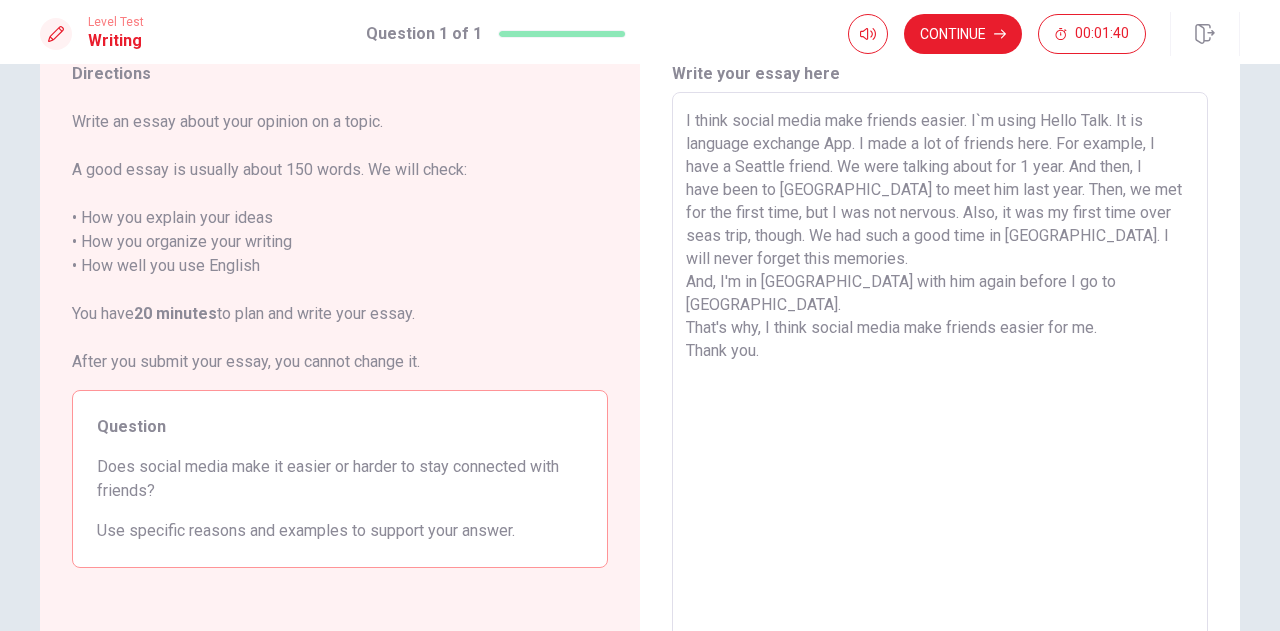 click on "I think social media make friends easier. I`m using Hello Talk. It is language exchange App. I made a lot of friends here. For example, I have a Seattle friend. We were talking about for 1 year. And then, I
have been to [GEOGRAPHIC_DATA] to meet him last year. Then, we met for the first time, but I was not nervous. Also, it was my first time over seas trip, though. We had such a good time in [GEOGRAPHIC_DATA]. I will never forget this memories.
And, I'm in [GEOGRAPHIC_DATA] with him again before I go to [GEOGRAPHIC_DATA].
That's why, I think social media make friends easier for me.
Thank you.
x ​" at bounding box center [940, 368] 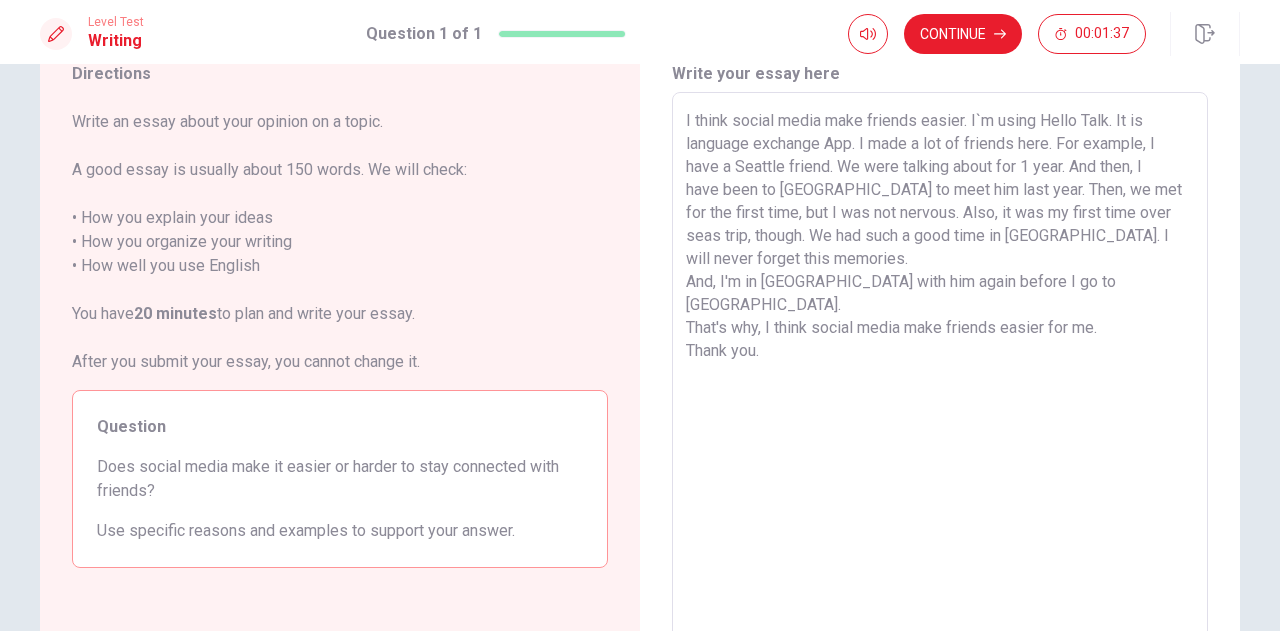 click on "I think social media make friends easier. I`m using Hello Talk. It is language exchange App. I made a lot of friends here. For example, I have a Seattle friend. We were talking about for 1 year. And then, I
have been to [GEOGRAPHIC_DATA] to meet him last year. Then, we met for the first time, but I was not nervous. Also, it was my first time over seas trip, though. We had such a good time in [GEOGRAPHIC_DATA]. I will never forget this memories.
And, I'm in [GEOGRAPHIC_DATA] with him again before I go to [GEOGRAPHIC_DATA].
That's why, I think social media make friends easier for me.
Thank you." at bounding box center [940, 369] 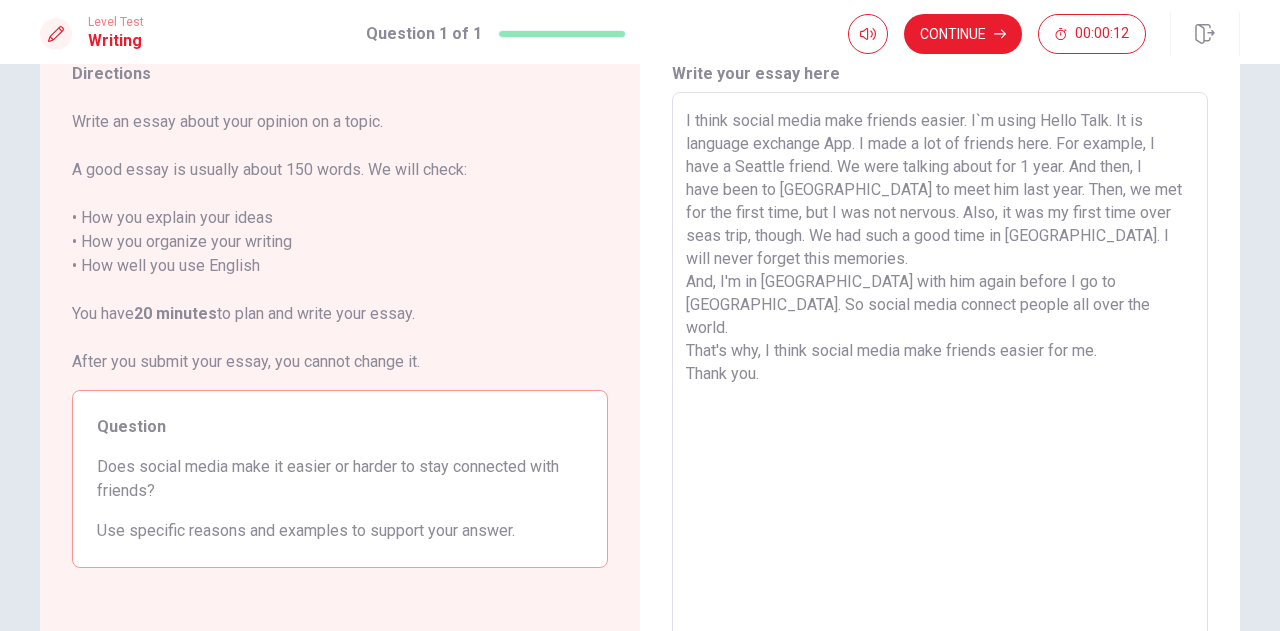 click on "I think social media make friends easier. I`m using Hello Talk. It is language exchange App. I made a lot of friends here. For example, I have a Seattle friend. We were talking about for 1 year. And then, I
have been to [GEOGRAPHIC_DATA] to meet him last year. Then, we met for the first time, but I was not nervous. Also, it was my first time over seas trip, though. We had such a good time in [GEOGRAPHIC_DATA]. I will never forget this memories.
And, I'm in [GEOGRAPHIC_DATA] with him again before I go to [GEOGRAPHIC_DATA]. So social media connect people all over the world.
That's why, I think social media make friends easier for me.
Thank you." at bounding box center [940, 369] 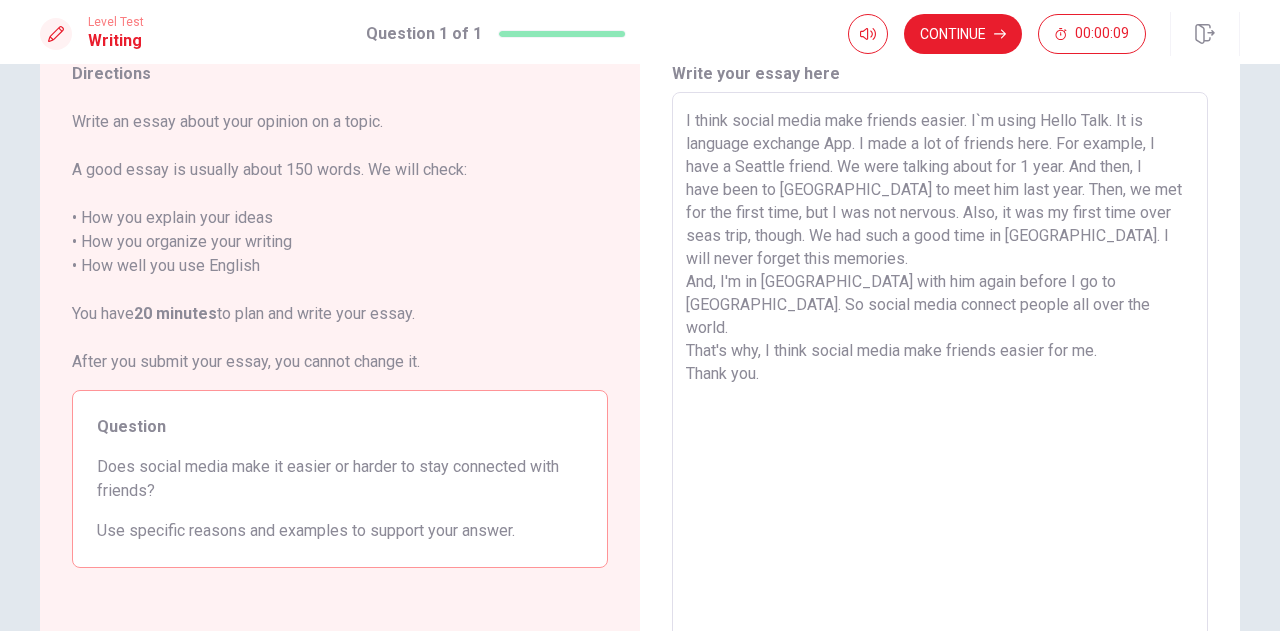 click on "I think social media make friends easier. I`m using Hello Talk. It is language exchange App. I made a lot of friends here. For example, I have a Seattle friend. We were talking about for 1 year. And then, I
have been to [GEOGRAPHIC_DATA] to meet him last year. Then, we met for the first time, but I was not nervous. Also, it was my first time over seas trip, though. We had such a good time in [GEOGRAPHIC_DATA]. I will never forget this memories.
And, I'm in [GEOGRAPHIC_DATA] with him again before I go to [GEOGRAPHIC_DATA]. So social media connect people all over the world.
That's why, I think social media make friends easier for me.
Thank you." at bounding box center [940, 369] 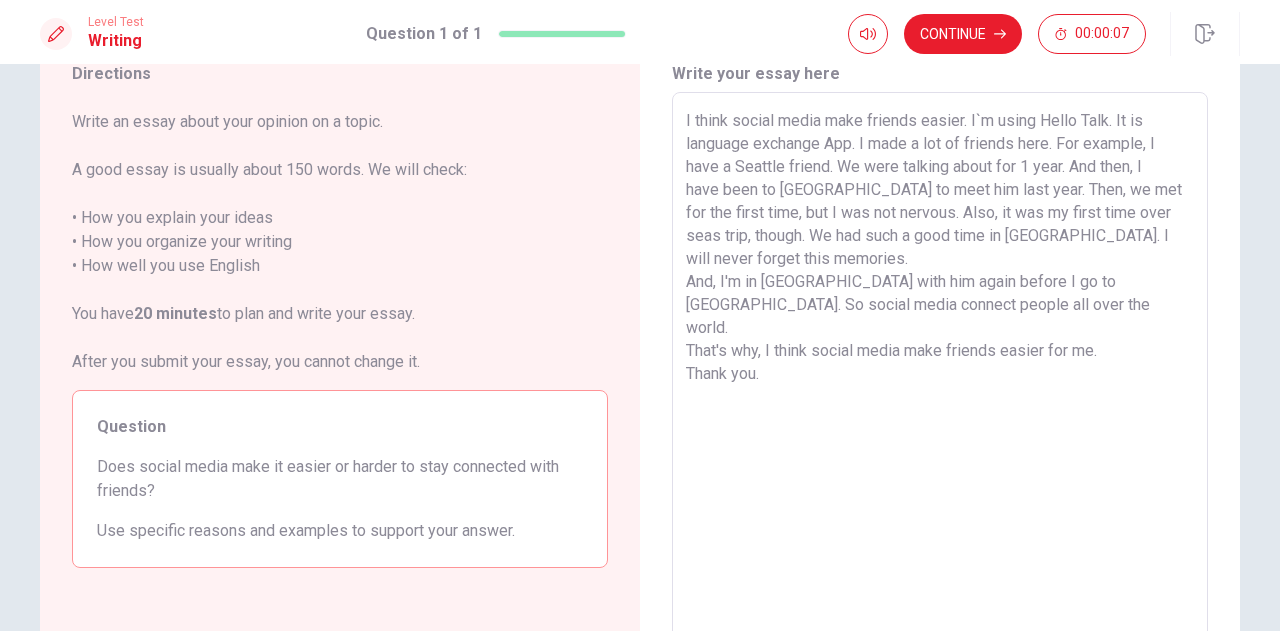 click on "I think social media make friends easier. I`m using Hello Talk. It is language exchange App. I made a lot of friends here. For example, I have a Seattle friend. We were talking about for 1 year. And then, I
have been to [GEOGRAPHIC_DATA] to meet him last year. Then, we met for the first time, but I was not nervous. Also, it was my first time over seas trip, though. We had such a good time in [GEOGRAPHIC_DATA]. I will never forget this memories.
And, I'm in [GEOGRAPHIC_DATA] with him again before I go to [GEOGRAPHIC_DATA]. So social media connect people all over the world.
That's why, I think social media make friends easier for me.
Thank you." at bounding box center [940, 369] 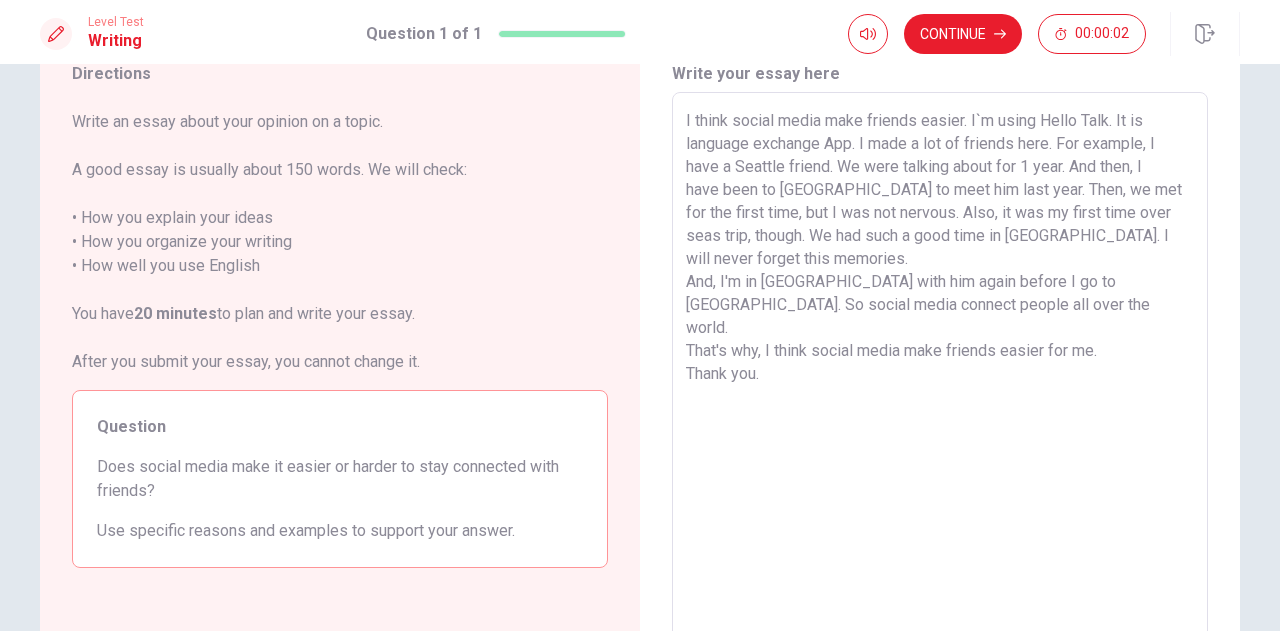 click on "I think social media make friends easier. I`m using Hello Talk. It is language exchange App. I made a lot of friends here. For example, I have a Seattle friend. We were talking about for 1 year. And then, I
have been to [GEOGRAPHIC_DATA] to meet him last year. Then, we met for the first time, but I was not nervous. Also, it was my first time over seas trip, though. We had such a good time in [GEOGRAPHIC_DATA]. I will never forget this memories.
And, I'm in [GEOGRAPHIC_DATA] with him again before I go to [GEOGRAPHIC_DATA]. So social media connect people all over the world.
That's why, I think social media make friends easier for me.
Thank you." at bounding box center [940, 369] 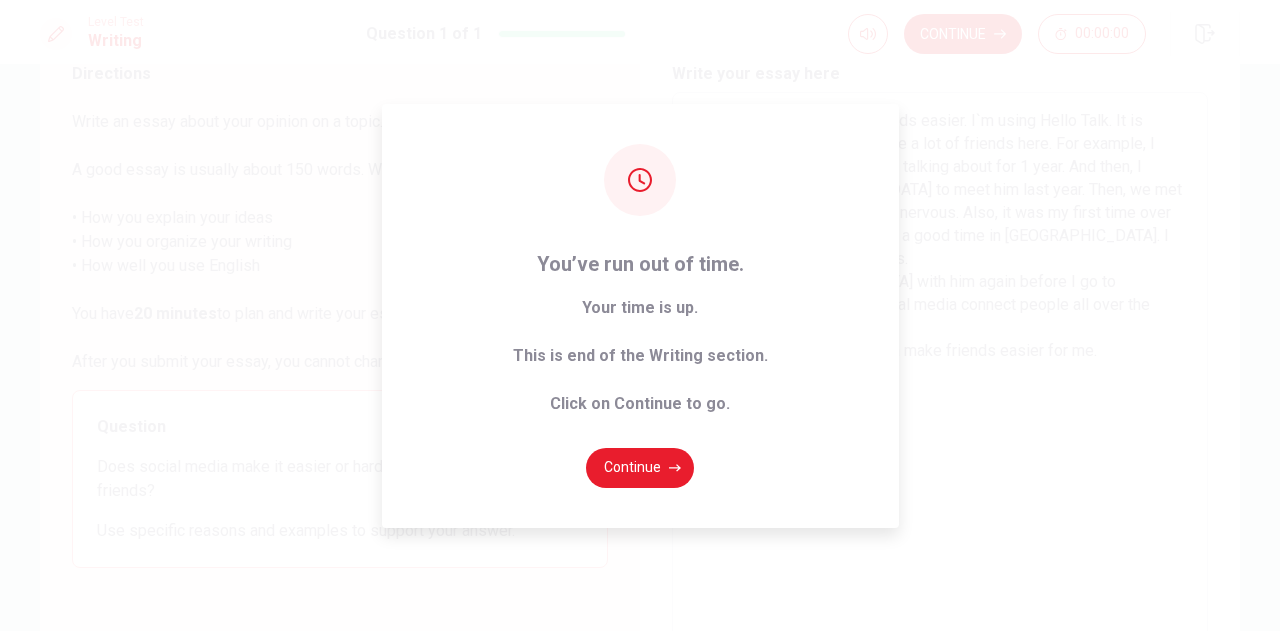 click on "You’ve run out of time. Your time is up. This is end of the Writing section. Click on Continue to go. Continue" at bounding box center [640, 315] 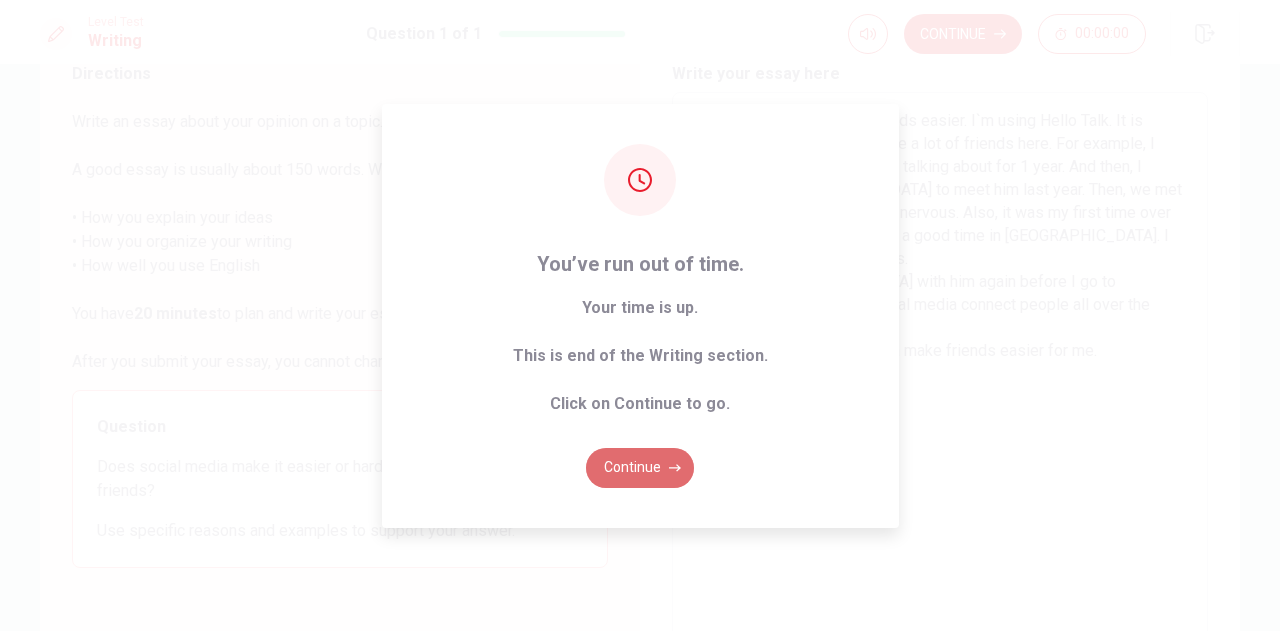 click on "Continue" at bounding box center (640, 468) 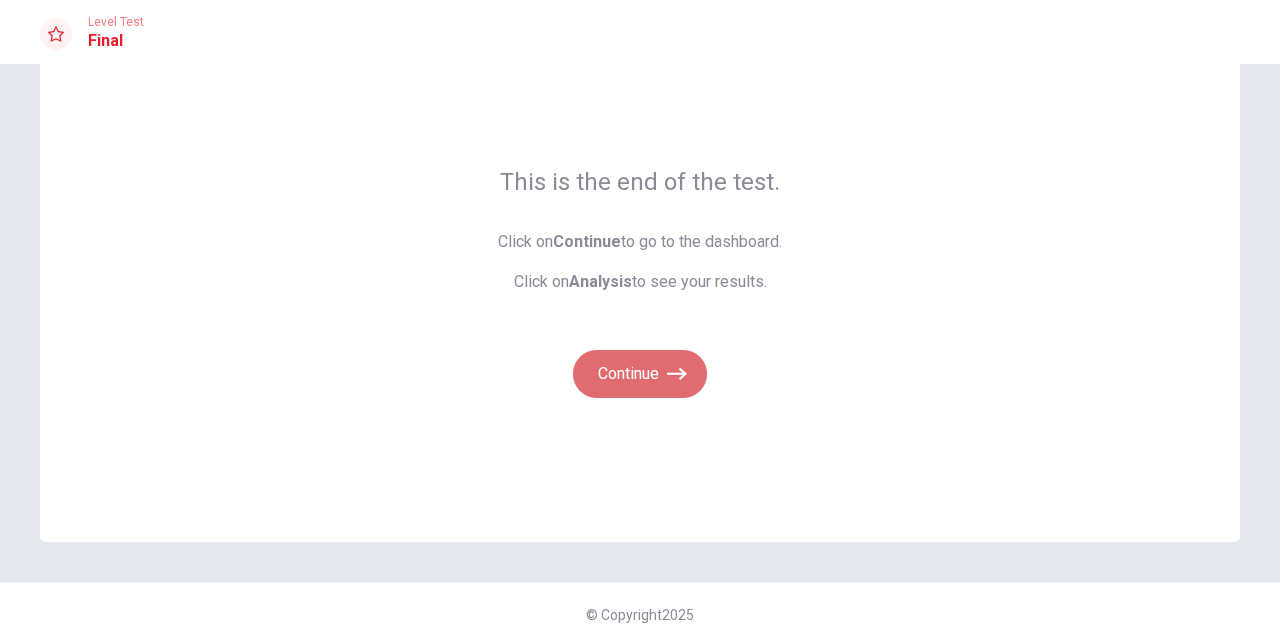 click on "Continue" at bounding box center [640, 374] 